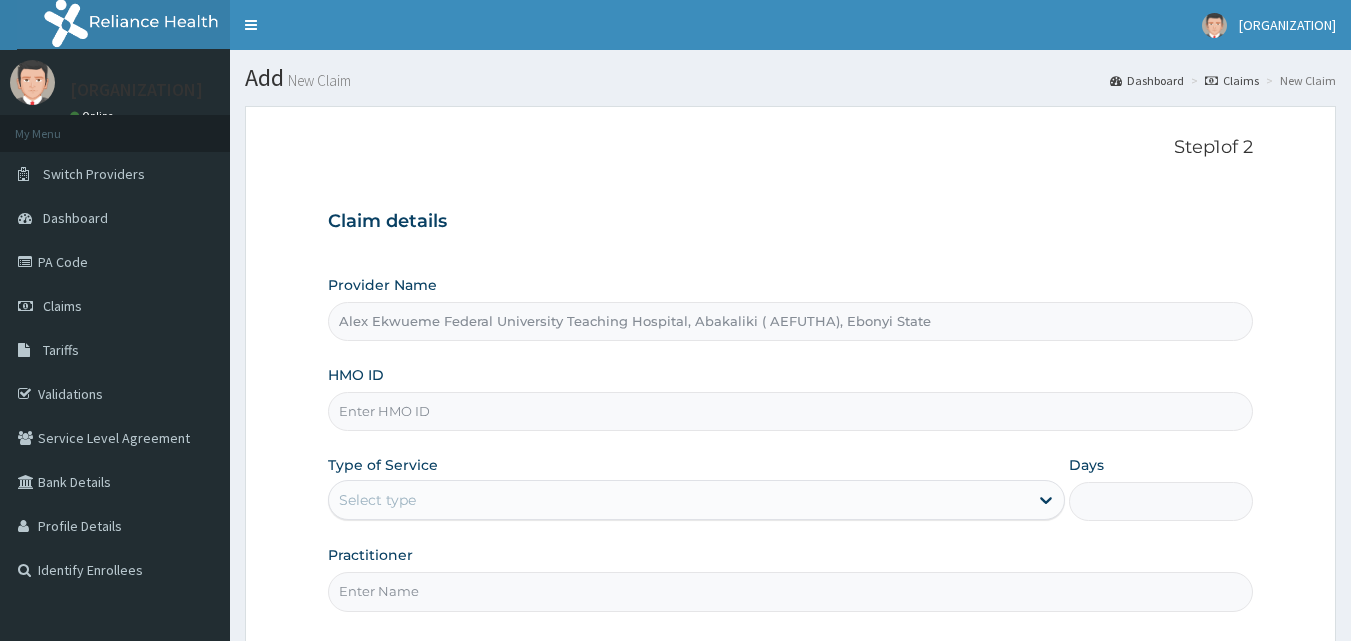 scroll, scrollTop: 0, scrollLeft: 0, axis: both 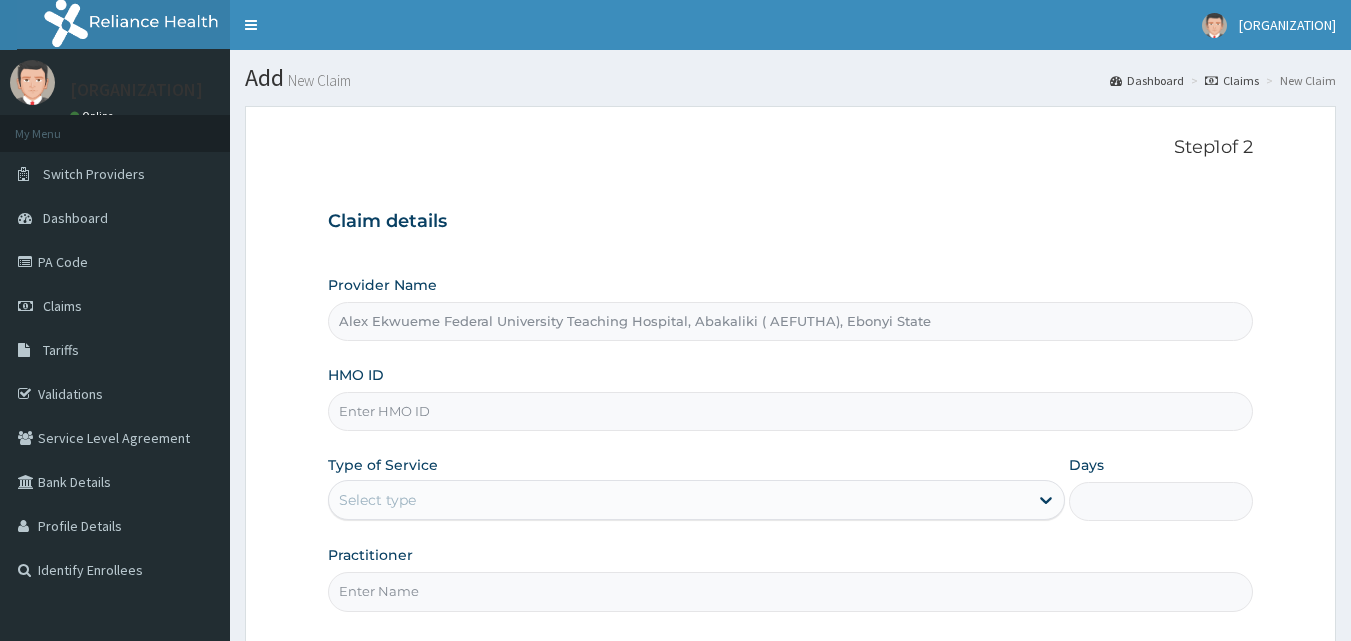 click on "HMO ID" at bounding box center (791, 411) 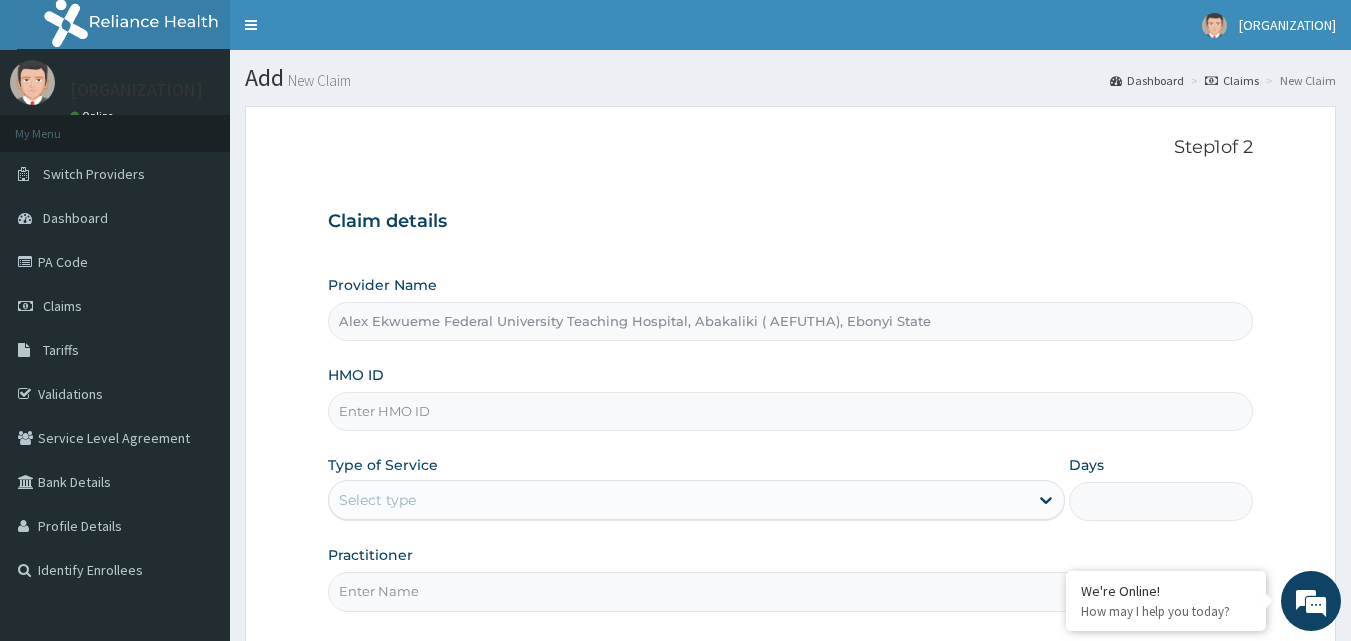 click on "Provider Name [ORGANIZATION], [STATE] HMO ID Type of Service Select type Days Practitioner" at bounding box center [791, 443] 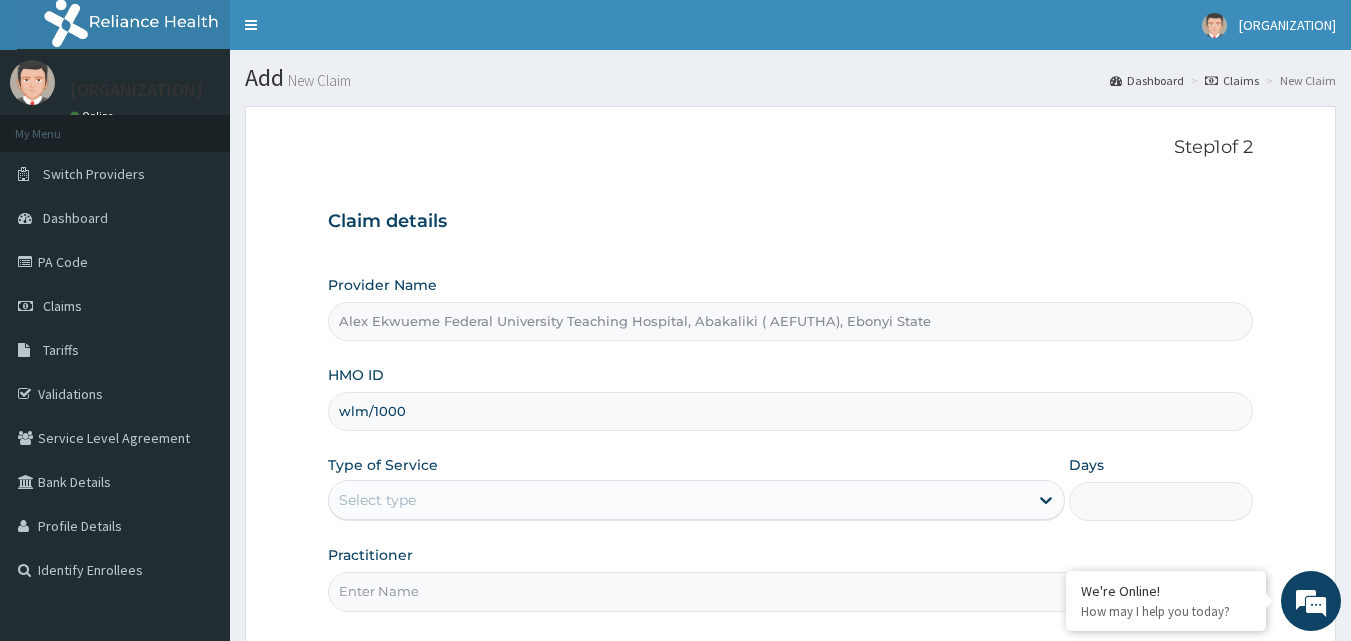 scroll, scrollTop: 0, scrollLeft: 0, axis: both 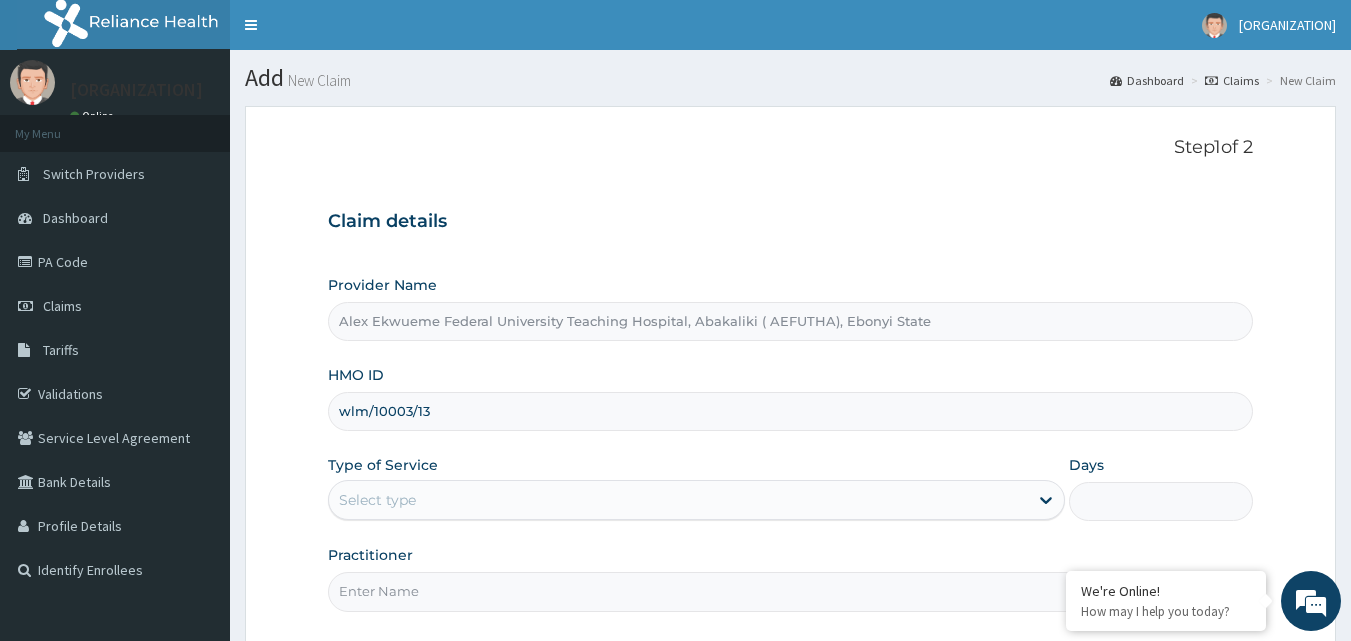 type on "wlm/10003/13" 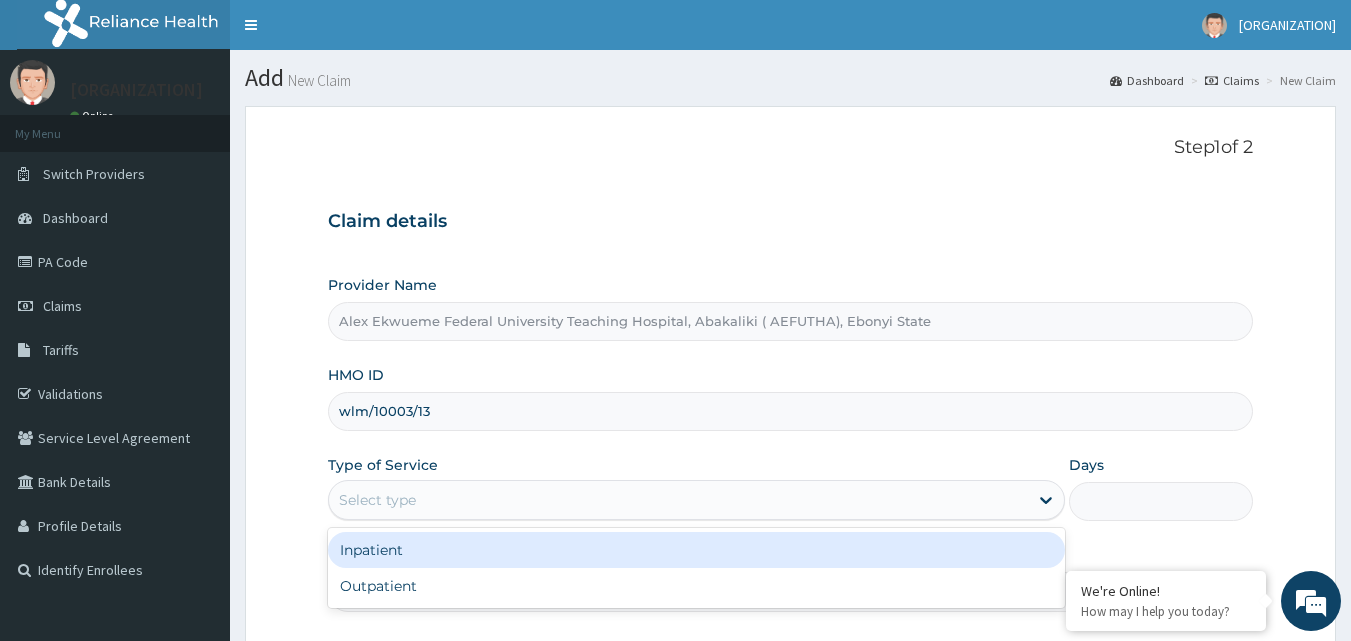 click on "Select type" at bounding box center (678, 500) 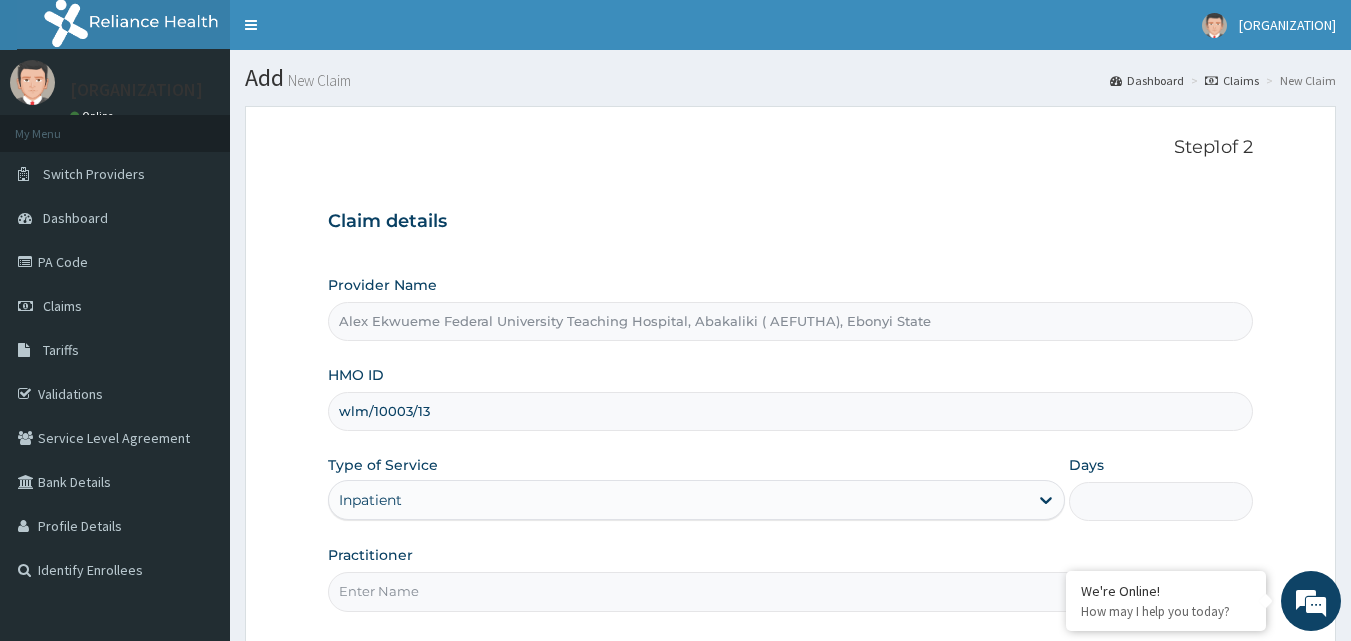 click on "Practitioner" at bounding box center [791, 591] 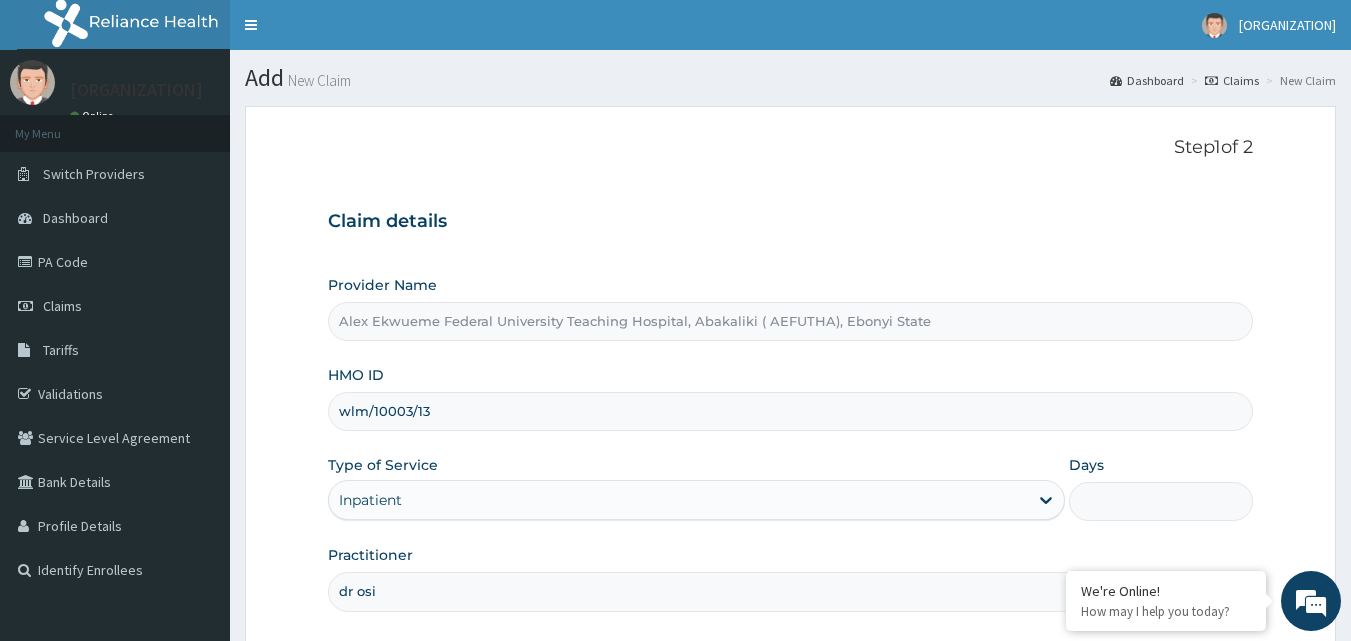 type on "dr osi" 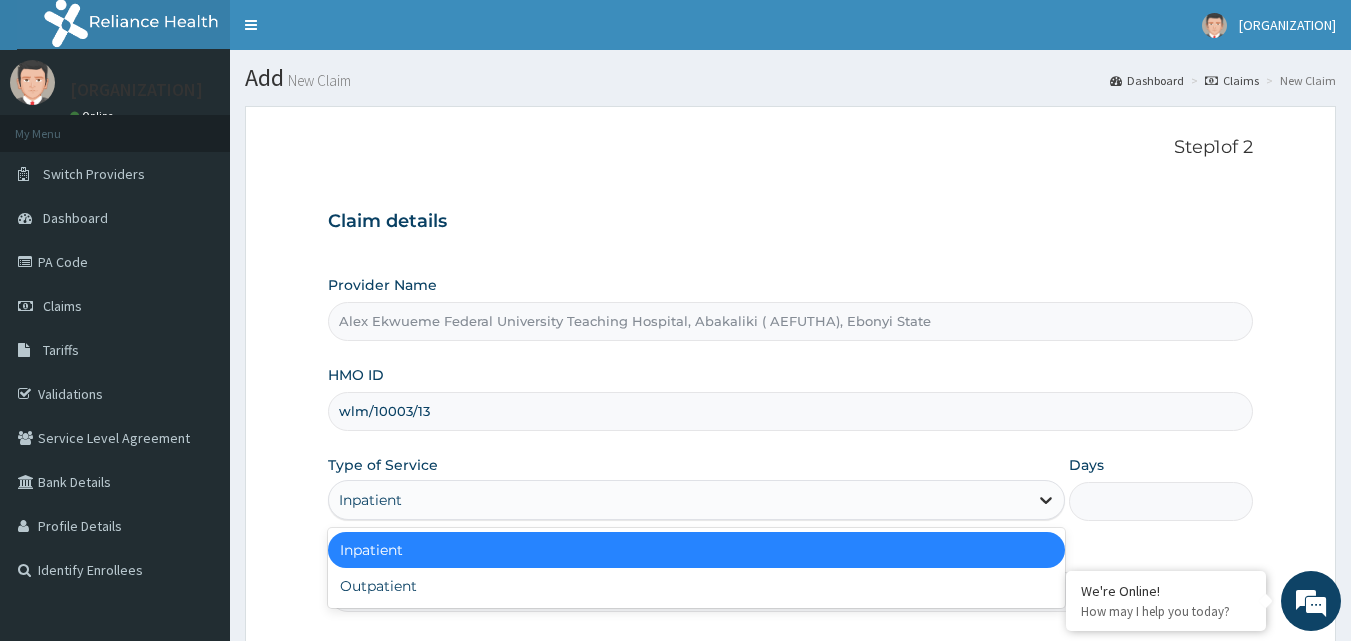 click 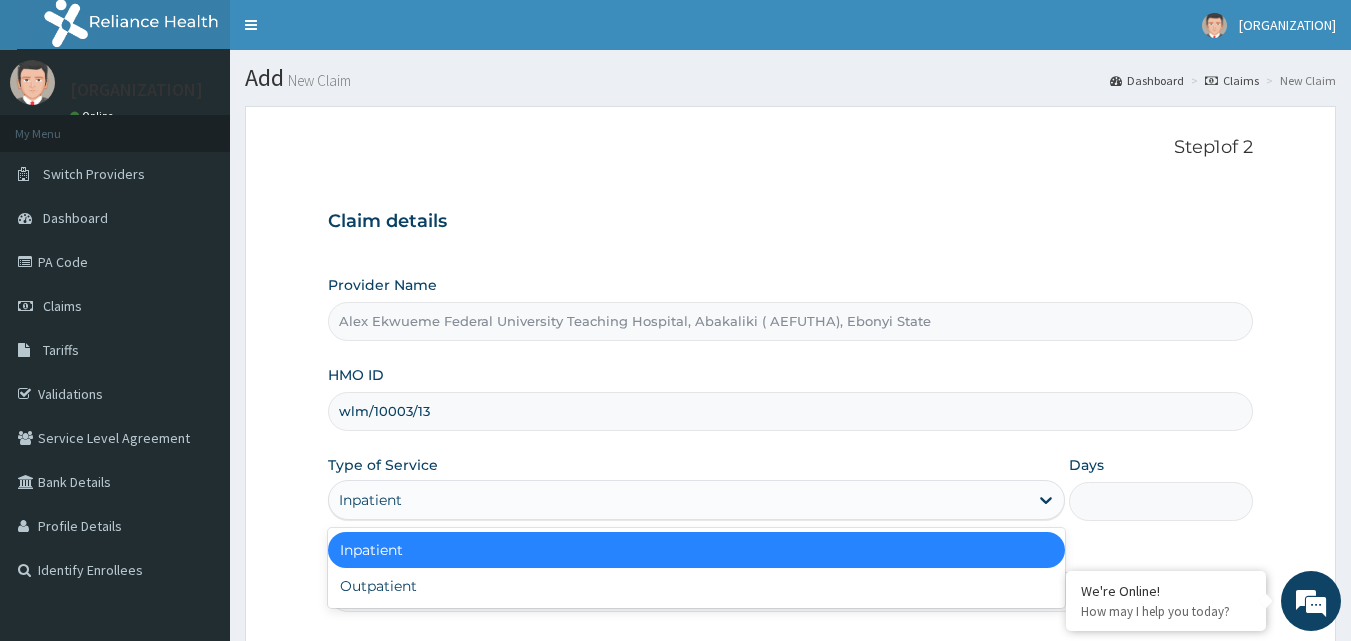 click on "Inpatient" at bounding box center [696, 550] 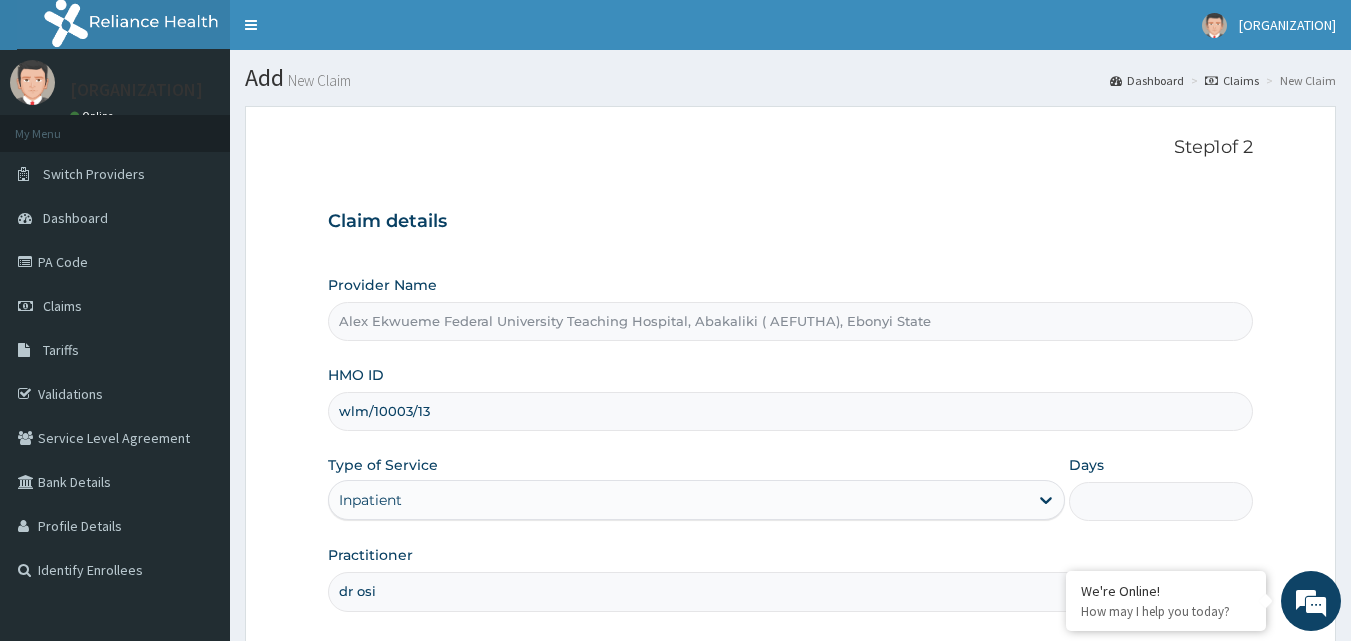 click on "Days" at bounding box center (1161, 501) 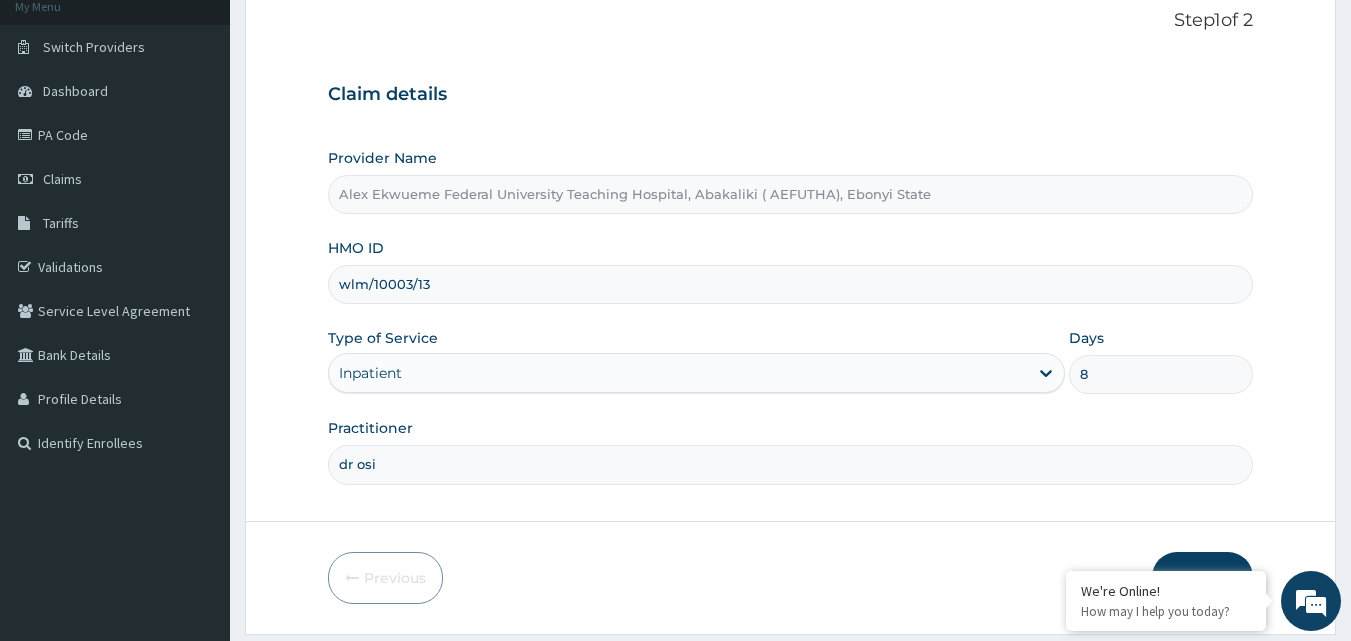 scroll, scrollTop: 187, scrollLeft: 0, axis: vertical 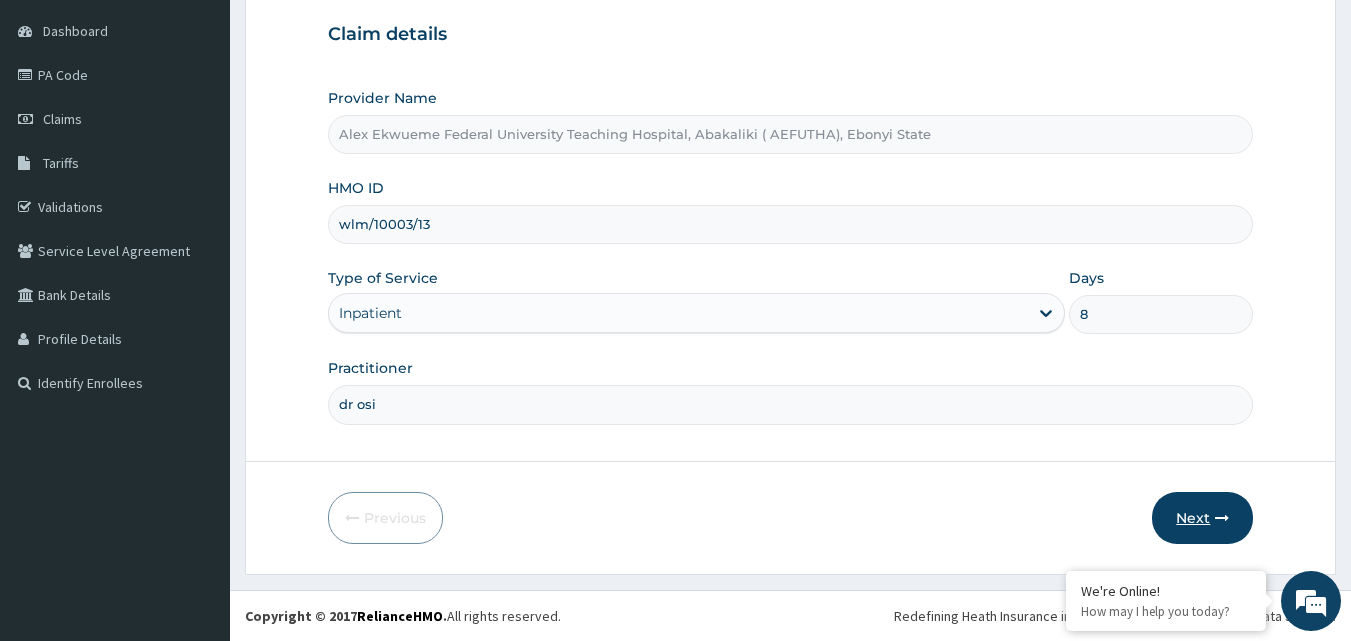 type on "8" 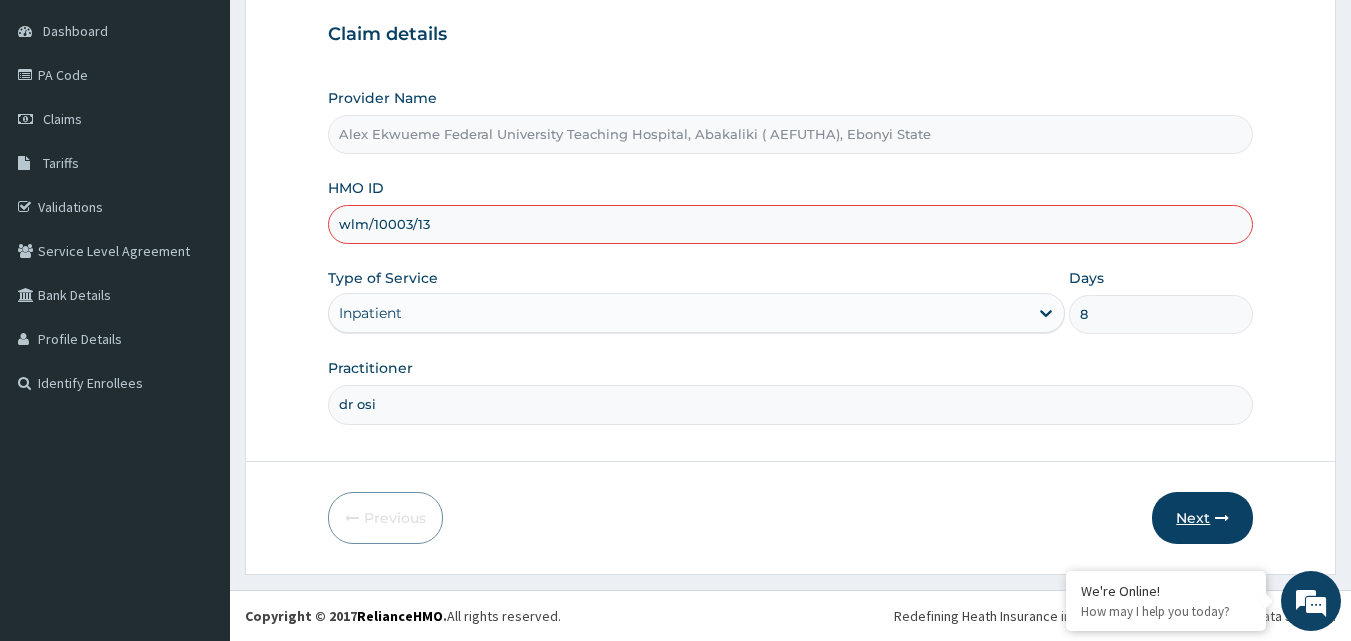 click on "Next" at bounding box center [1202, 518] 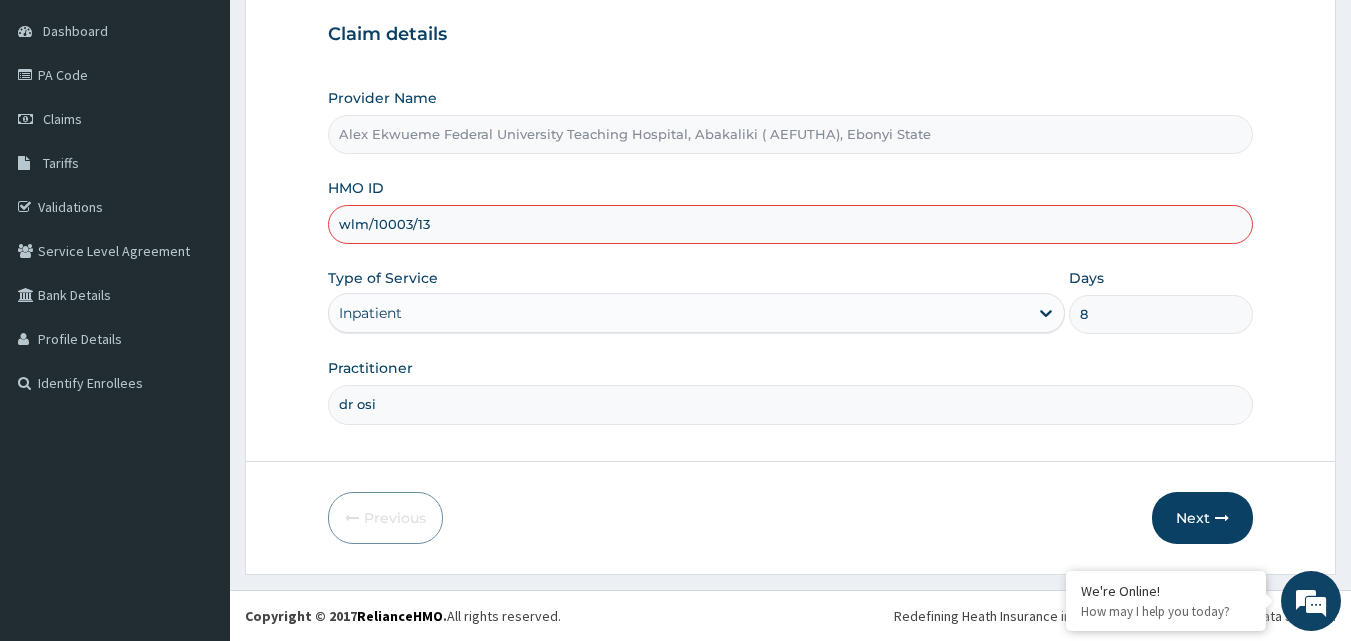 click on "wlm/10003/13" at bounding box center [791, 224] 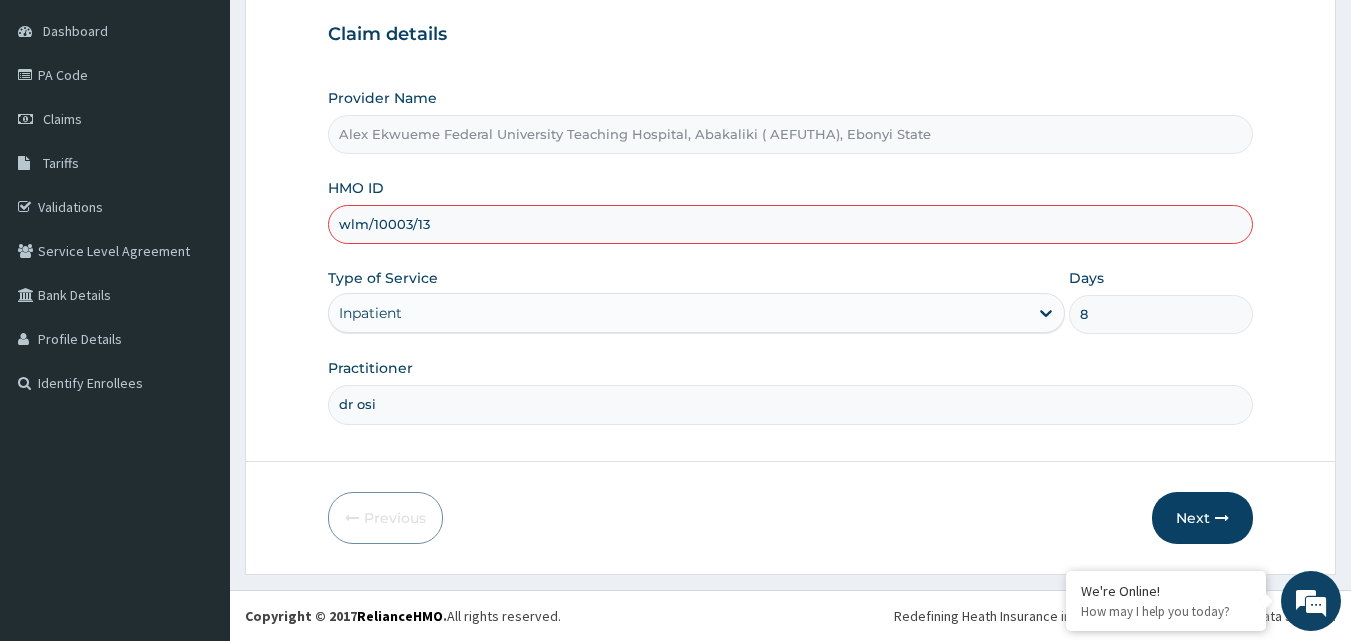 drag, startPoint x: 452, startPoint y: 226, endPoint x: 331, endPoint y: 209, distance: 122.18838 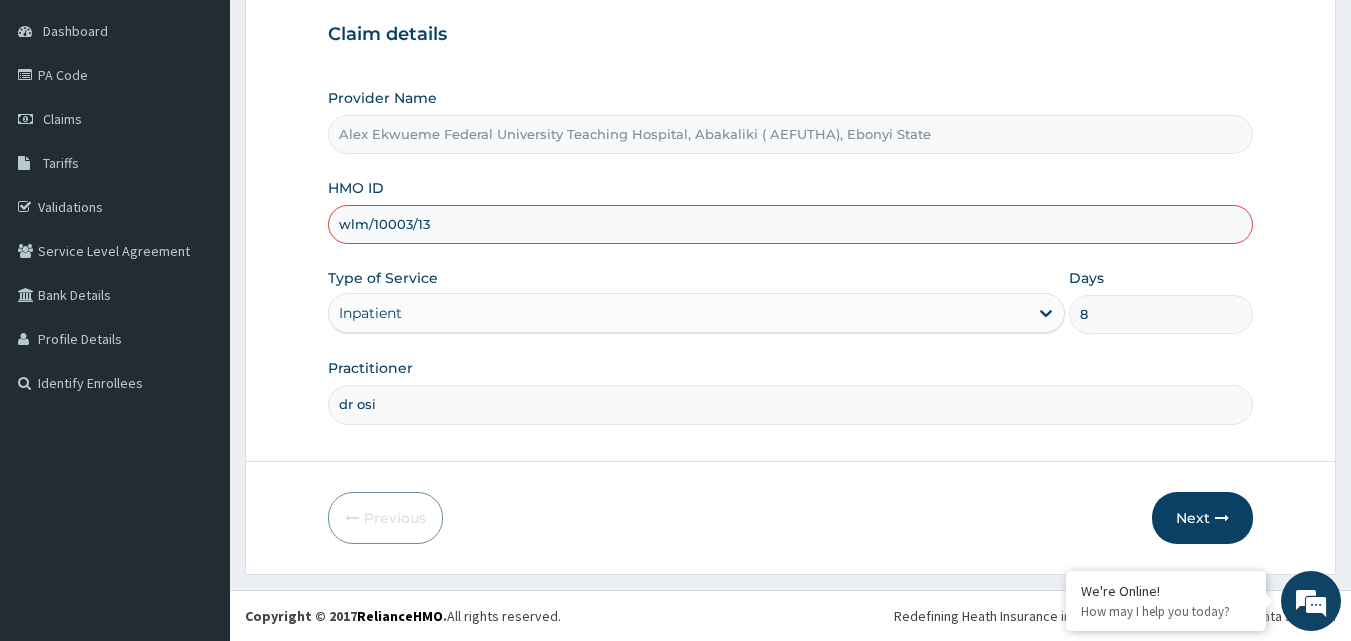 click on "wlm/10003/13" at bounding box center (791, 224) 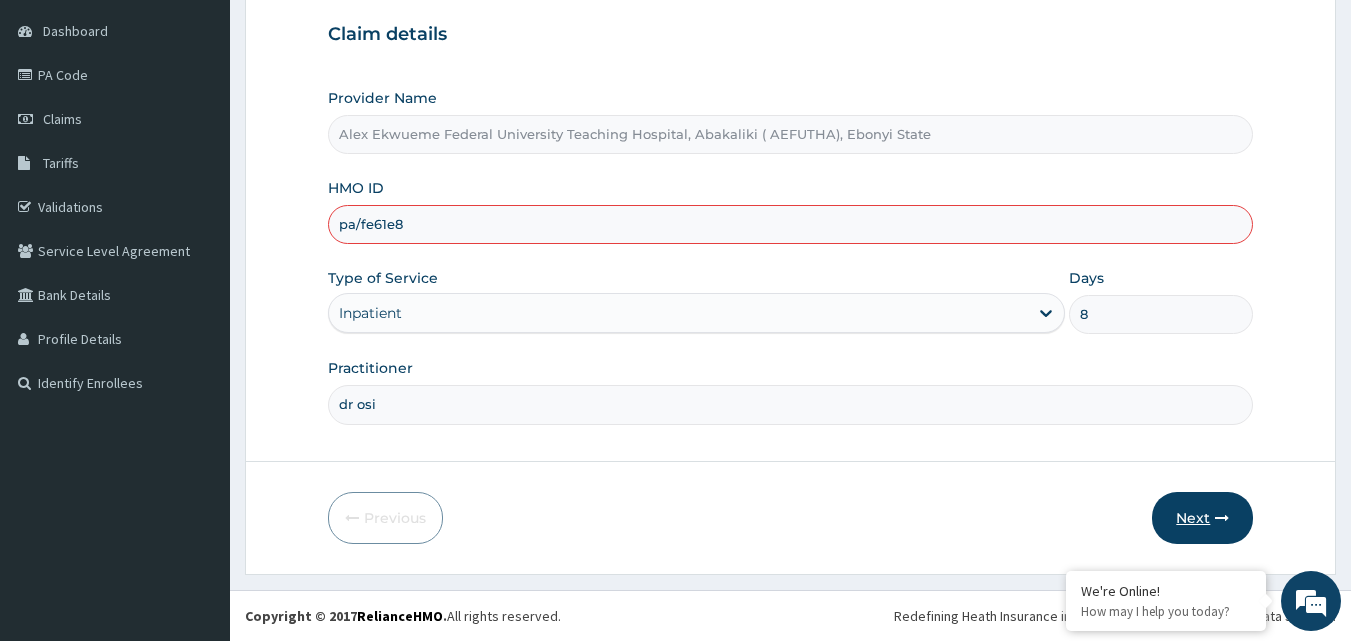type on "pa/fe61e8" 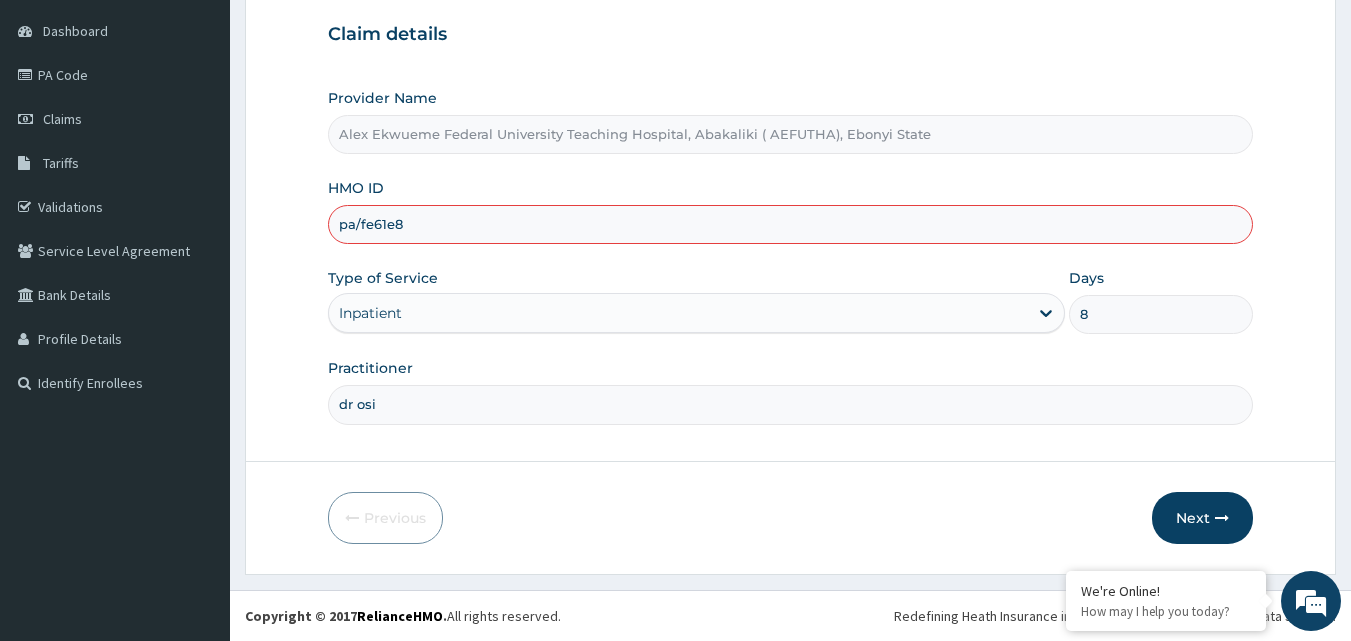 click on "pa/fe61e8" at bounding box center (791, 224) 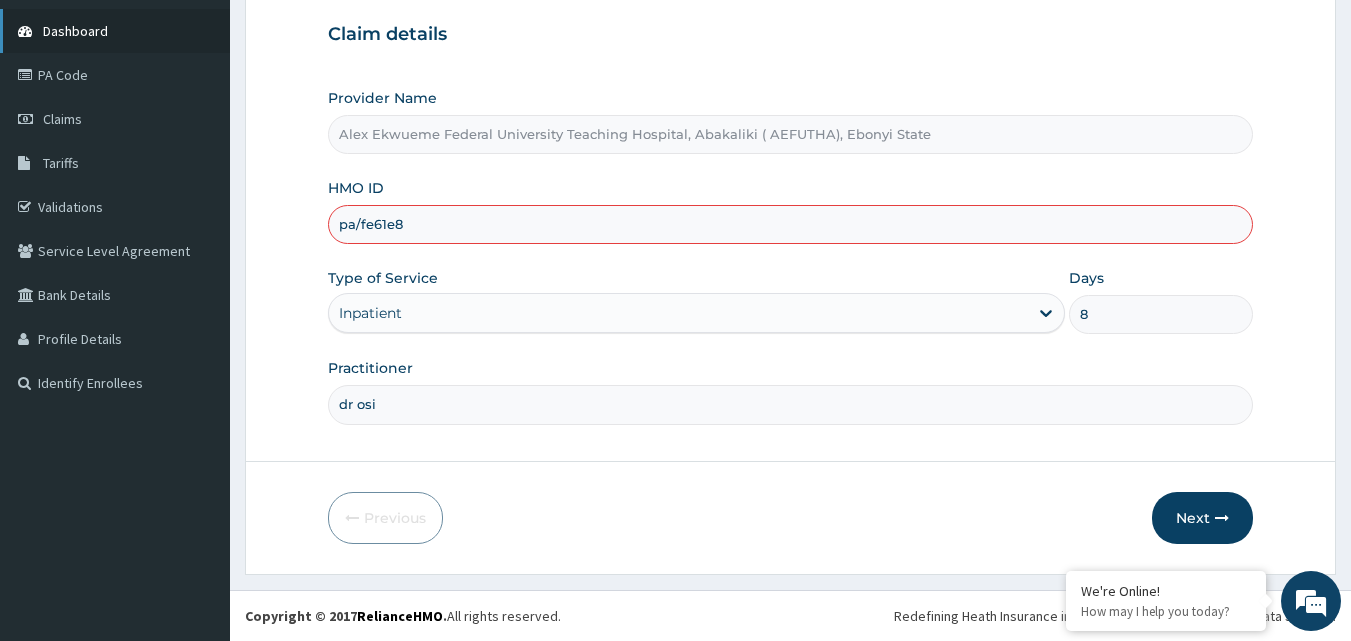 click on "Dashboard" at bounding box center [115, 31] 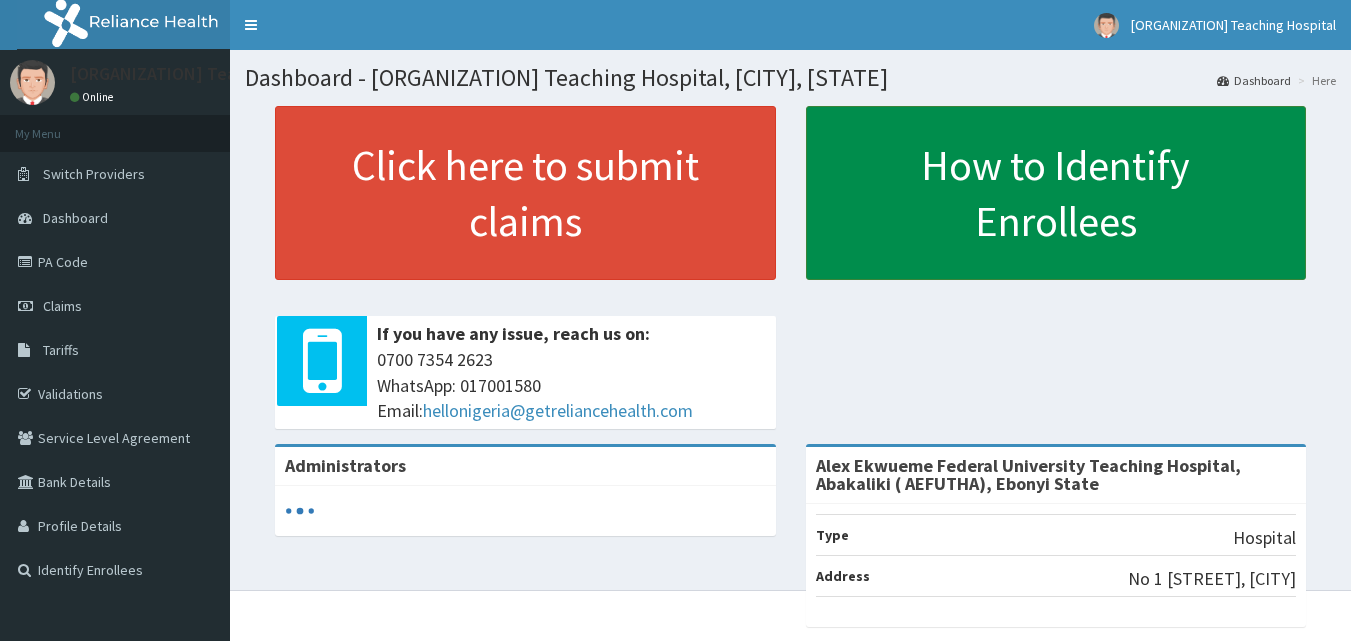 scroll, scrollTop: 0, scrollLeft: 0, axis: both 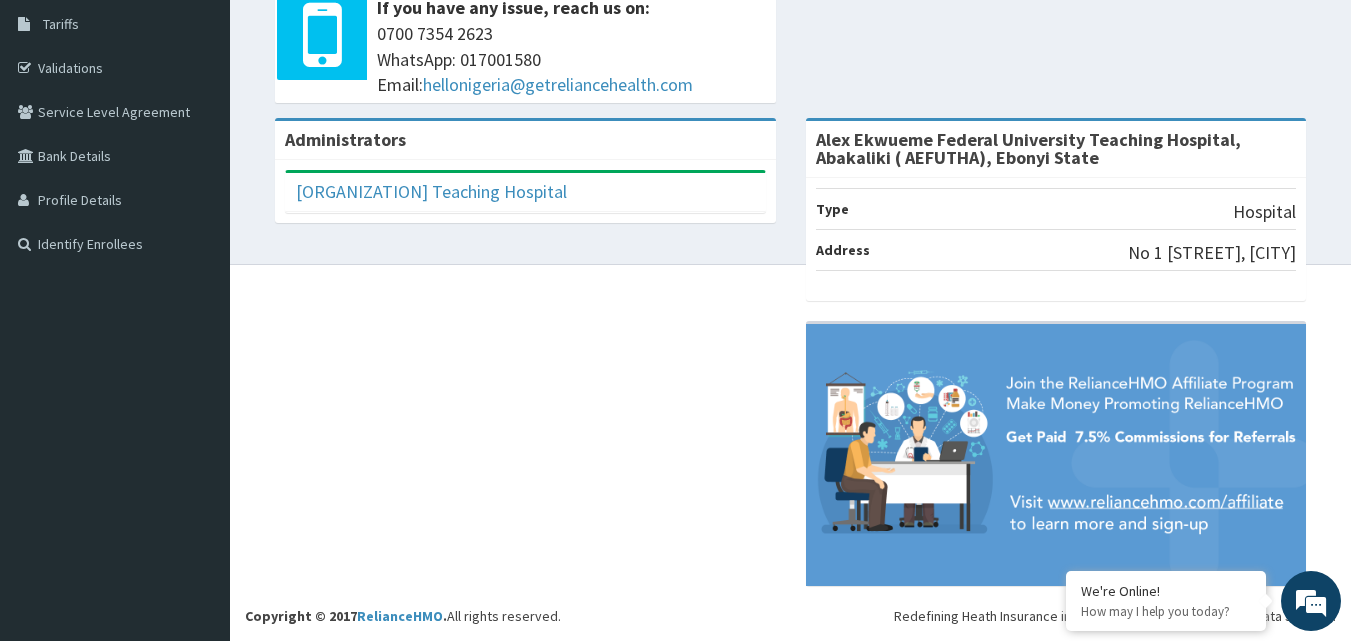 click on "Type   Hospital" at bounding box center [1056, 209] 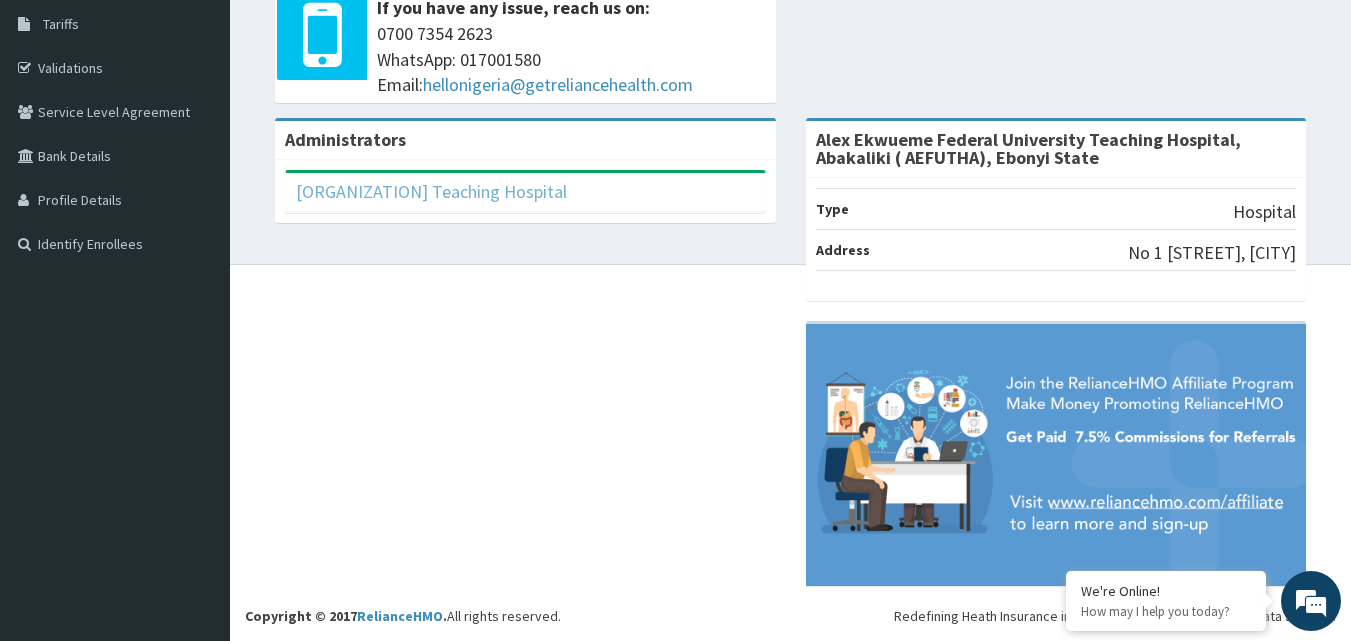 click on "Alex Ekwueme Federal University Teaching  Hospital" at bounding box center (431, 191) 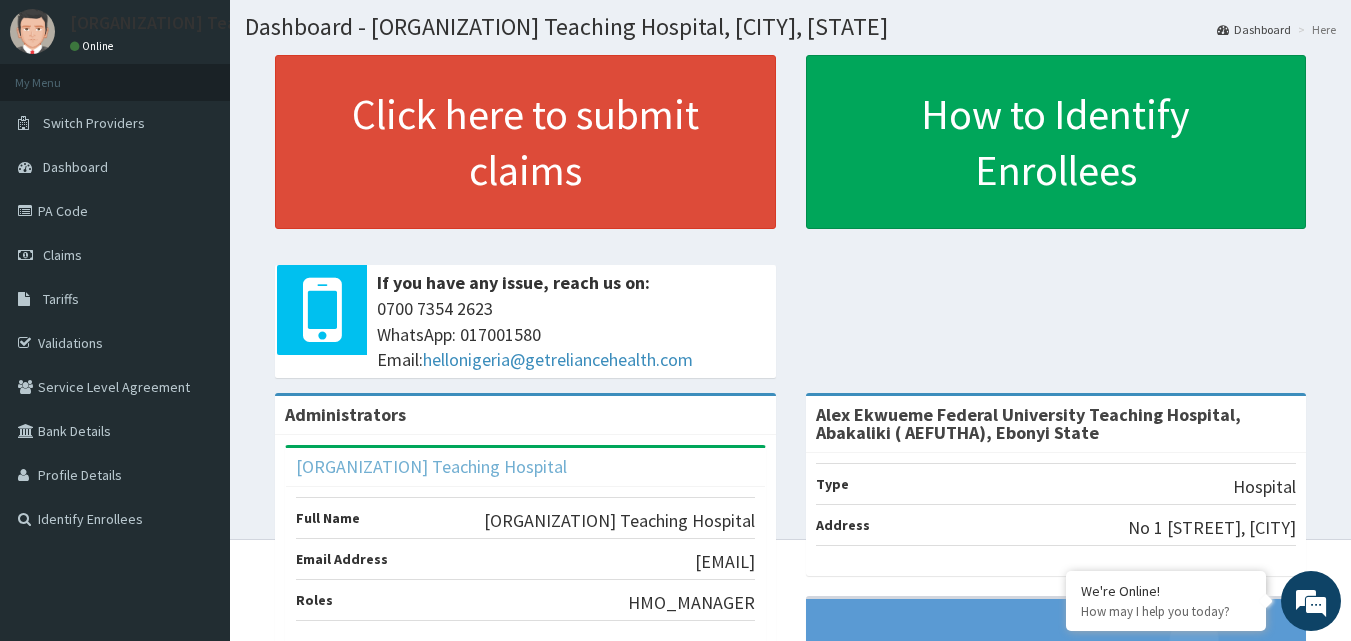 scroll, scrollTop: 50, scrollLeft: 0, axis: vertical 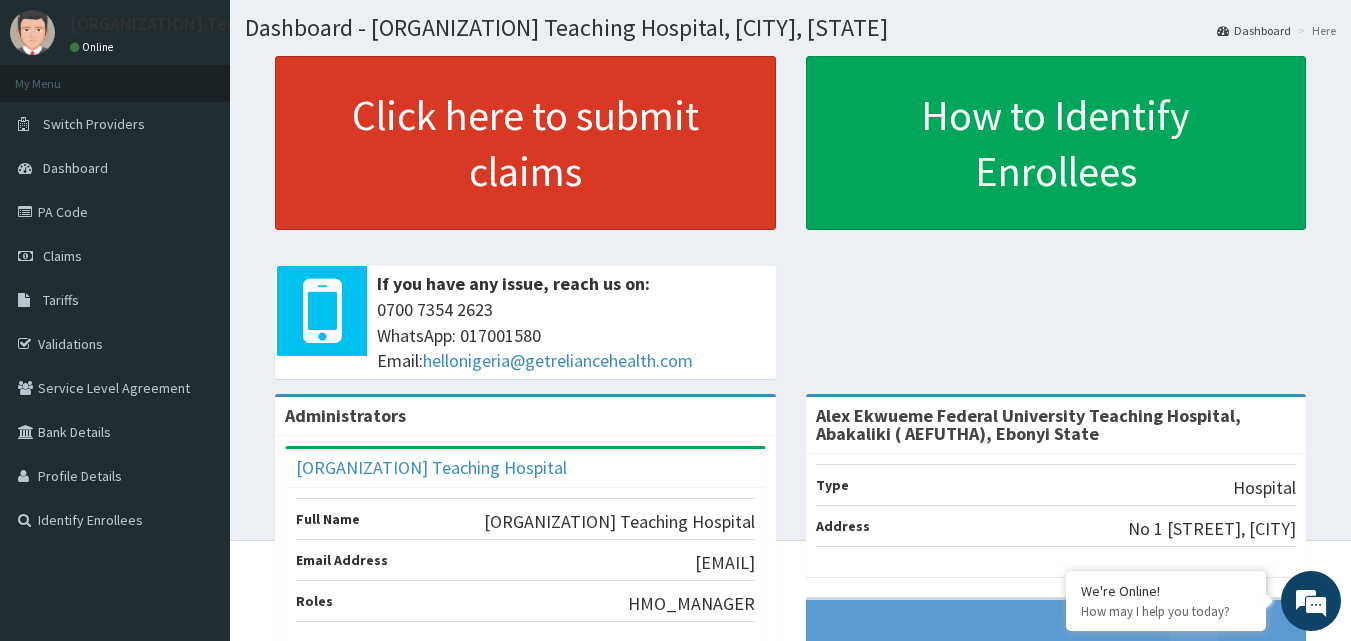 click on "Click here to submit claims" at bounding box center (525, 143) 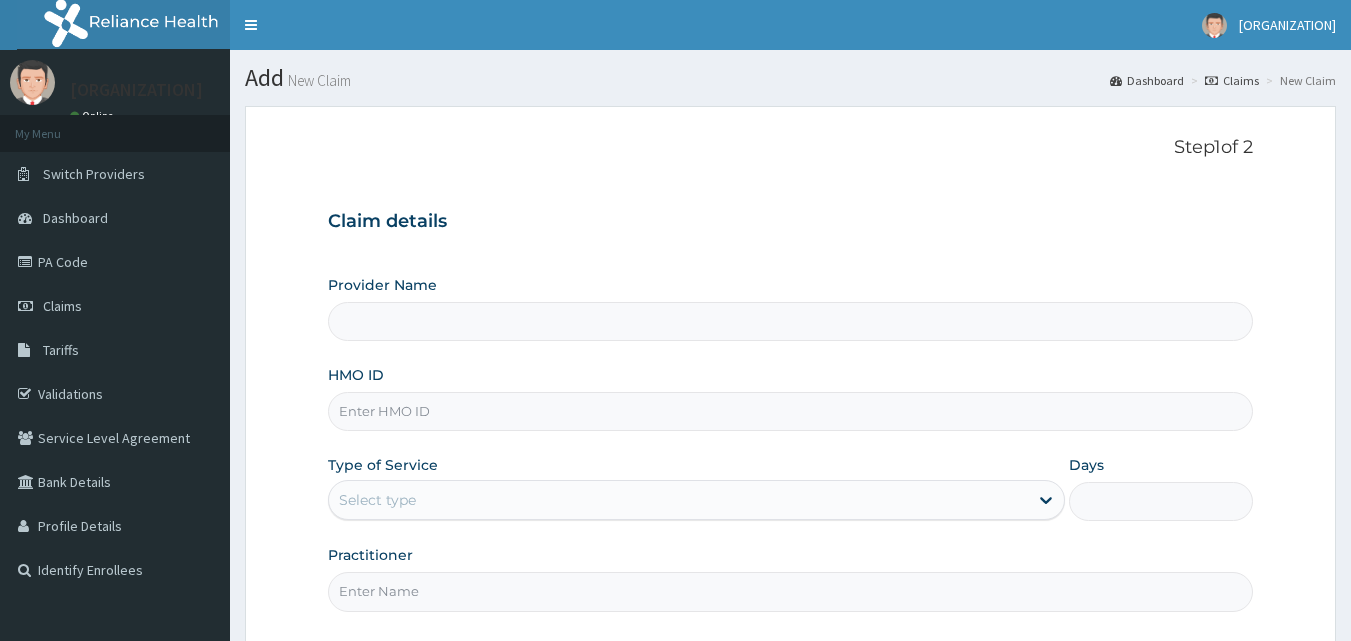 type on "Alex Ekwueme Federal University Teaching Hospital, Abakaliki ( AEFUTHA), Ebonyi State" 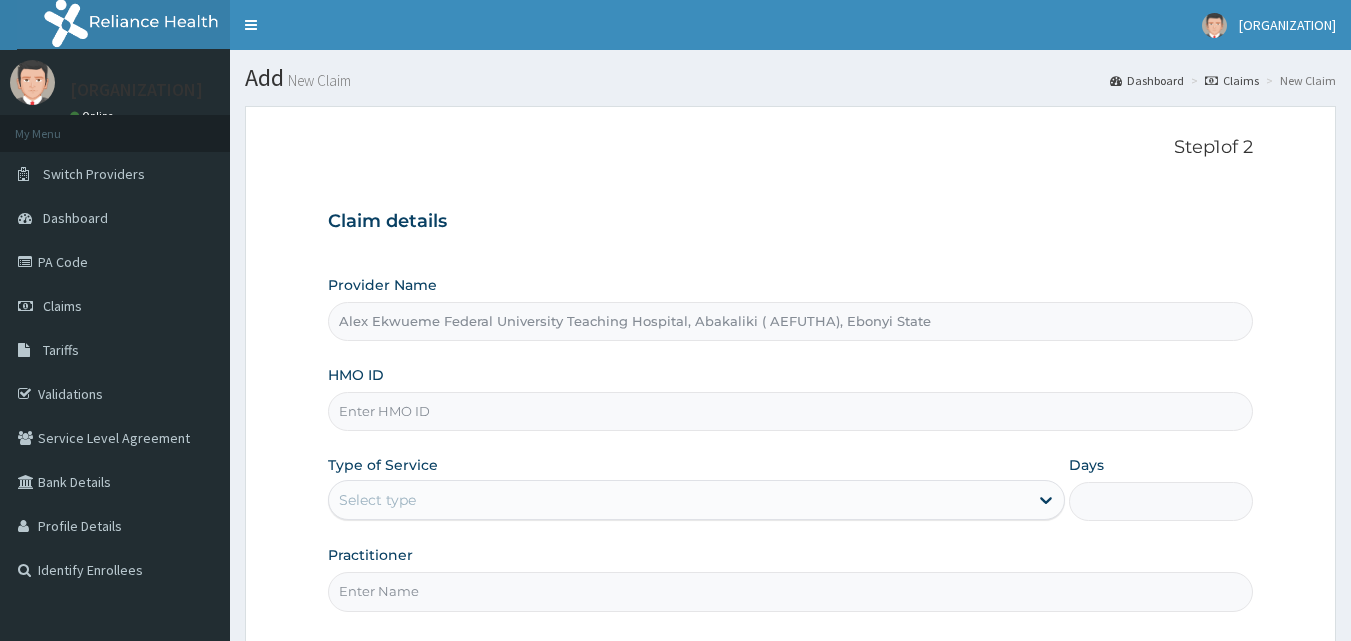 scroll, scrollTop: 0, scrollLeft: 0, axis: both 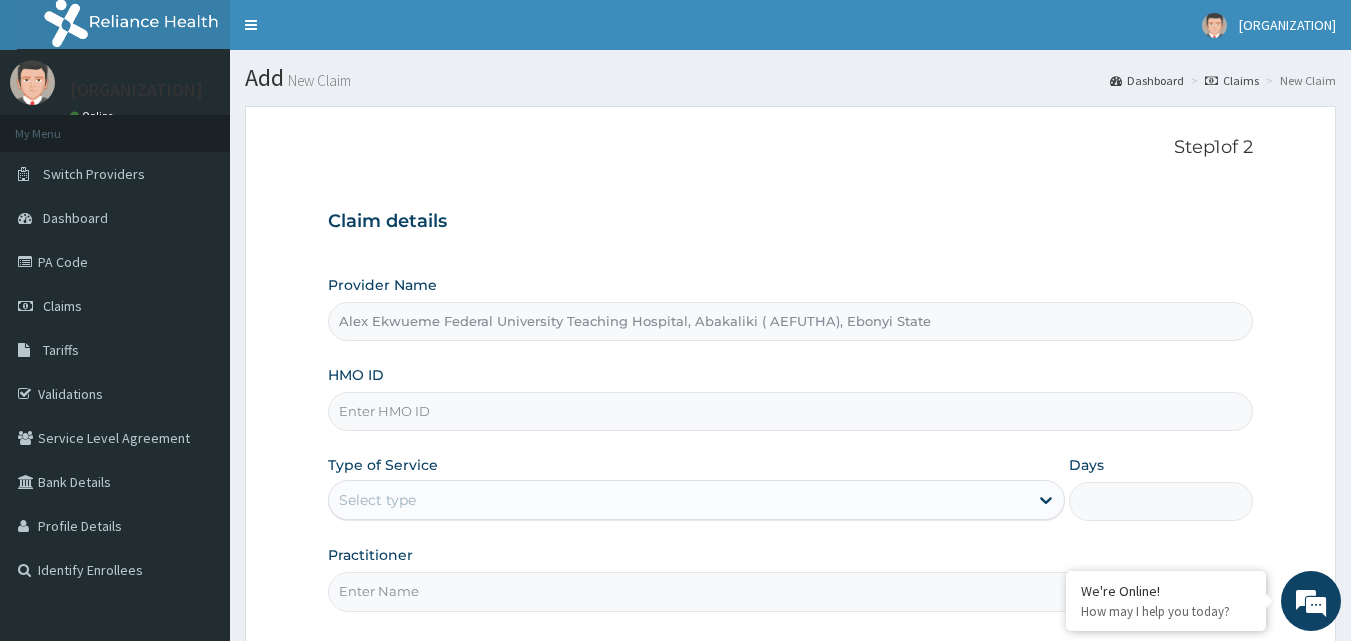 click on "HMO ID" at bounding box center [791, 411] 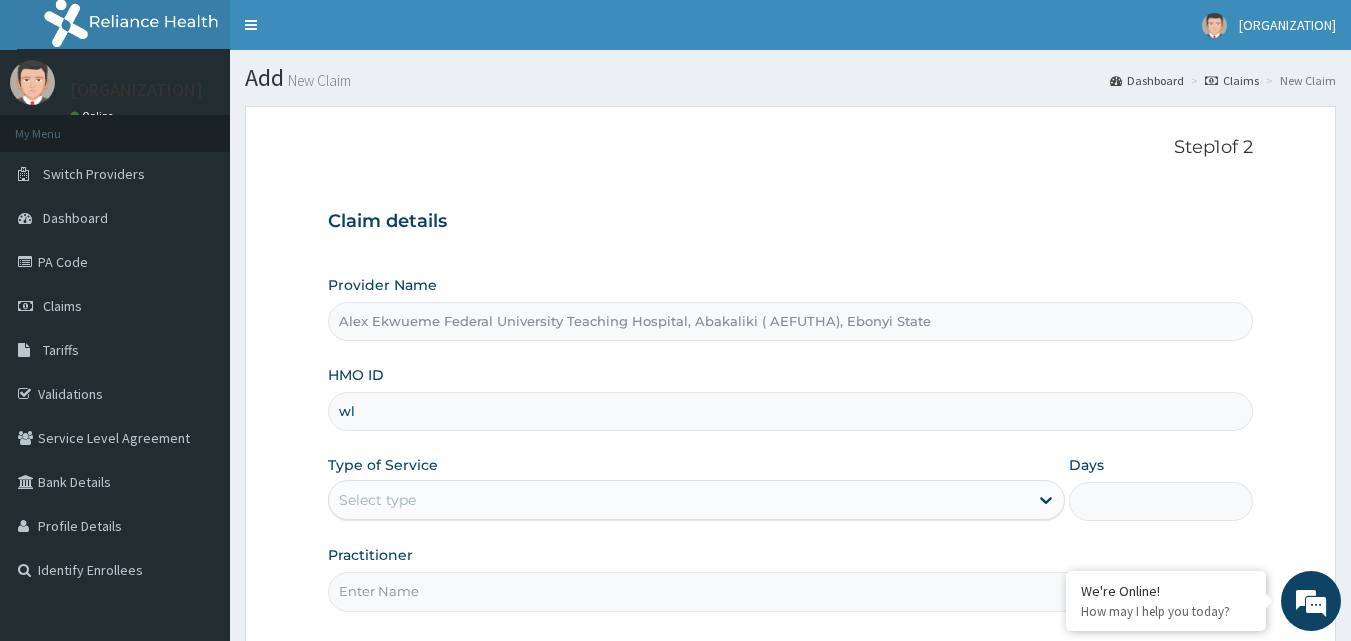 scroll, scrollTop: 0, scrollLeft: 0, axis: both 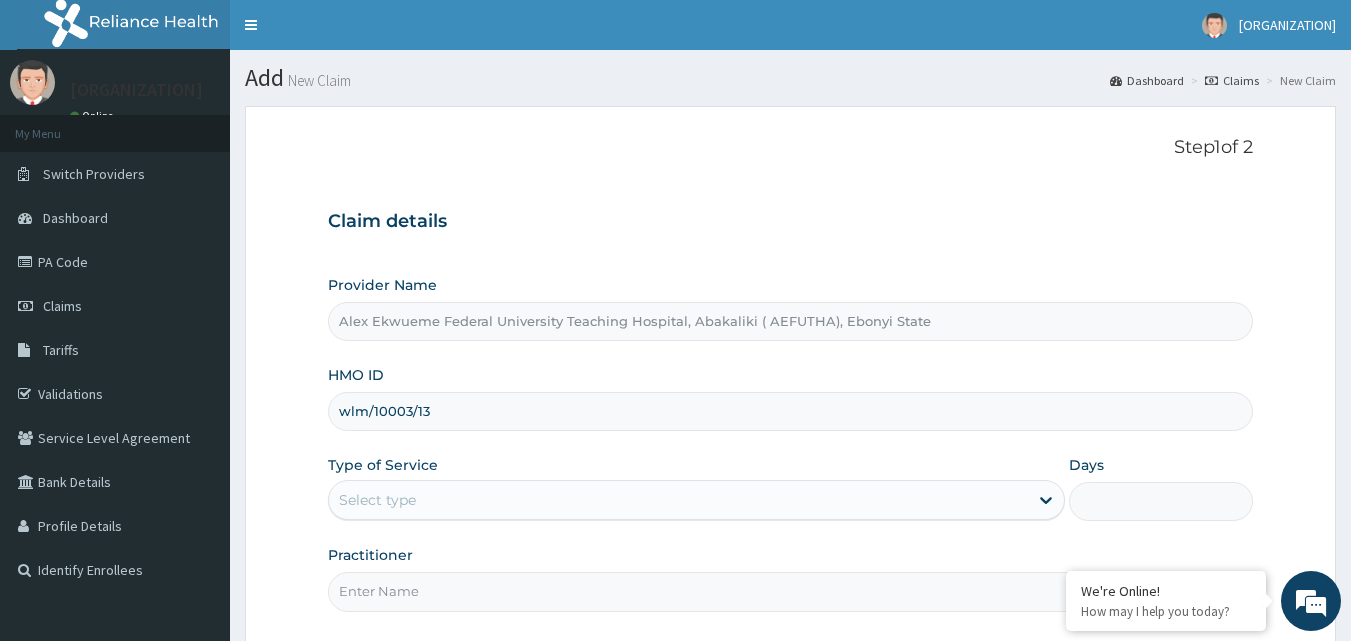 type on "wlm/10003/13" 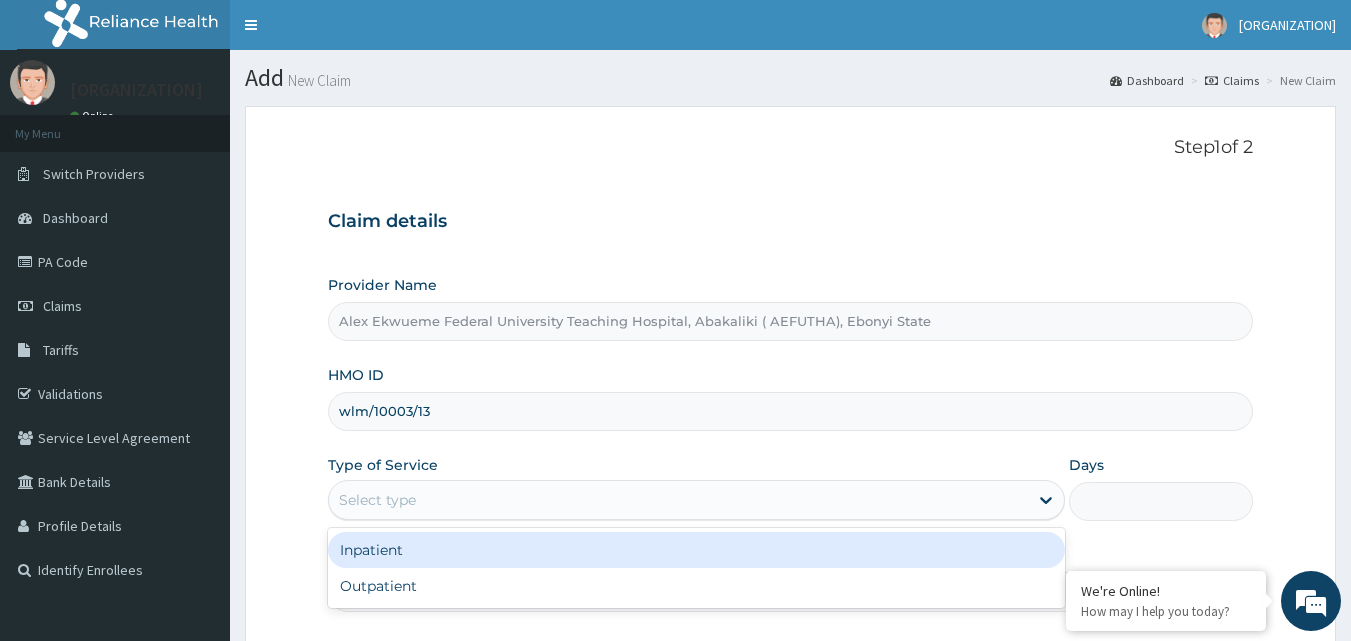 drag, startPoint x: 479, startPoint y: 499, endPoint x: 369, endPoint y: 547, distance: 120.01666 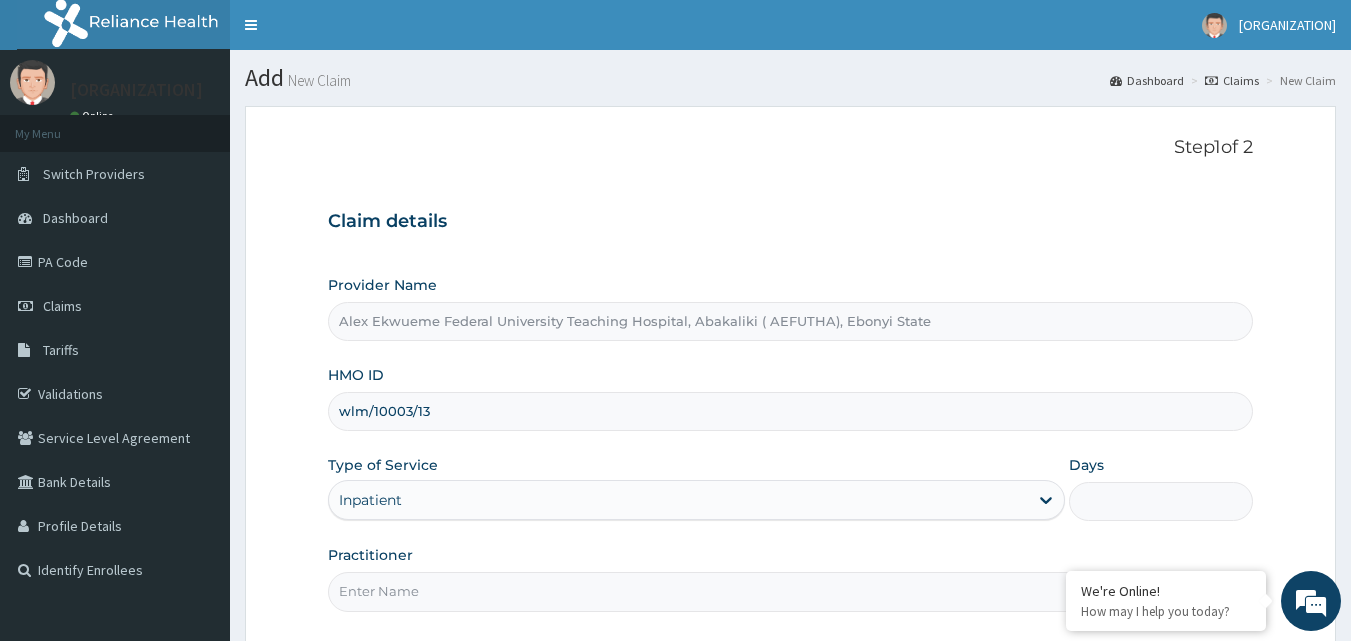 click on "Days" at bounding box center [1161, 501] 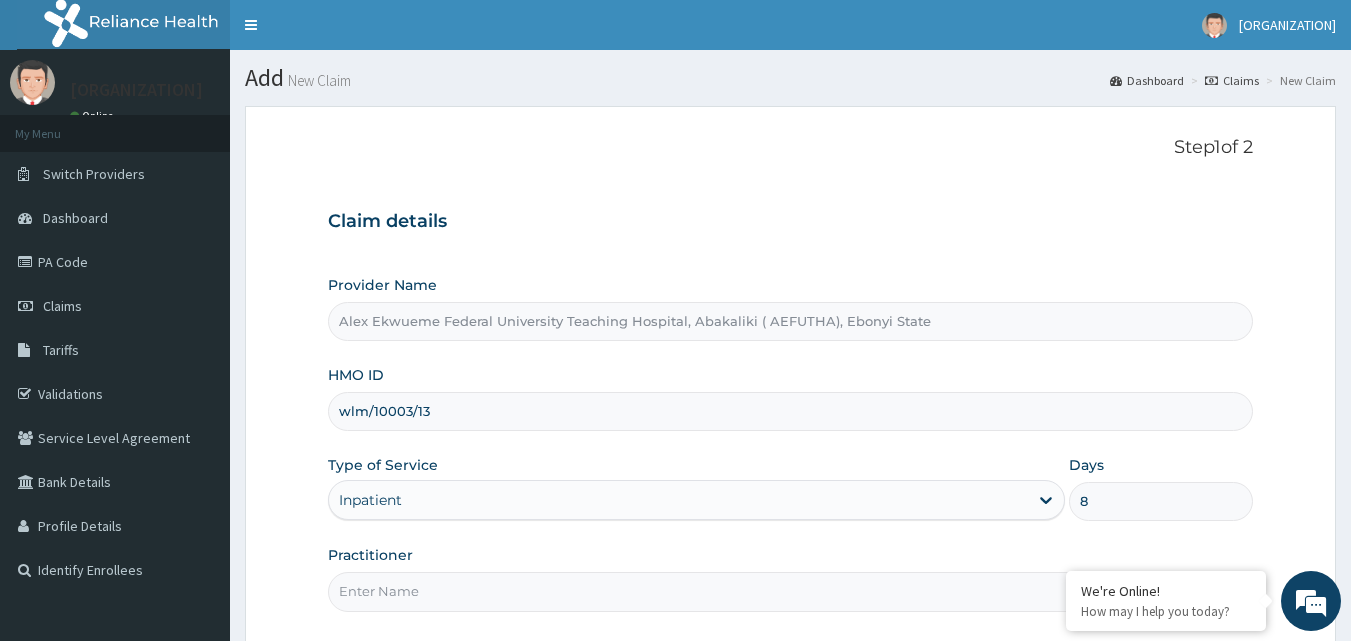 type on "8" 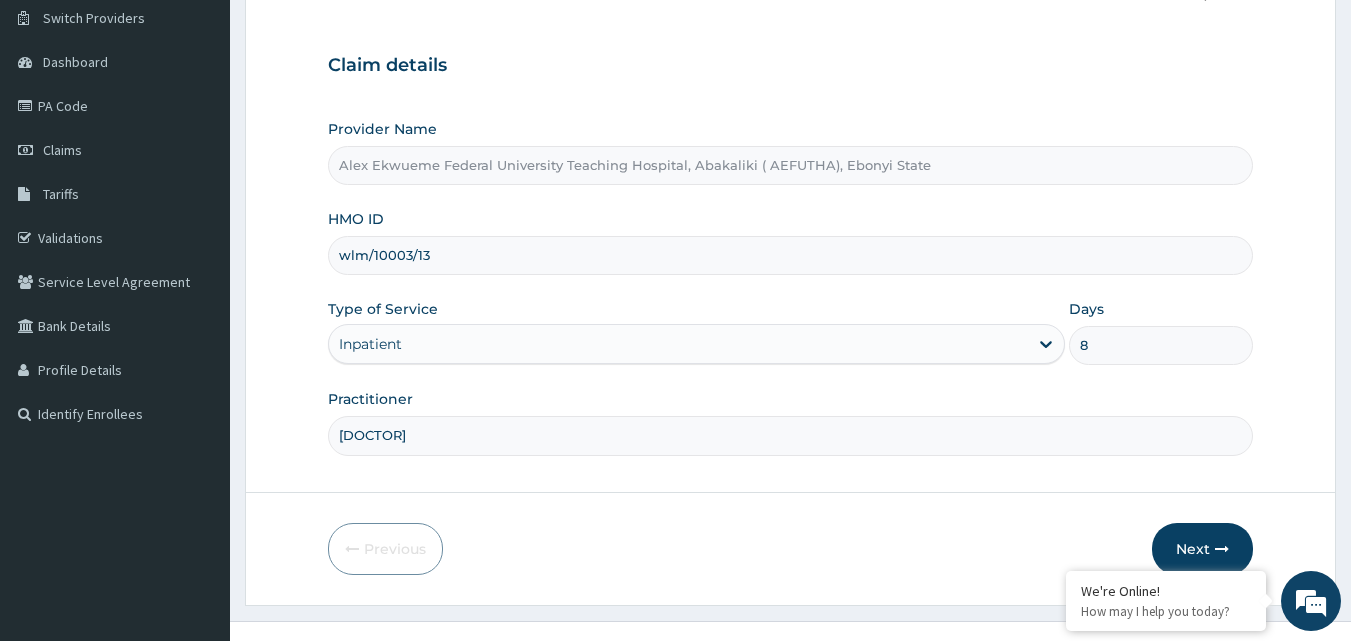 scroll, scrollTop: 177, scrollLeft: 0, axis: vertical 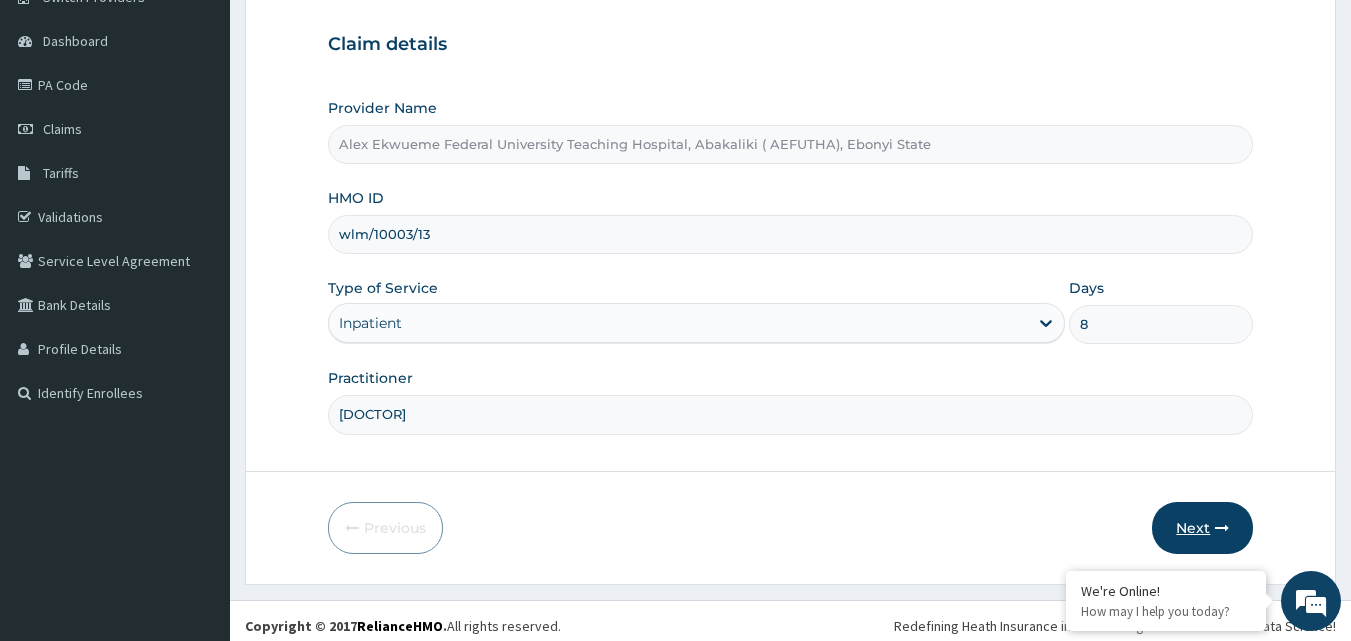 type on "dr obi" 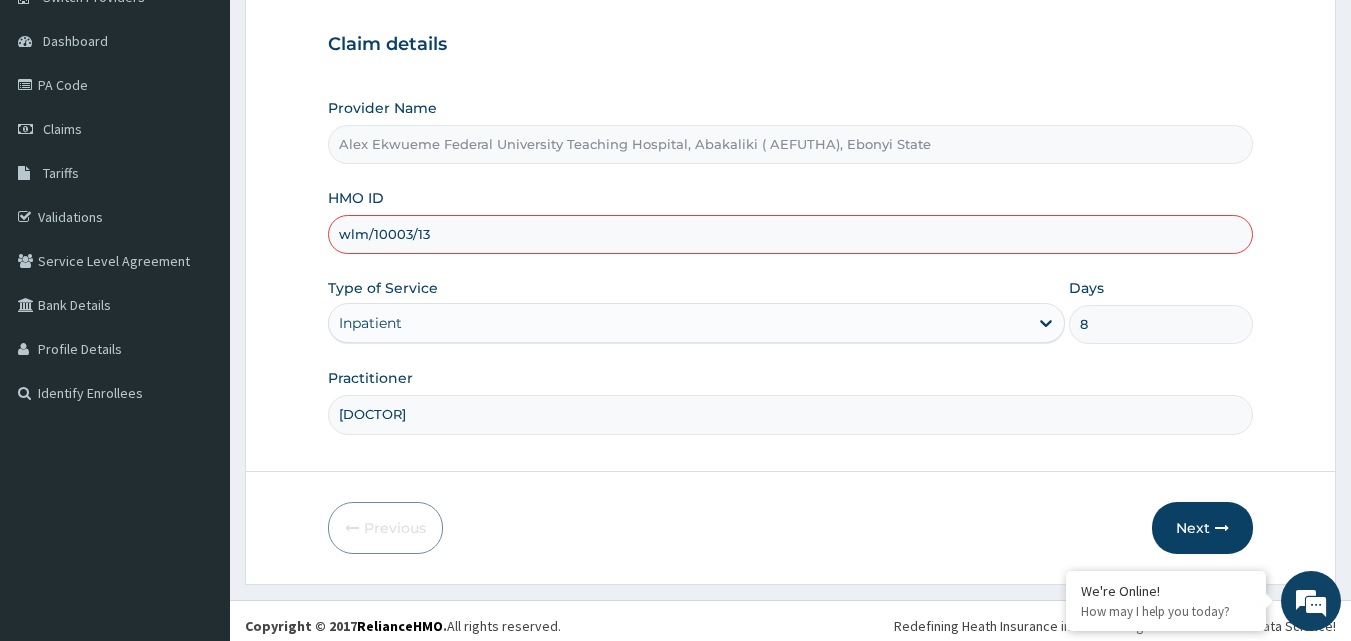 drag, startPoint x: 367, startPoint y: 239, endPoint x: 311, endPoint y: 232, distance: 56.435802 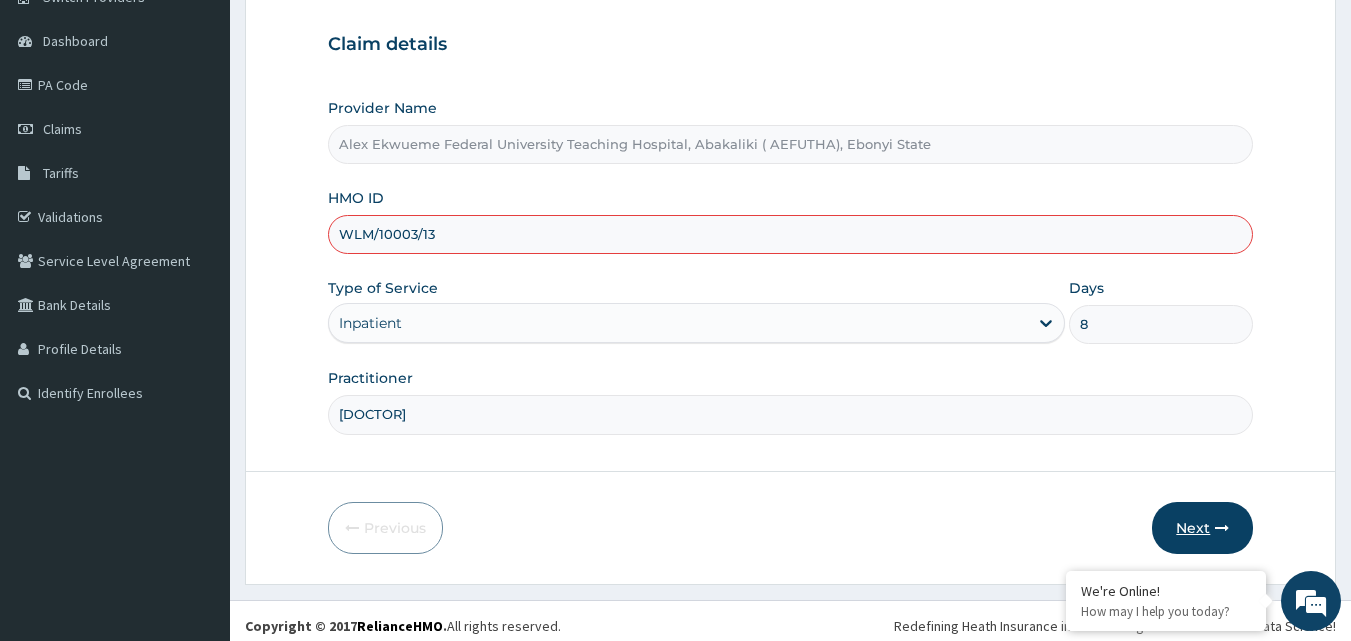 click on "Next" at bounding box center [1202, 528] 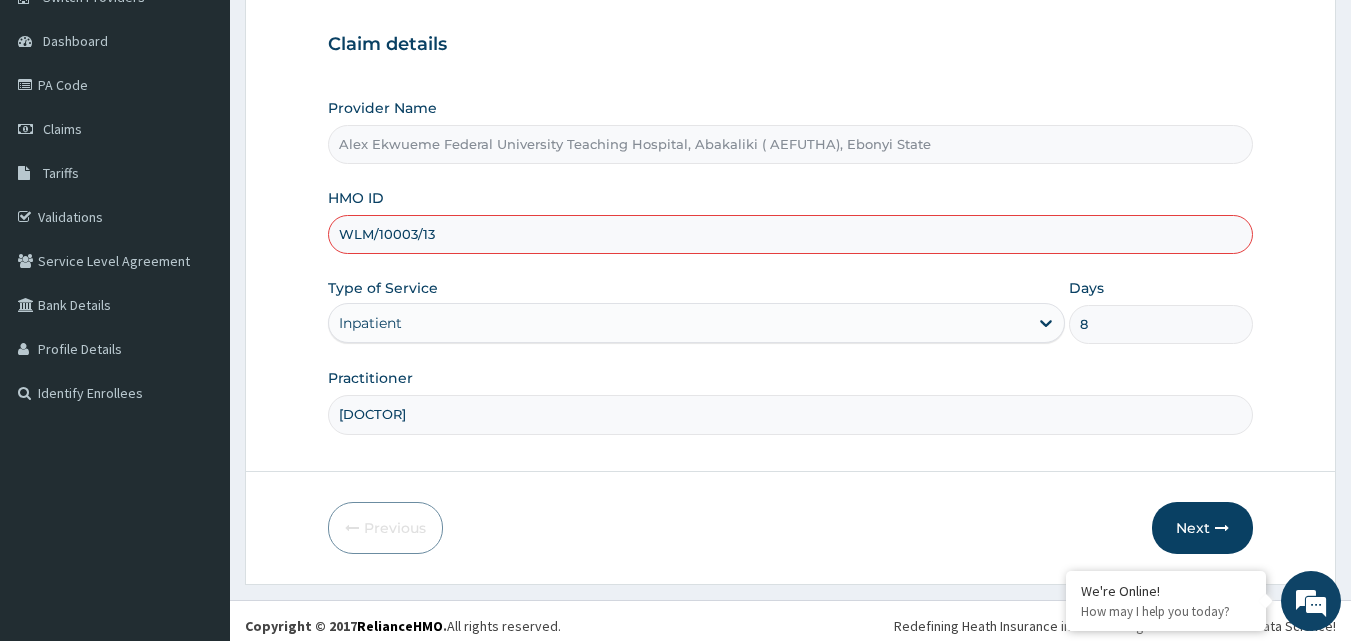click on "WLM/10003/13" at bounding box center [791, 234] 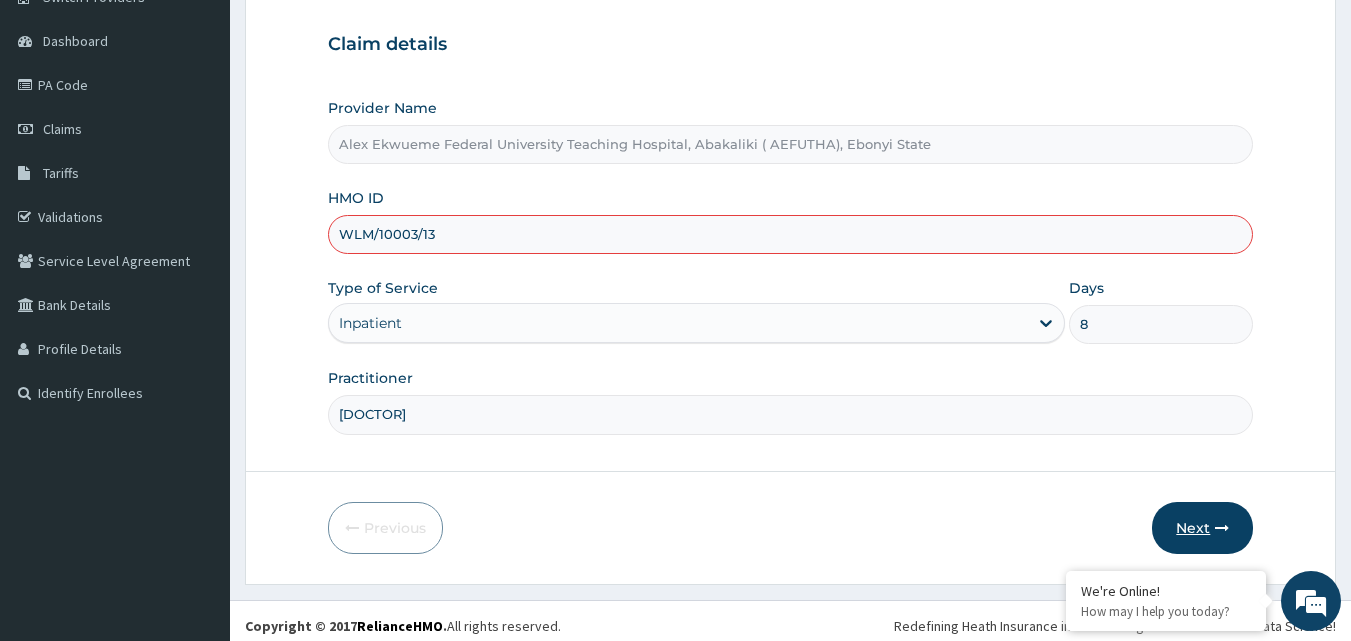 click on "Next" at bounding box center (1202, 528) 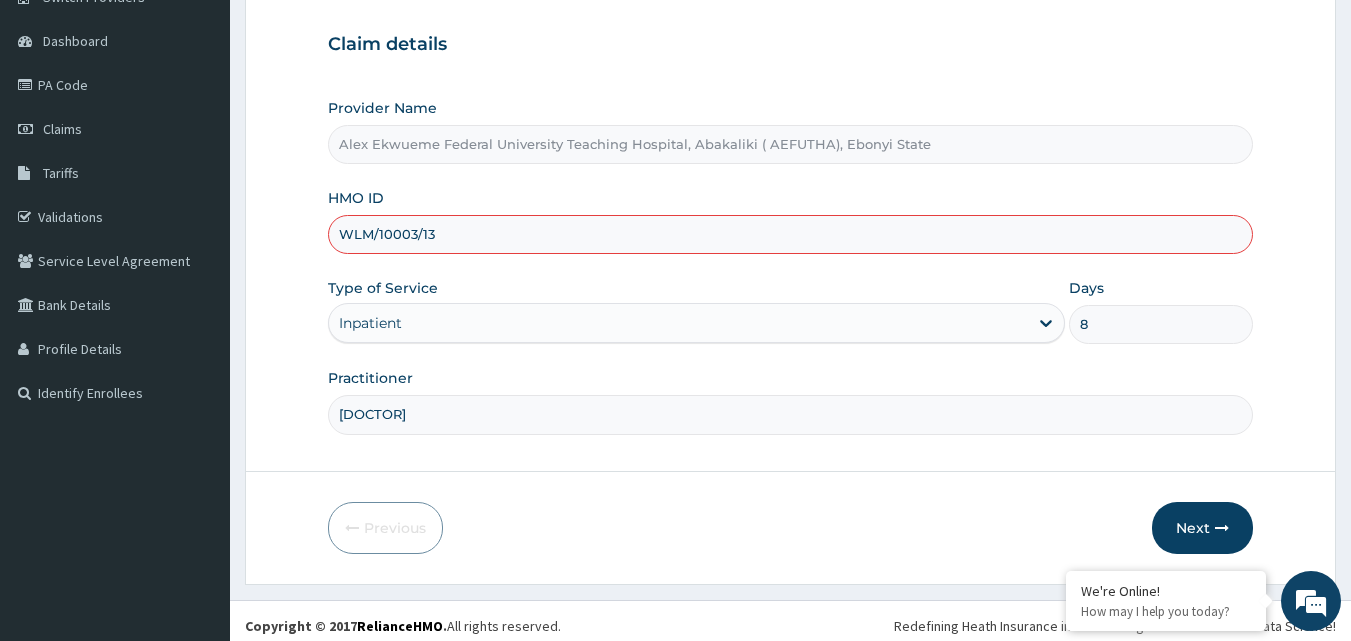 scroll, scrollTop: 0, scrollLeft: 0, axis: both 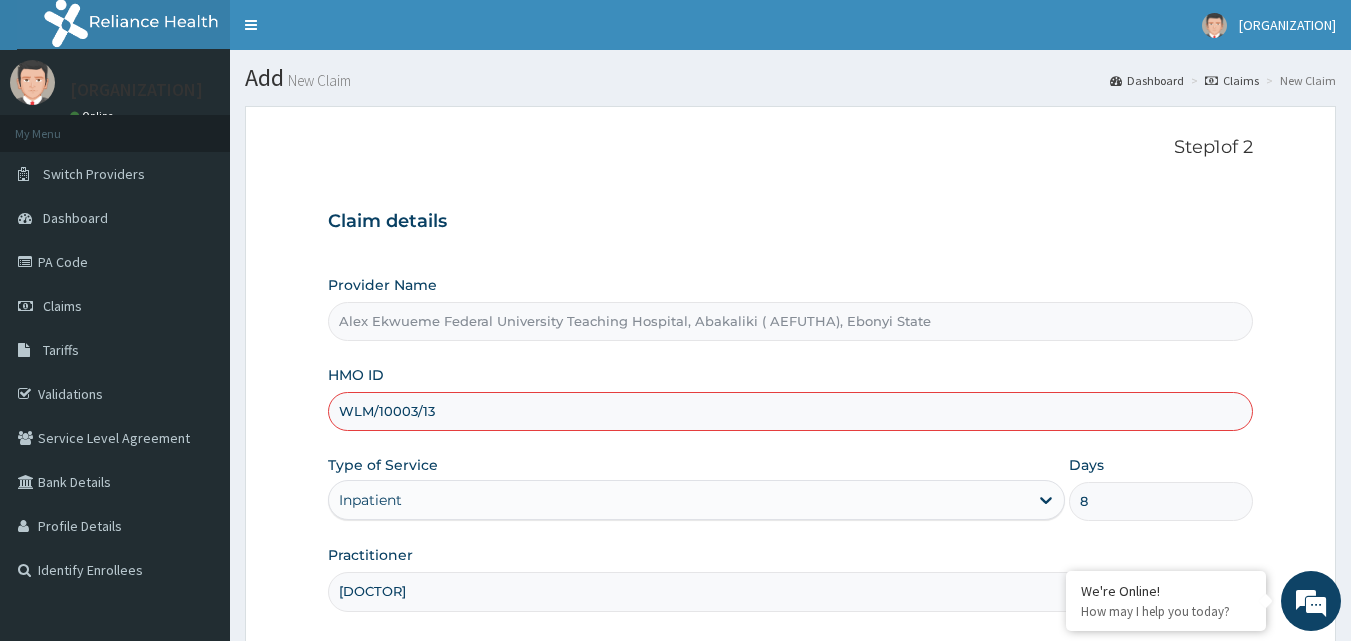 click on "Step  1  of 2" at bounding box center [791, 148] 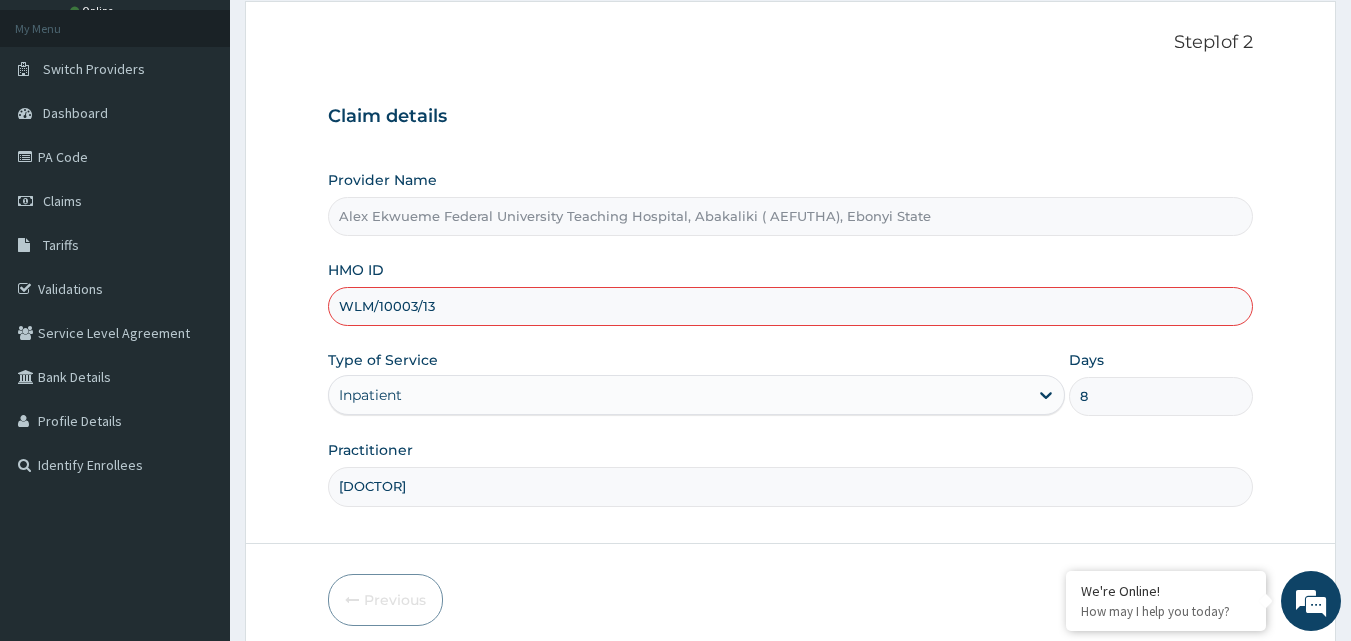scroll, scrollTop: 139, scrollLeft: 0, axis: vertical 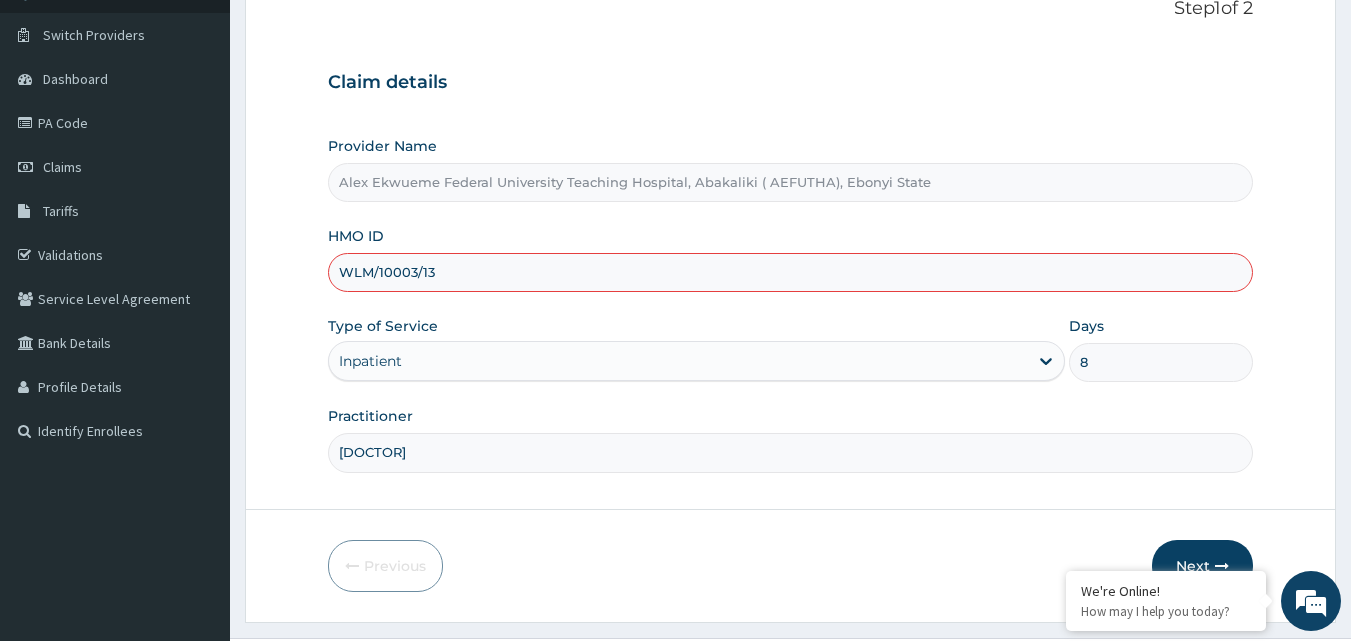 click on "Next" at bounding box center [1202, 566] 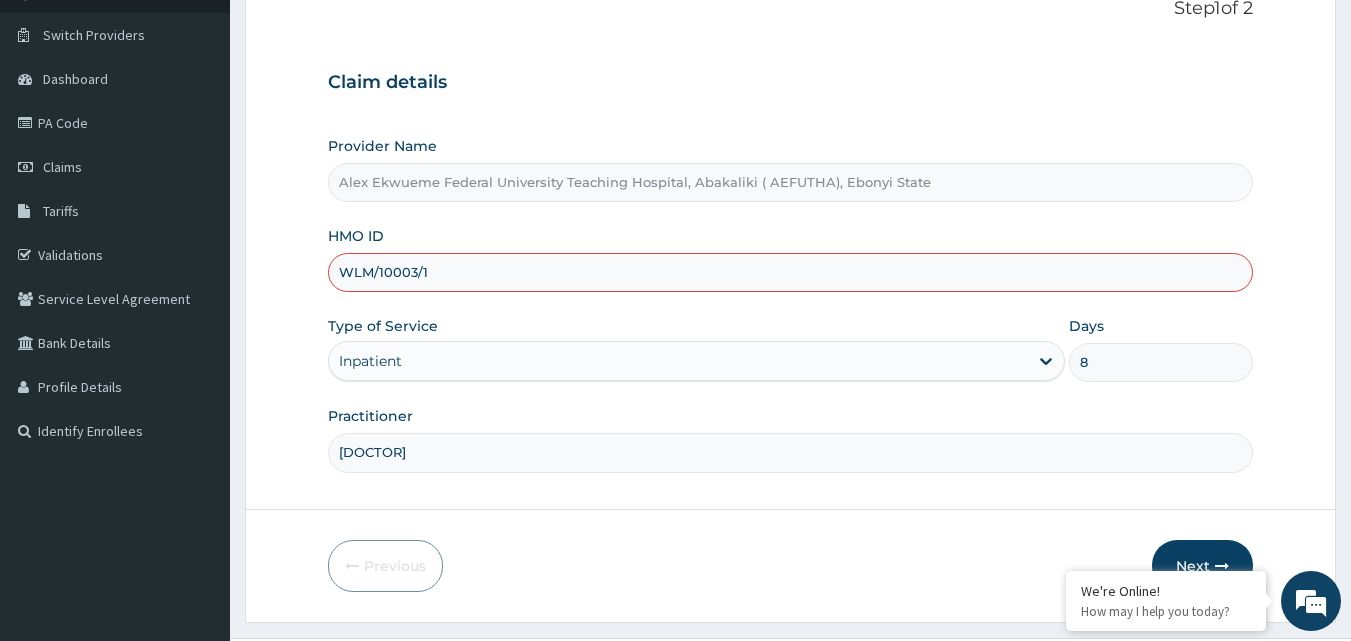 type on "WLM/10003/13" 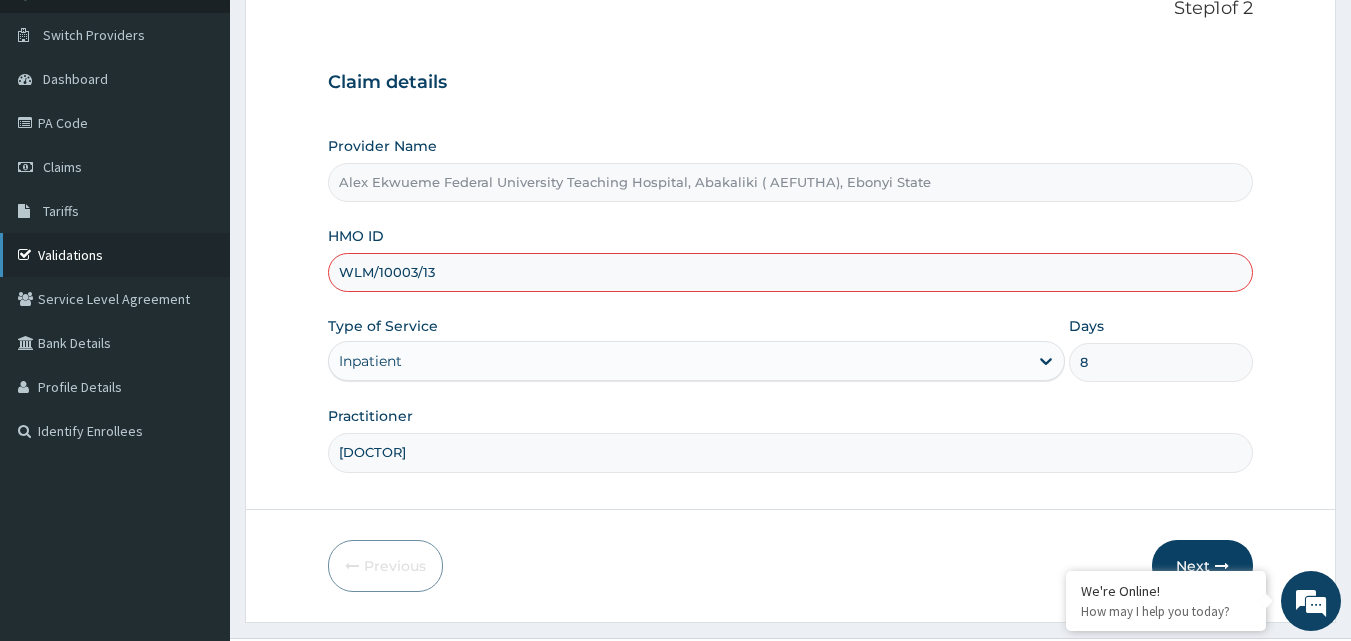 click at bounding box center [28, 255] 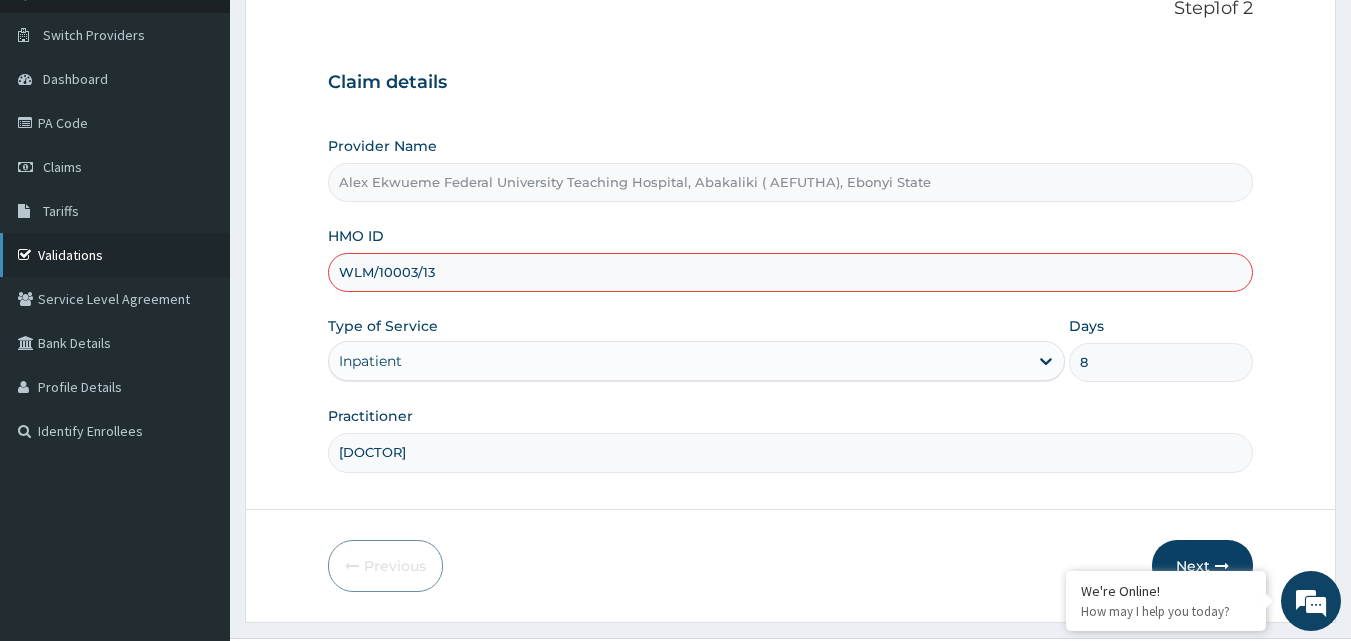 click at bounding box center [28, 255] 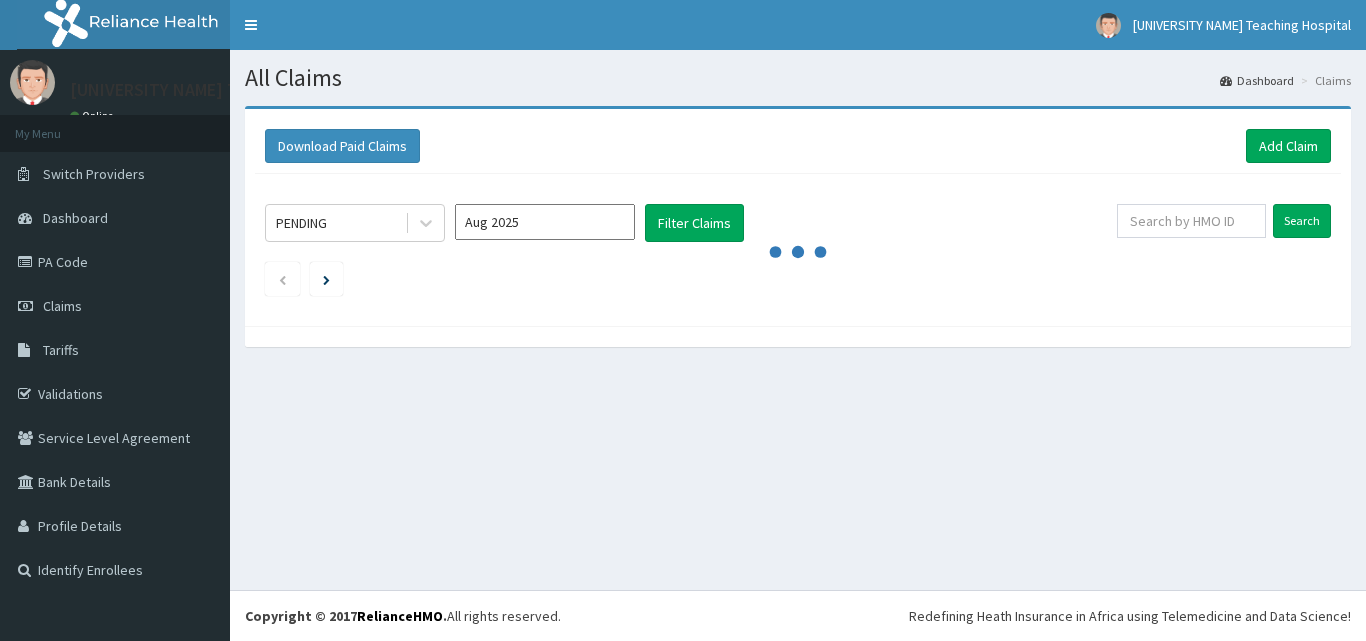 scroll, scrollTop: 0, scrollLeft: 0, axis: both 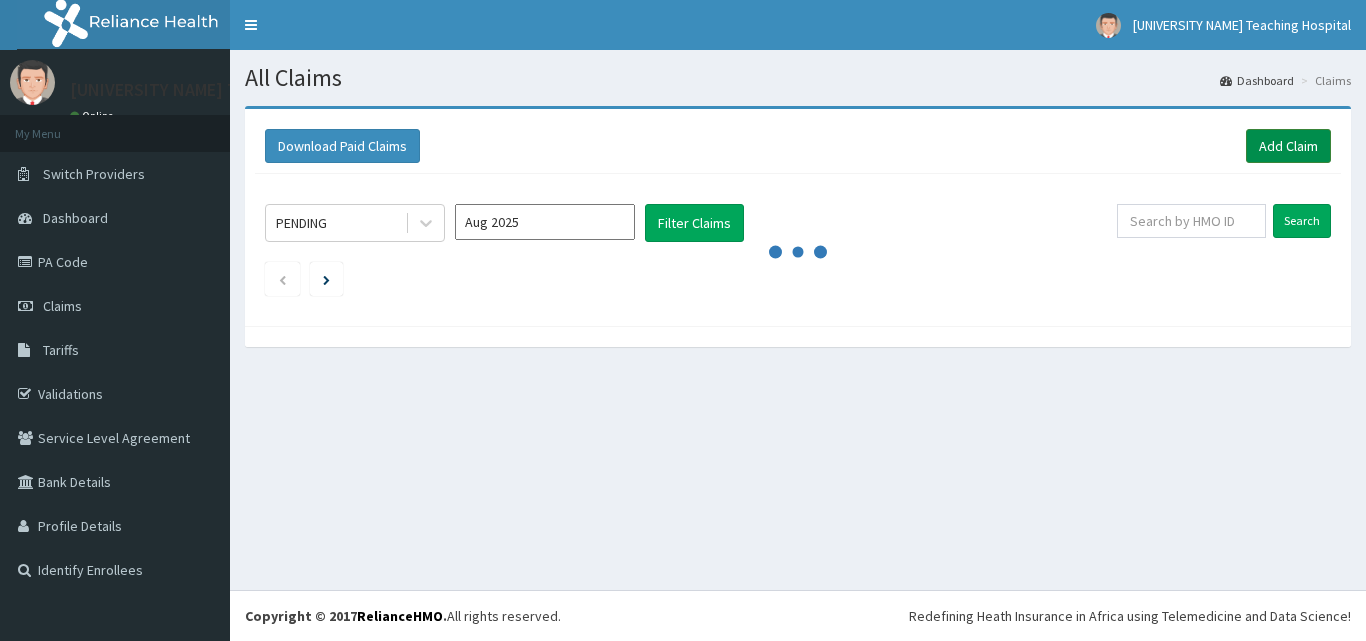 click on "Add Claim" at bounding box center (1288, 146) 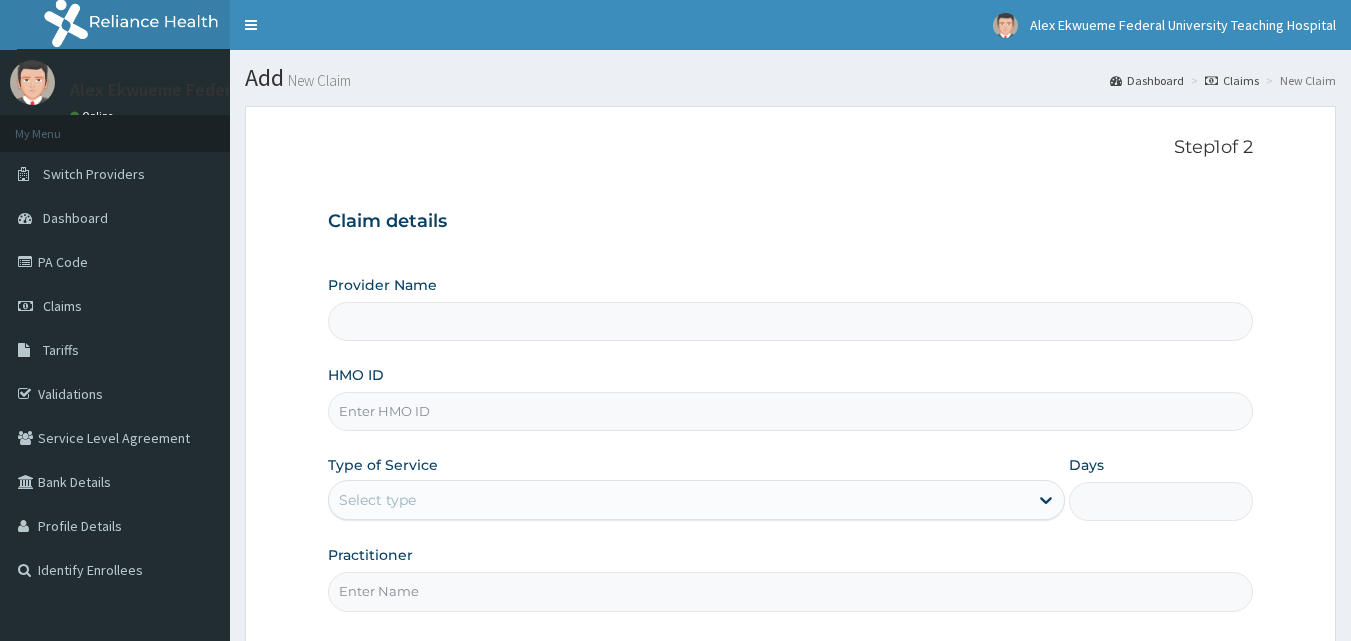 scroll, scrollTop: 0, scrollLeft: 0, axis: both 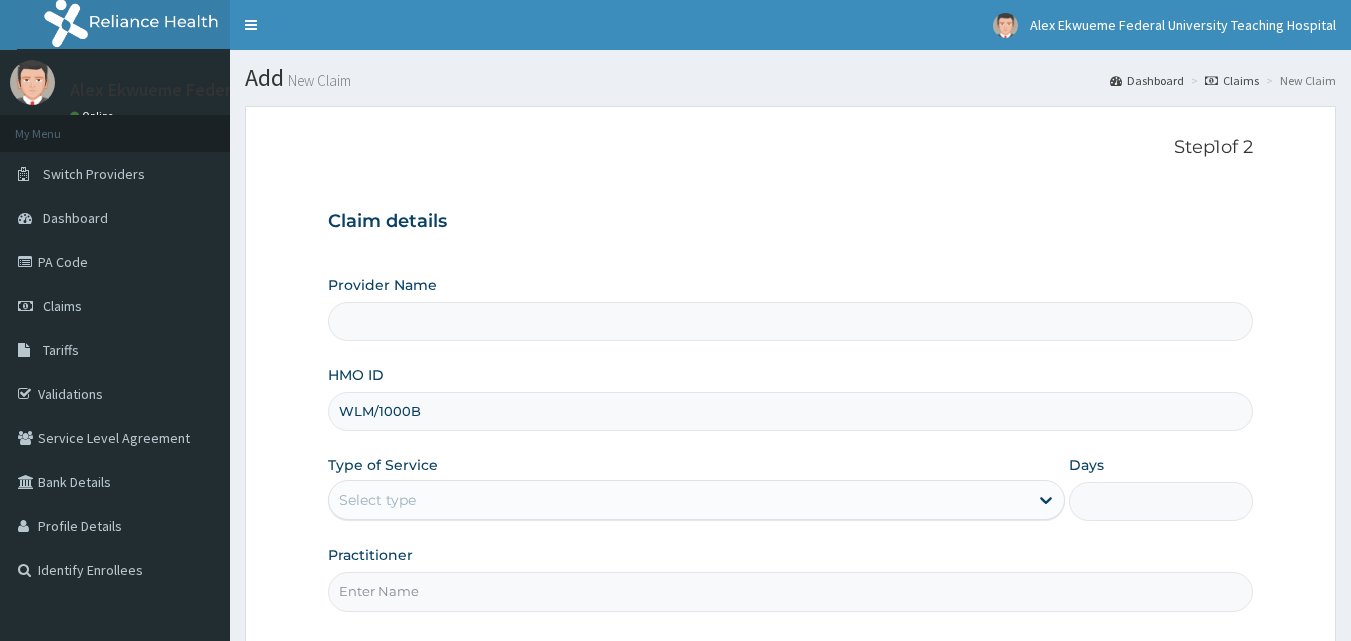 click on "WLM/1000B" at bounding box center [791, 411] 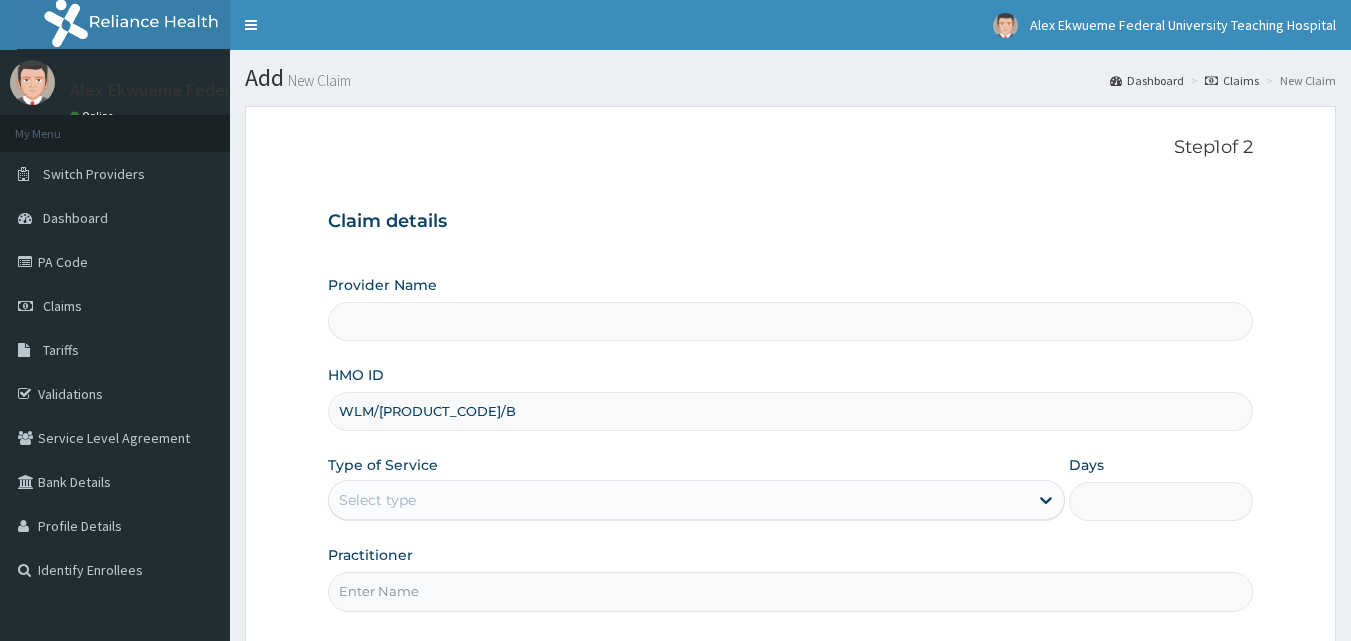 type on "WLM/[PRODUCT_CODE]/B" 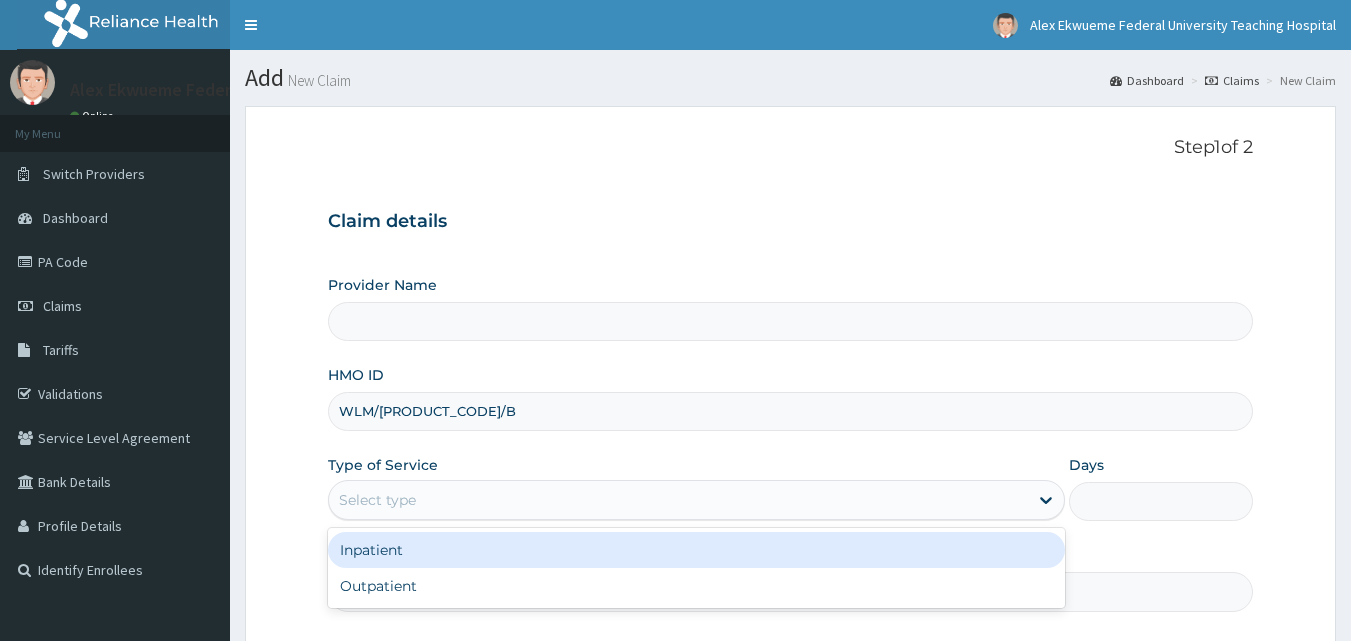 click on "Select type" at bounding box center (678, 500) 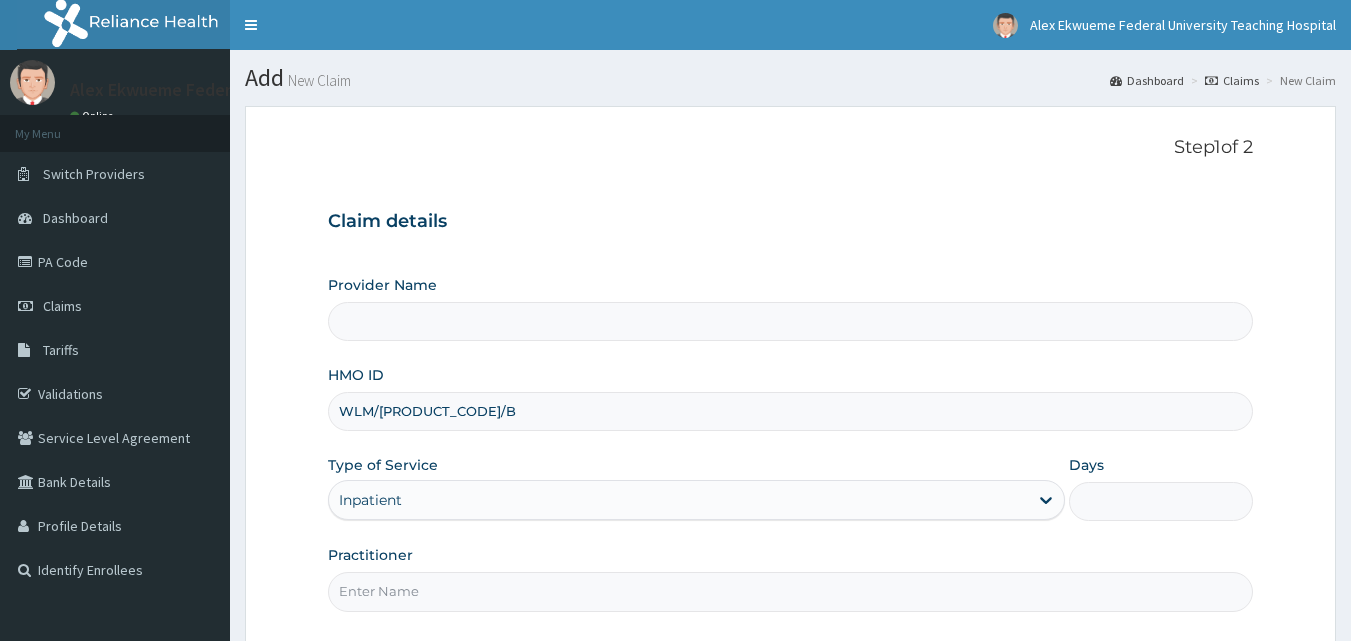 click on "Days" at bounding box center [1161, 501] 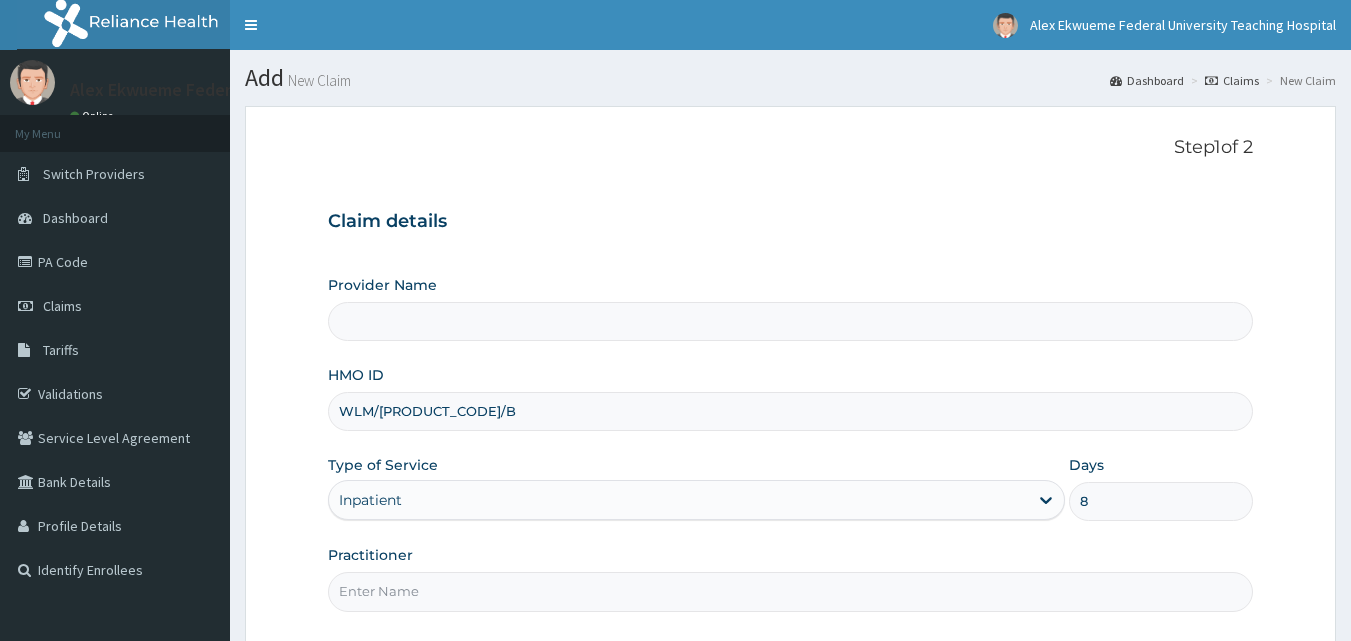 type on "8" 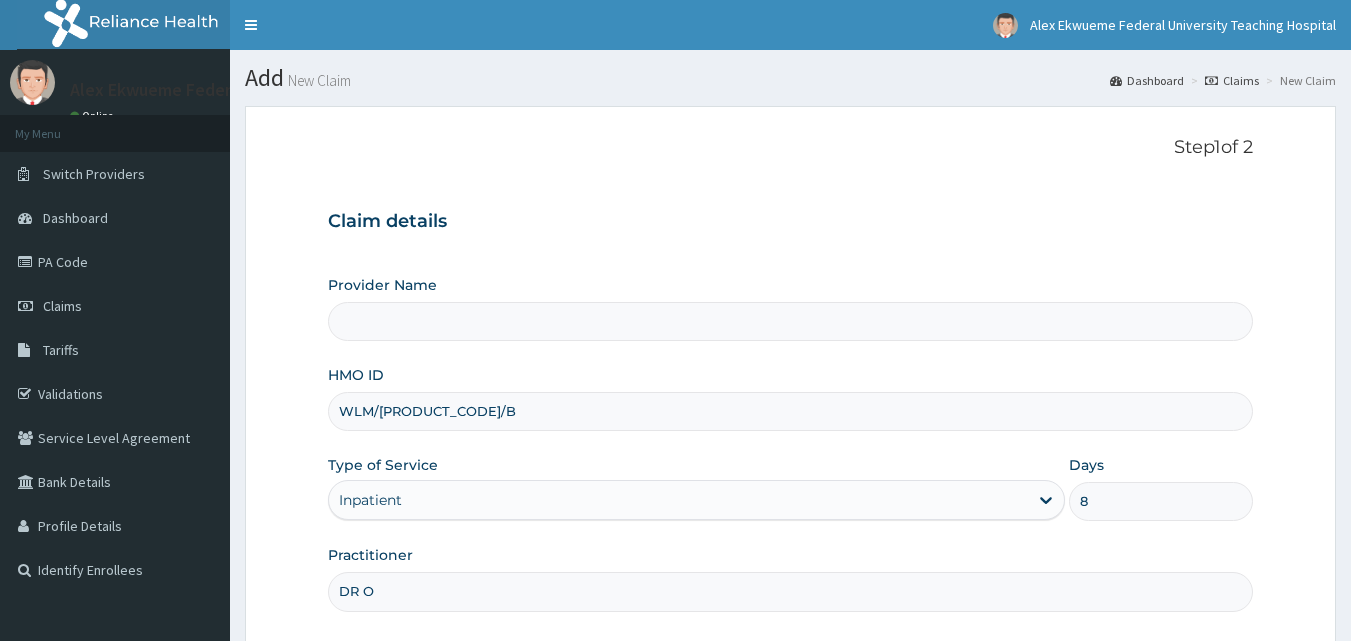 type on "DR OB" 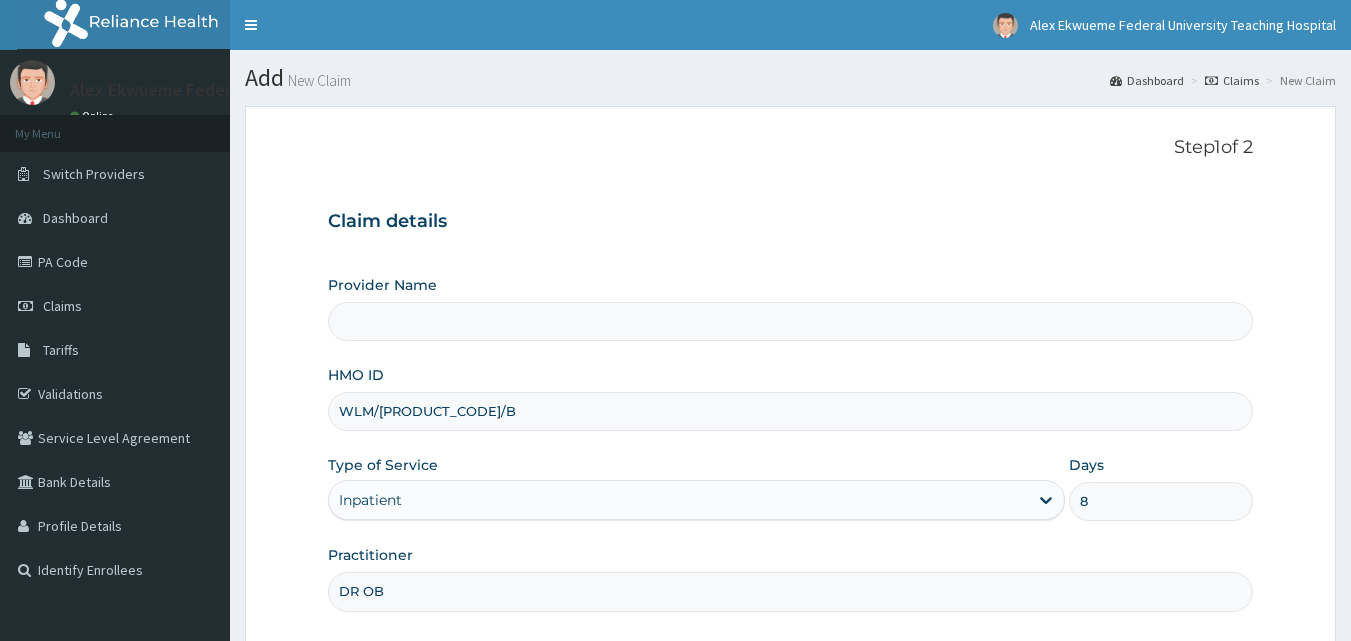 type on "Alex Ekwueme Federal University Teaching Hospital, Abakaliki ( AEFUTHA), Ebonyi State" 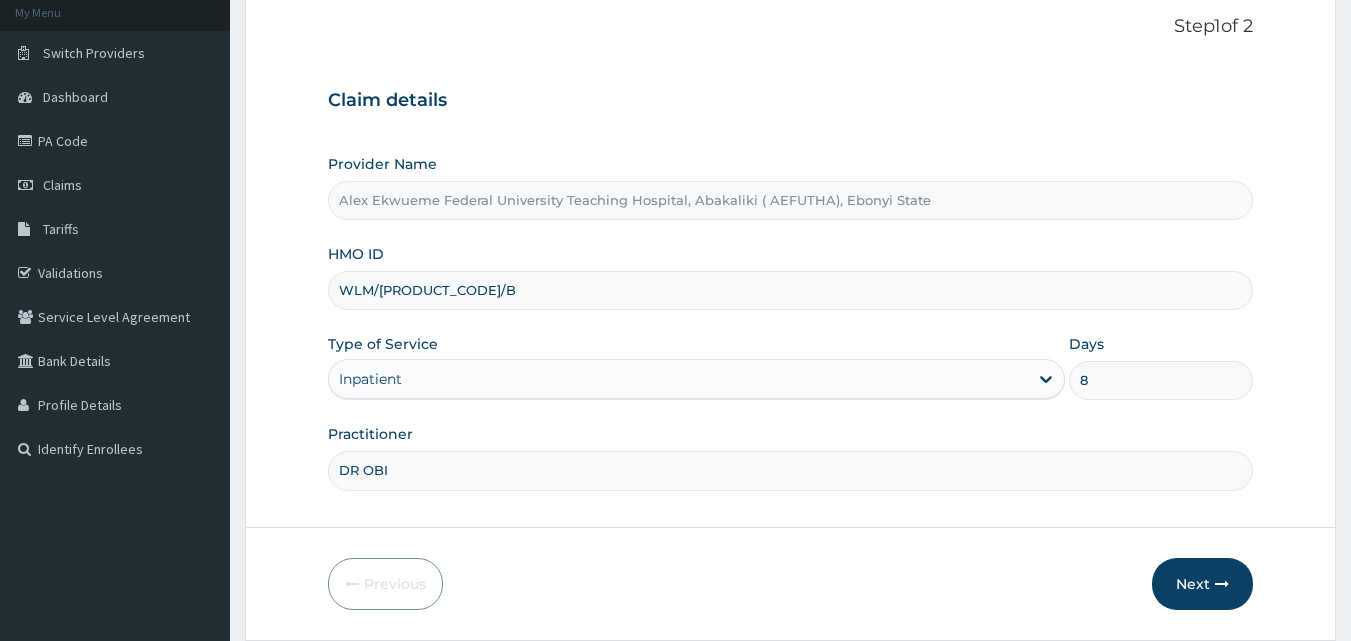 scroll, scrollTop: 187, scrollLeft: 0, axis: vertical 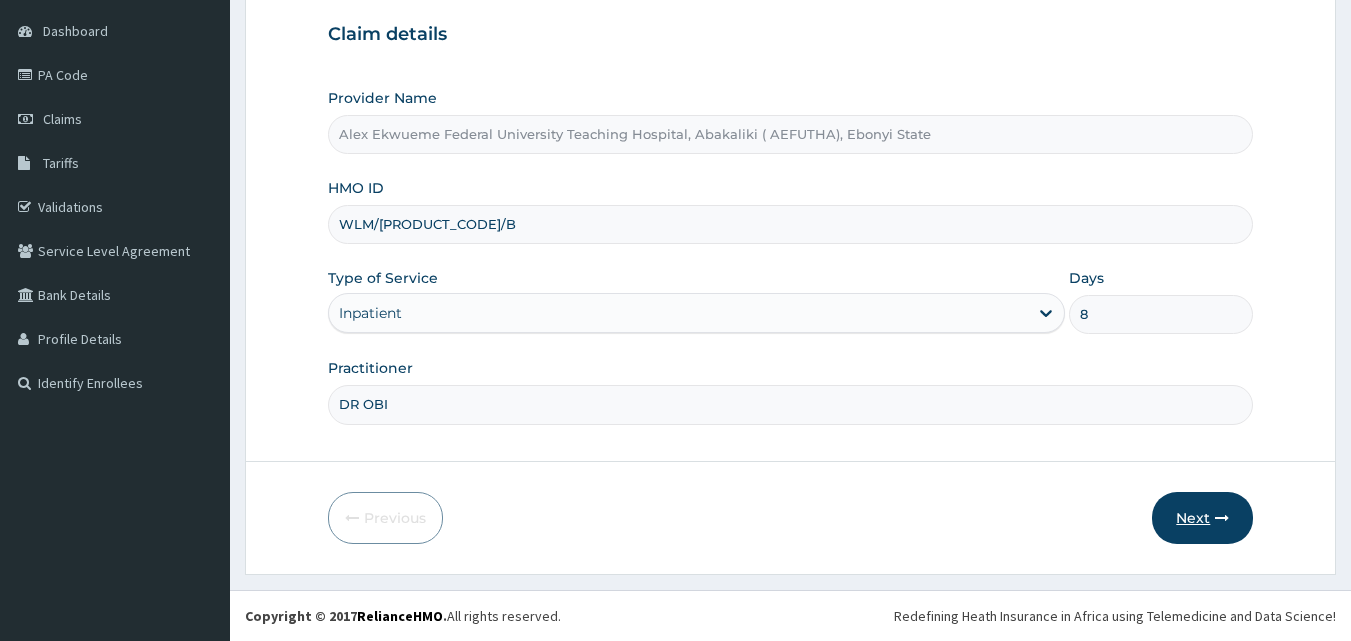 type on "DR OBI" 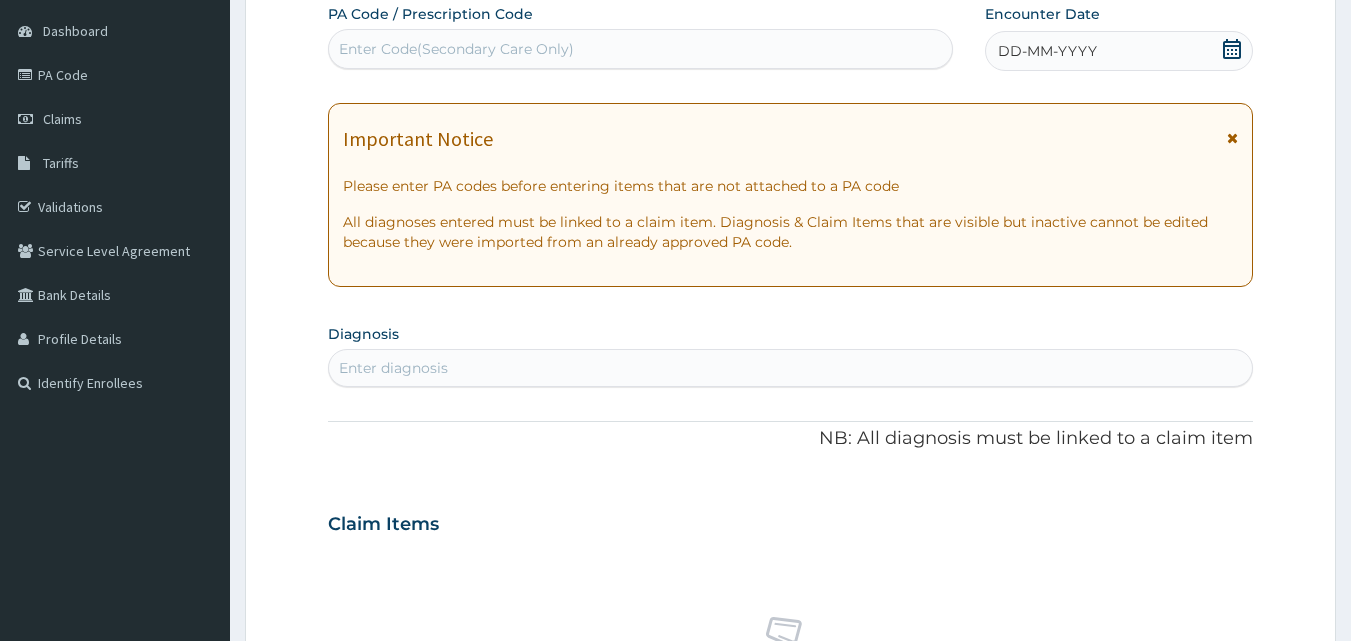 scroll, scrollTop: 129, scrollLeft: 0, axis: vertical 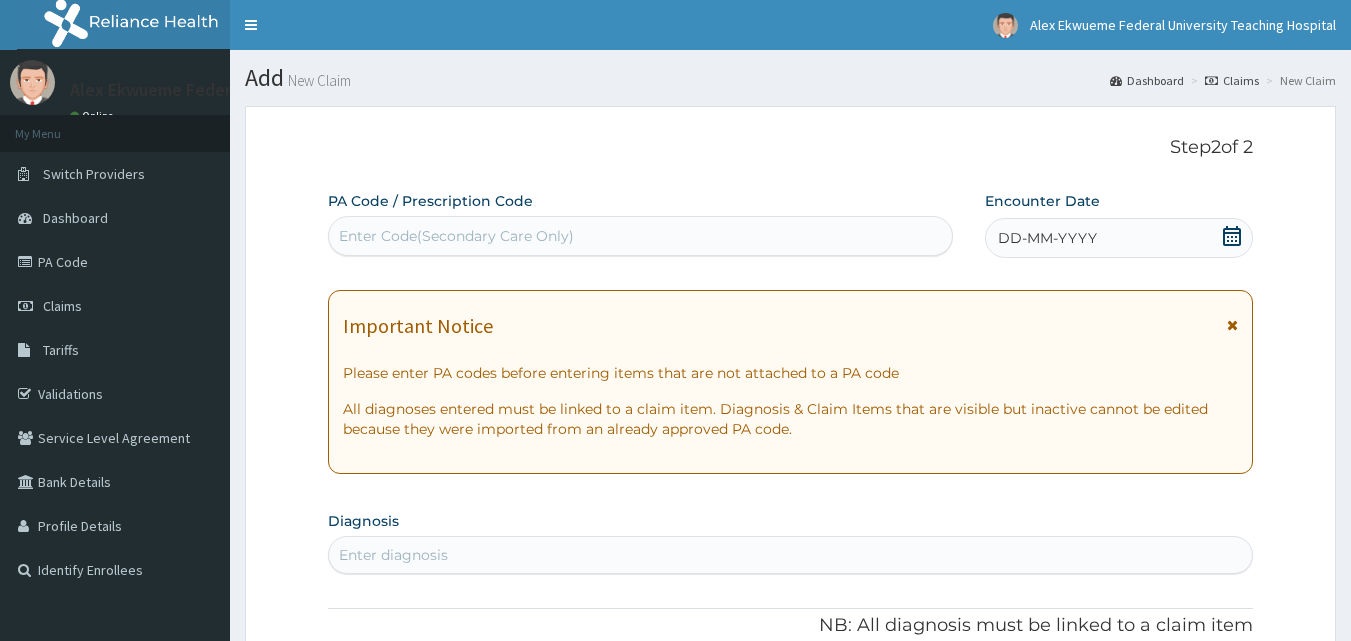 click on "Enter Code(Secondary Care Only)" at bounding box center [641, 236] 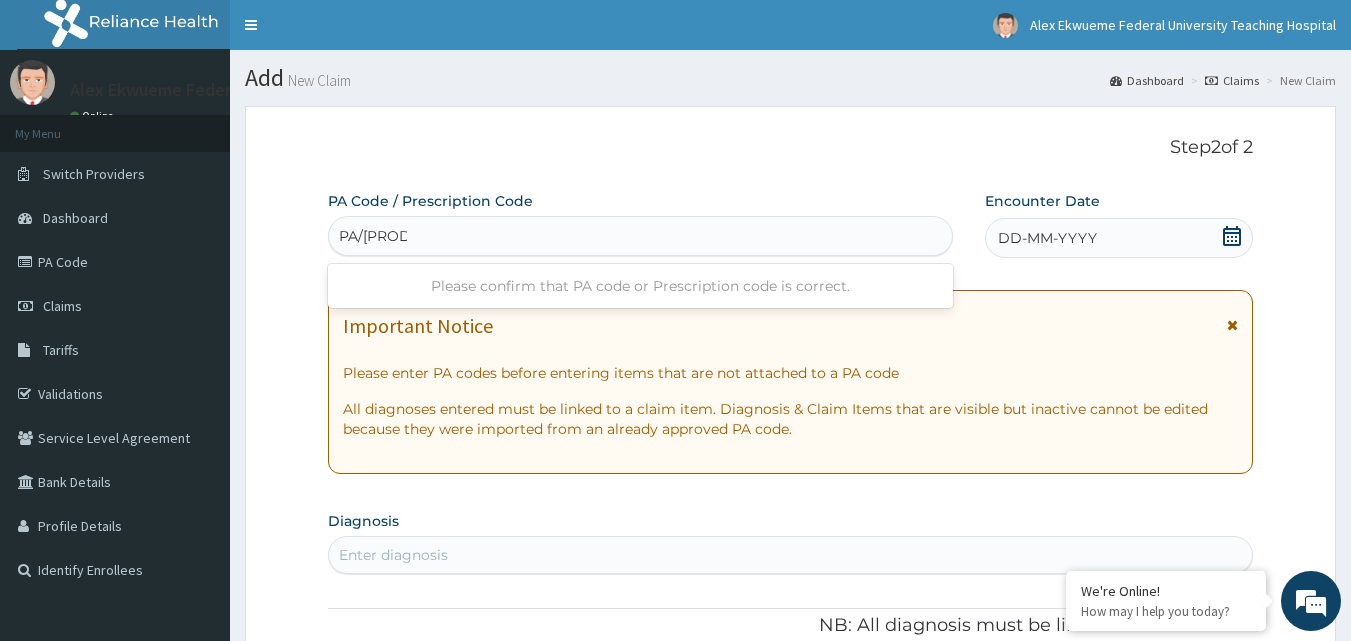 type on "[PA_CODE]" 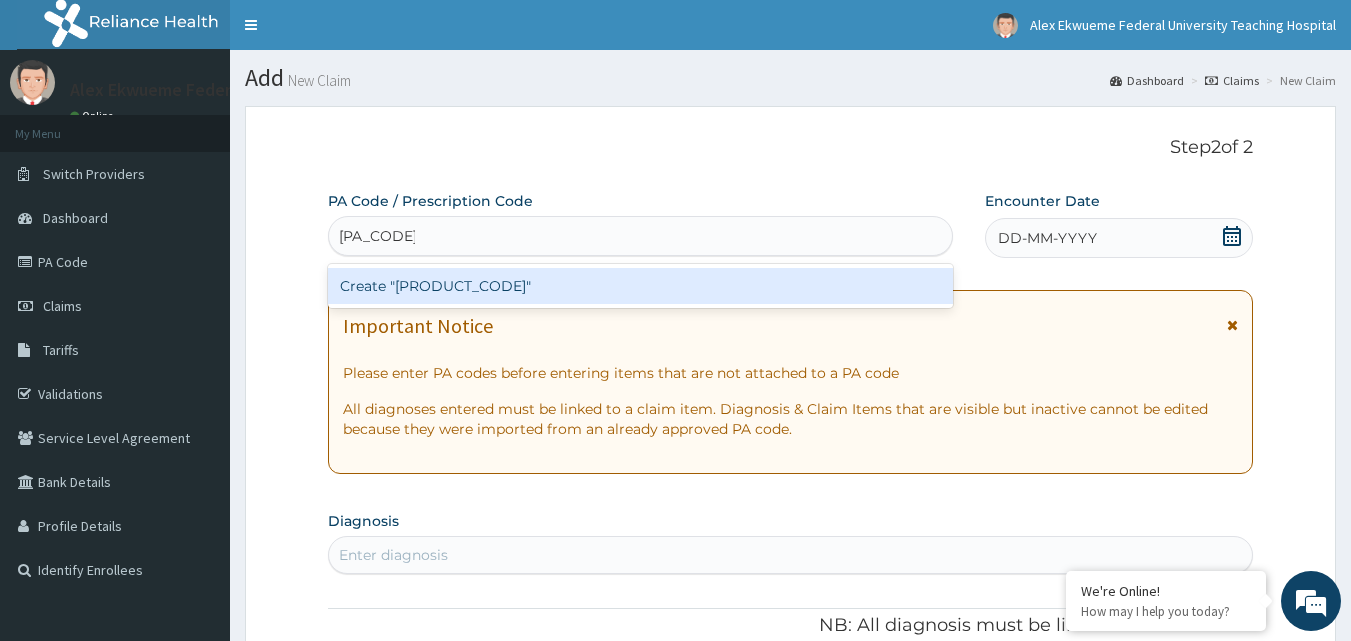 click on "Create "[PRODUCT_CODE]"" at bounding box center [641, 286] 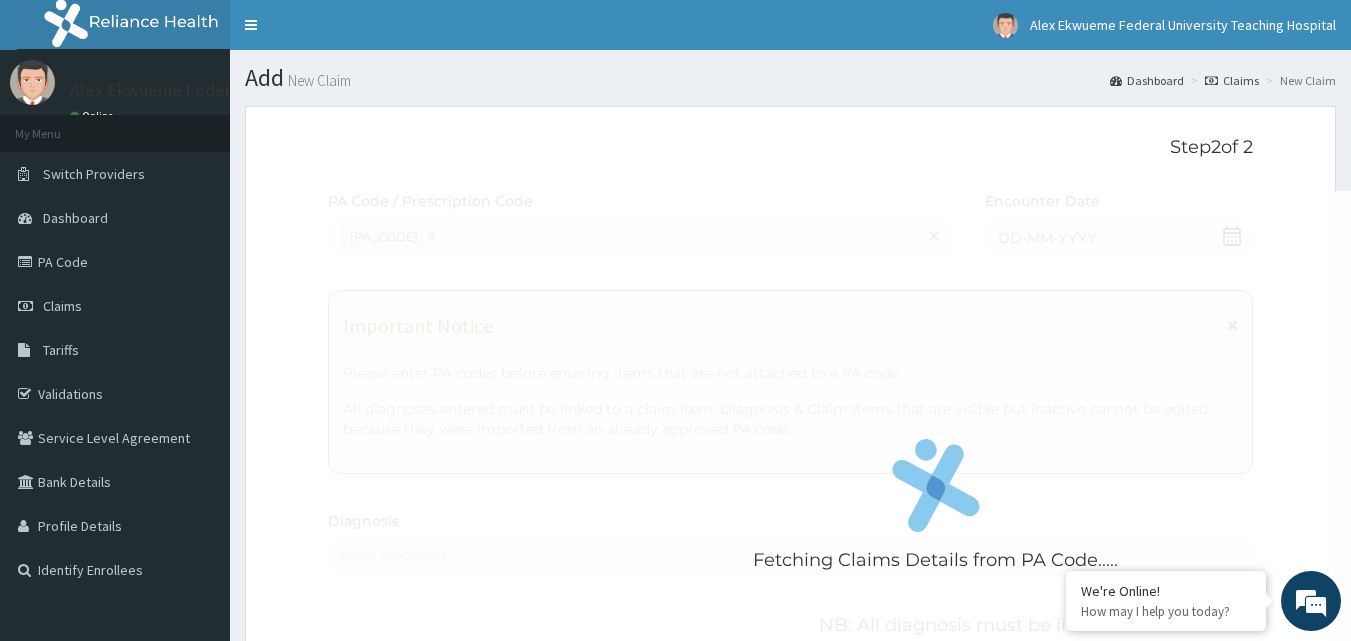 scroll, scrollTop: 0, scrollLeft: 0, axis: both 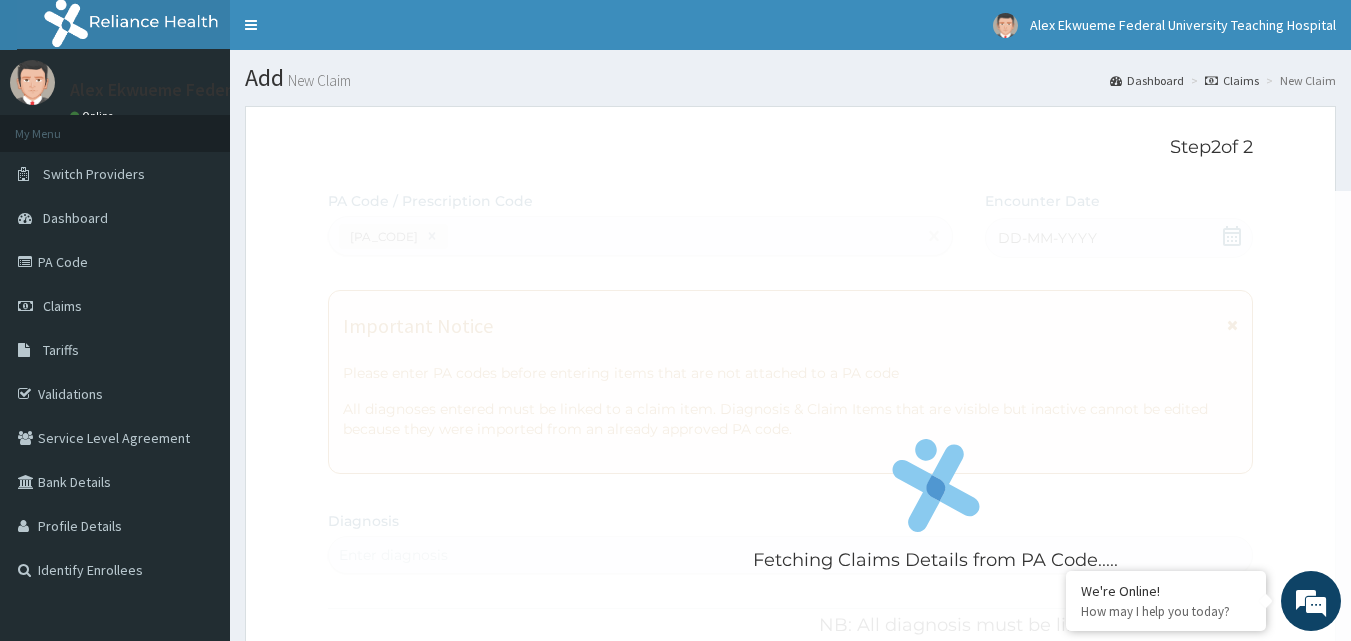 click on "Step  2  of 2 Fetching Claims Details from [PA_CODE]..... [PA_CODE] / Prescription Code [PA_CODE] Encounter Date [DATE] Important Notice Please enter PA codes before entering items that are not attached to a PA code   All diagnoses entered must be linked to a claim item. Diagnosis & Claim Items that are visible but inactive cannot be edited because they were imported from an already approved PA code. Diagnosis Enter diagnosis NB: All diagnosis must be linked to a claim item Claim Items No claim item Types Select Type Item Select Item Pair Diagnosis Select Diagnosis Unit Price 0 Add Comment     Previous   Submit" at bounding box center [790, 738] 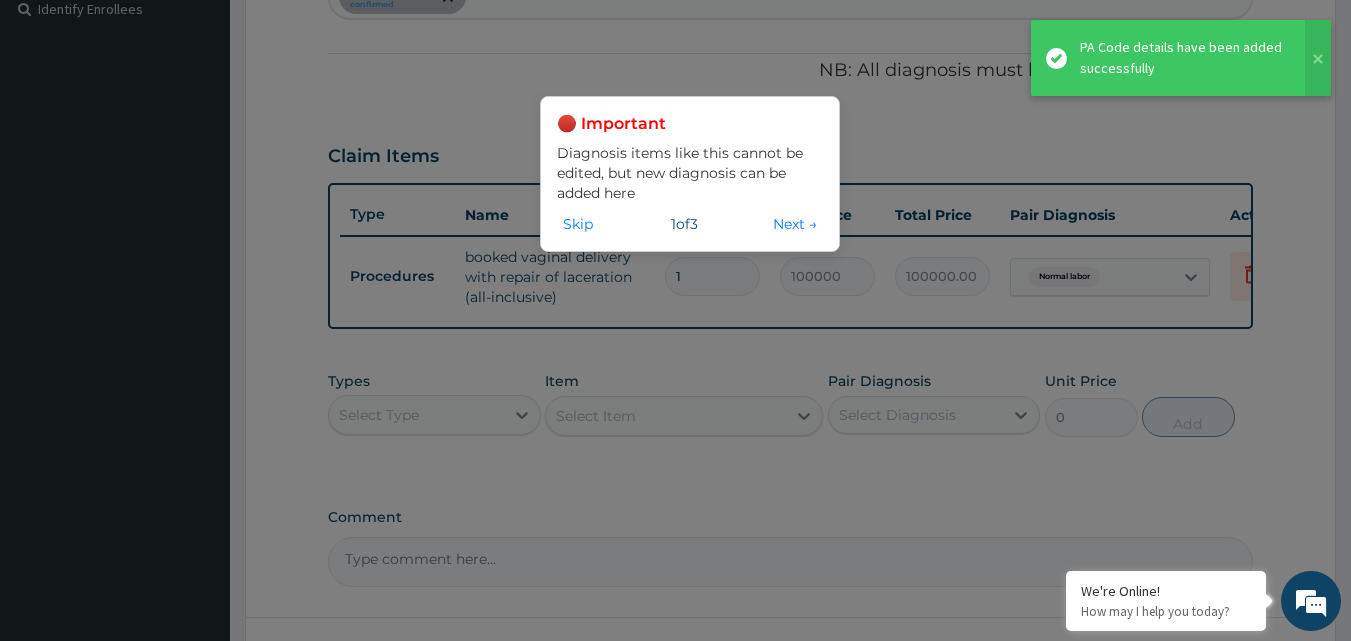 scroll, scrollTop: 732, scrollLeft: 0, axis: vertical 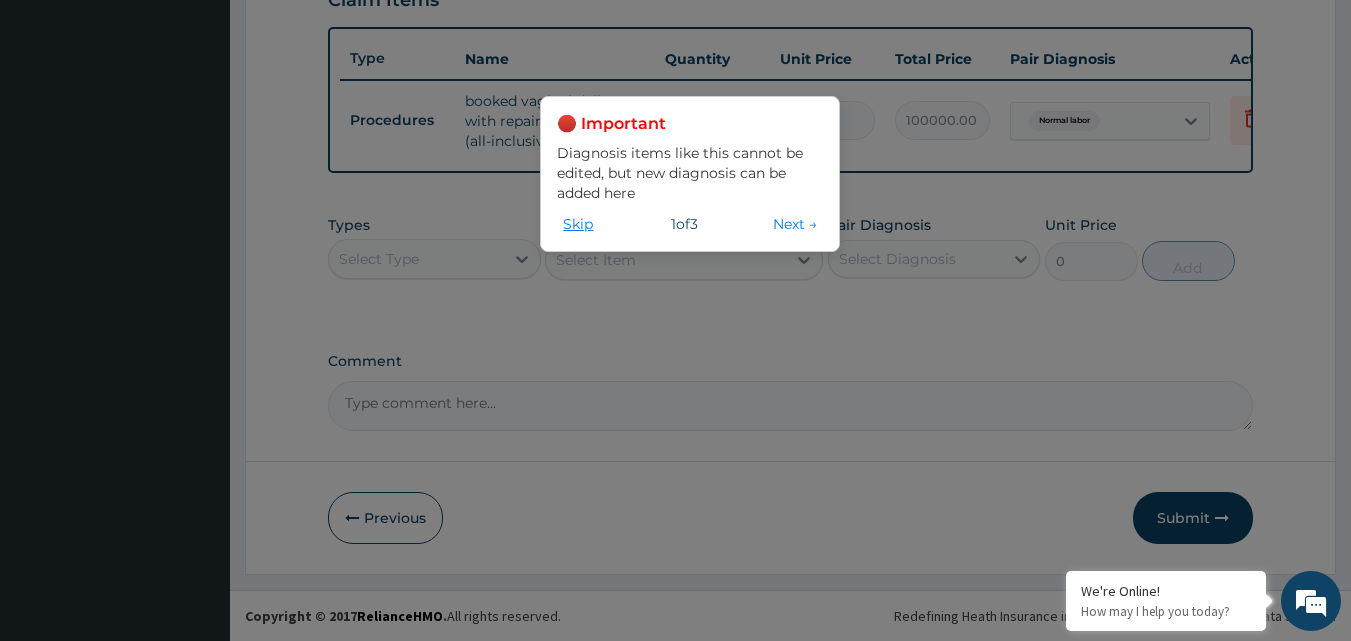 click on "Skip" at bounding box center [578, 224] 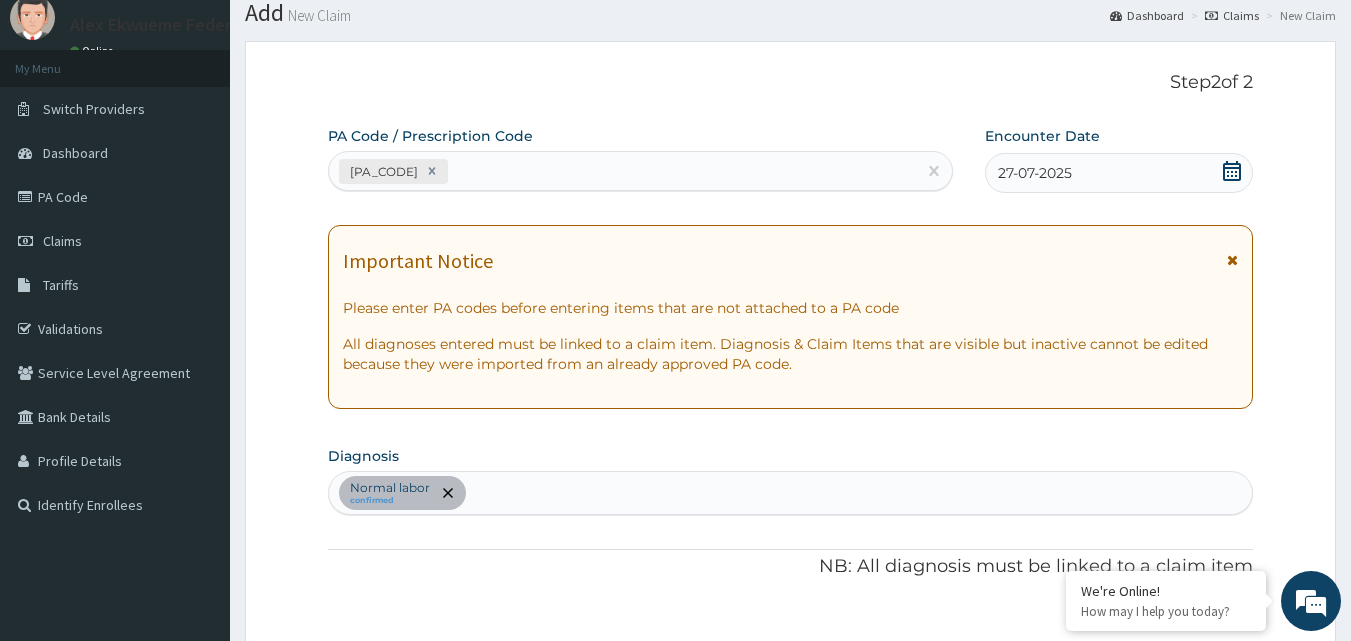 scroll, scrollTop: 0, scrollLeft: 0, axis: both 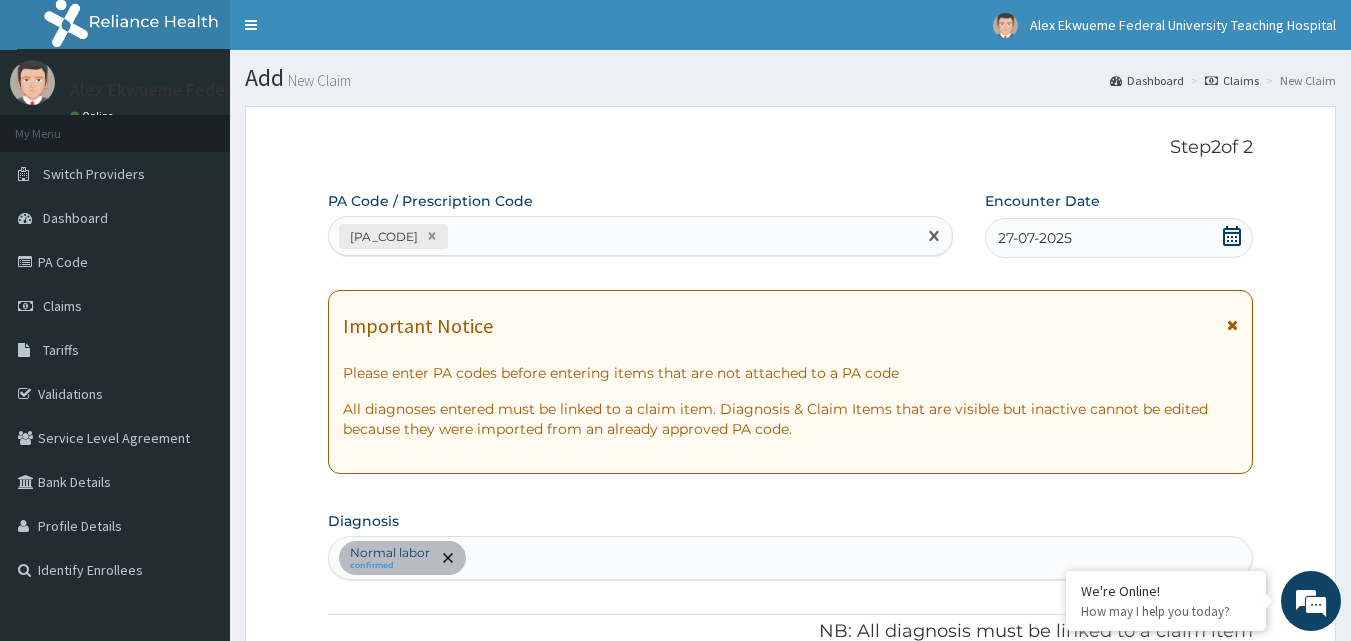 click on "[PA_CODE]" at bounding box center [623, 236] 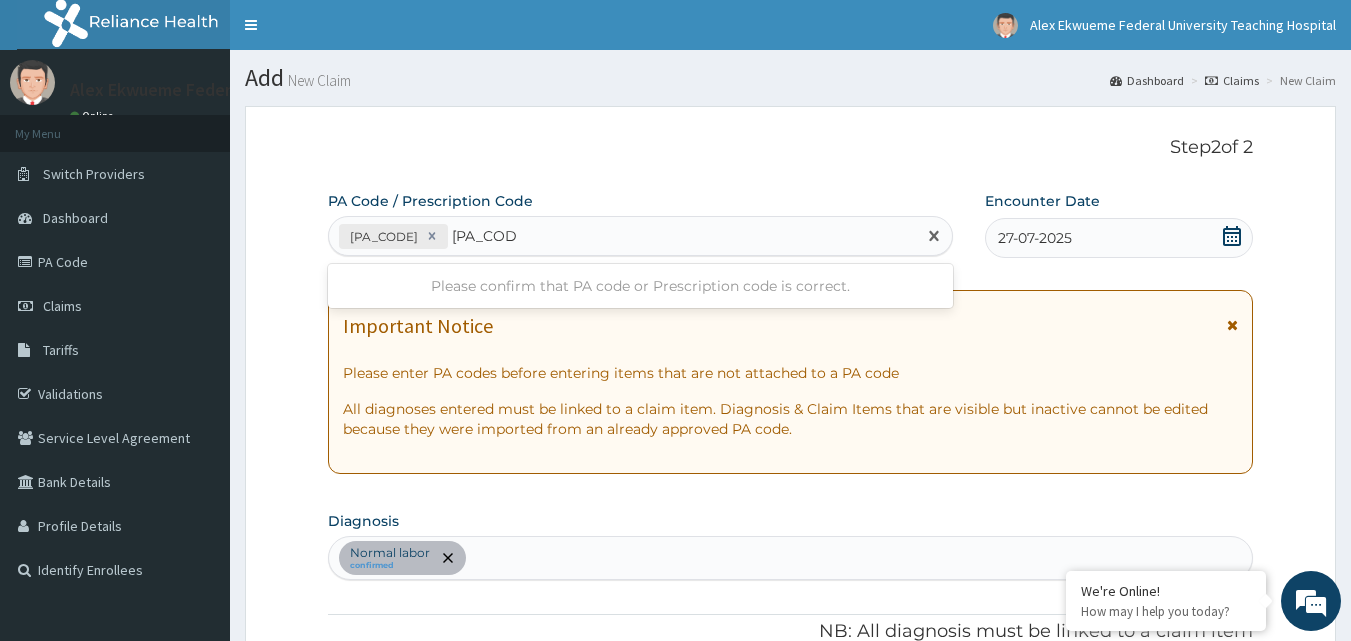type on "PA/95D114" 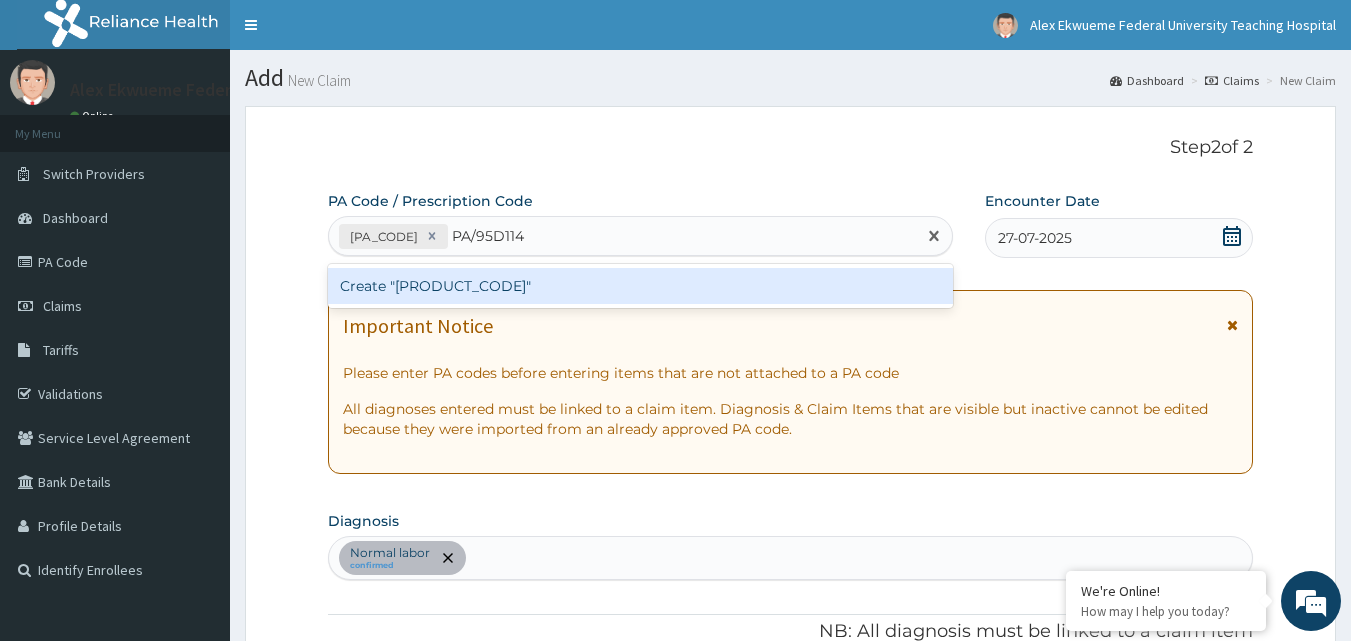 click on "Create "[PRODUCT_CODE]"" at bounding box center (641, 286) 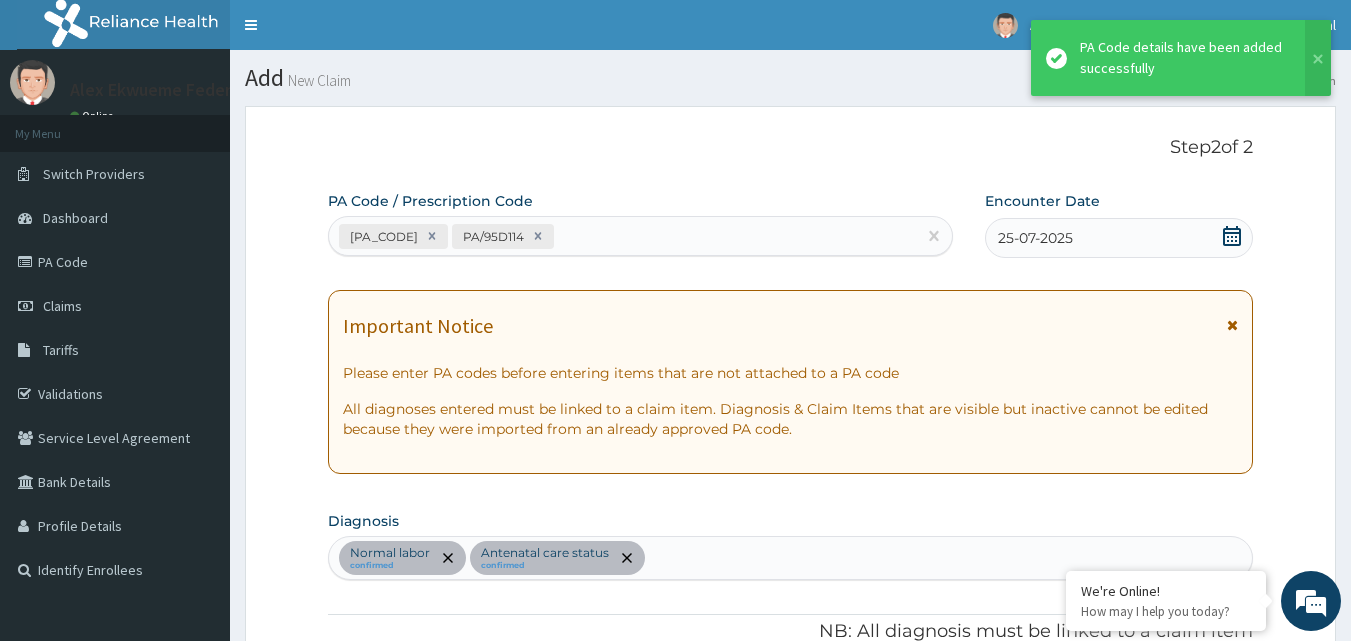 scroll, scrollTop: 1097, scrollLeft: 0, axis: vertical 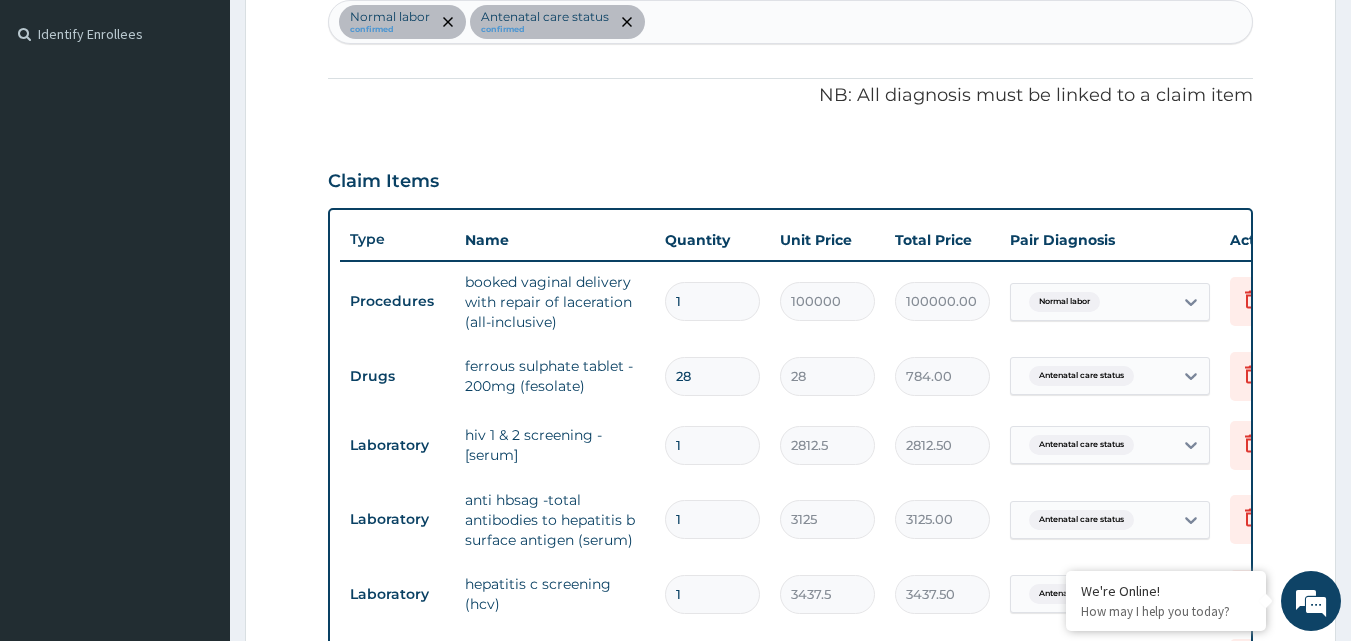 click on "booked vaginal delivery with repair of laceration (all-inclusive)" at bounding box center (555, 302) 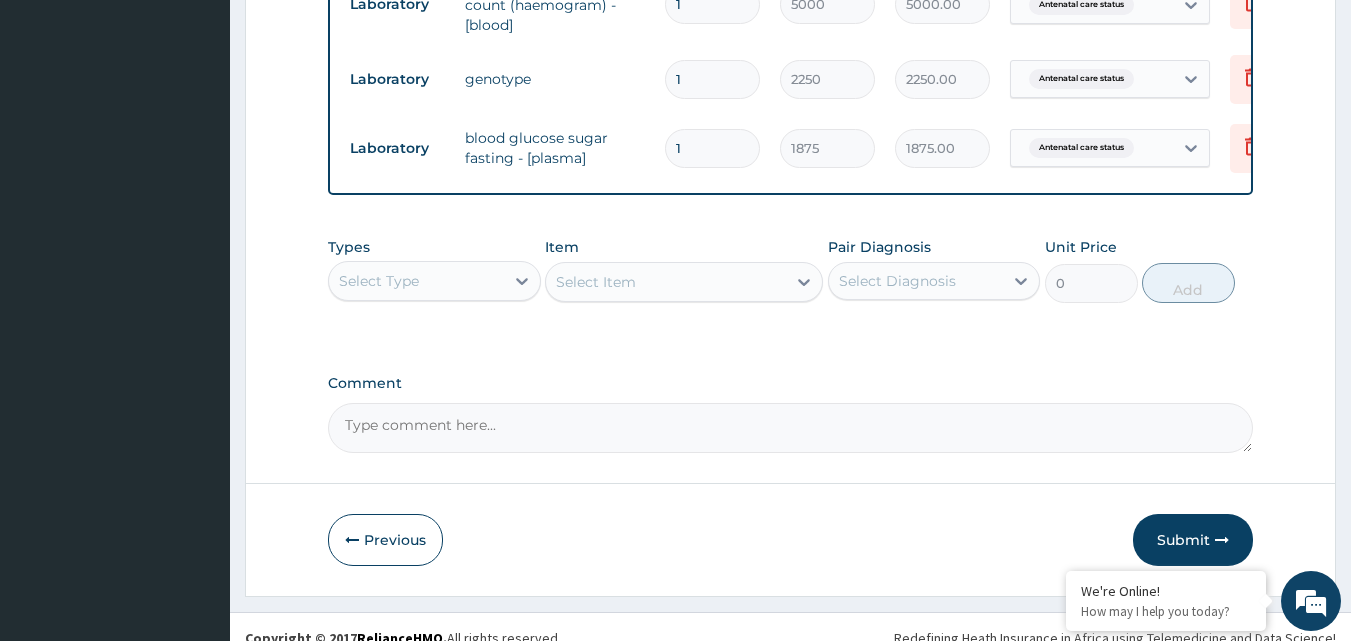 scroll, scrollTop: 1306, scrollLeft: 0, axis: vertical 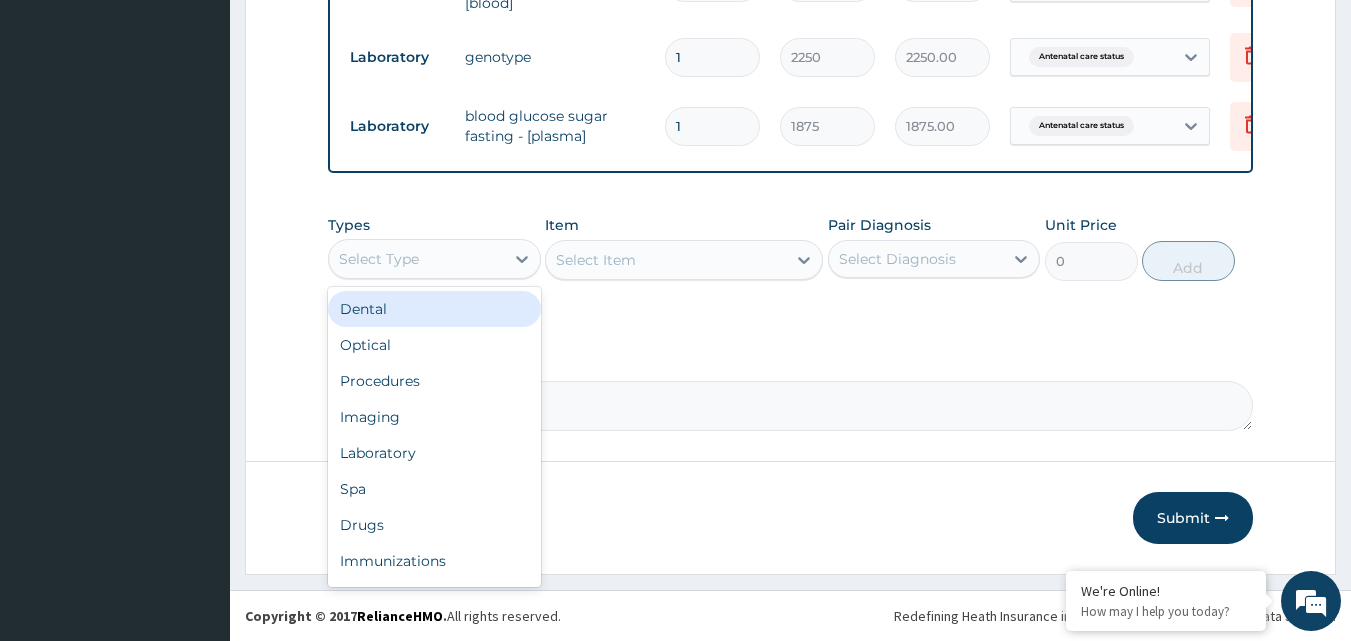 click on "Select Type" at bounding box center [379, 259] 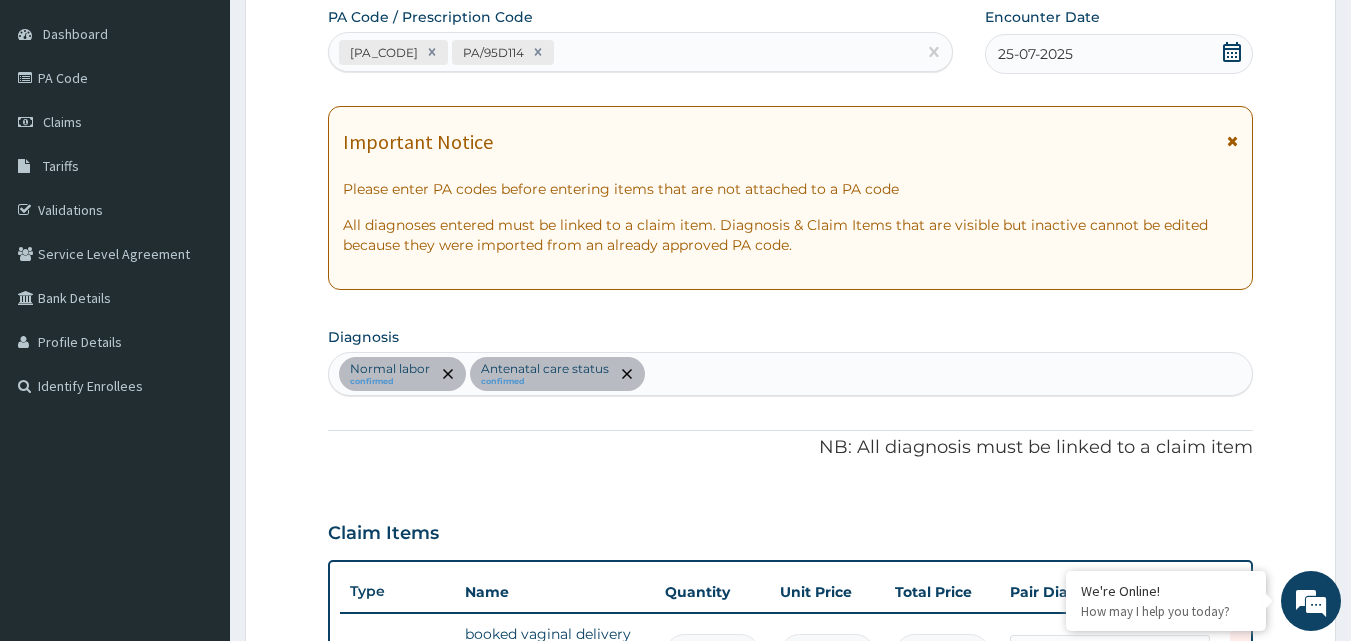 scroll, scrollTop: 0, scrollLeft: 0, axis: both 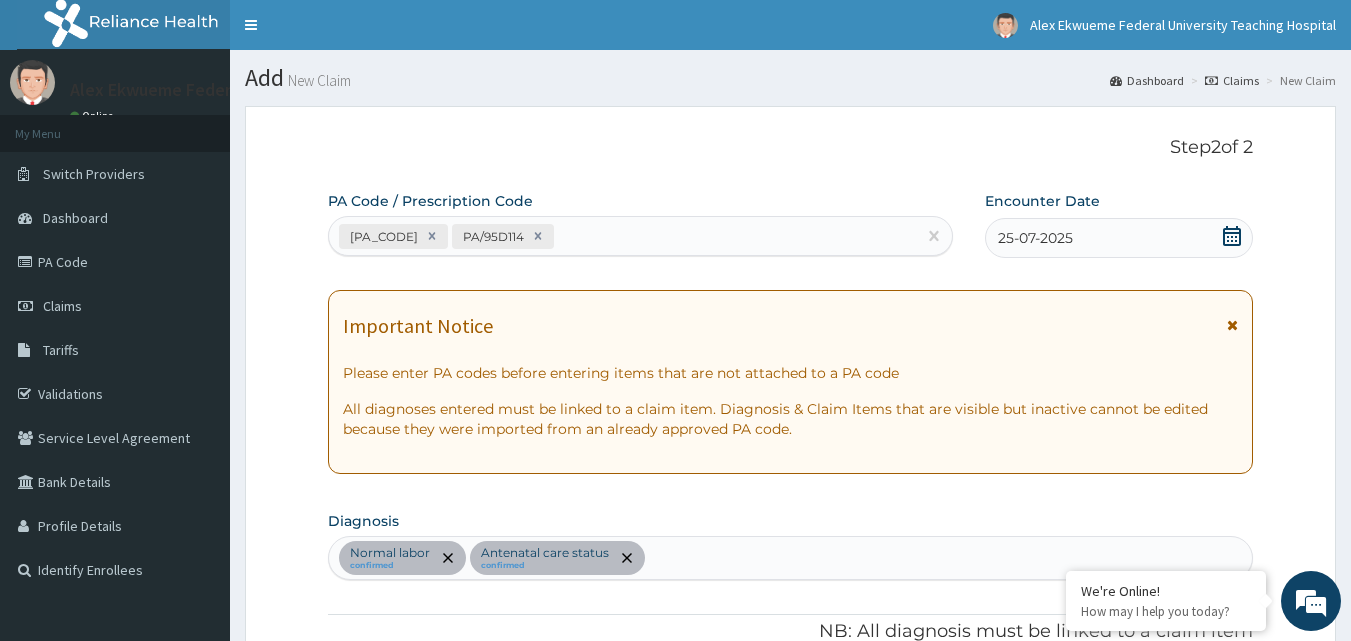 click 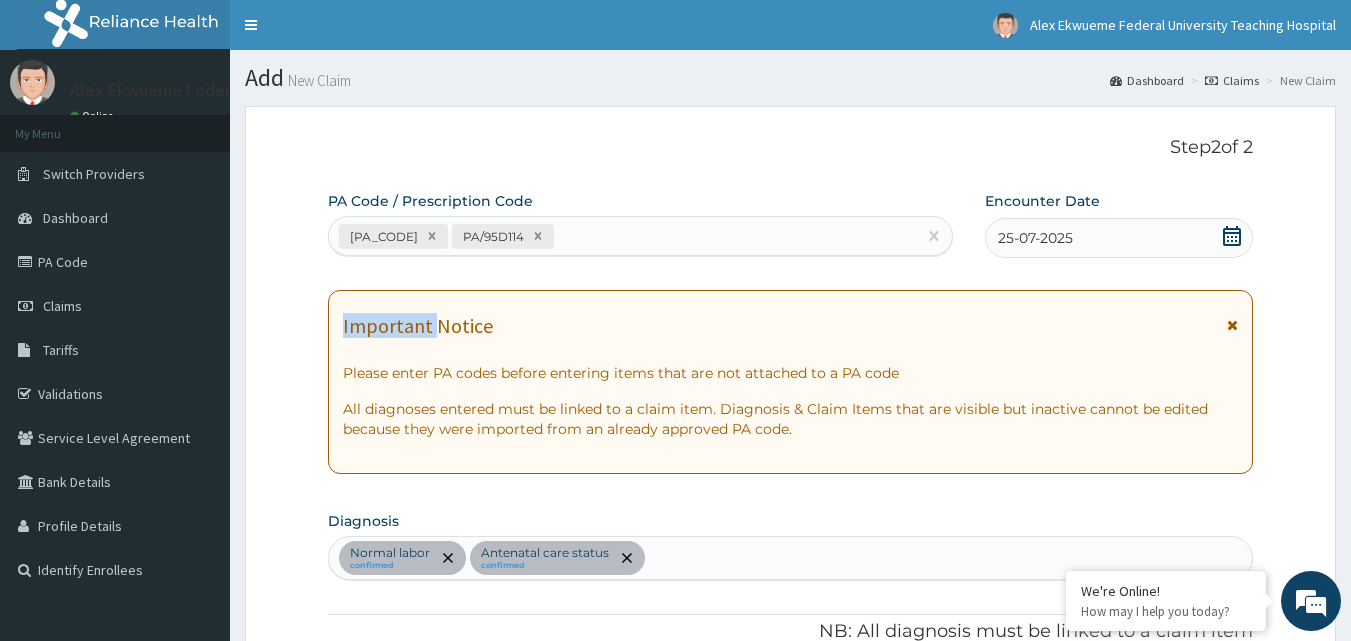click 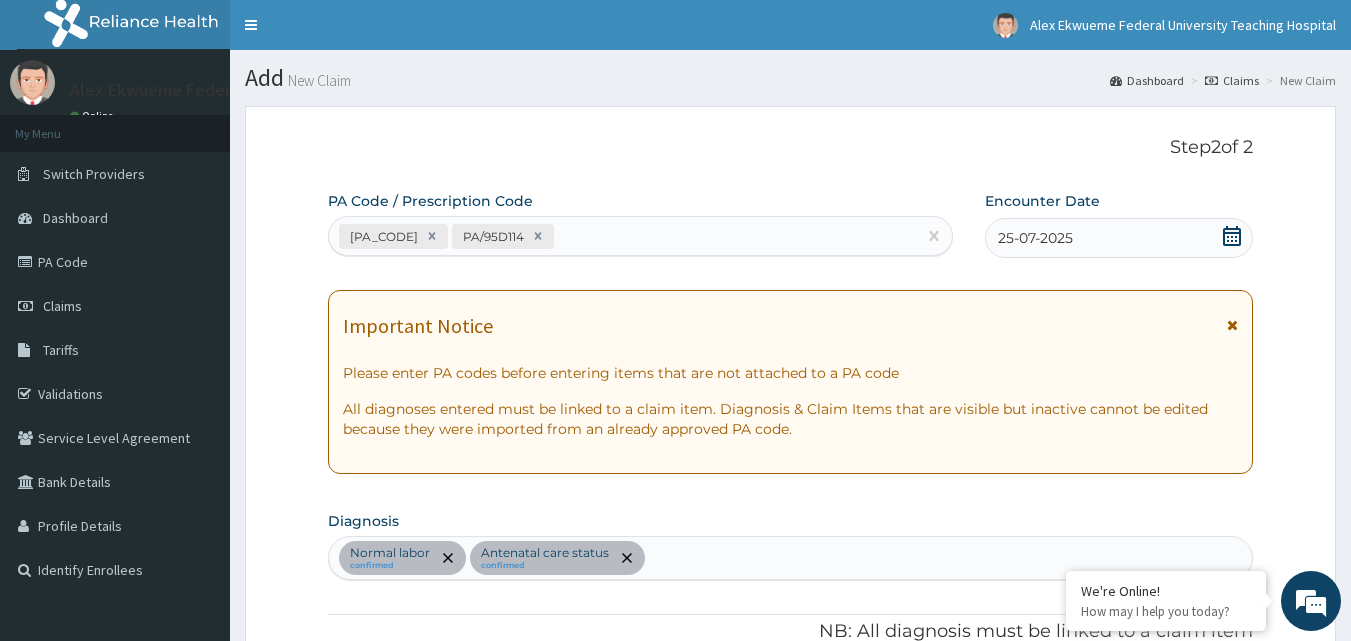 click 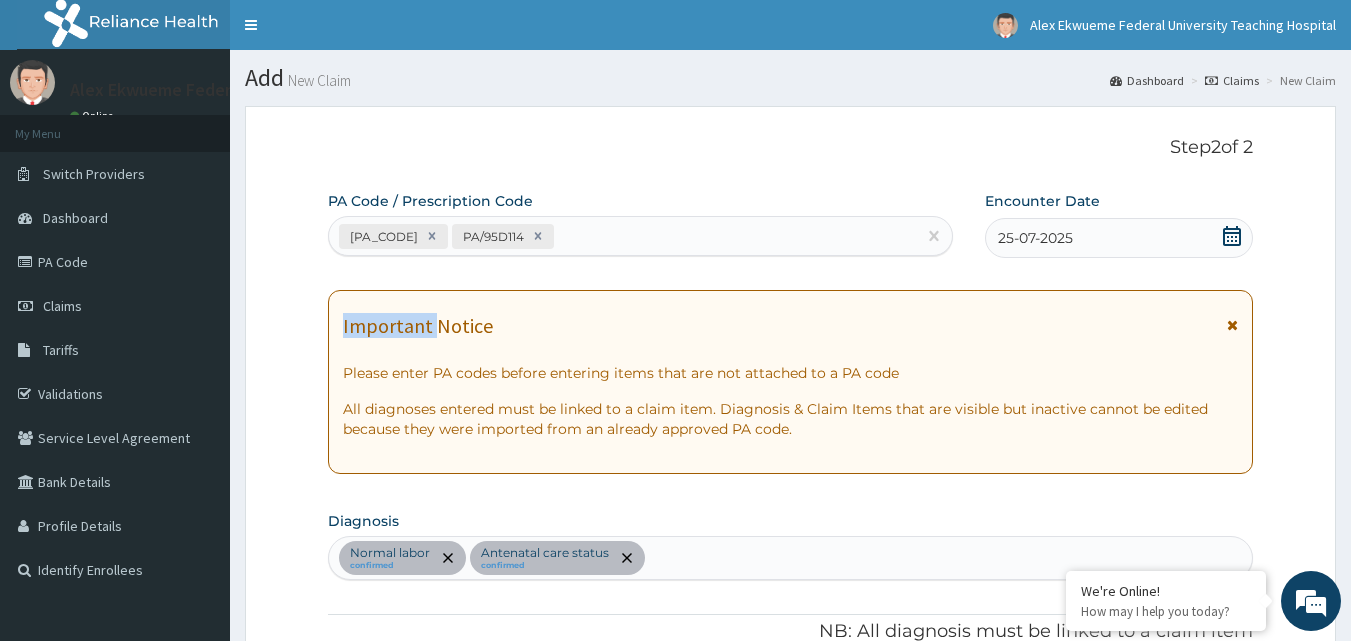 click 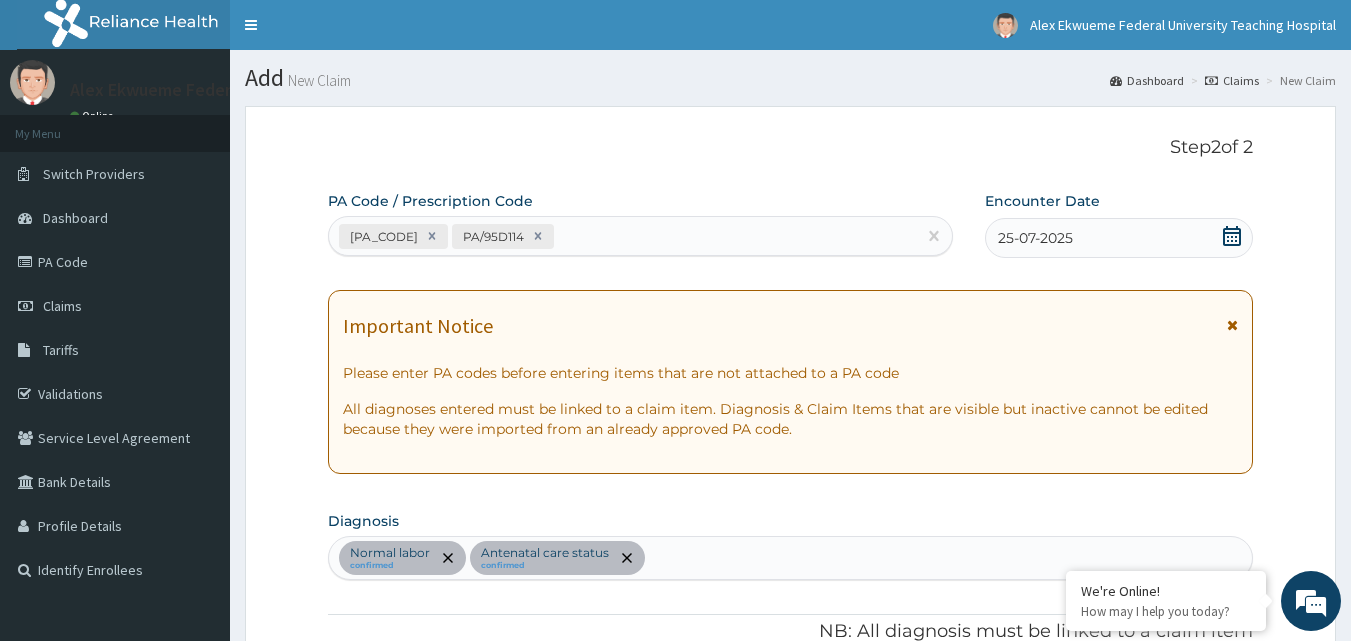 click at bounding box center [1232, 325] 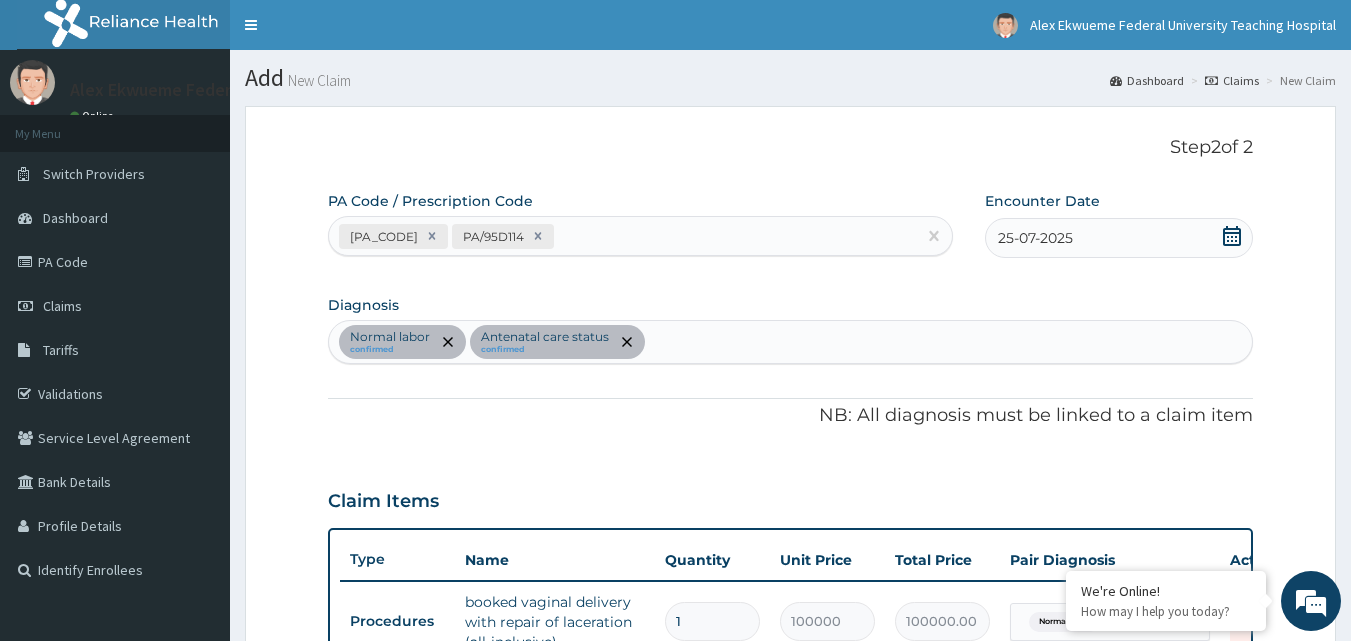 click 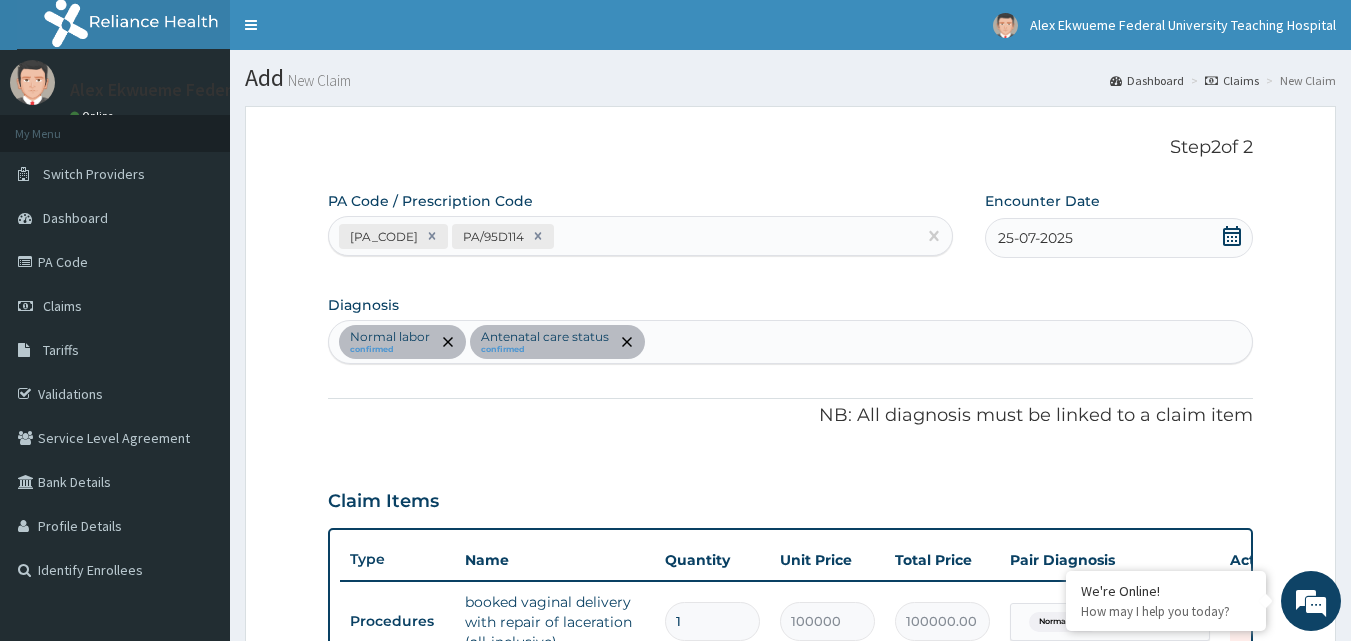 click 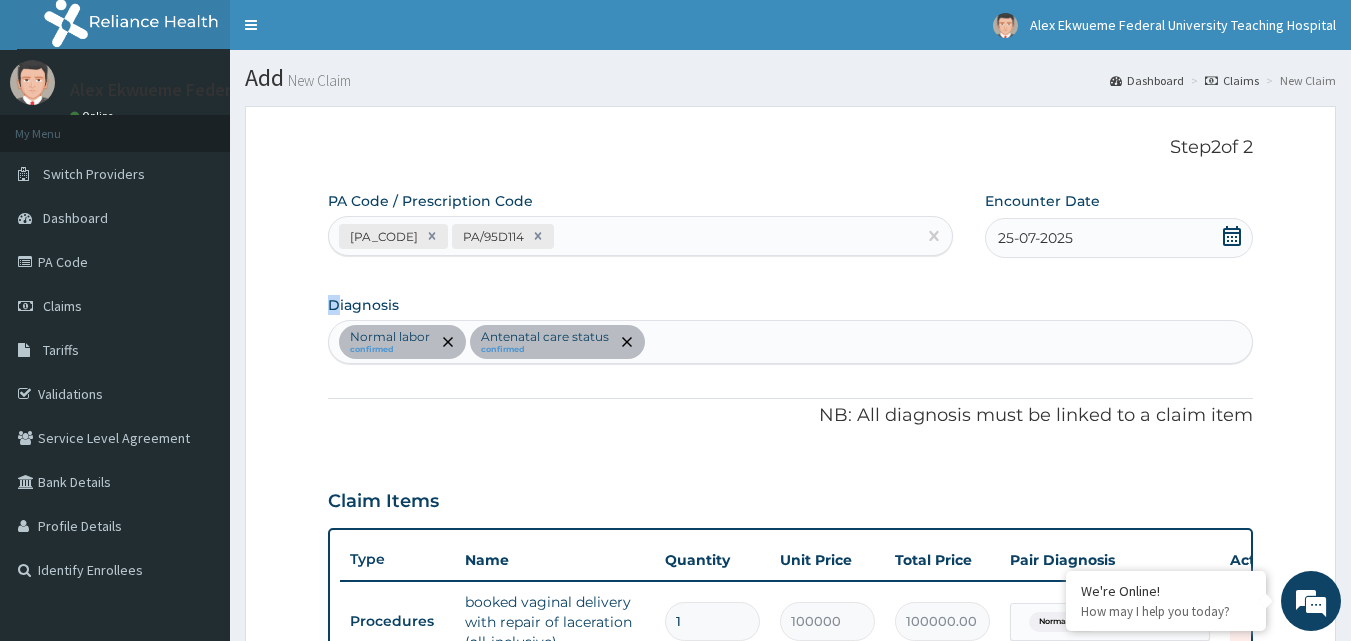 click 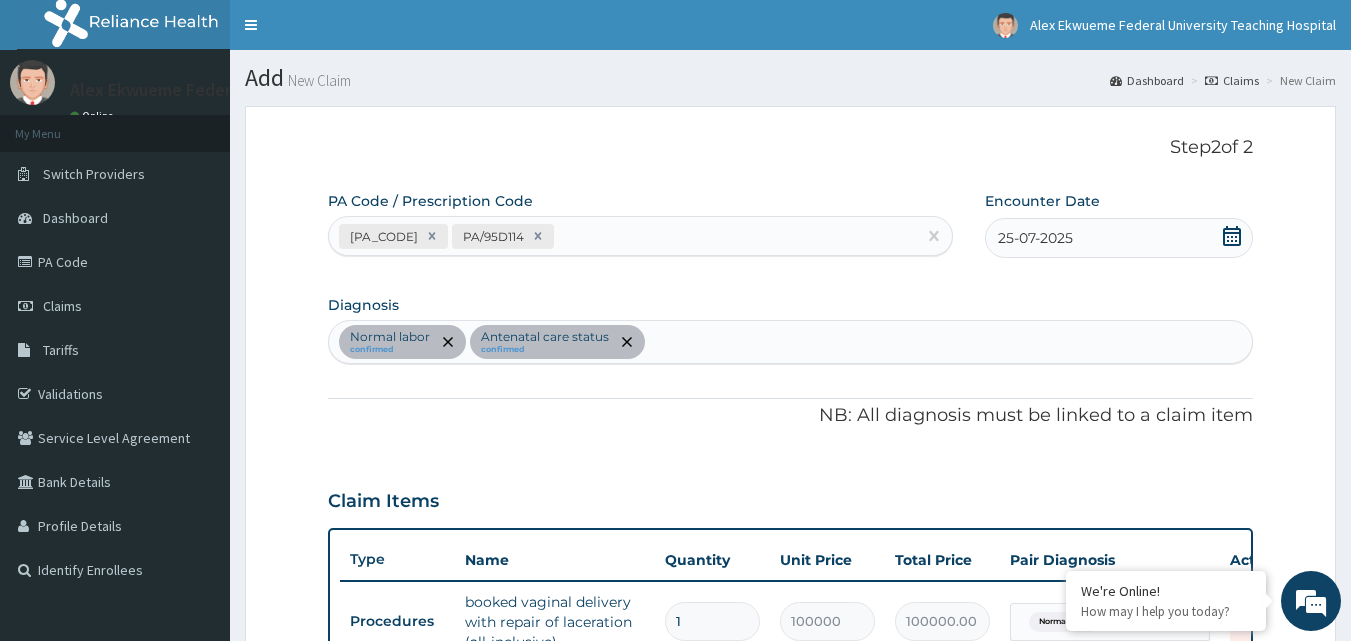 click 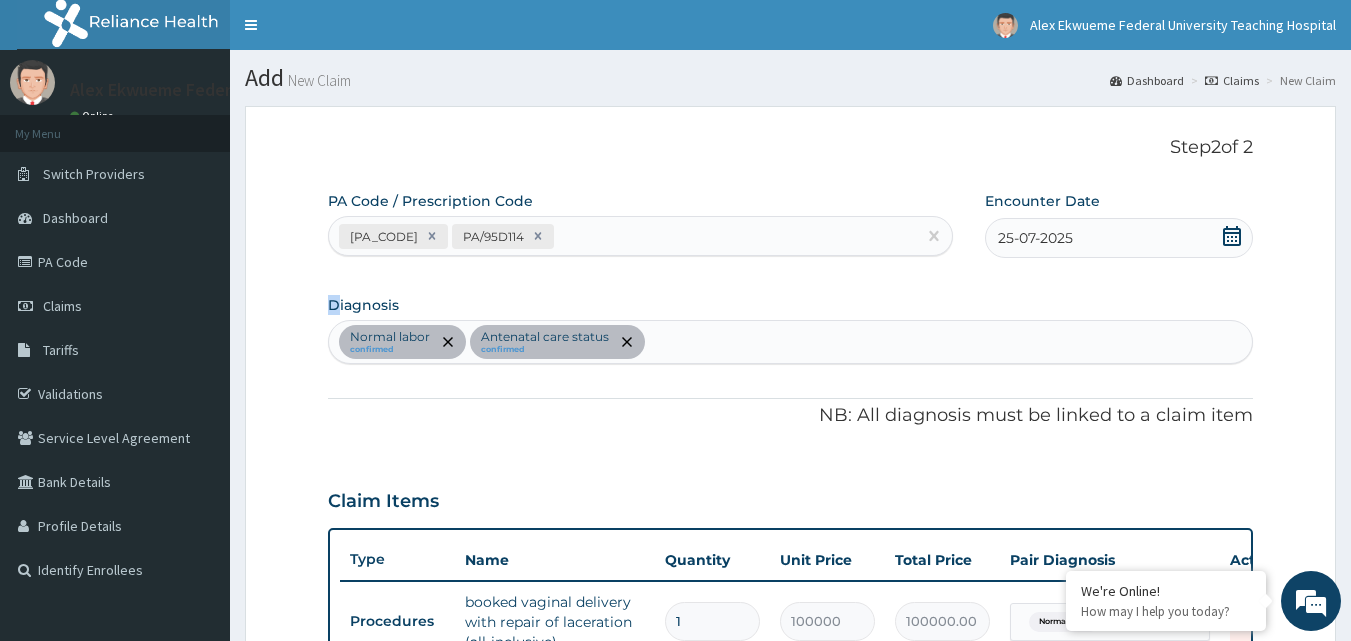 click 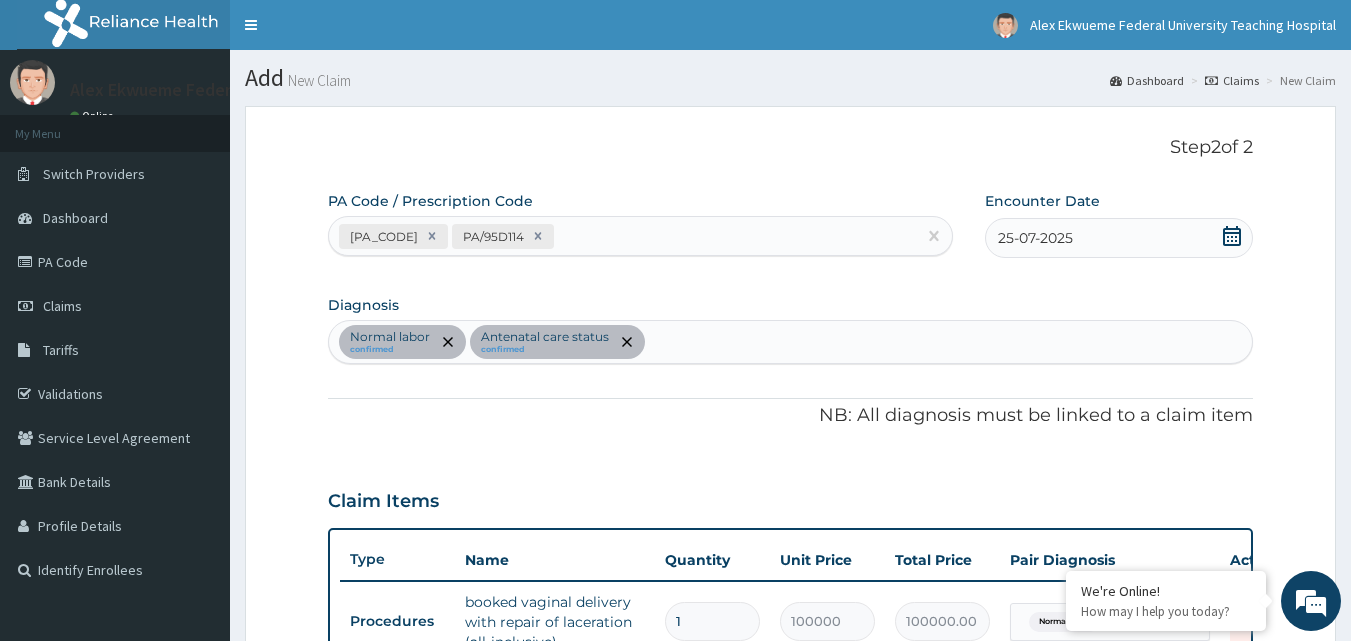 click on "Diagnosis" at bounding box center (363, 305) 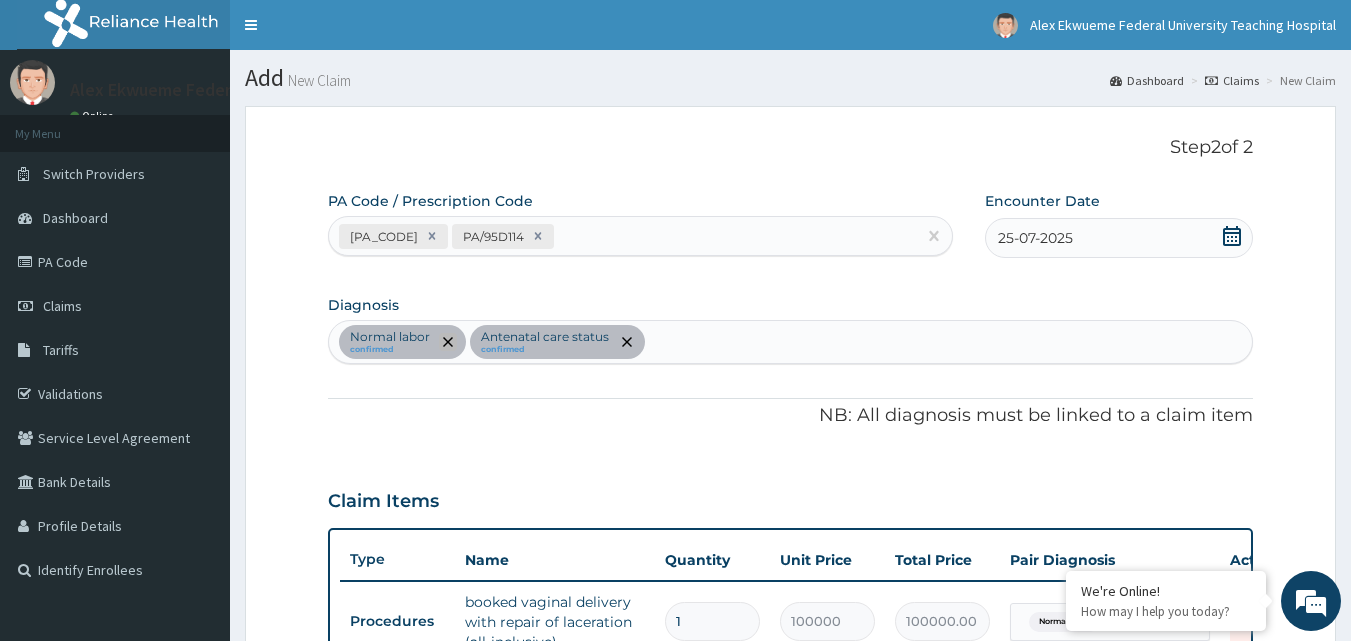 click 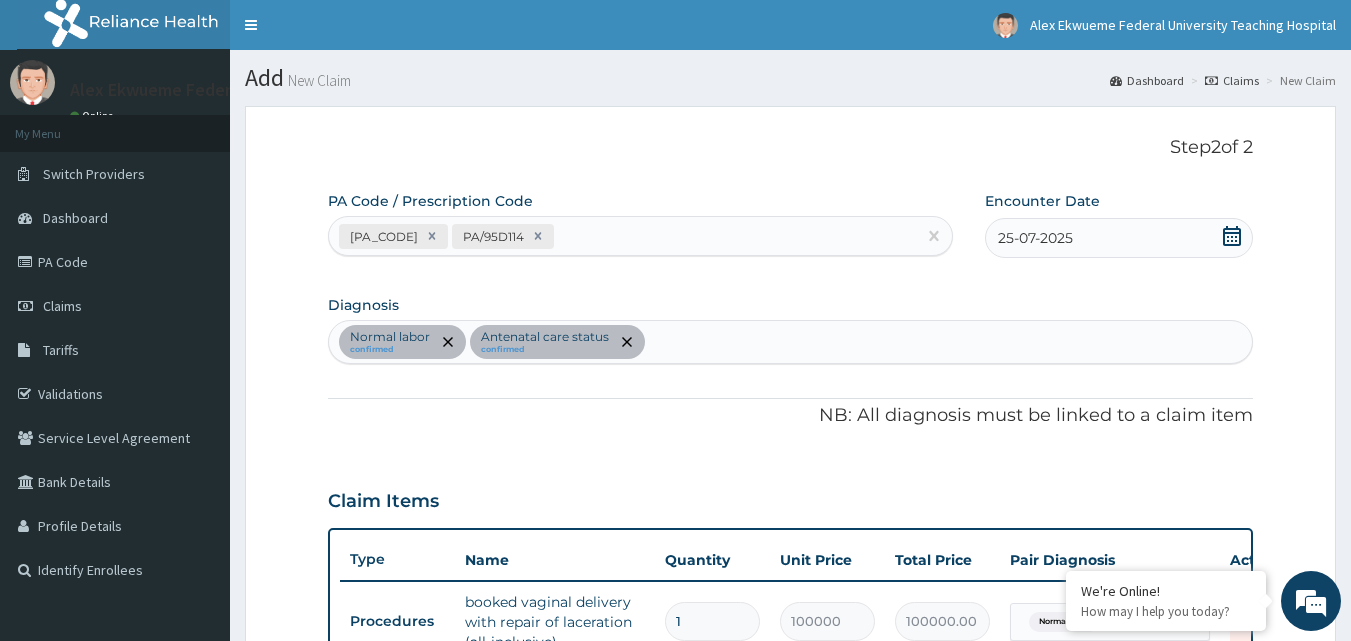 click on "Diagnosis Normal labor confirmed Antenatal care status confirmed" 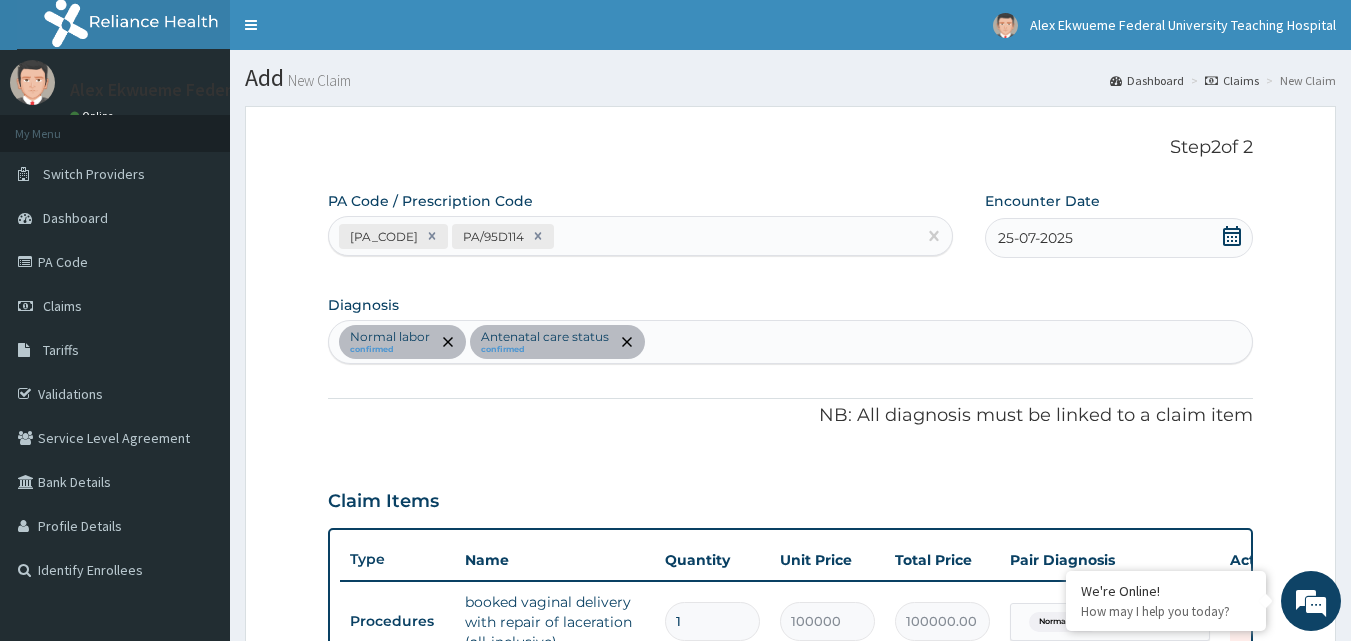 click 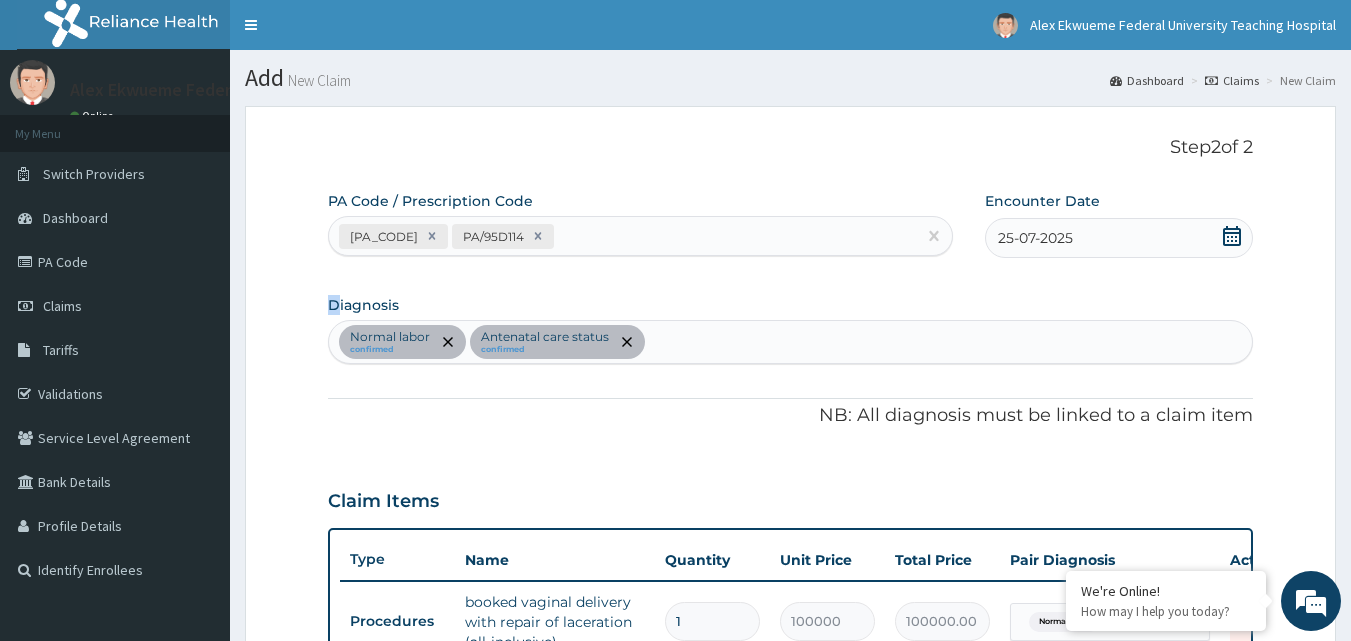 click 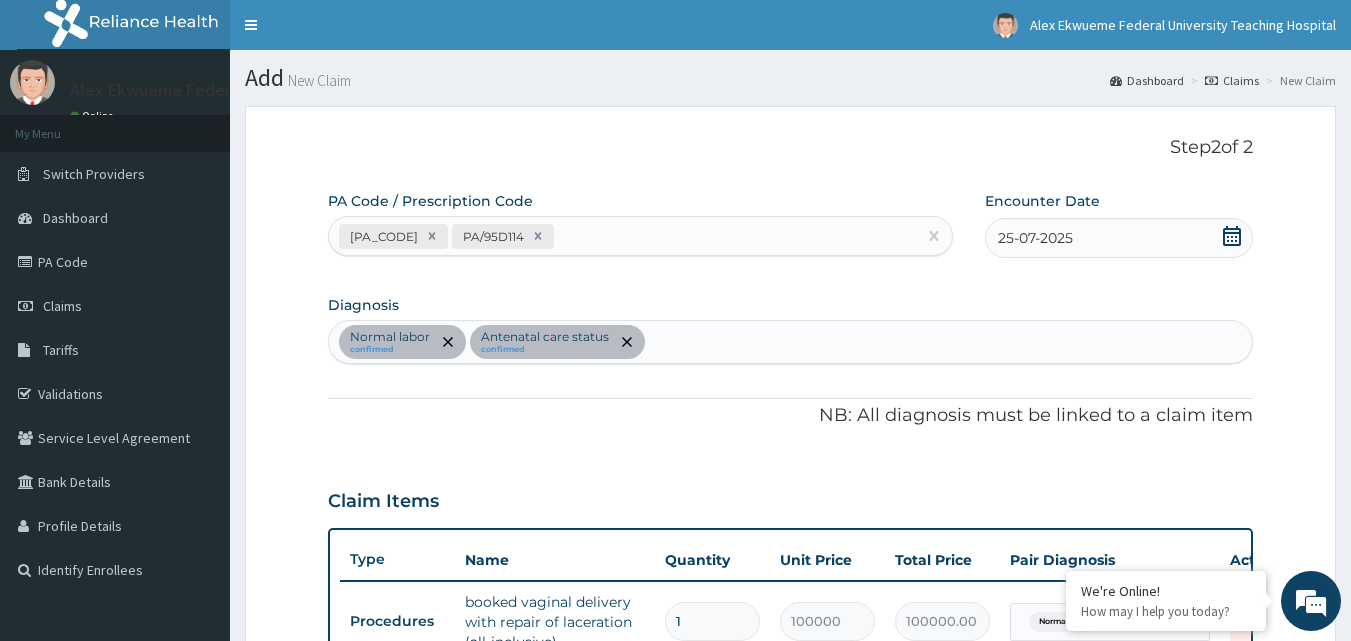 click on "25-07-2025" at bounding box center [1119, 238] 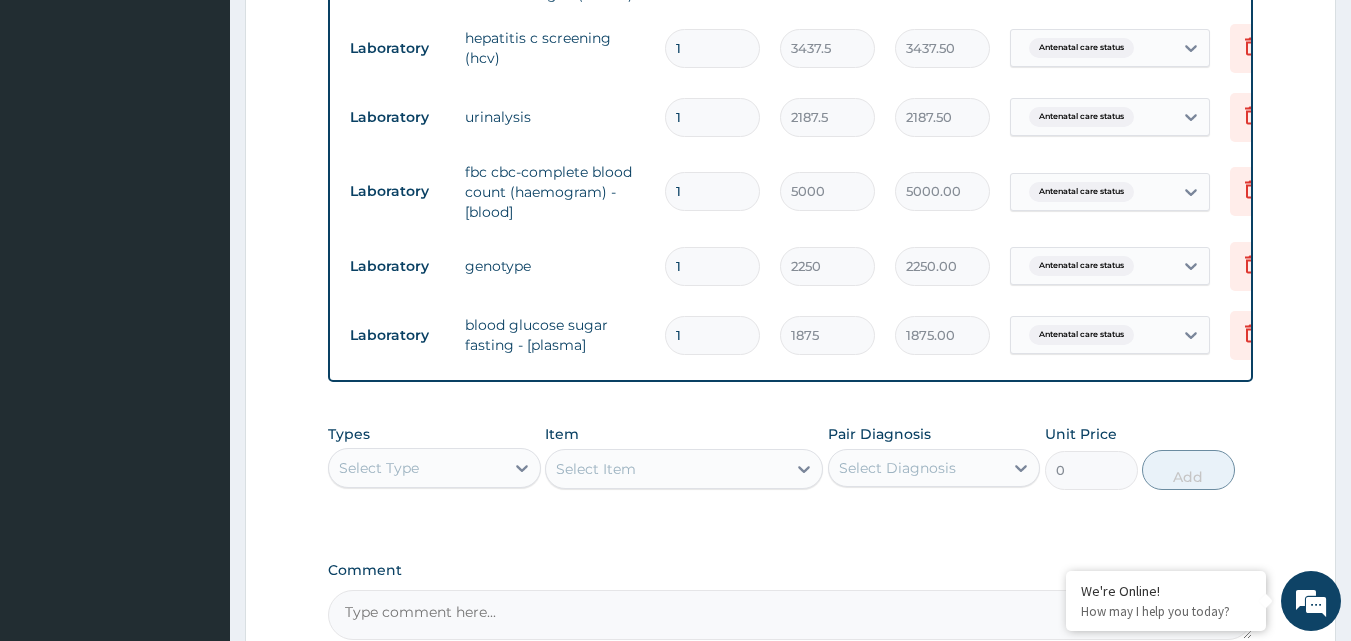 scroll, scrollTop: 906, scrollLeft: 0, axis: vertical 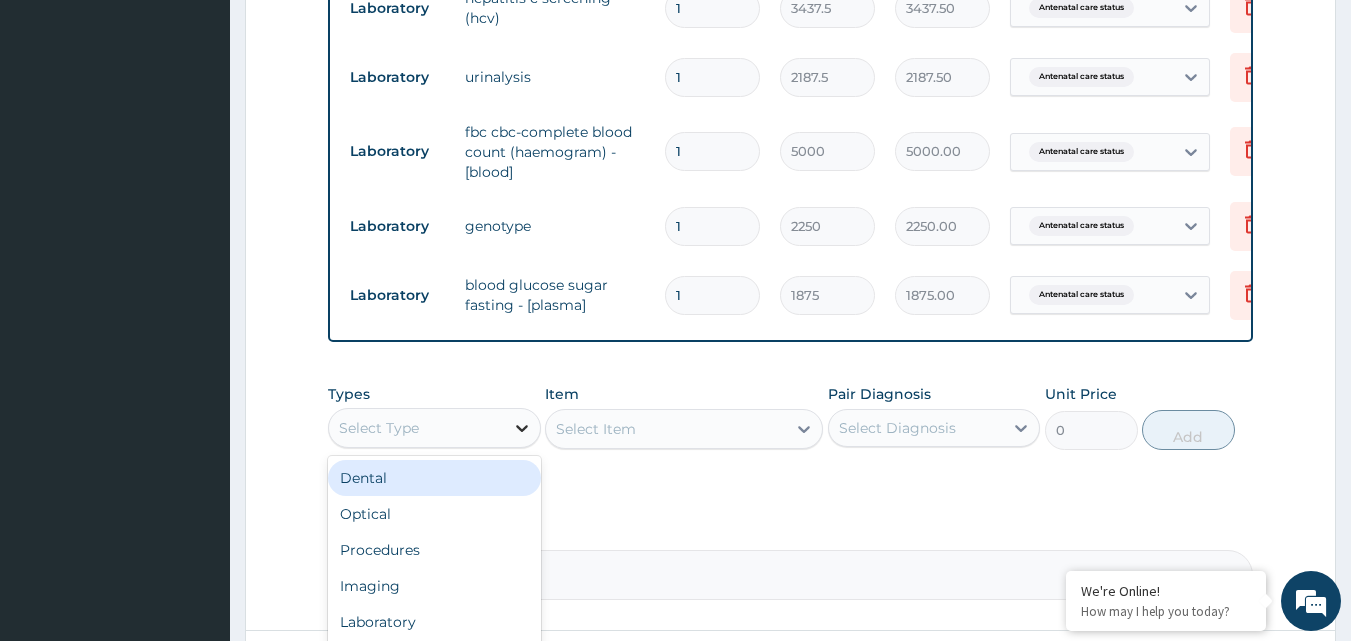 click 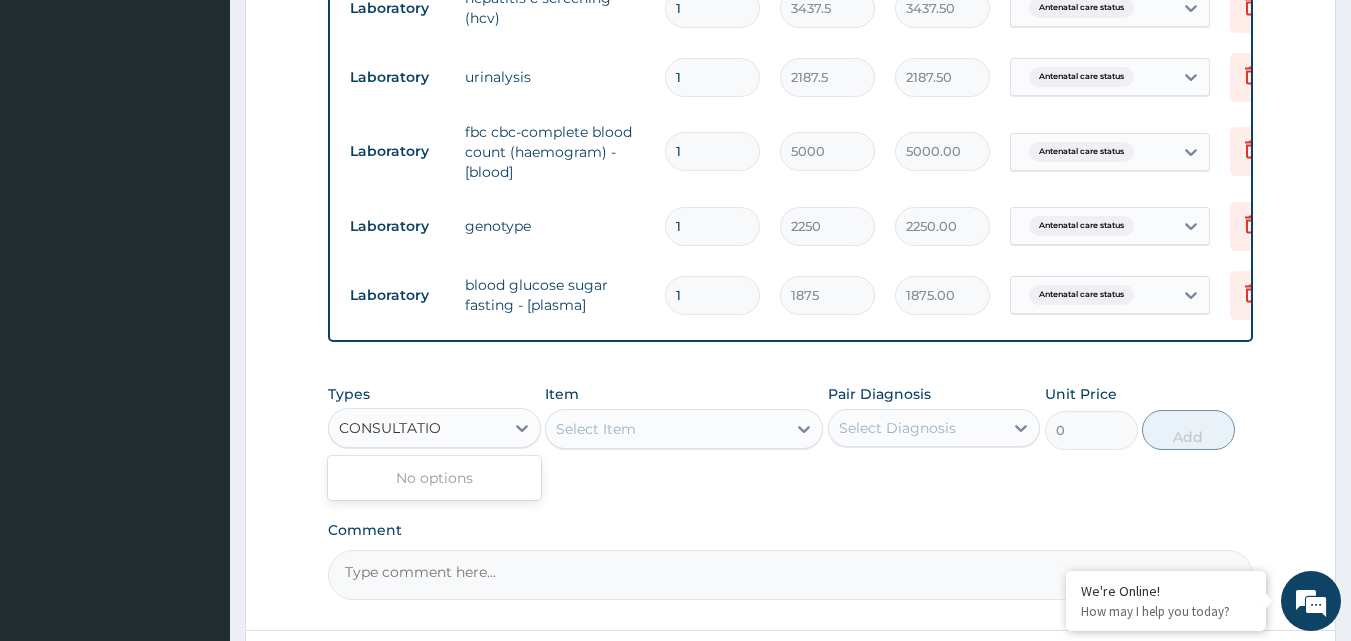 type on "CONSULTATION" 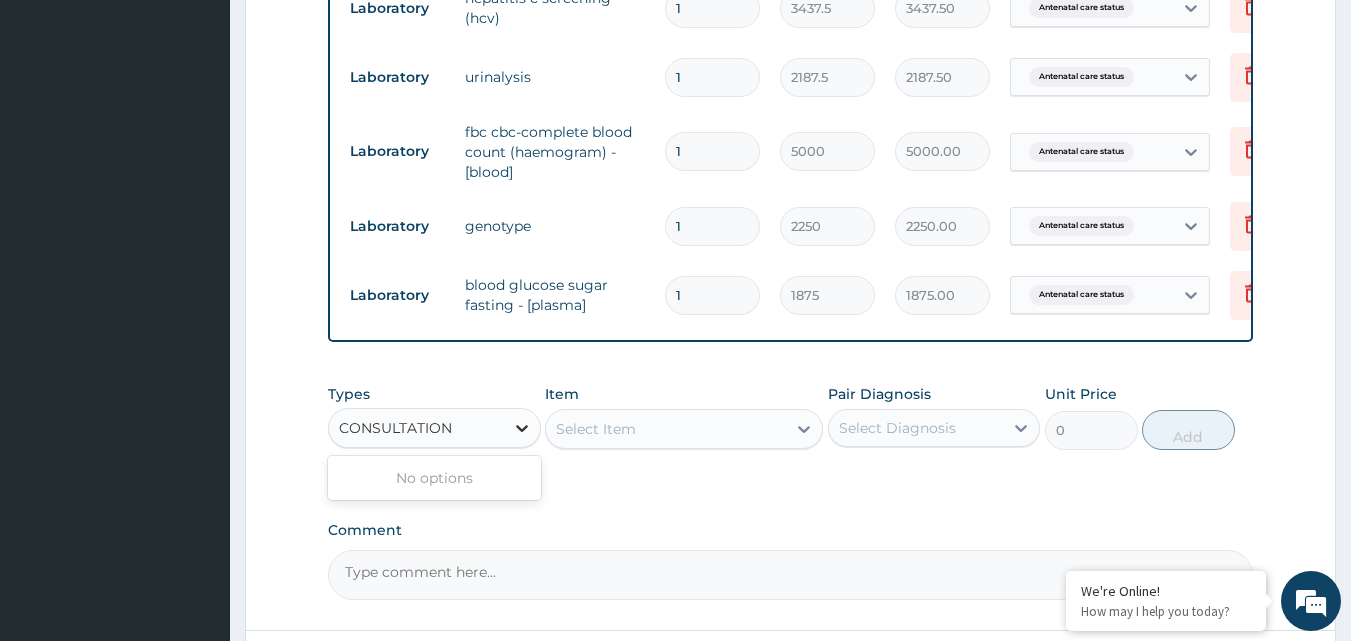 type 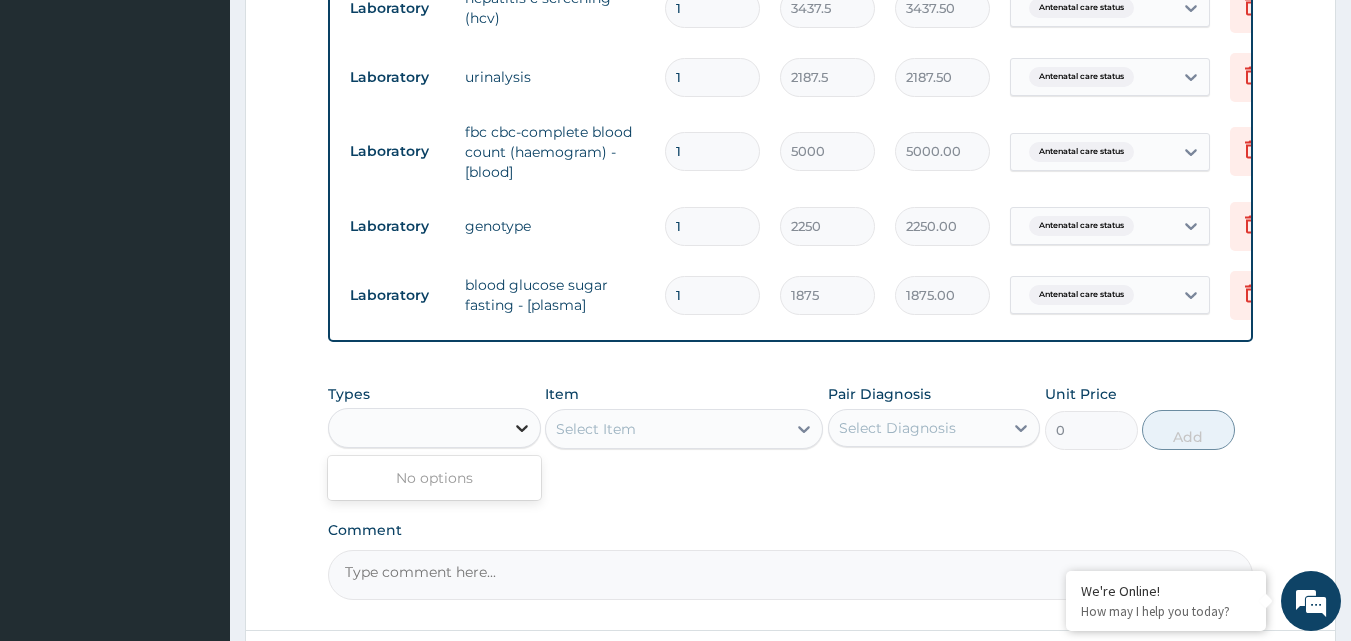 click 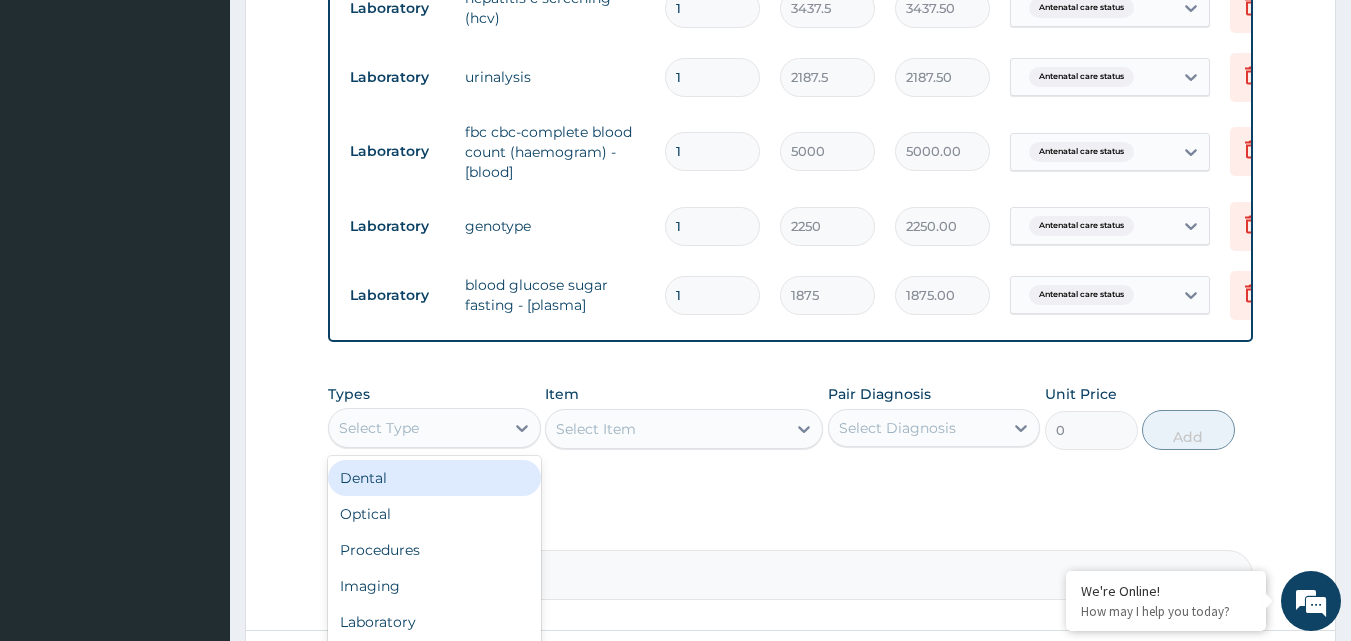 click on "Select Type" at bounding box center [416, 428] 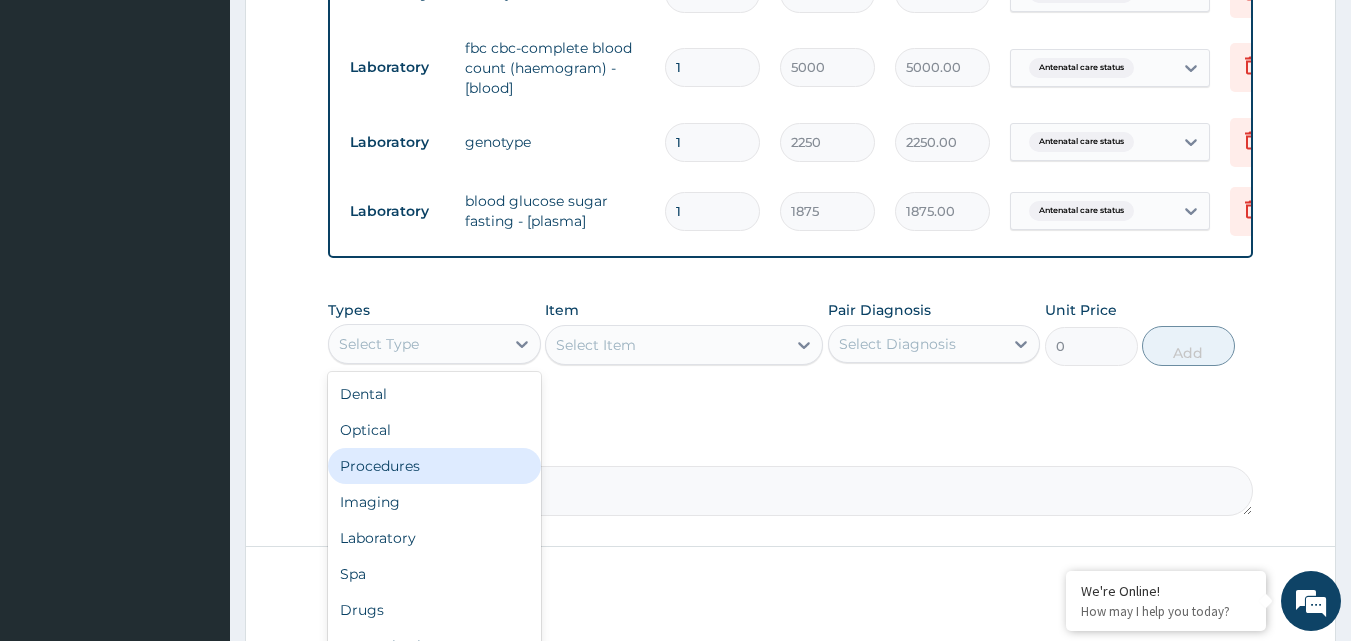 scroll, scrollTop: 1090, scrollLeft: 0, axis: vertical 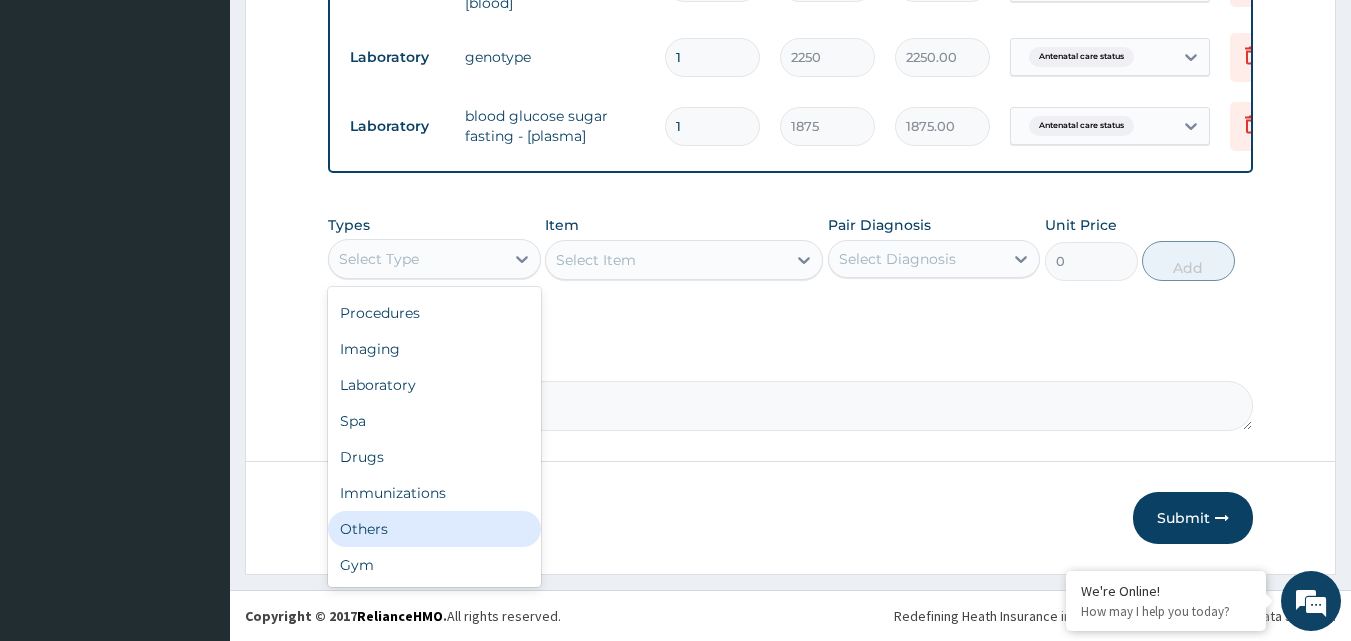 click on "Others" at bounding box center (434, 529) 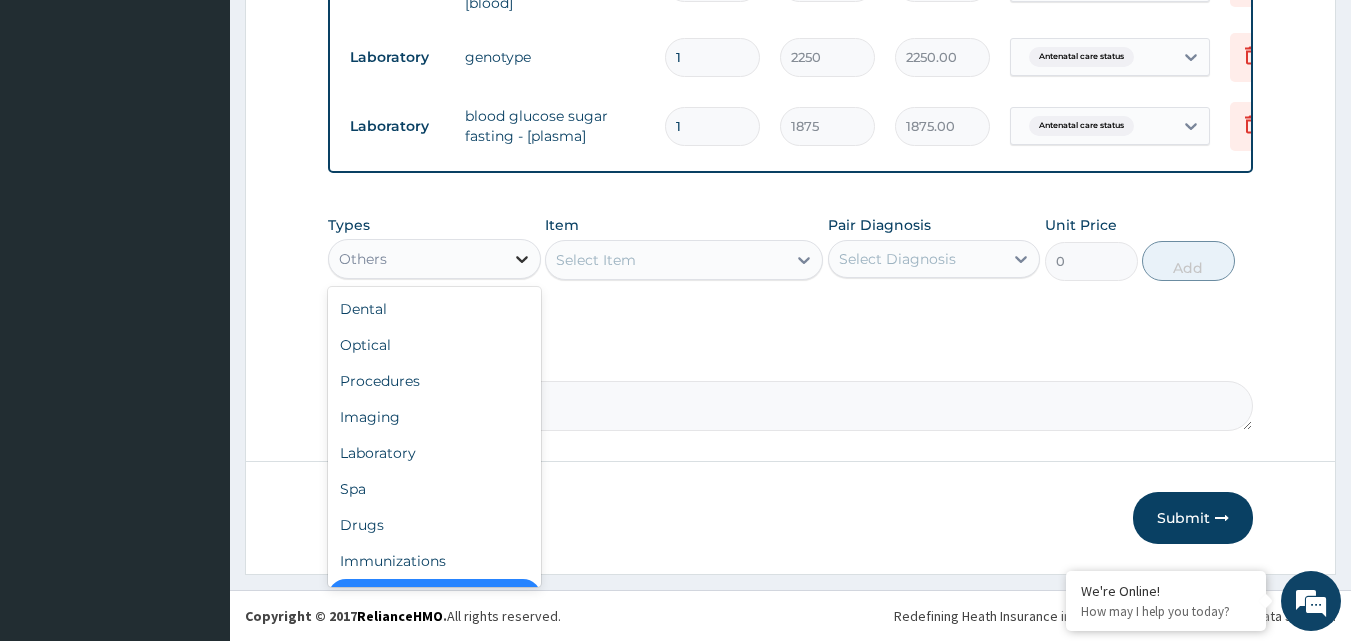 scroll, scrollTop: 40, scrollLeft: 0, axis: vertical 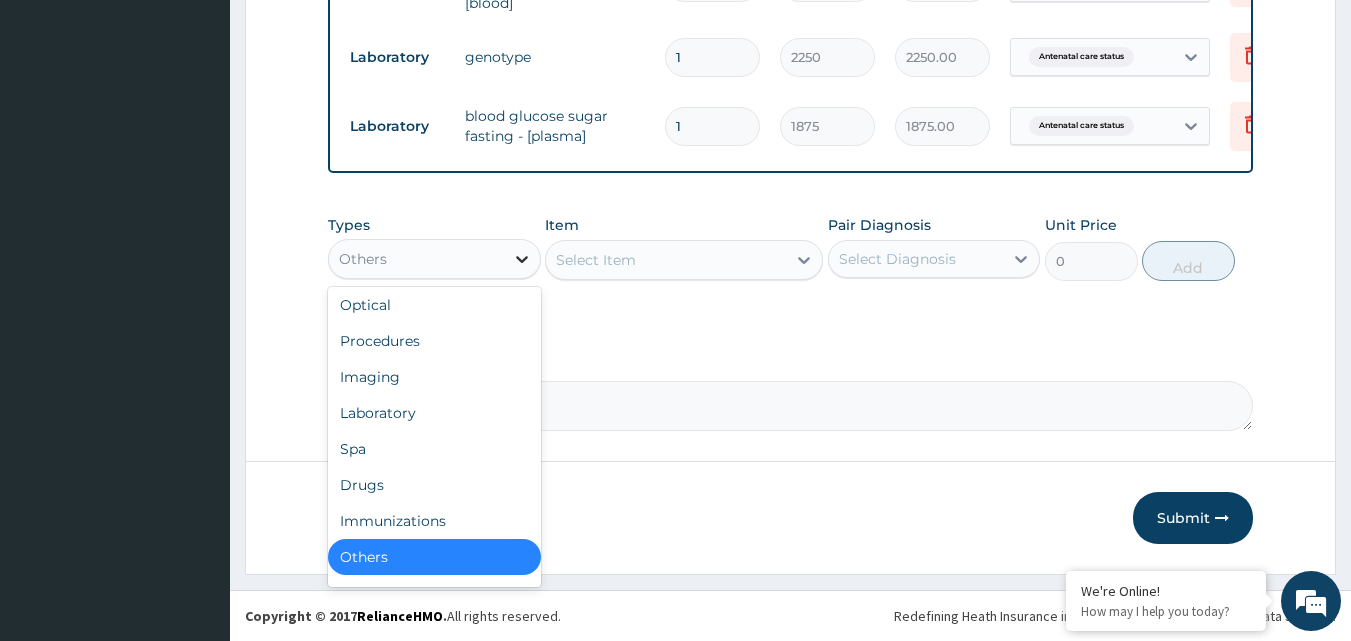 click at bounding box center (522, 259) 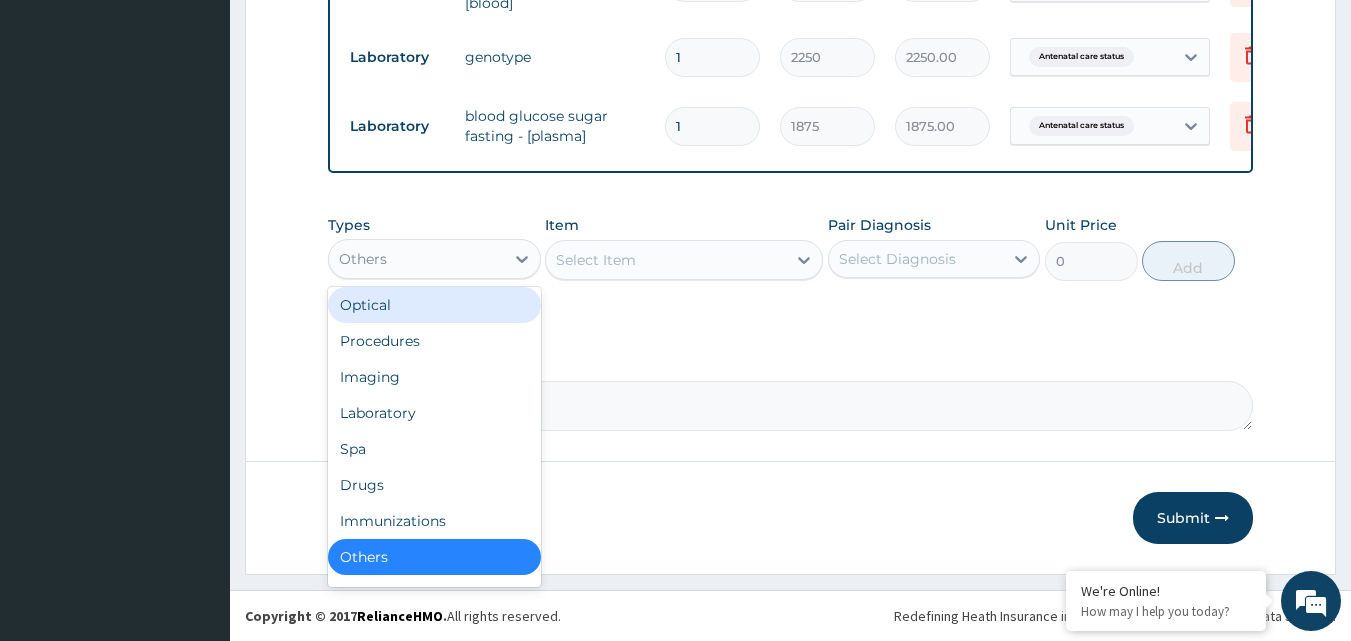 scroll, scrollTop: 0, scrollLeft: 0, axis: both 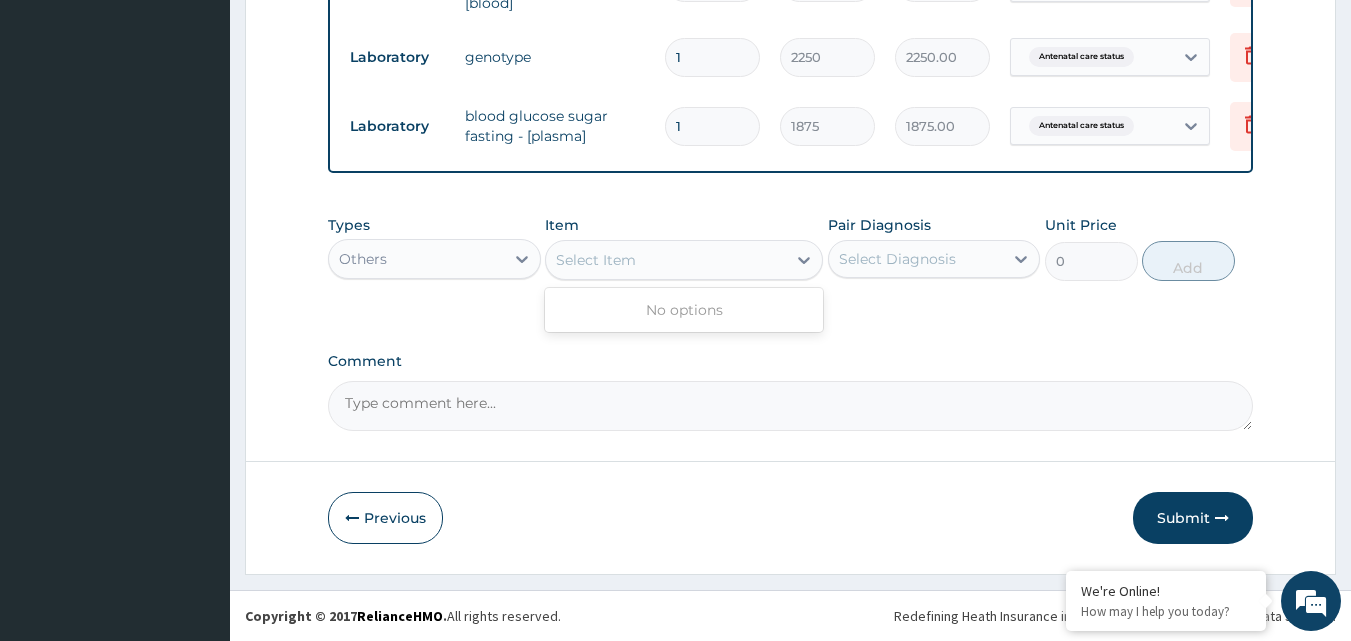 click on "Select Item" at bounding box center [596, 260] 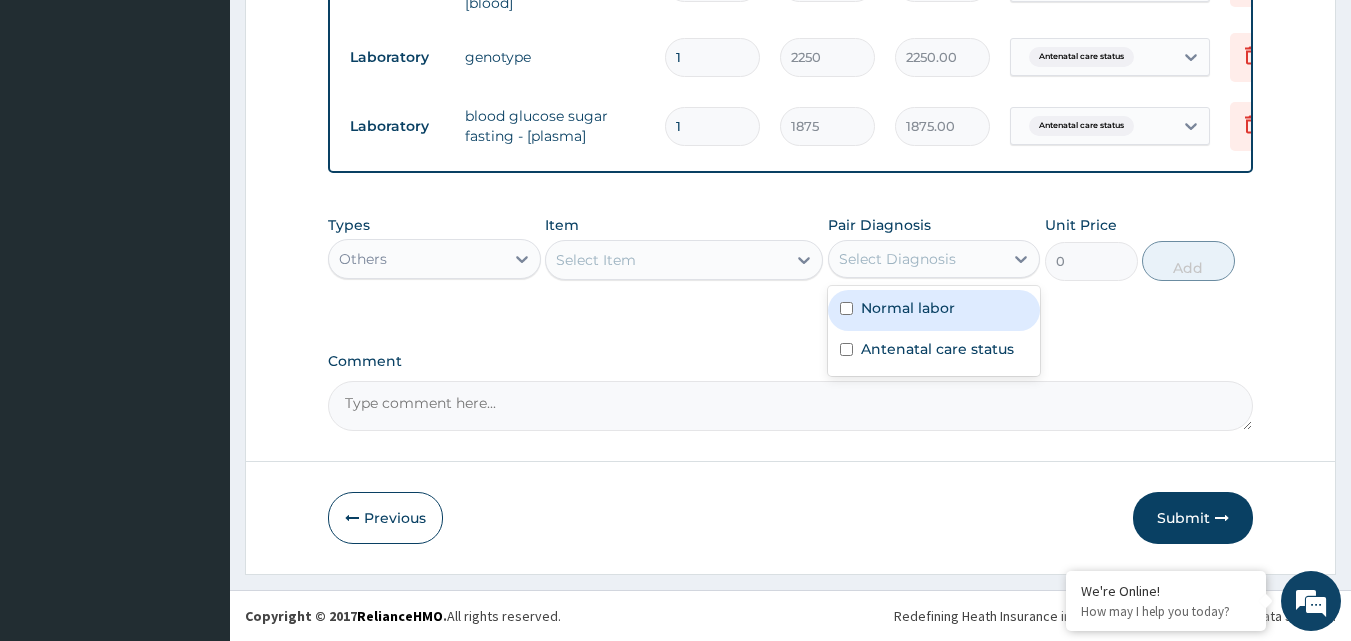 click on "Select Diagnosis" at bounding box center (897, 259) 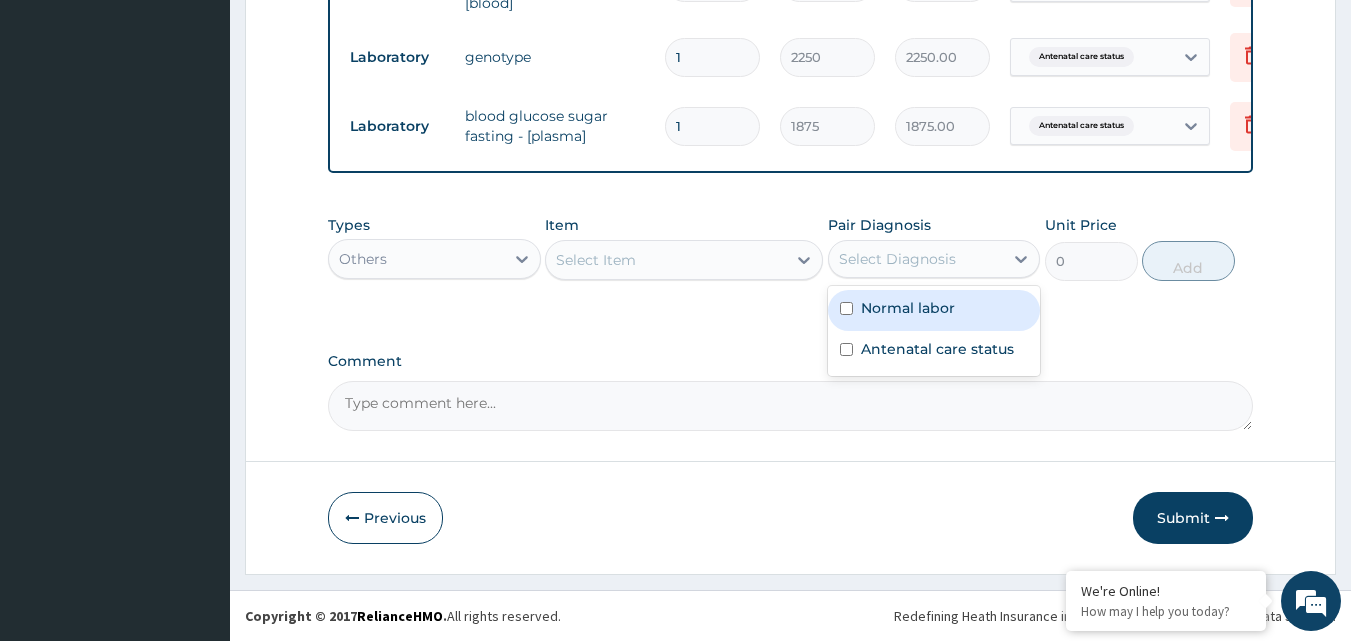 click at bounding box center [846, 308] 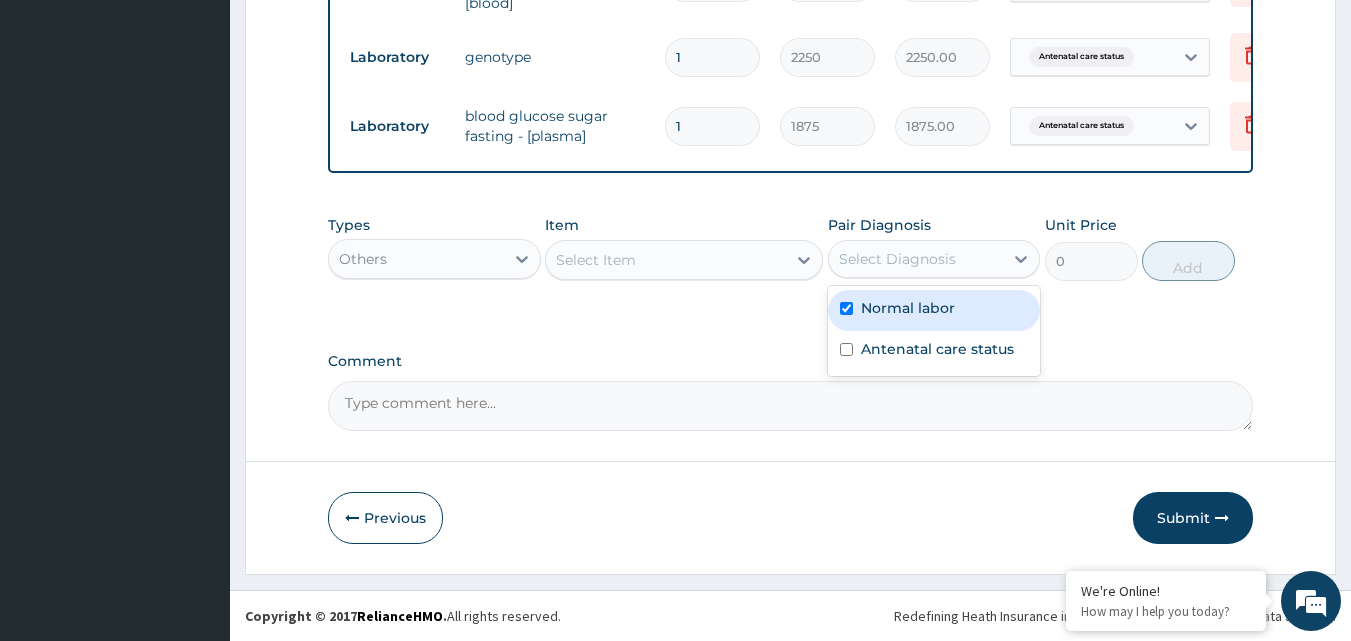 checkbox on "true" 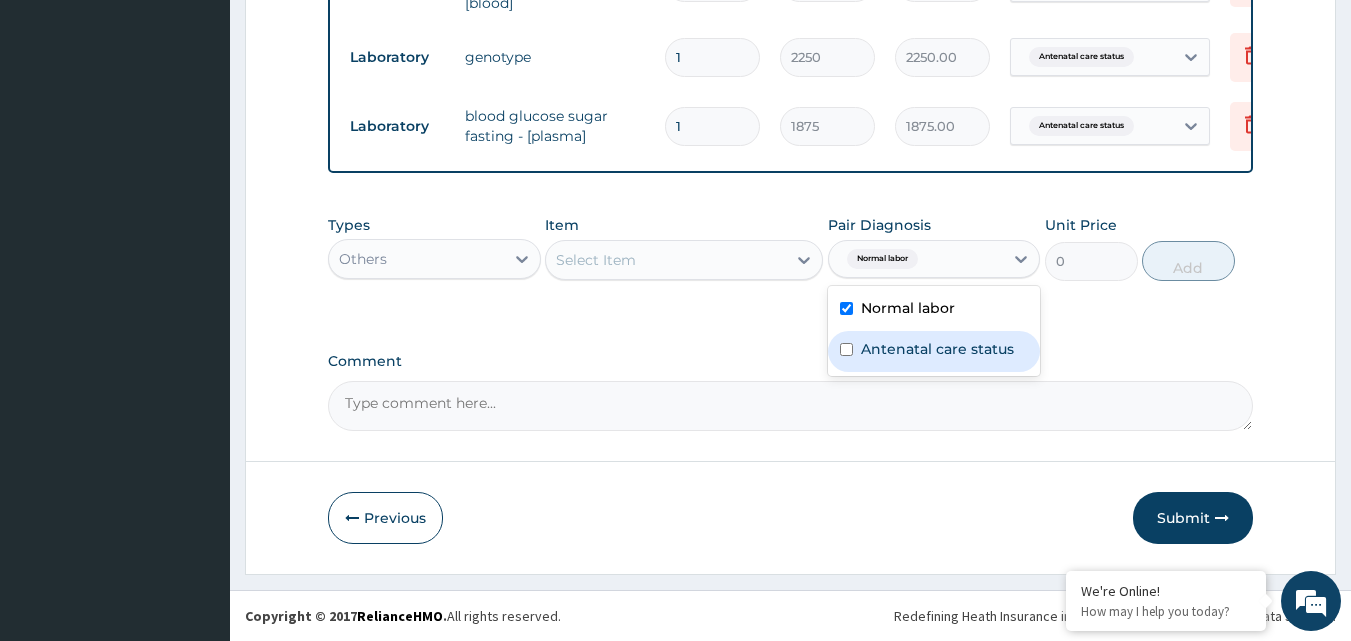 click at bounding box center [846, 349] 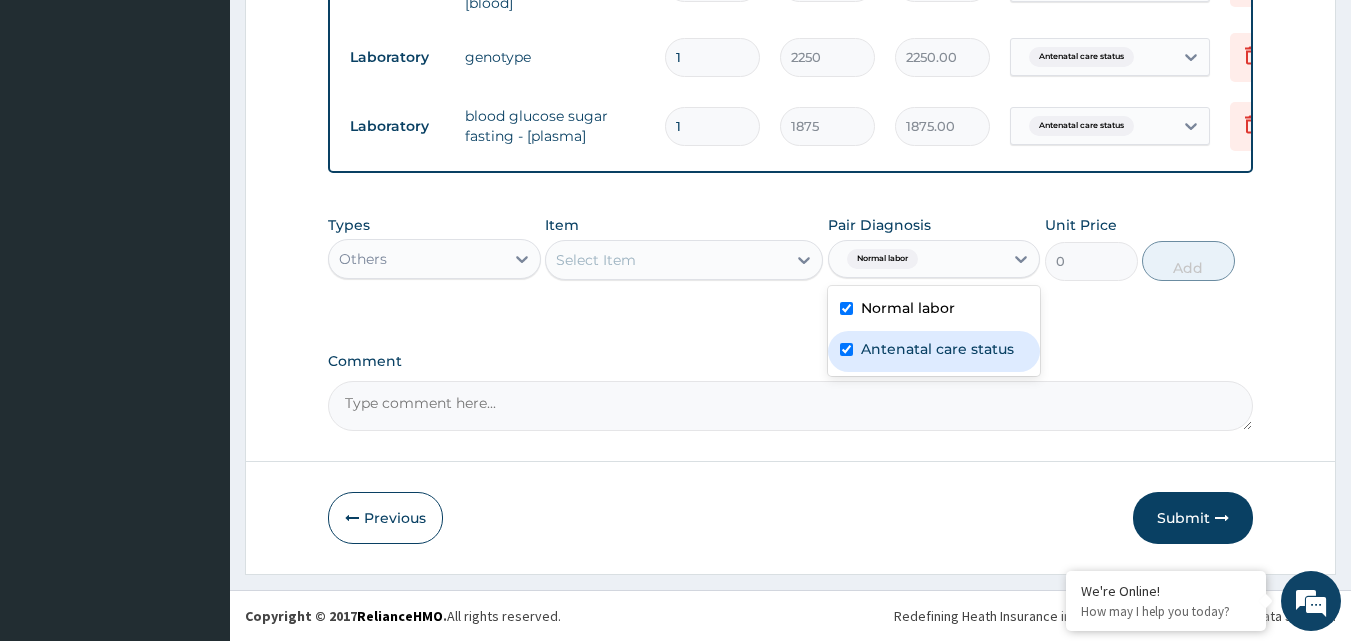 checkbox on "true" 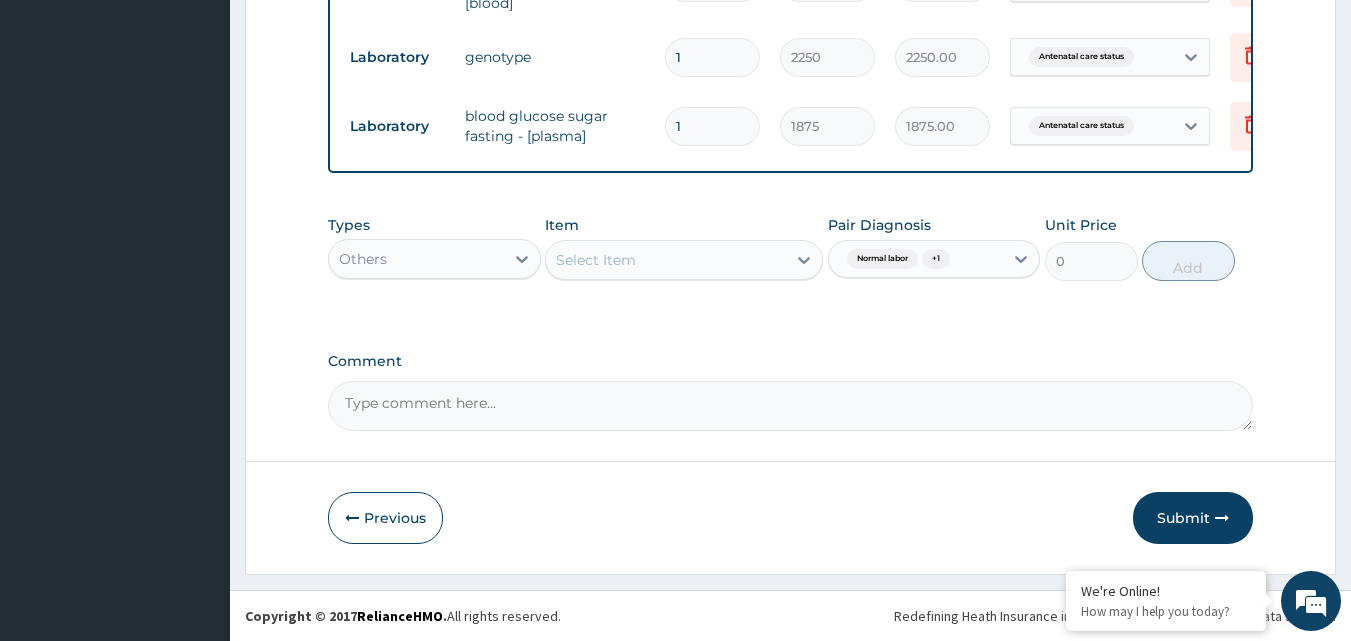 click on "PA Code / Prescription Code PA/FE61E8 PA/95D114 Encounter Date 25-07-2025 Diagnosis Normal labor confirmed Antenatal care status confirmed NB: All diagnosis must be linked to a claim item Claim Items Type Name Quantity Unit Price Total Price Pair Diagnosis Actions Procedures booked vaginal delivery with repair of laceration (all-inclusive) 1 100000 100000.00 Normal labor Delete Drugs ferrous sulphate tablet - 200mg (fesolate) 28 28 784.00 Antenatal care status Delete Laboratory hiv 1 & 2 screening - [serum] 1 2812.5 2812.50 Antenatal care status Delete Laboratory anti hbsag -total antibodies to hepatitis b surface antigen (serum) 1 3125 3125.00 Antenatal care status Delete Laboratory hepatitis c screening (hcv) 1 3437.5 3437.50 Antenatal care status Delete Laboratory urinalysis 1 2187.5 2187.50 Antenatal care status Delete Laboratory fbc cbc-complete blood count (haemogram) - [blood] 1 5000 5000.00 Antenatal care status Delete Laboratory genotype 1 2250 2250.00 Antenatal care status Delete Laboratory 1 1875 1" at bounding box center (791, -227) 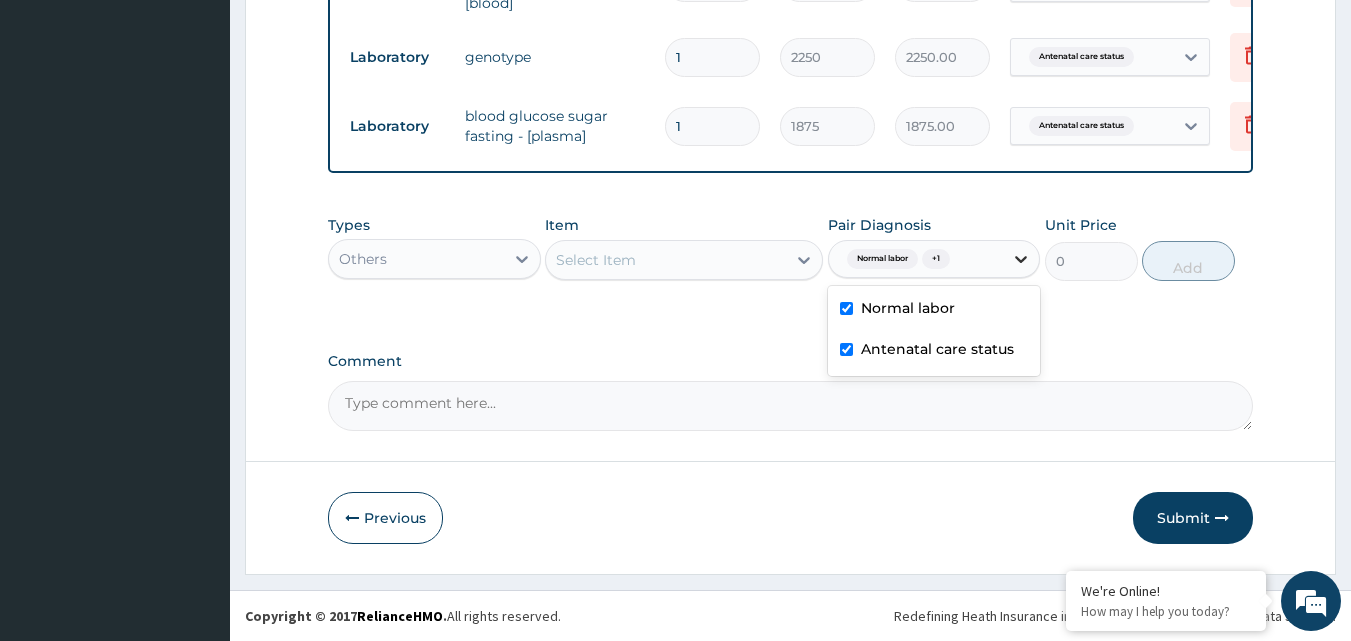 click 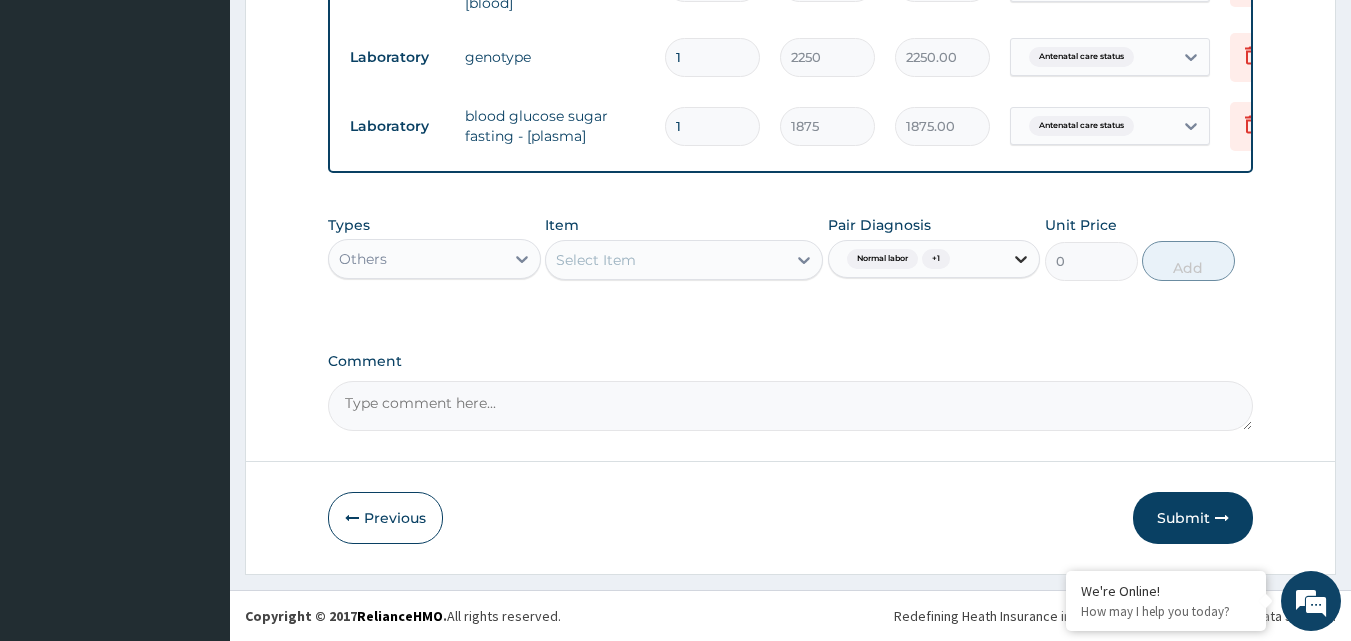 click 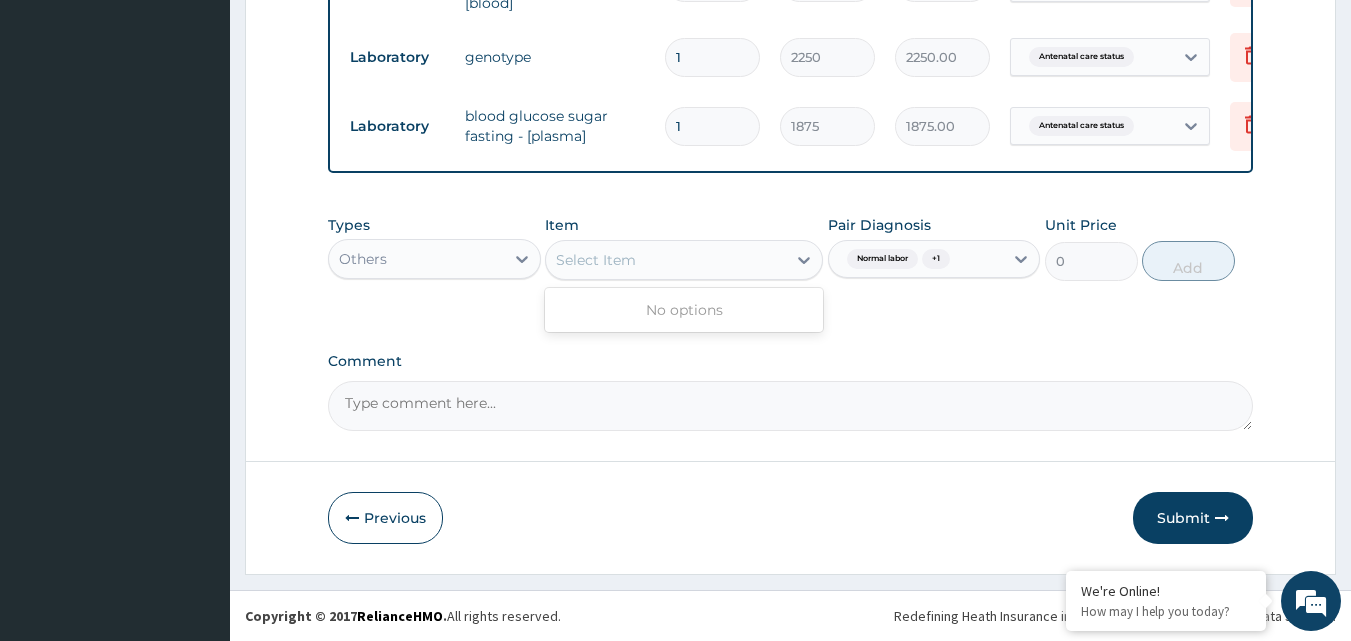 click on "Select Item" at bounding box center [596, 260] 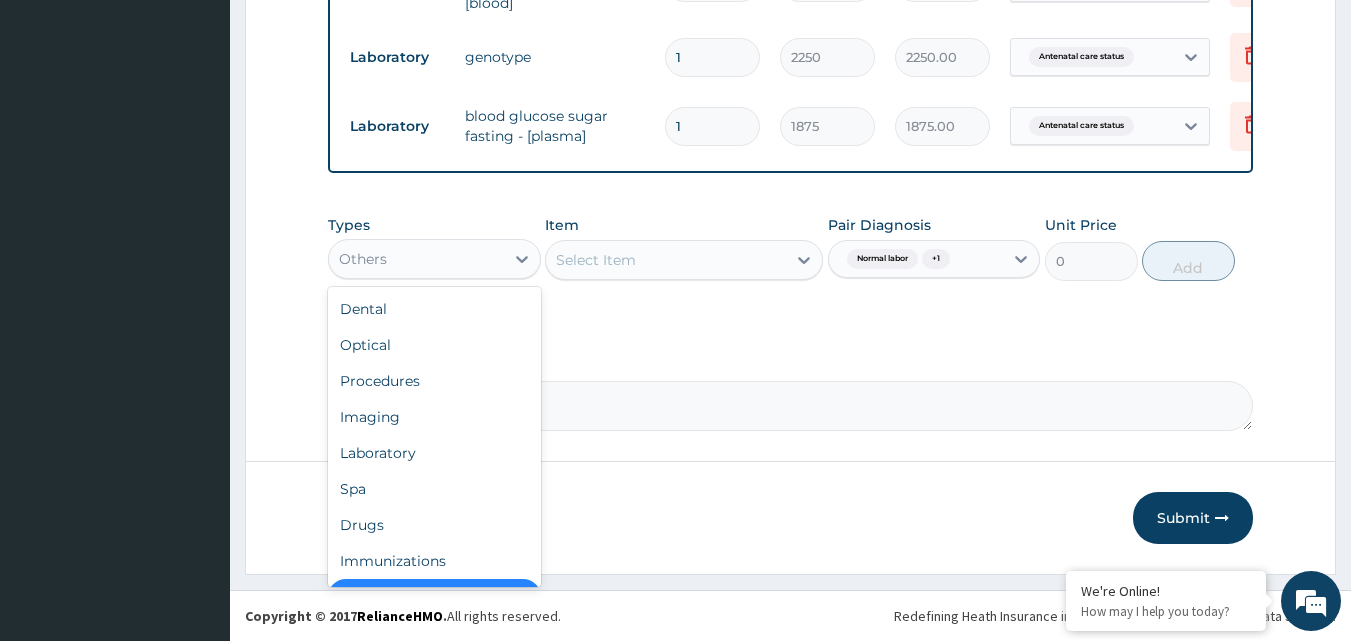 scroll, scrollTop: 40, scrollLeft: 0, axis: vertical 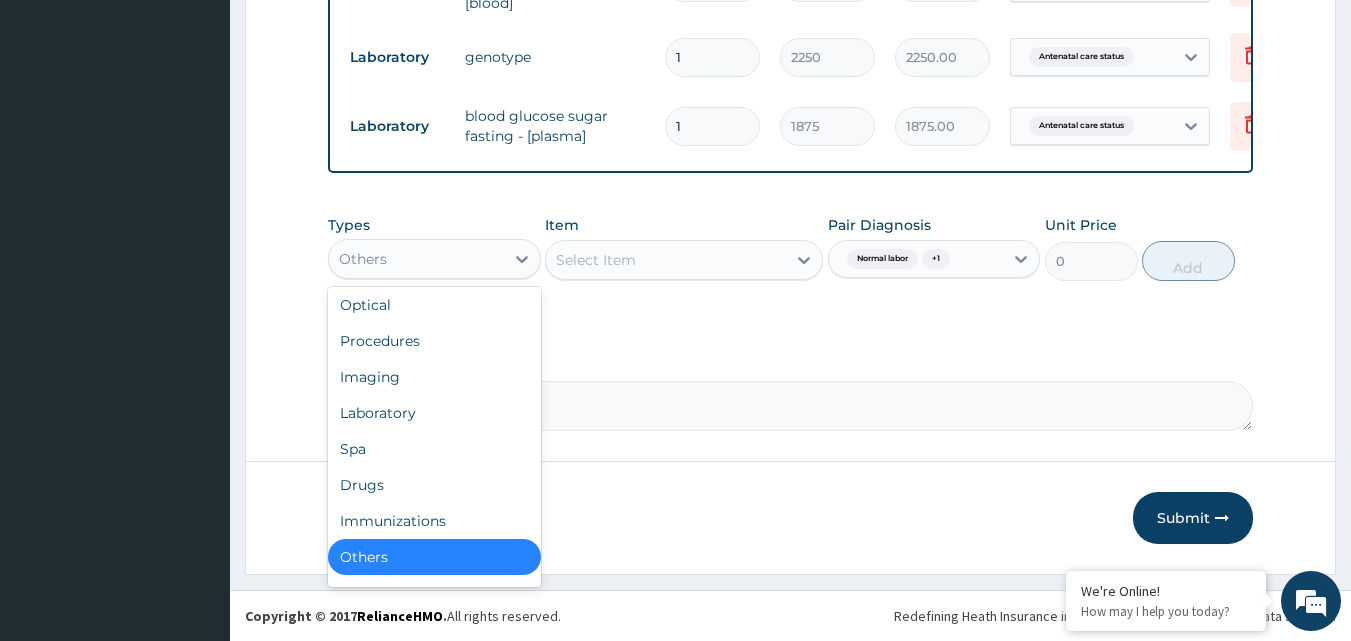 click on "Others" at bounding box center (416, 259) 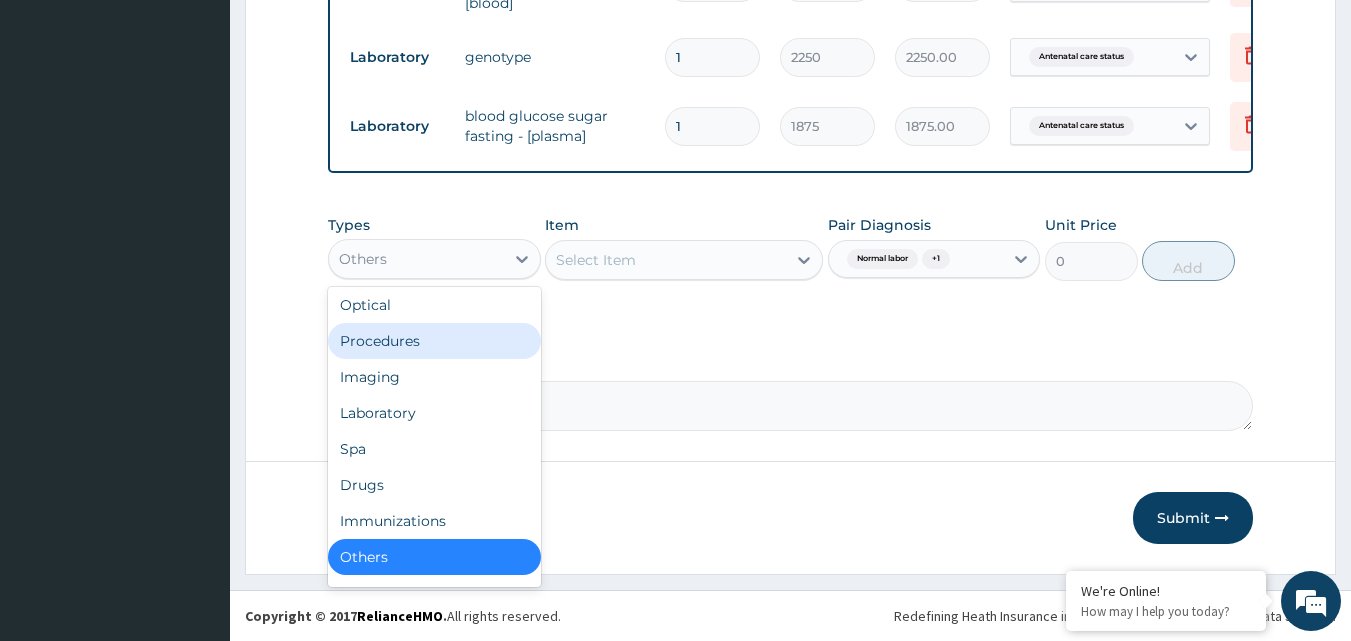 click on "Procedures" at bounding box center (434, 341) 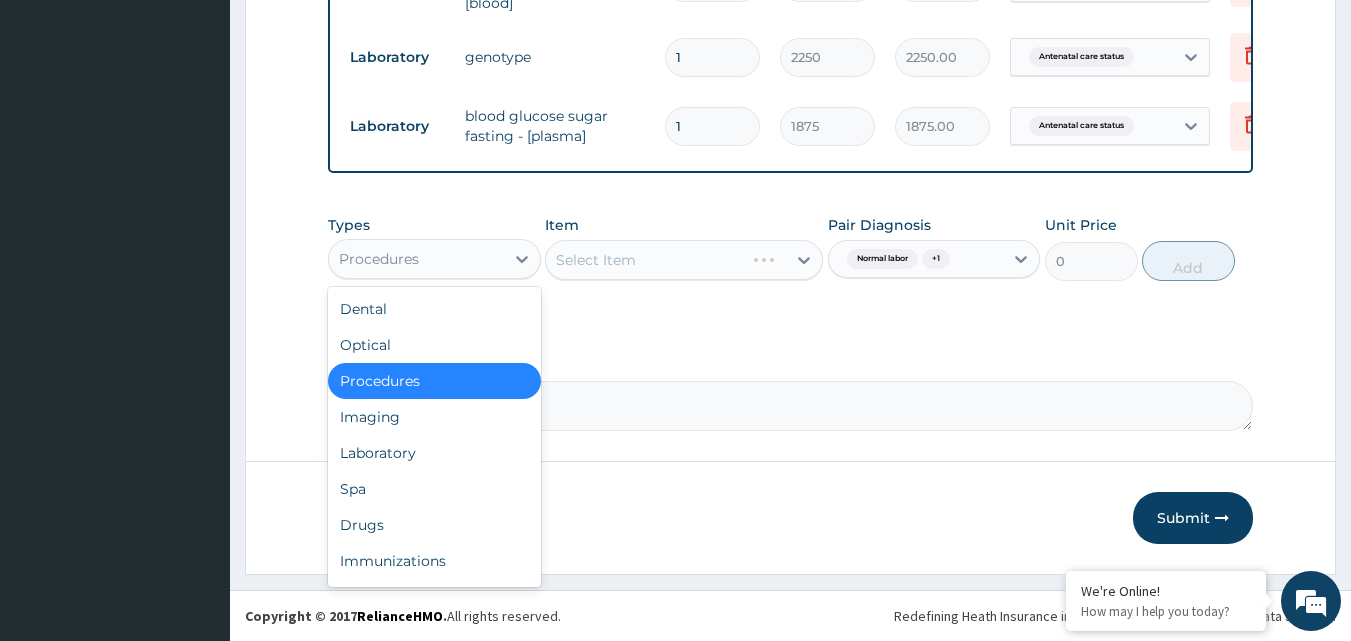 click on "Procedures" at bounding box center (434, 259) 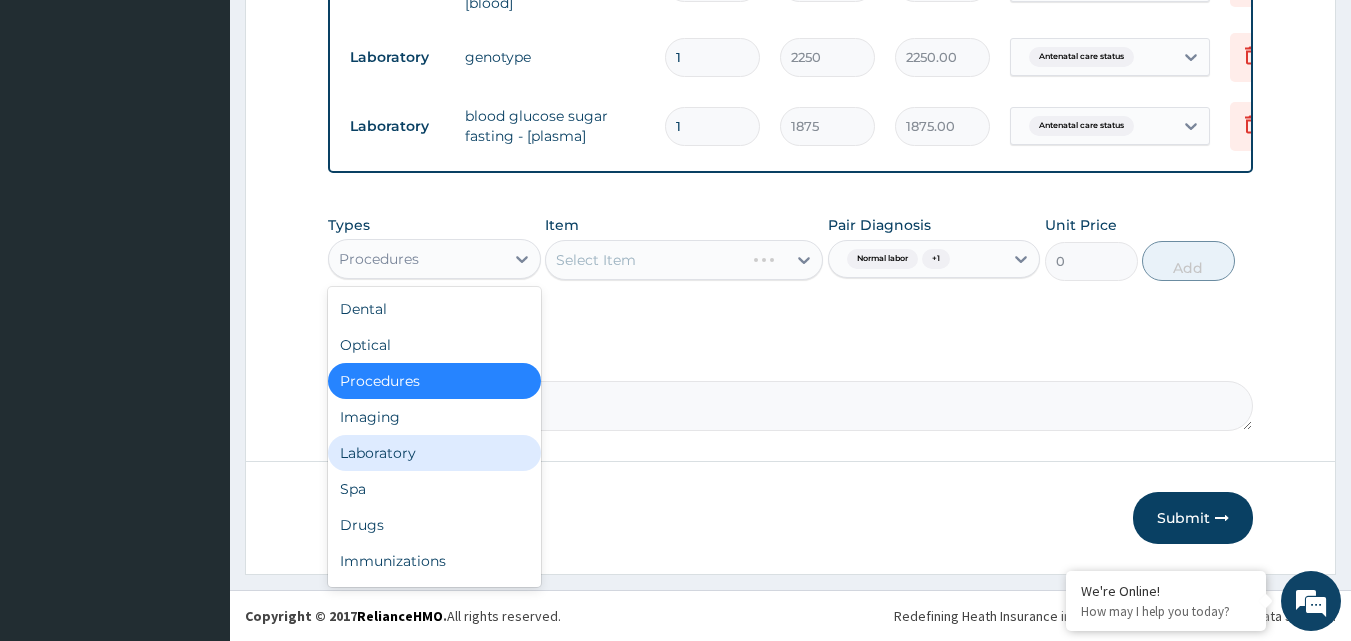 click on "Laboratory" at bounding box center [434, 453] 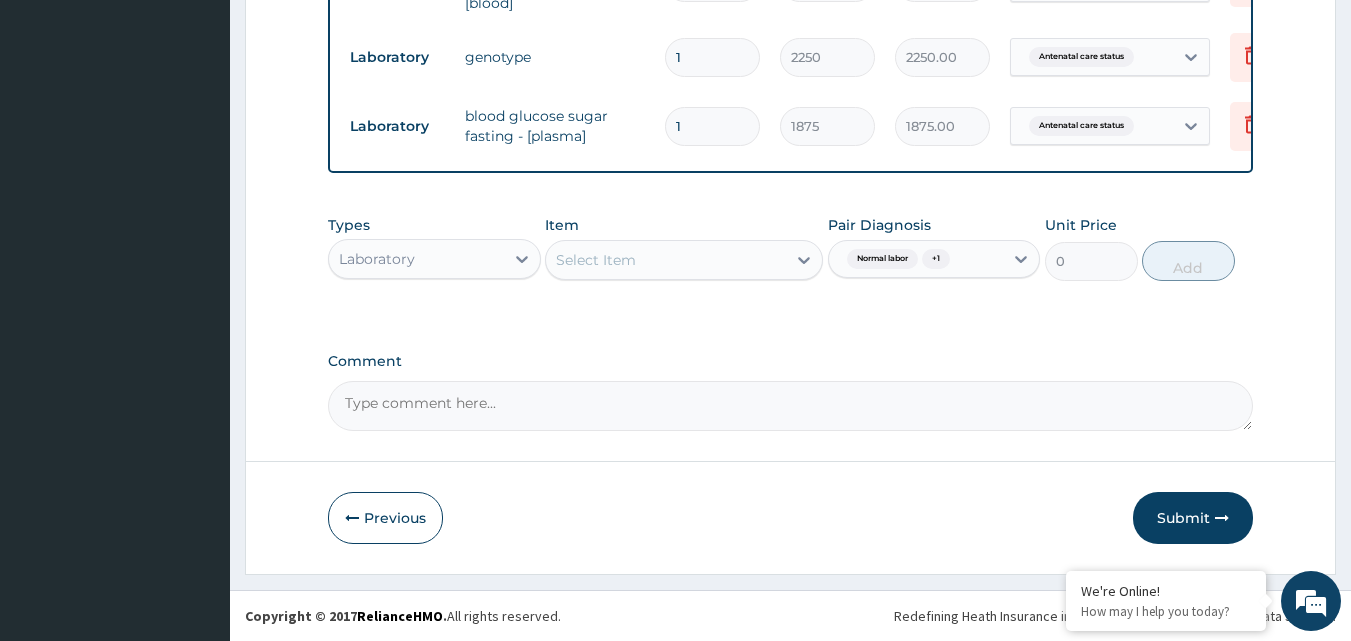 click on "Comment" at bounding box center [791, 406] 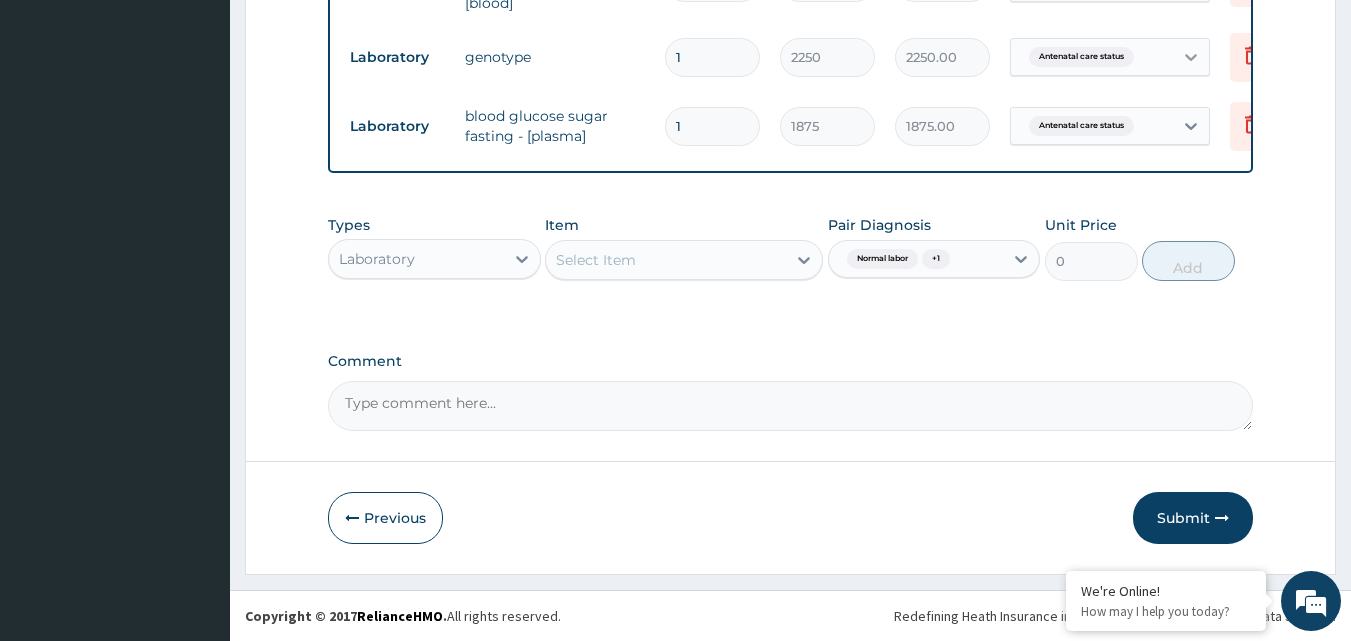 click 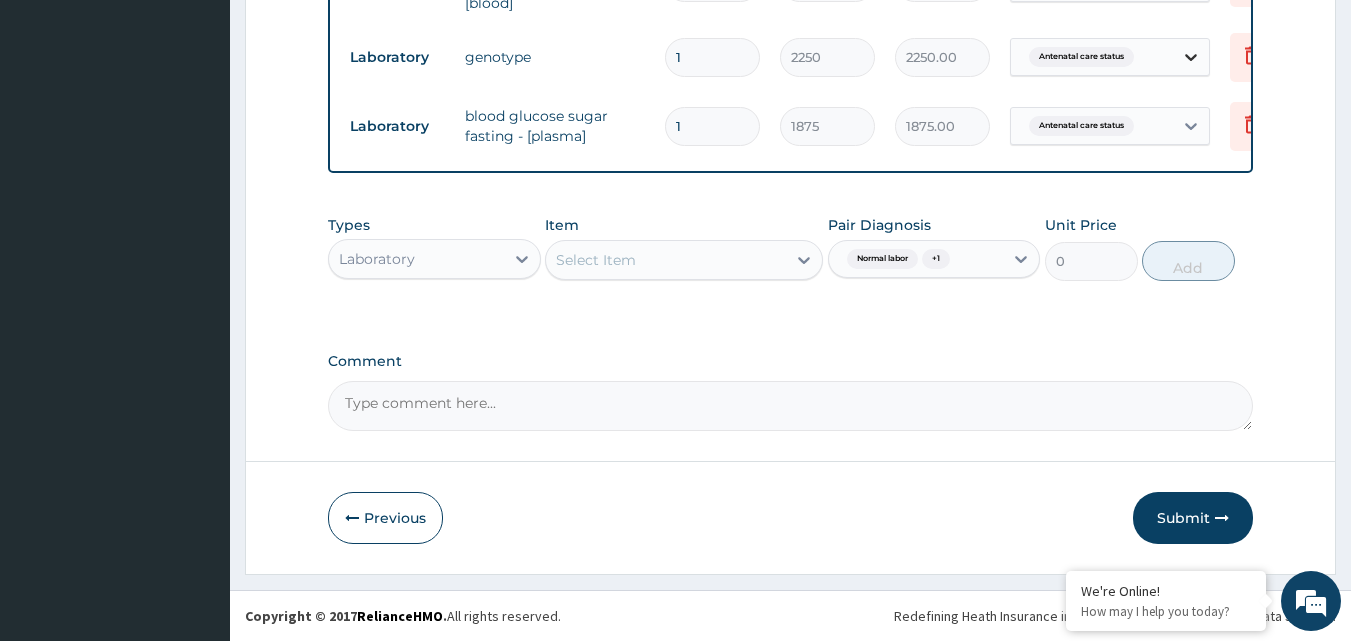 click 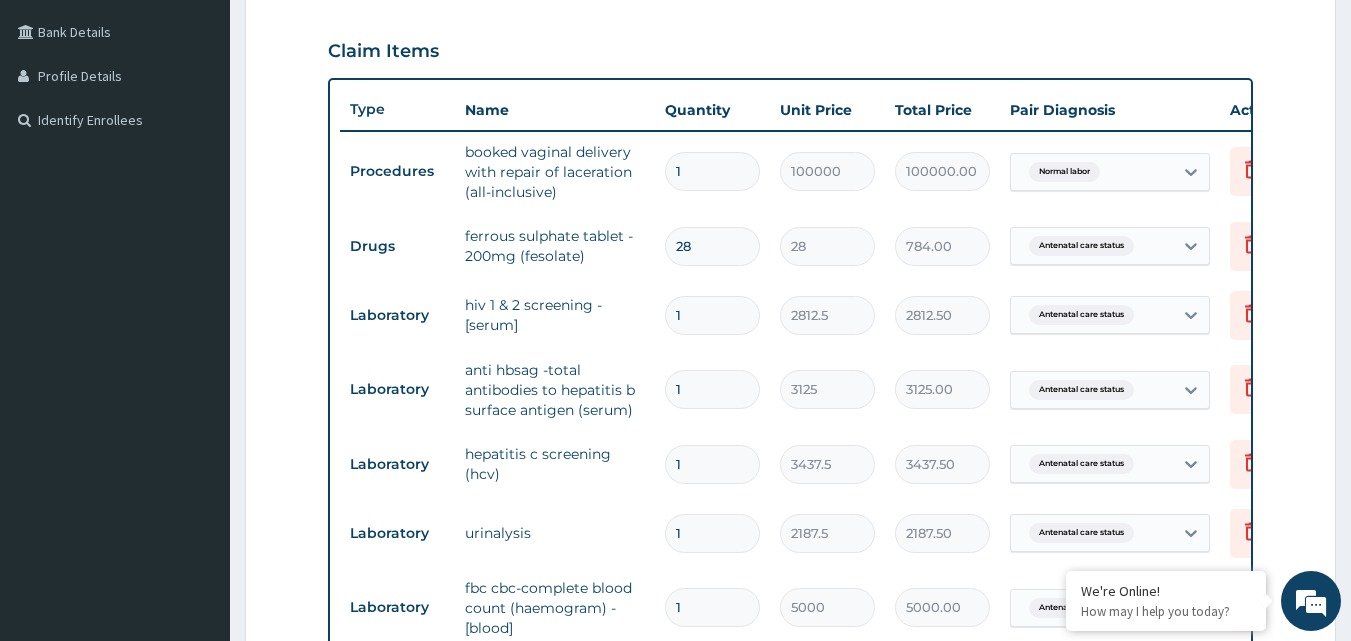 scroll, scrollTop: 424, scrollLeft: 0, axis: vertical 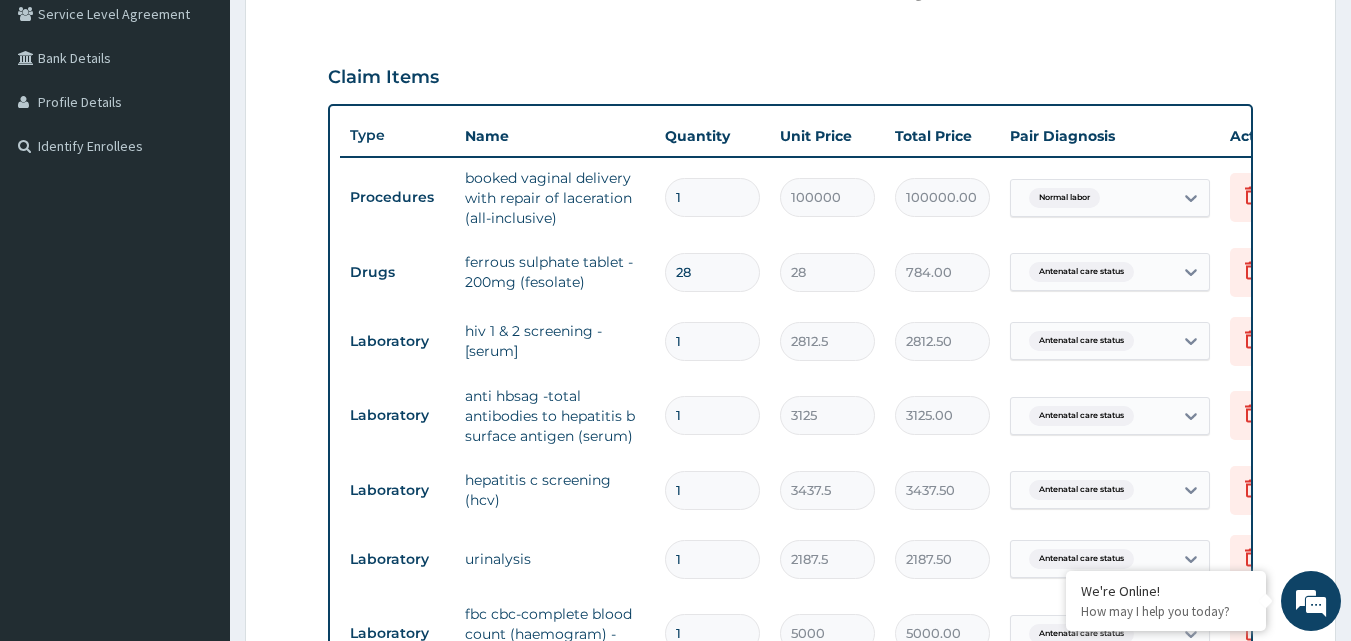 click on "booked vaginal delivery with repair of laceration (all-inclusive)" at bounding box center (555, 198) 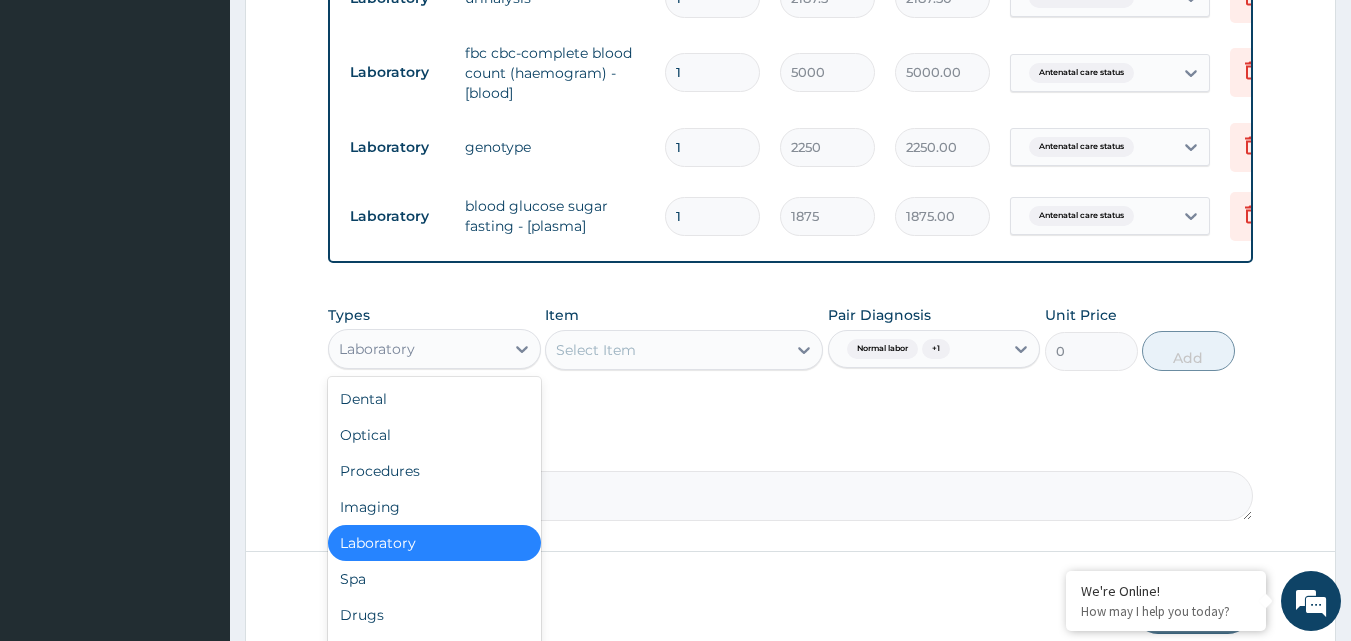 click on "Laboratory" at bounding box center (377, 349) 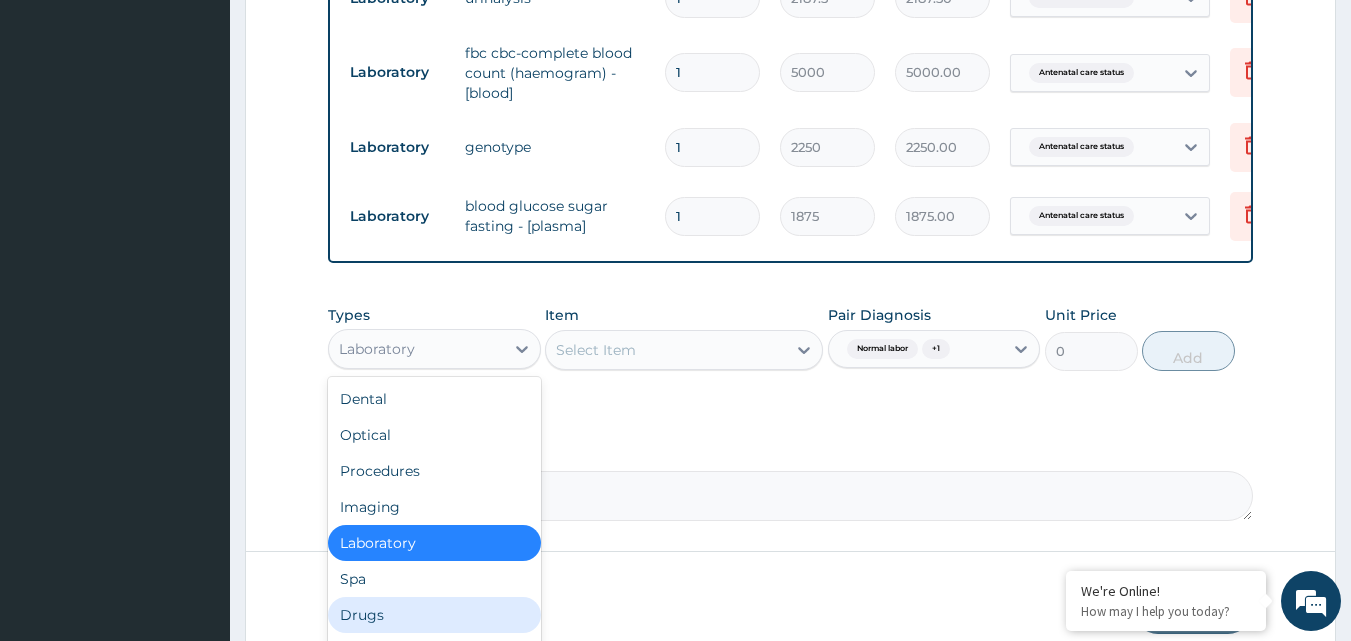 click on "Drugs" at bounding box center [434, 615] 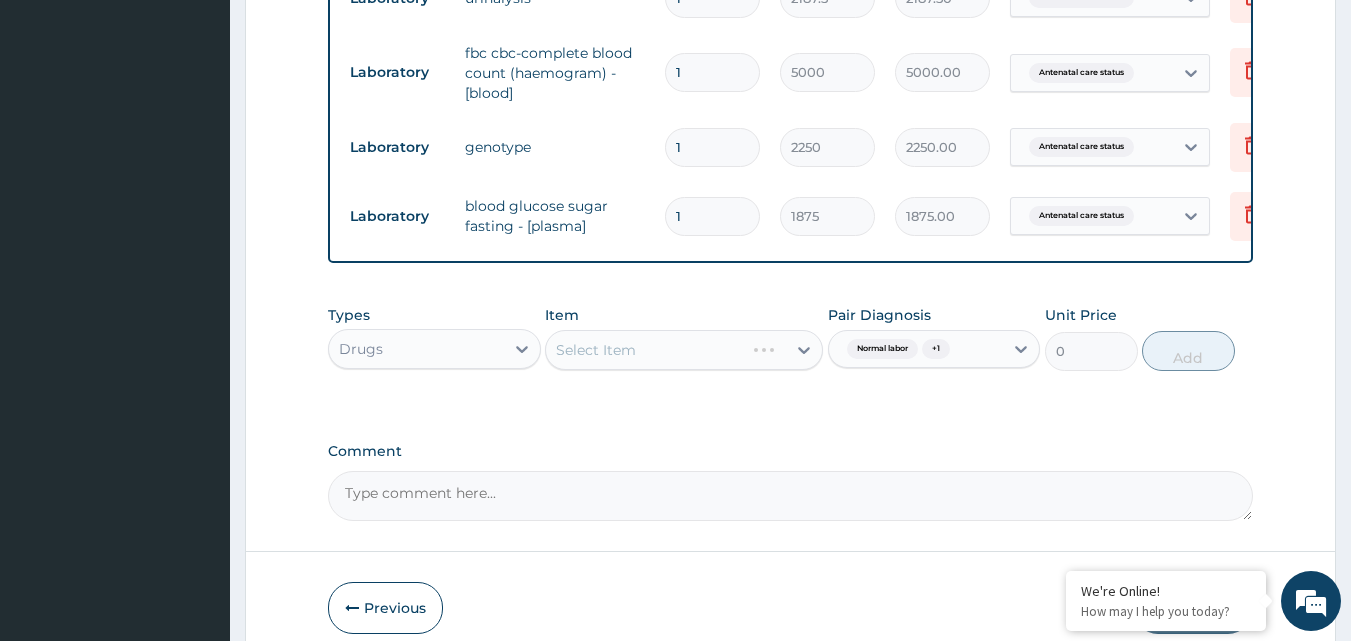 click on "Select Item" at bounding box center (684, 350) 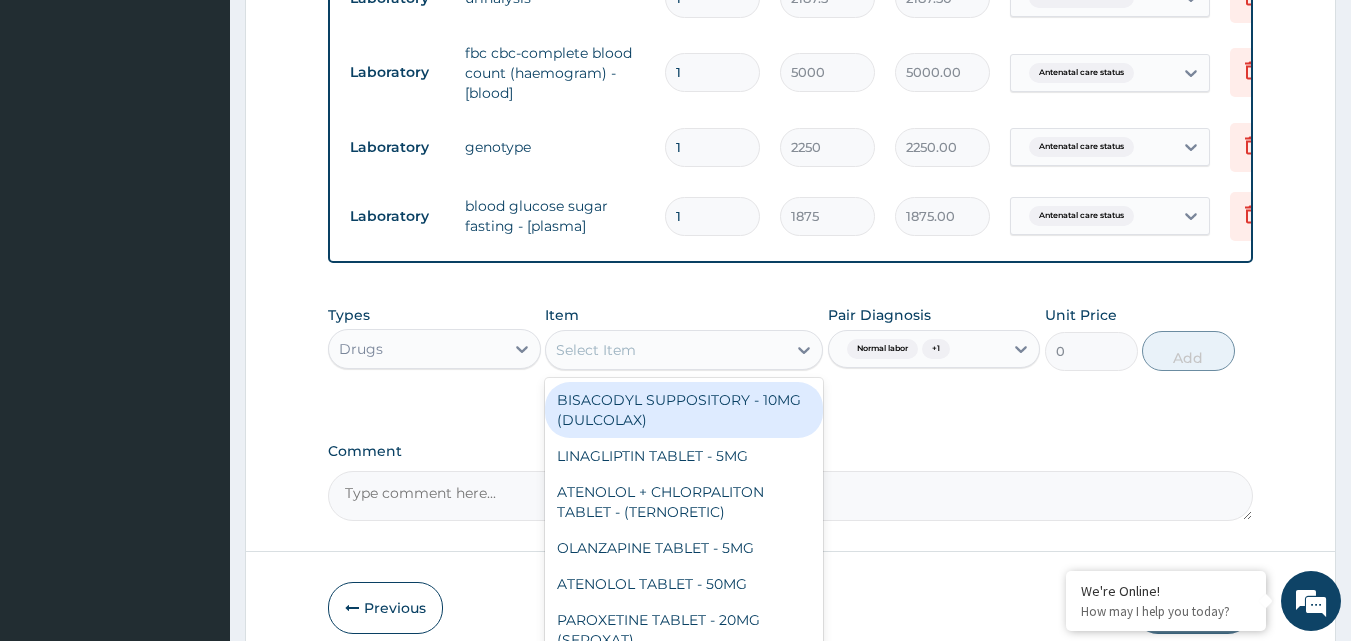 click on "Select Item" at bounding box center (666, 350) 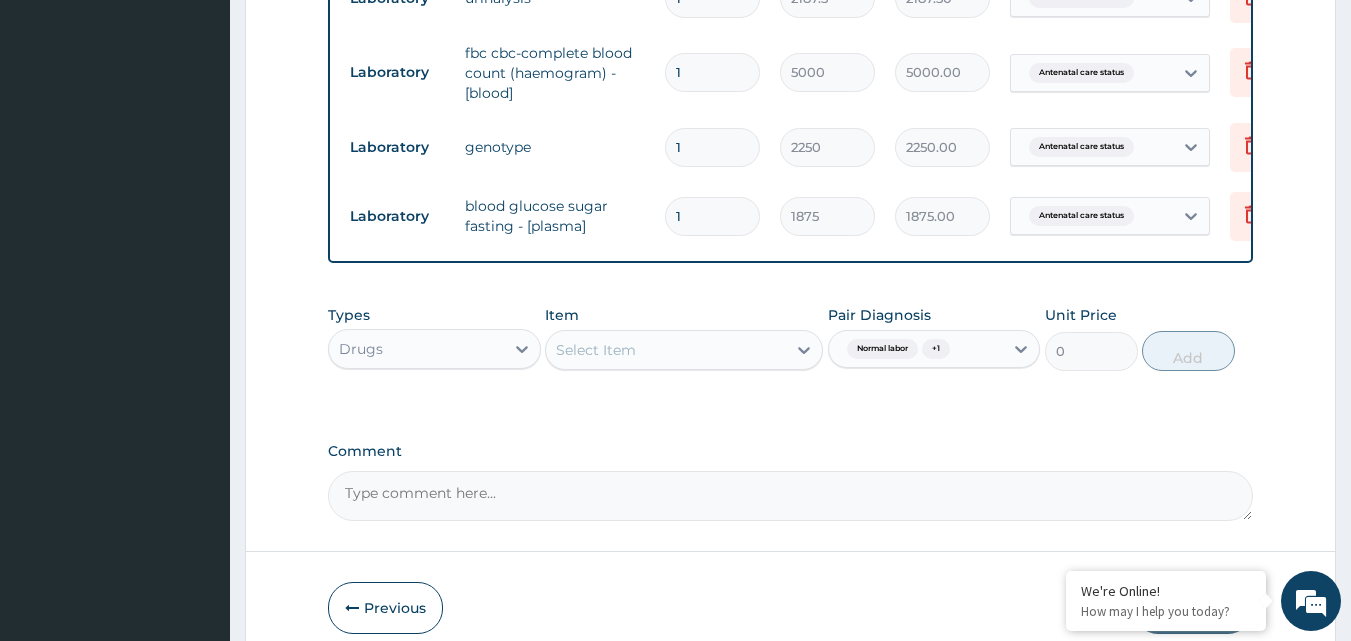 paste on "Vitamin K" 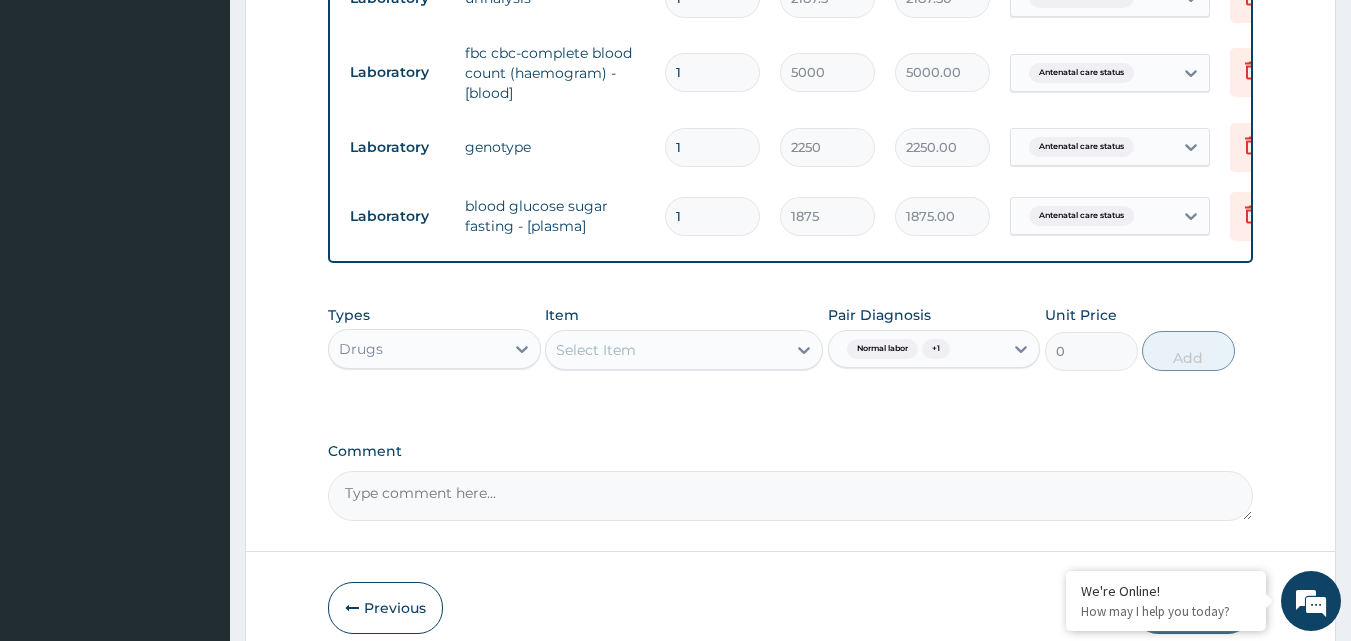 type on "Vitamin K" 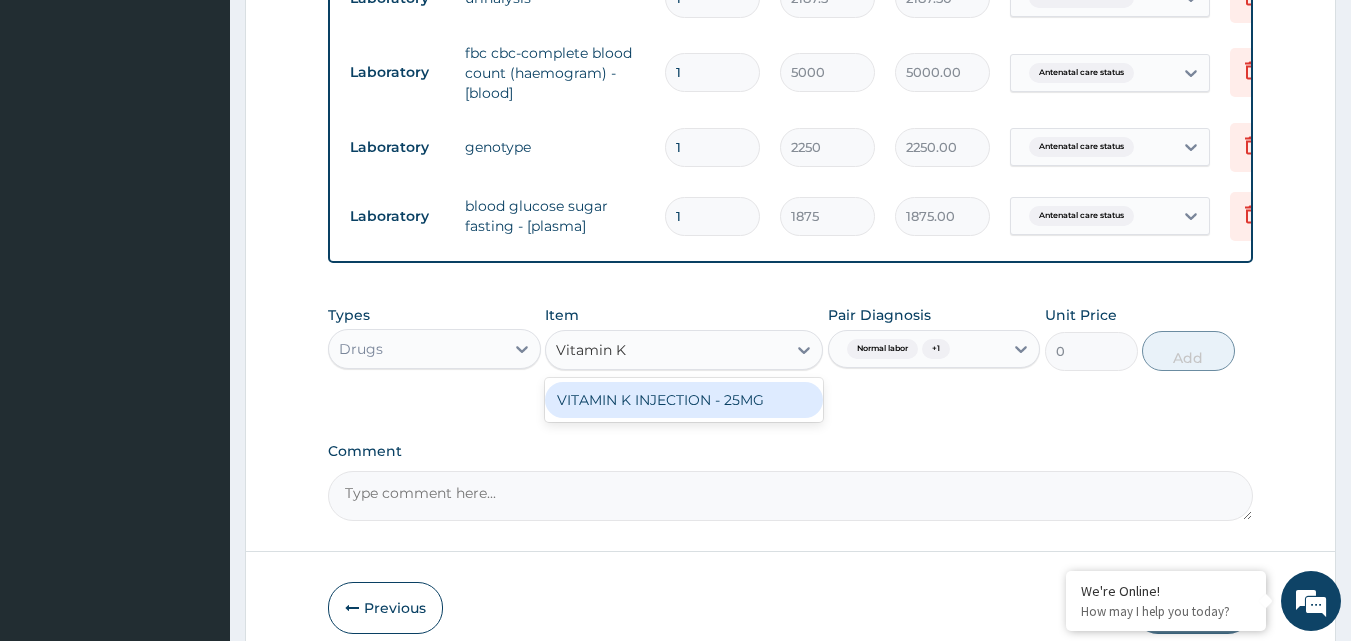 click on "VITAMIN K INJECTION - 25MG" at bounding box center [684, 400] 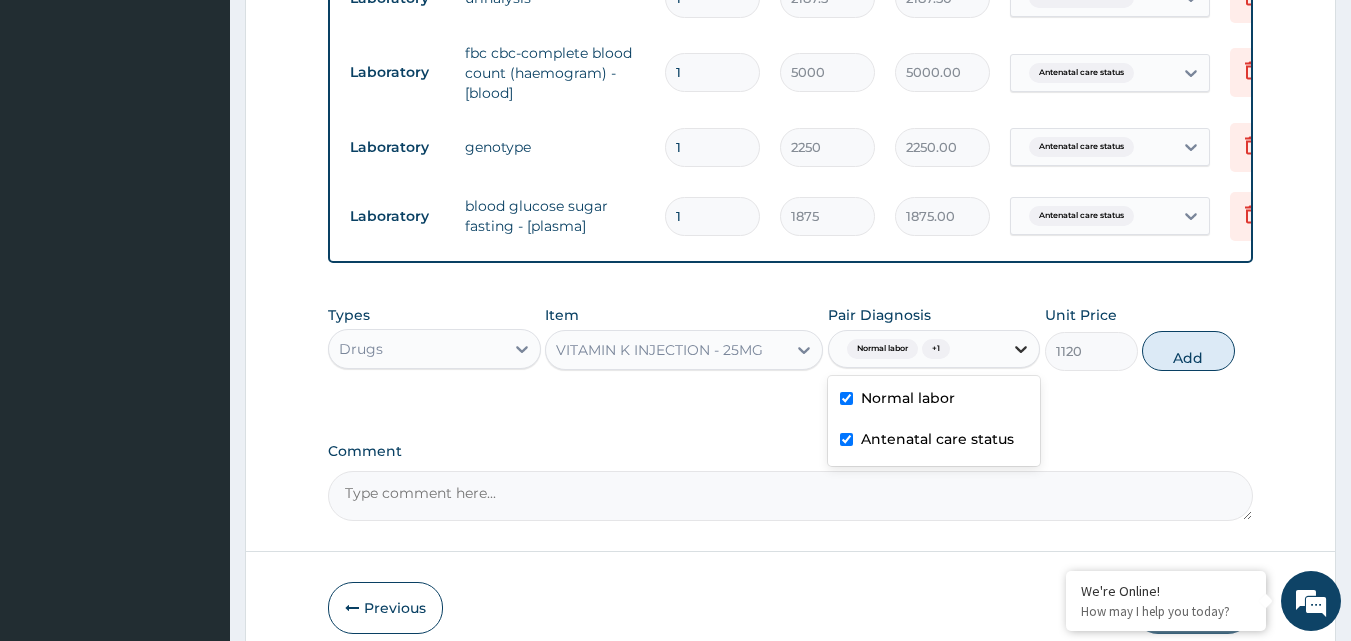click 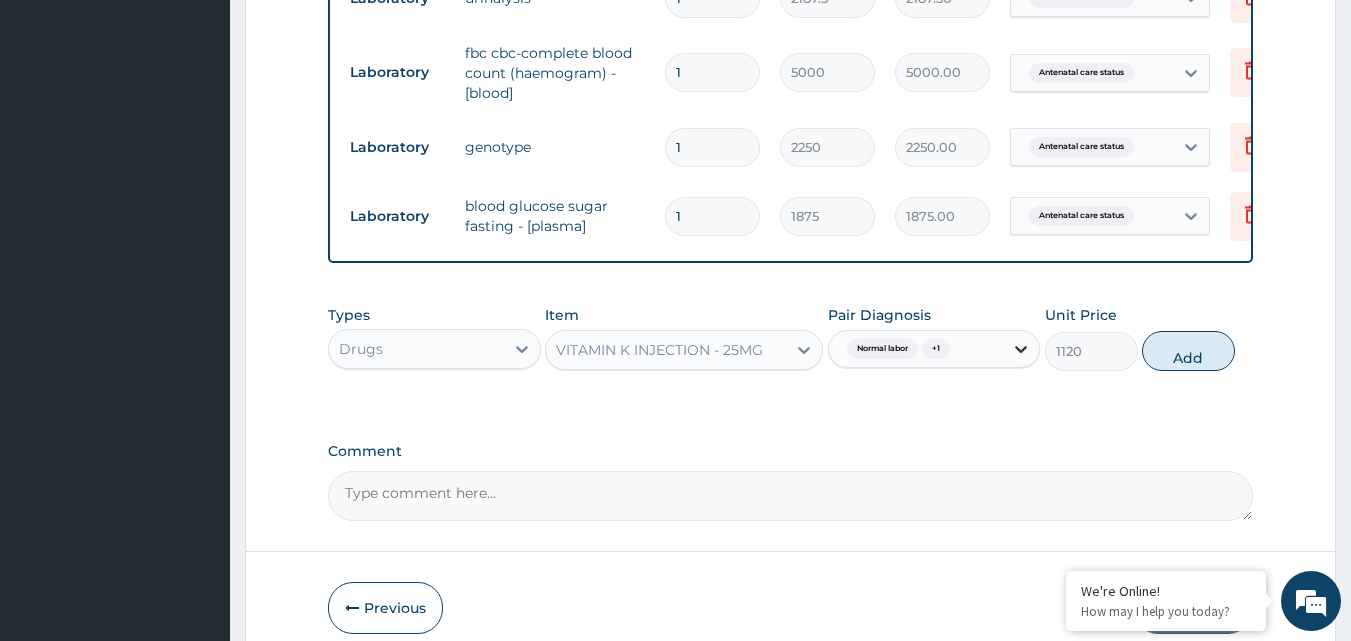 click 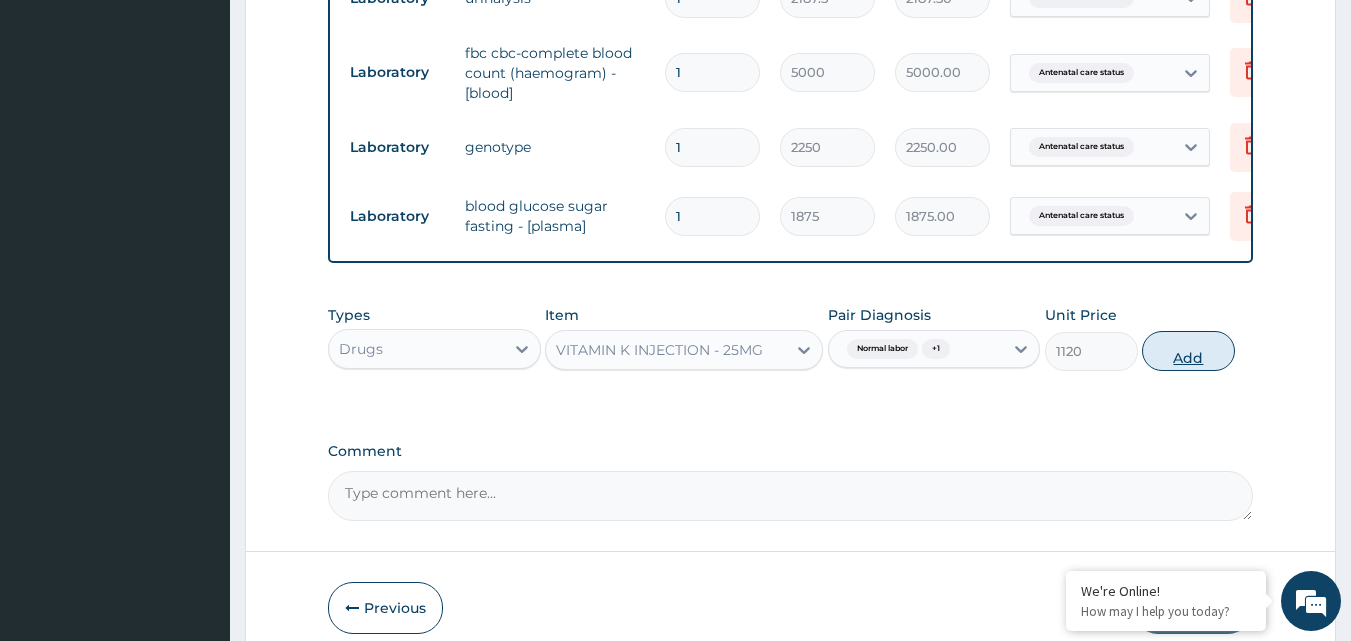 click on "Add" at bounding box center (1188, 351) 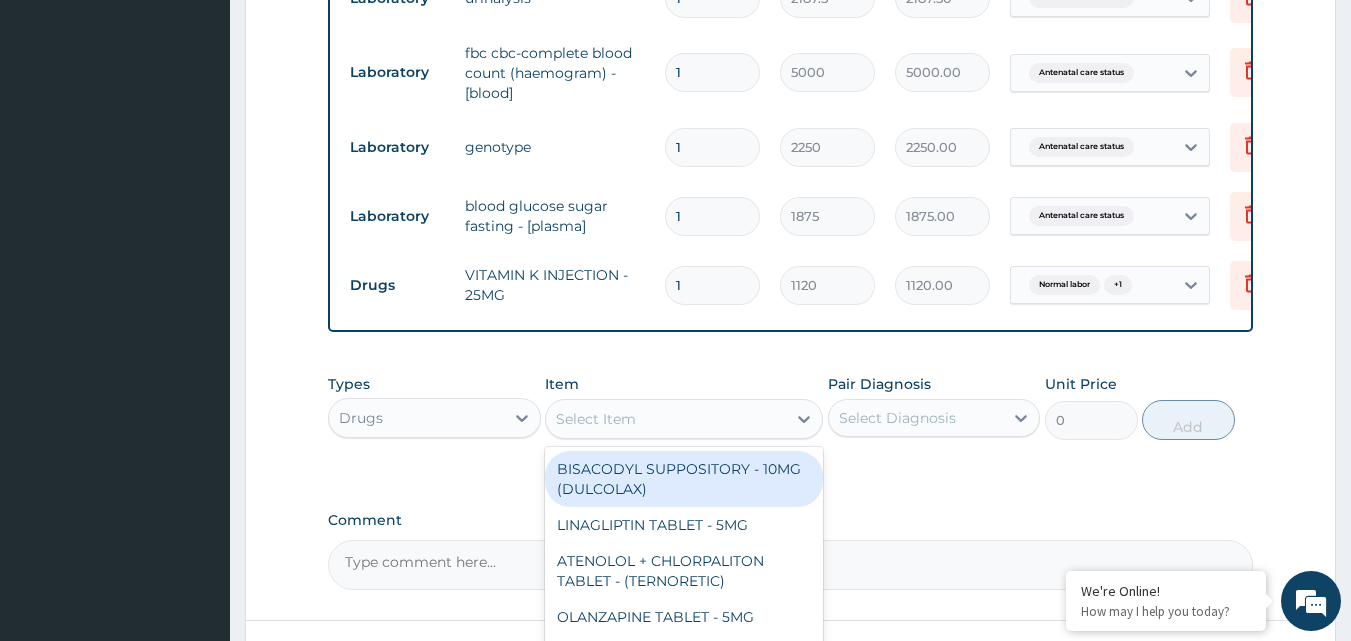 click on "Select Item" at bounding box center (666, 419) 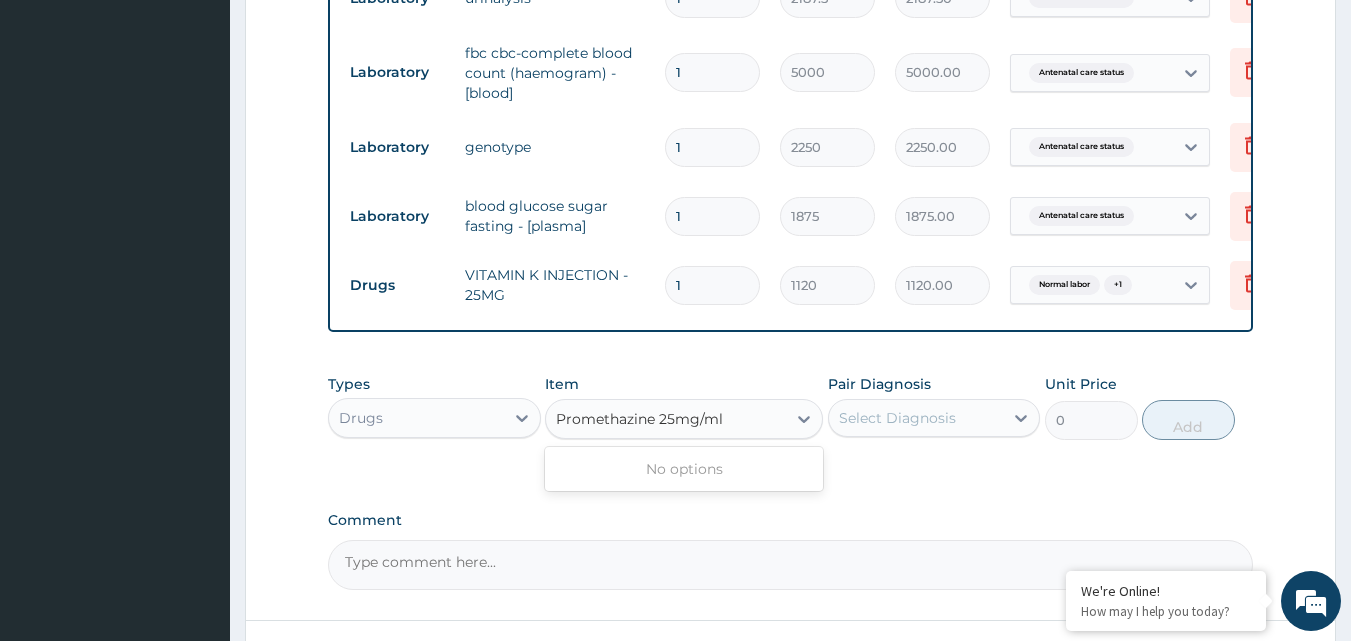 type on "Promethazine 25mg/ml" 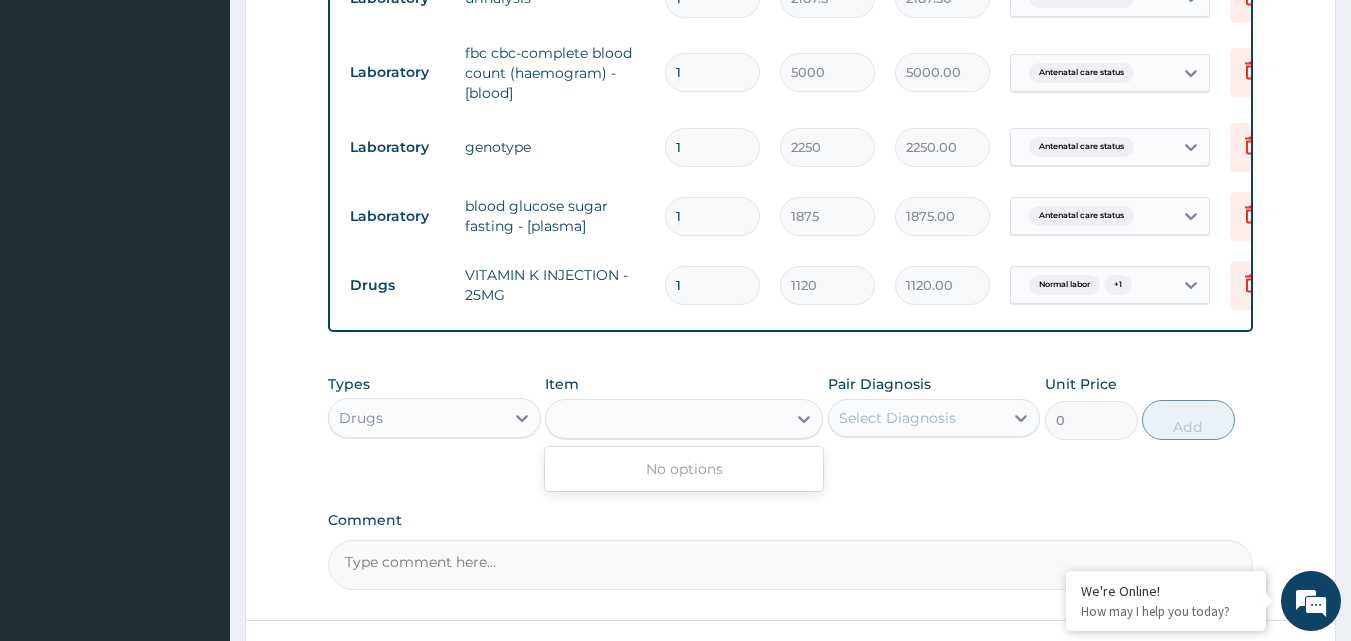 click on "fbc cbc-complete blood count (haemogram) - [blood]" at bounding box center (555, 73) 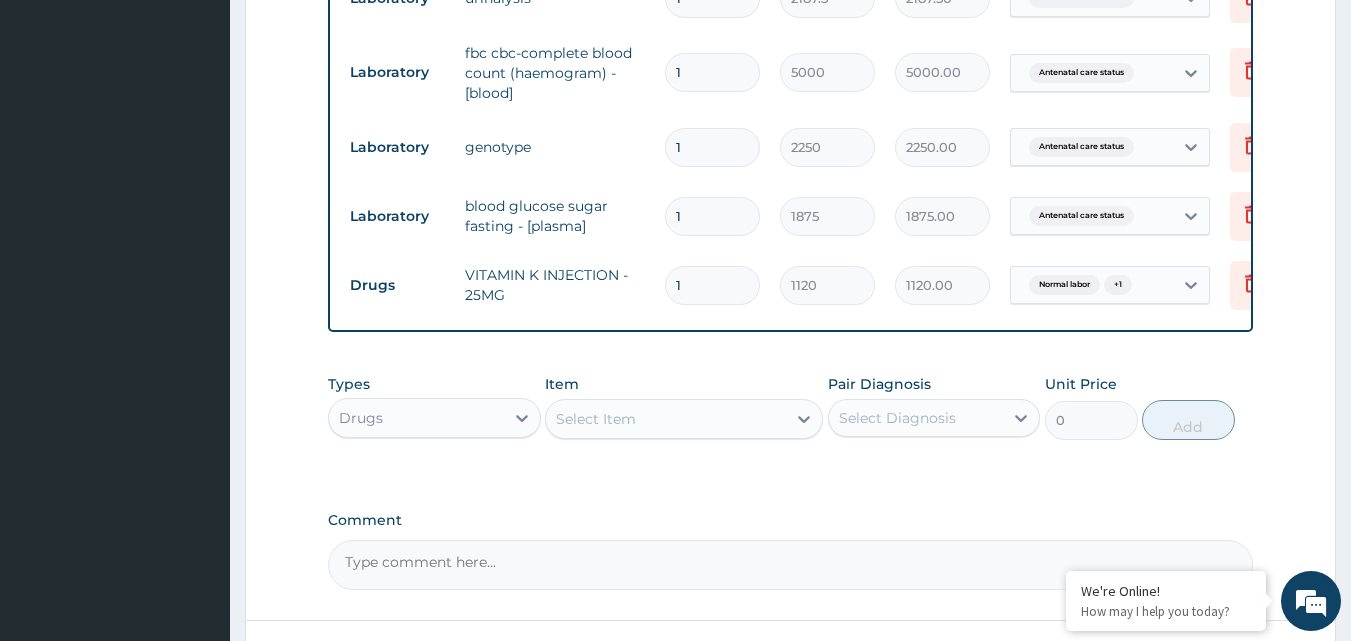 click on "Select Item" at bounding box center (666, 419) 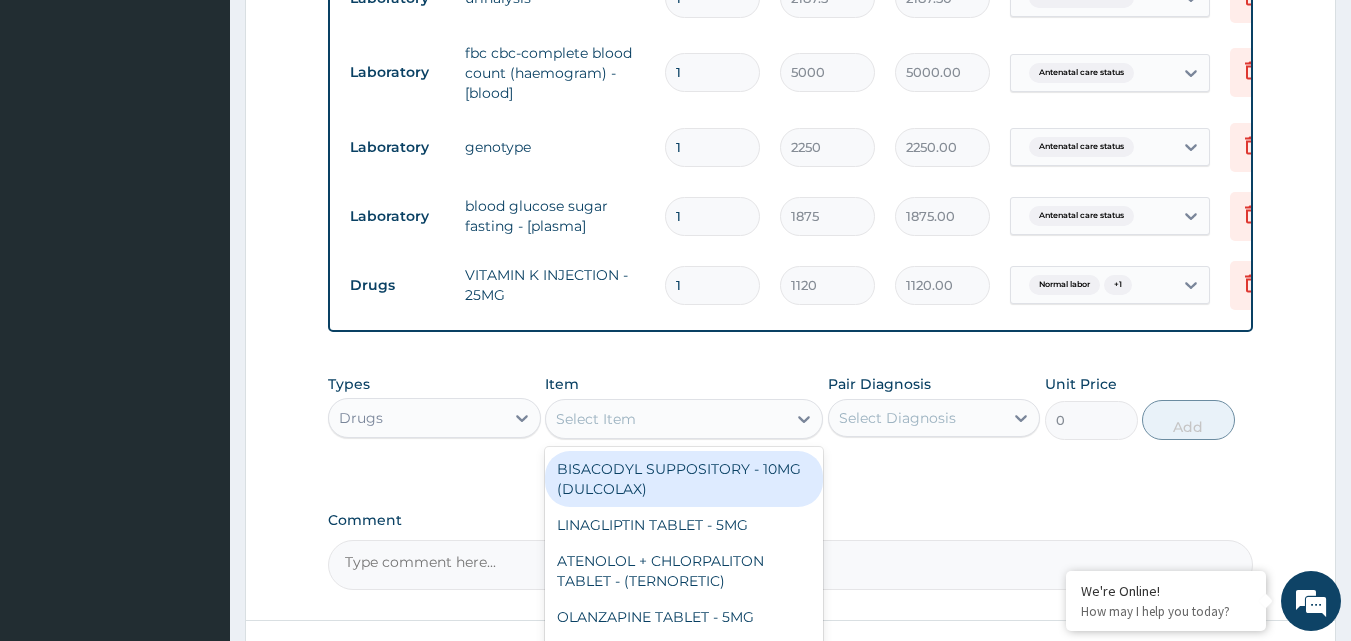 paste on "Promethazine 25mg/ml" 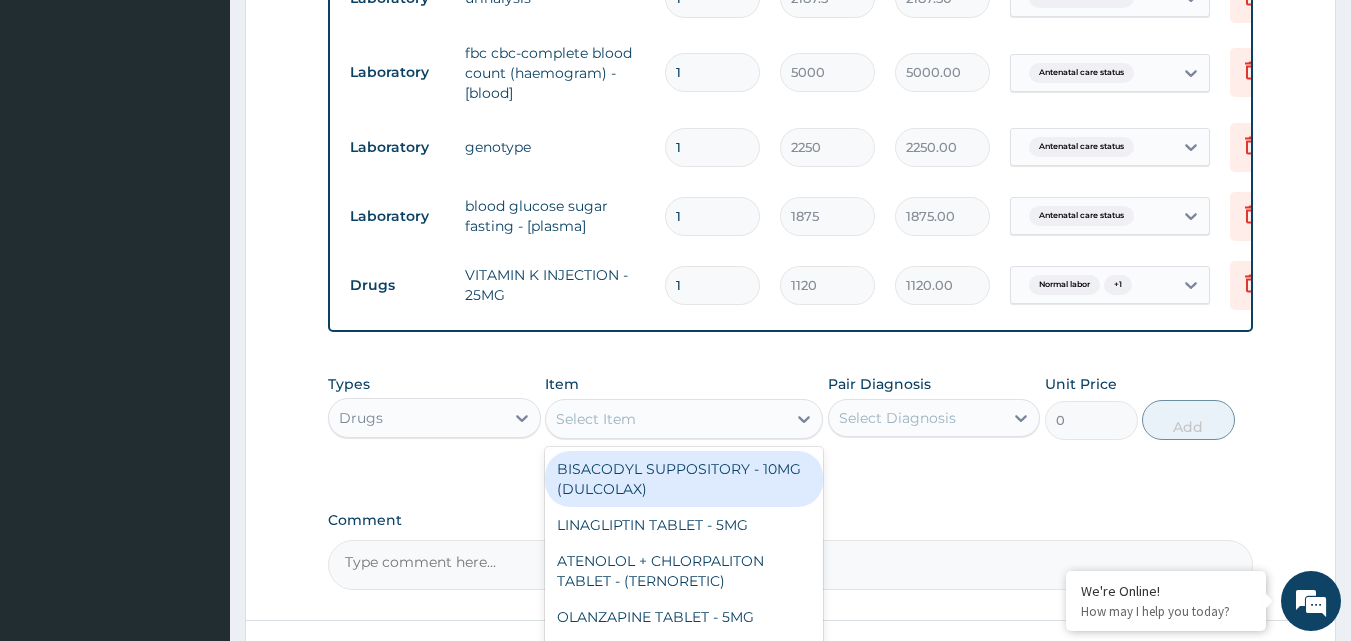 type on "Promethazine 25mg/ml" 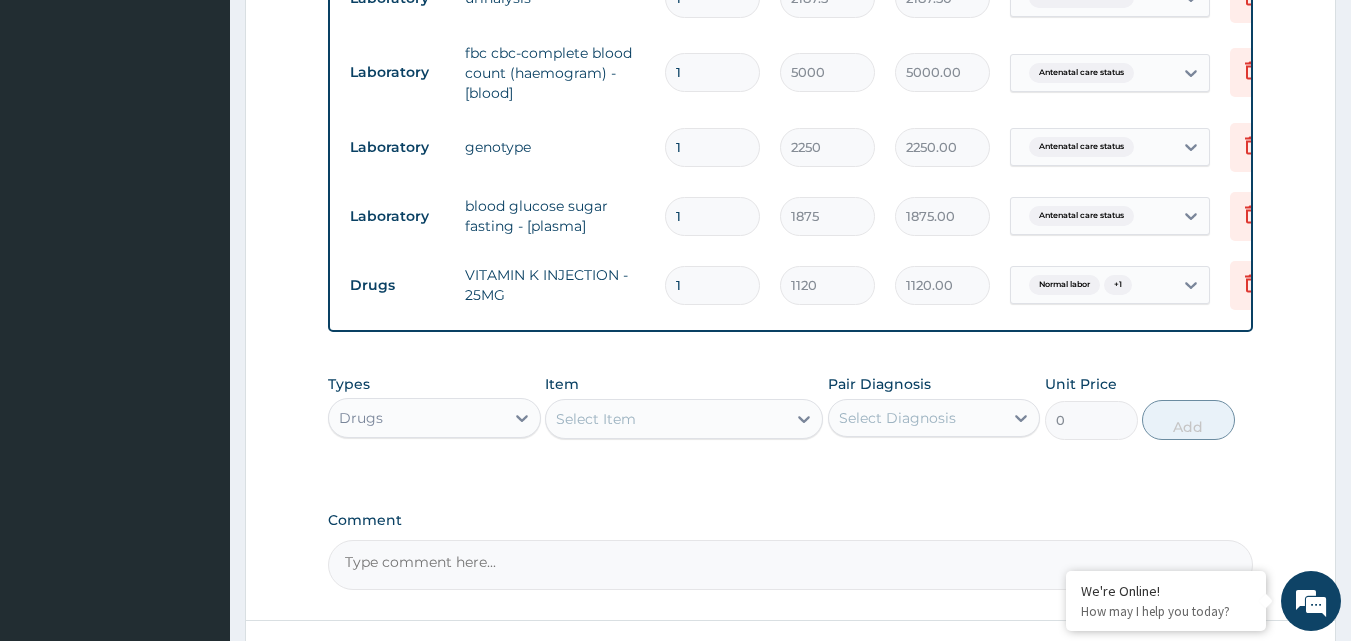 click on "Select Item" at bounding box center [666, 419] 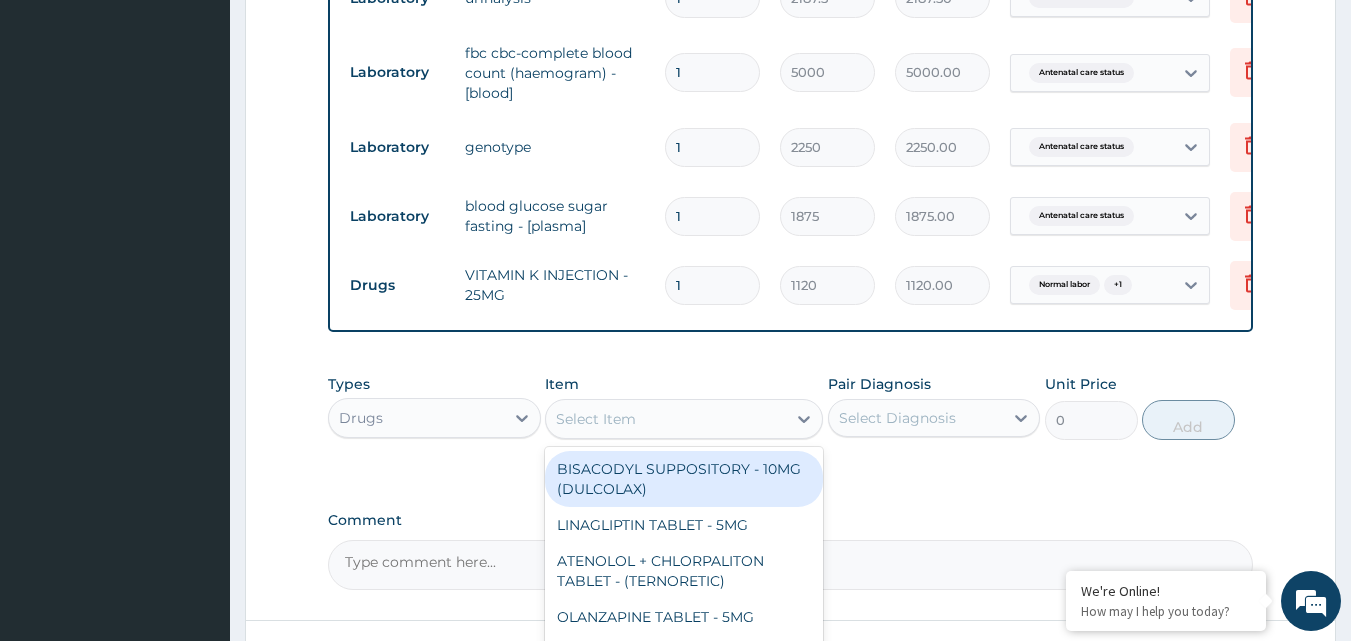 click on "Select Item" at bounding box center (666, 419) 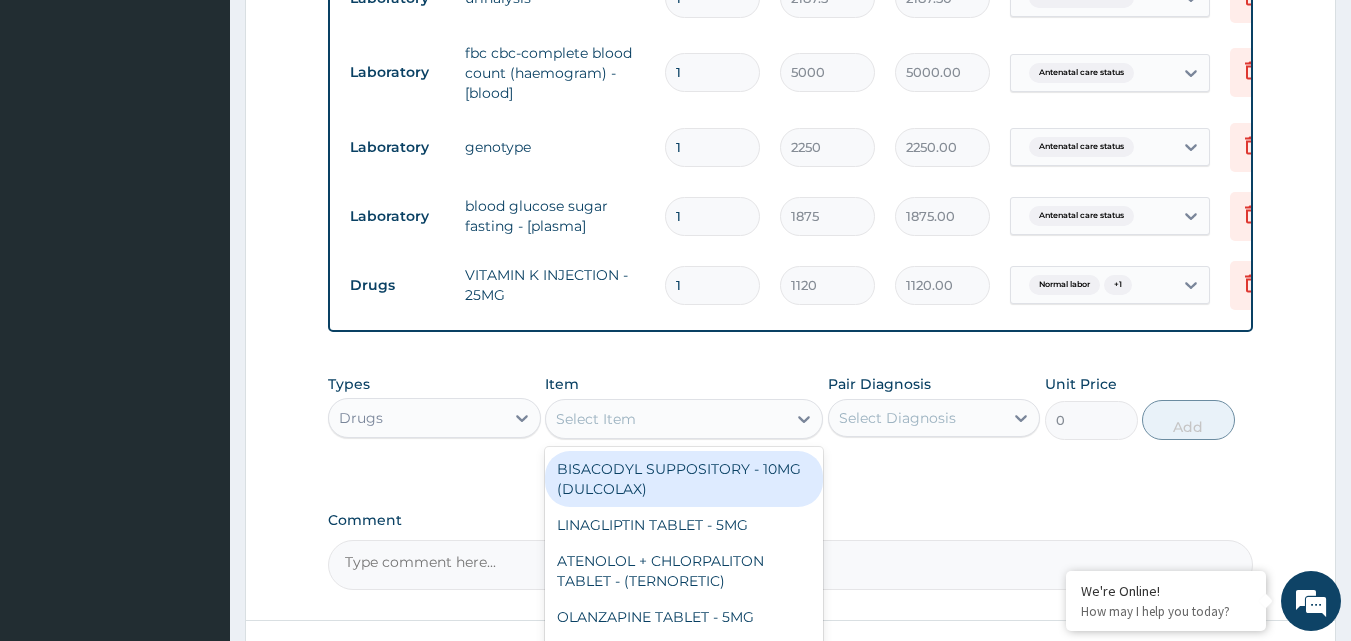paste on "Promethazine 25mg/ml" 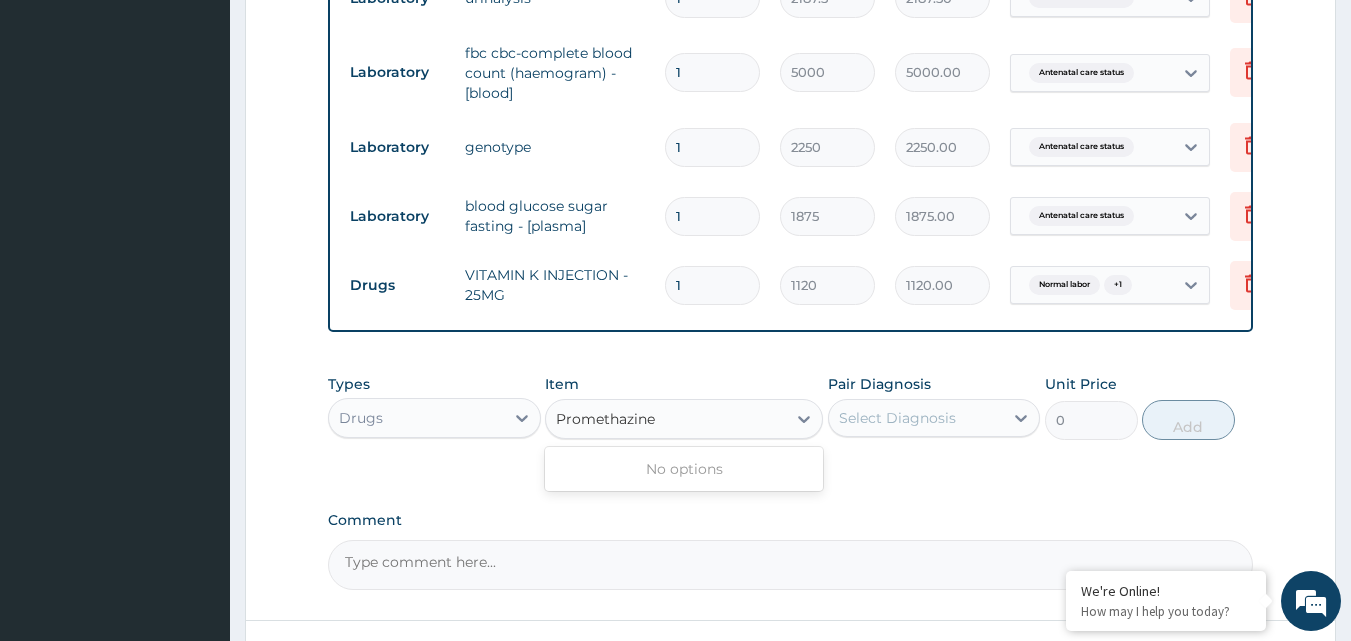 type on "Promethazine" 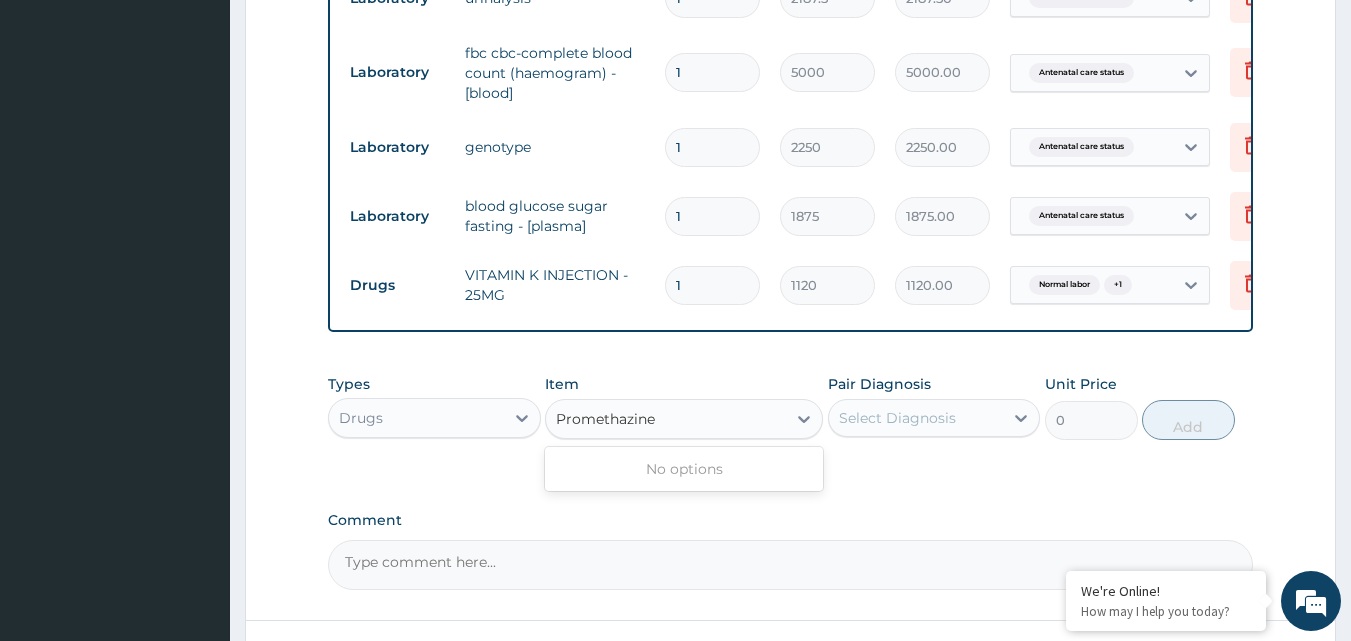 click on "Promethazine" at bounding box center [607, 419] 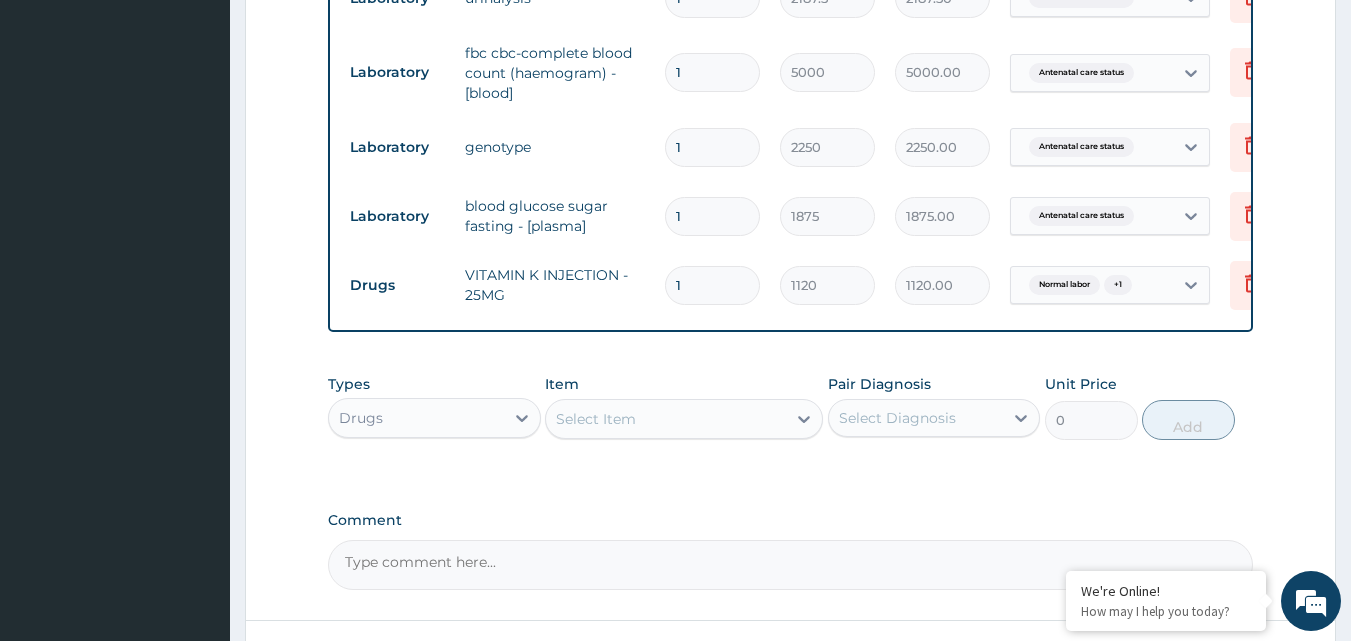 click on "Select Item" at bounding box center (666, 419) 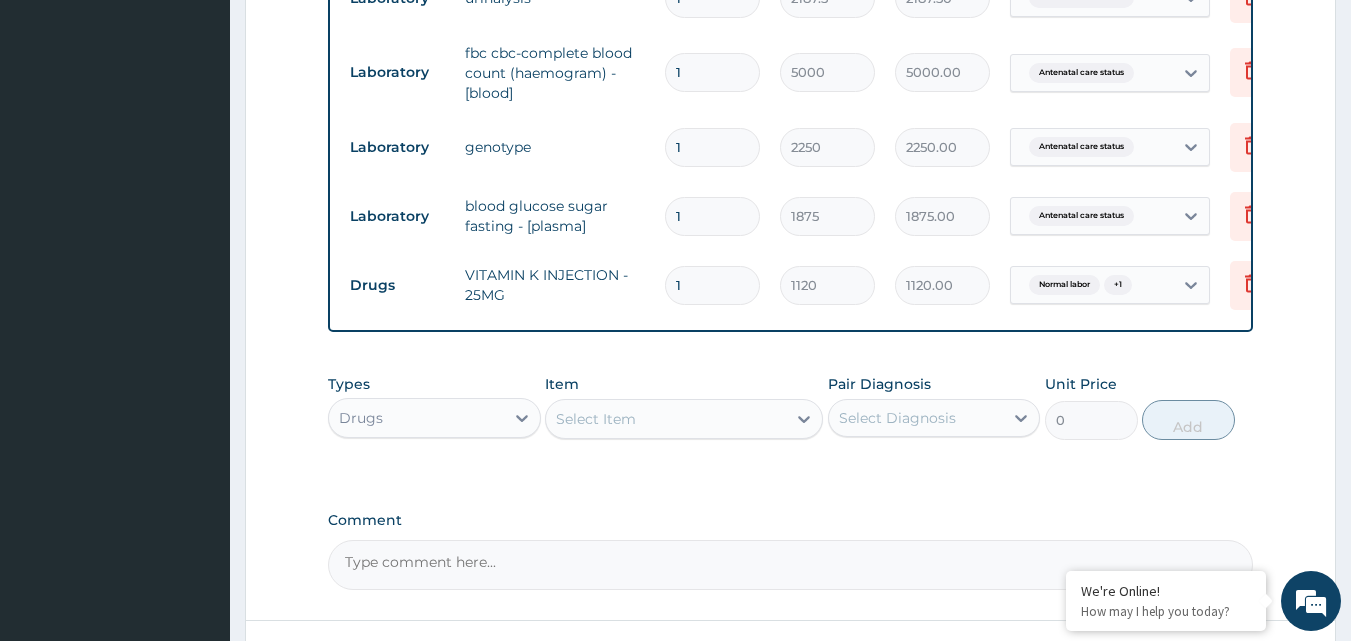 paste on "Promethazine 25mg/ml" 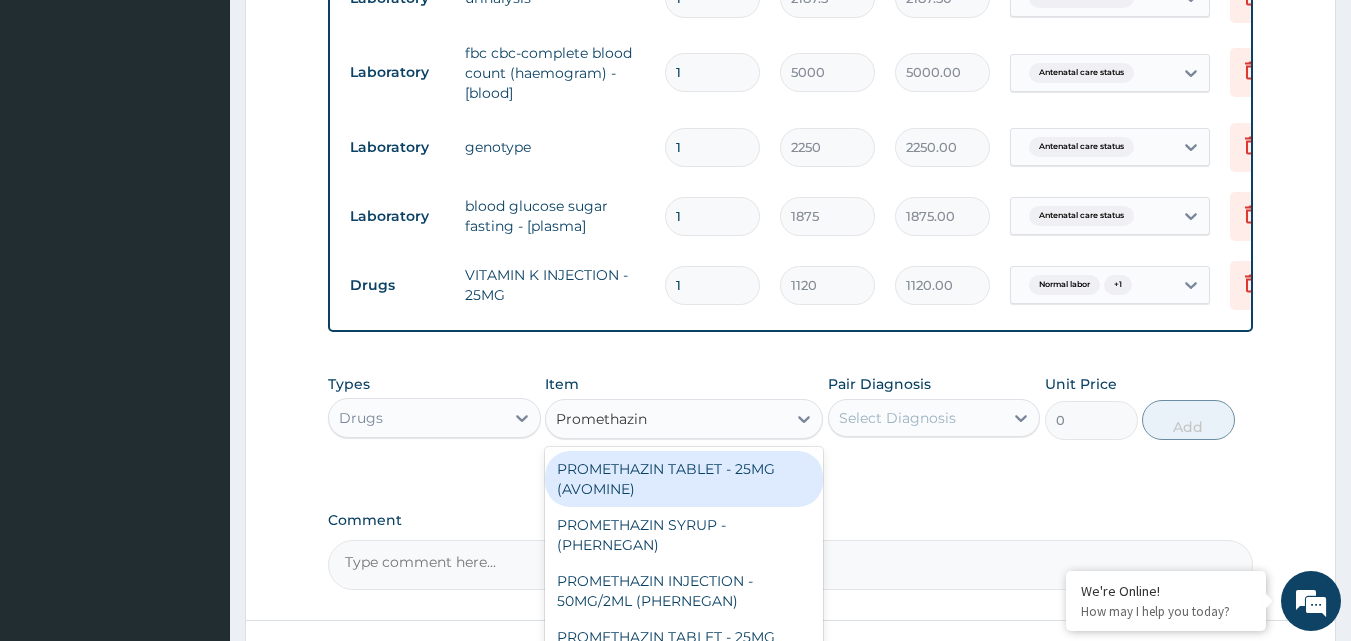 type on "Promethazi" 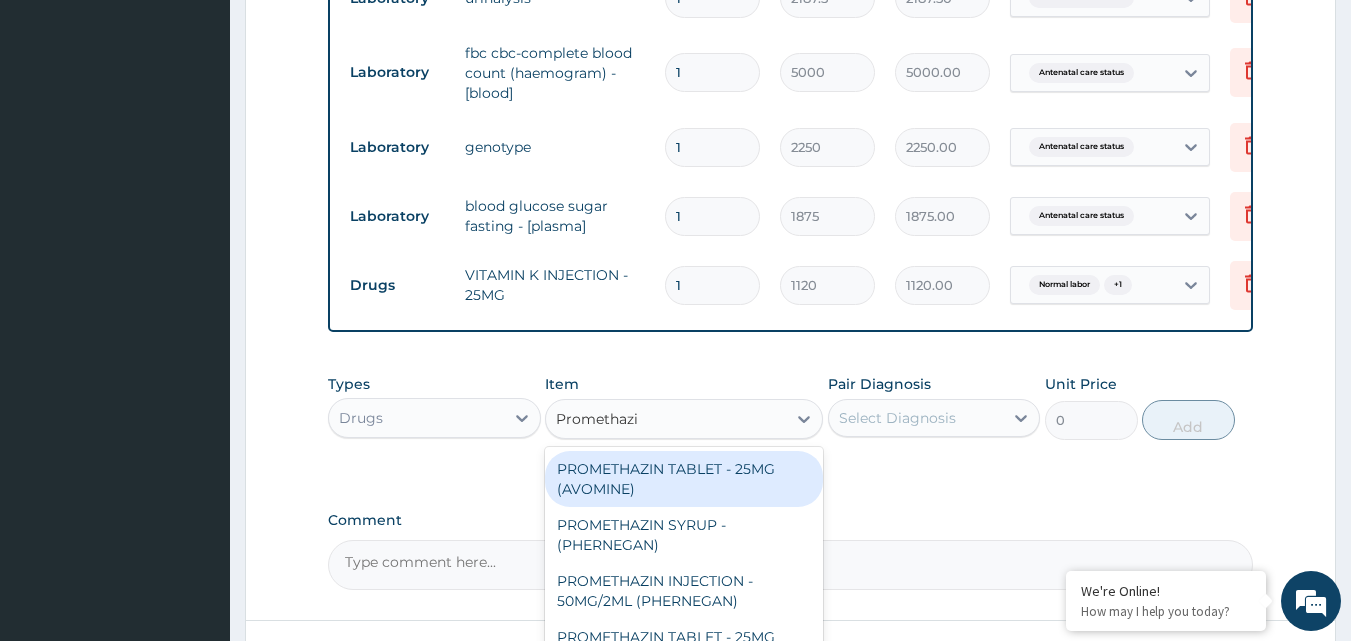 click on "PROMETHAZIN TABLET - 25MG (AVOMINE)" at bounding box center (684, 479) 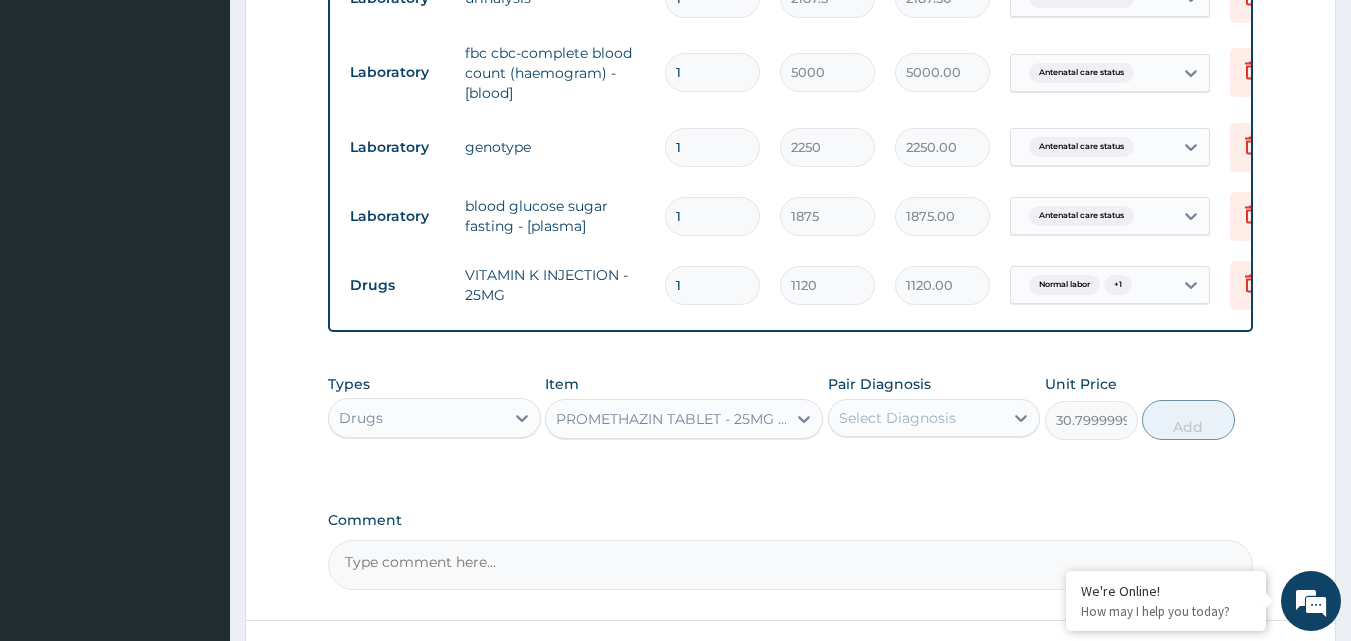 click on "Select Diagnosis" at bounding box center [897, 418] 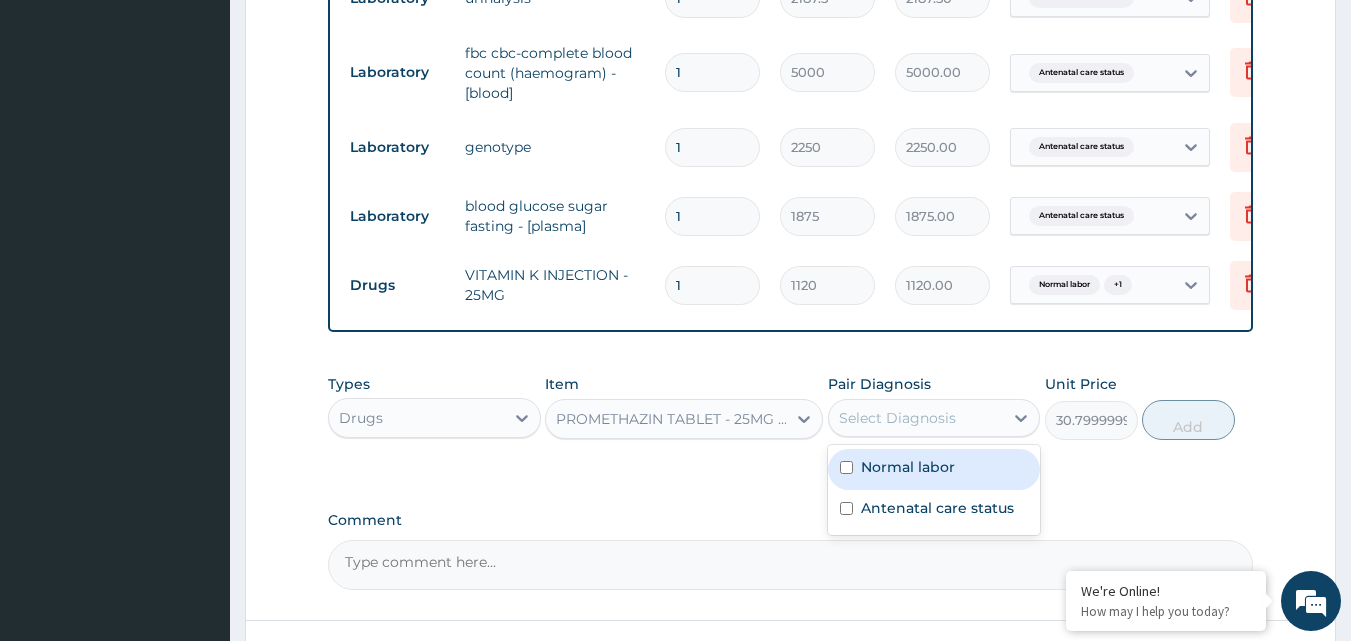 click on "Normal labor" at bounding box center [908, 467] 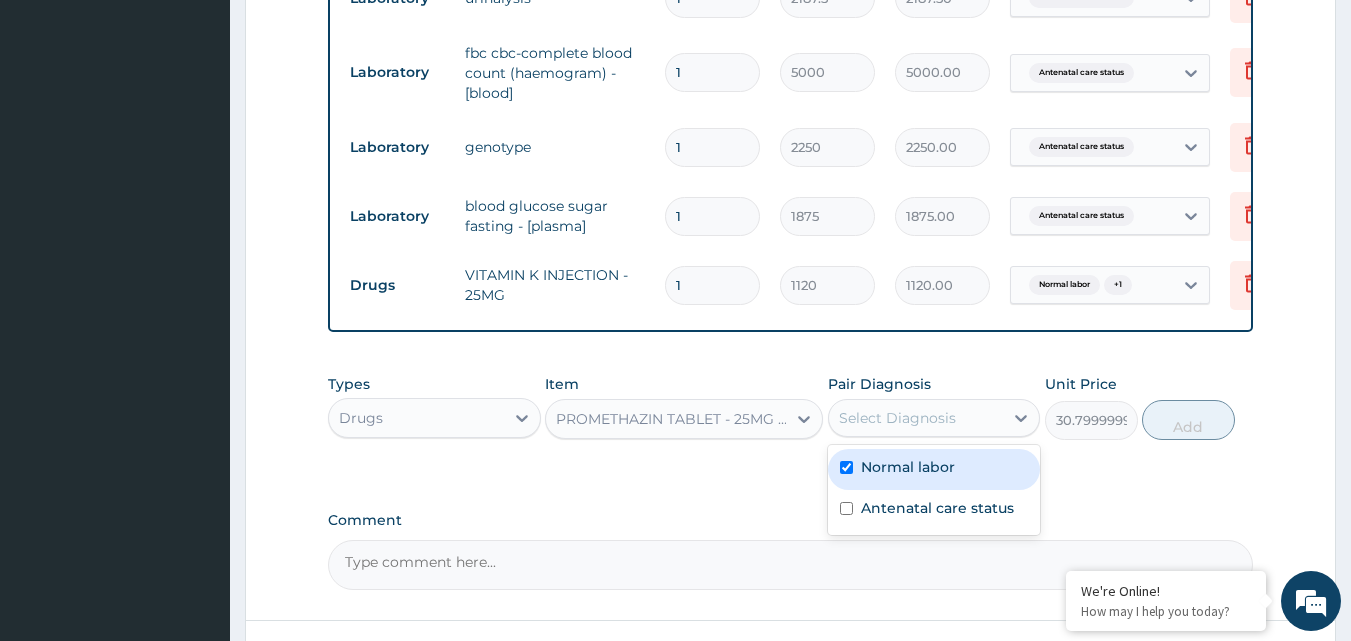 checkbox on "true" 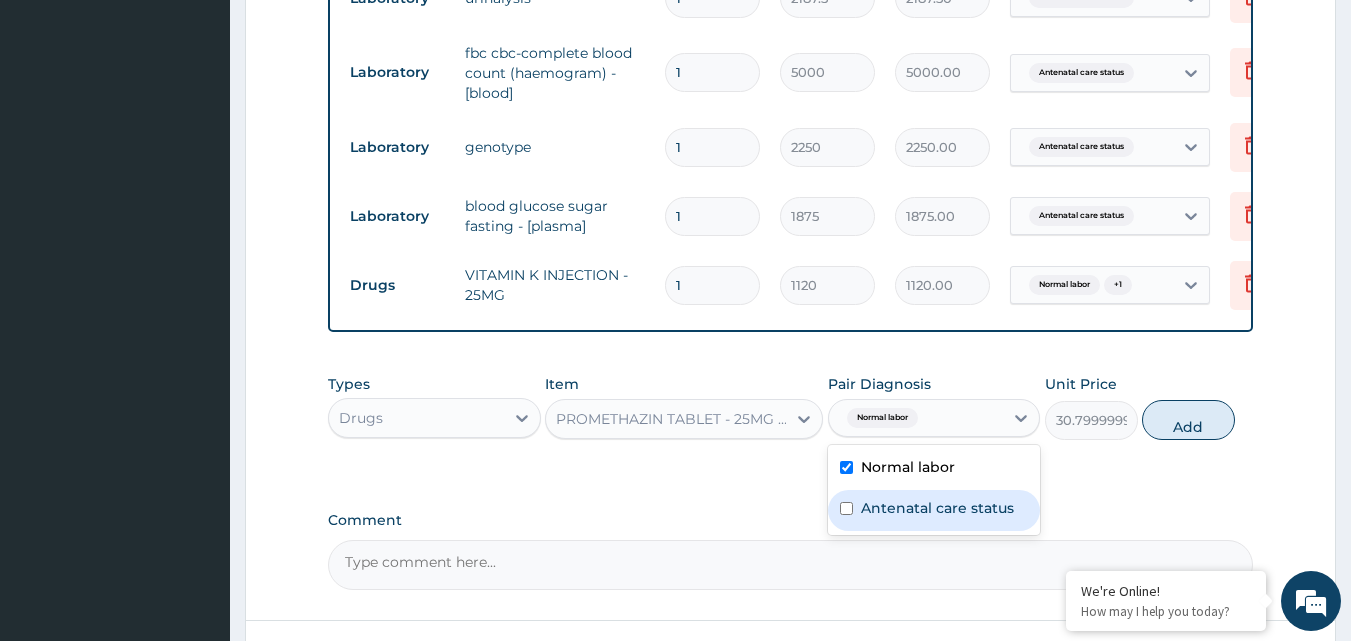 click on "Antenatal care status" at bounding box center [937, 508] 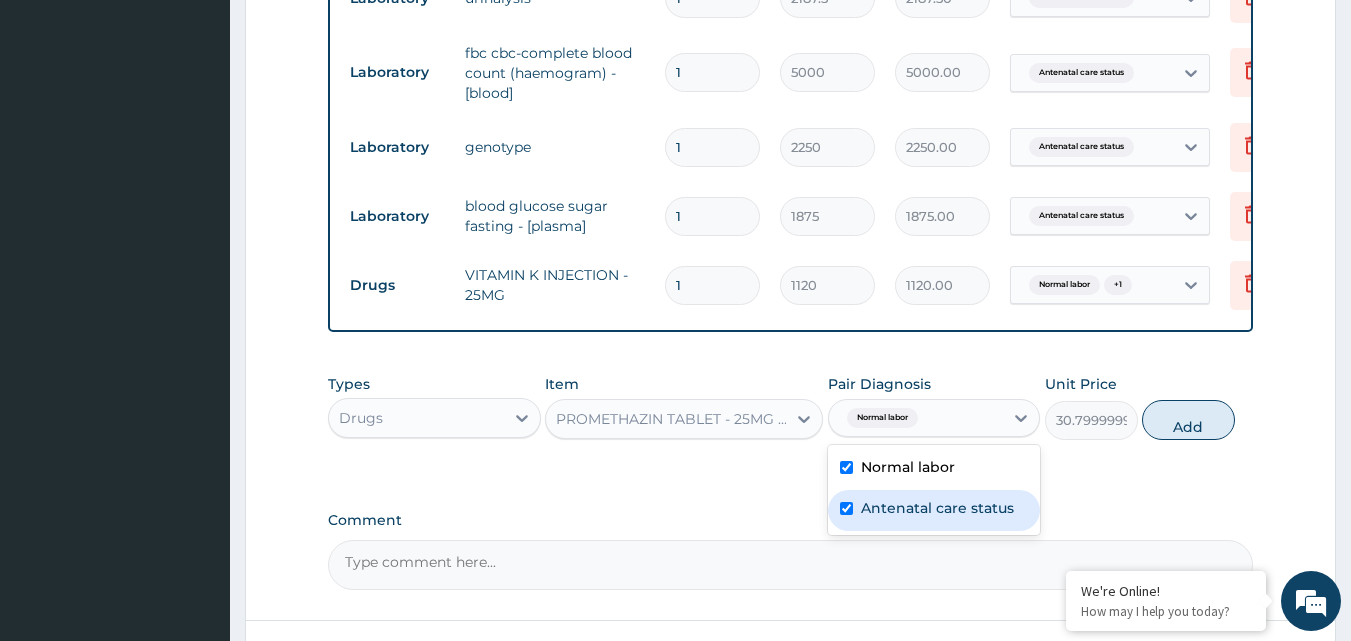 checkbox on "true" 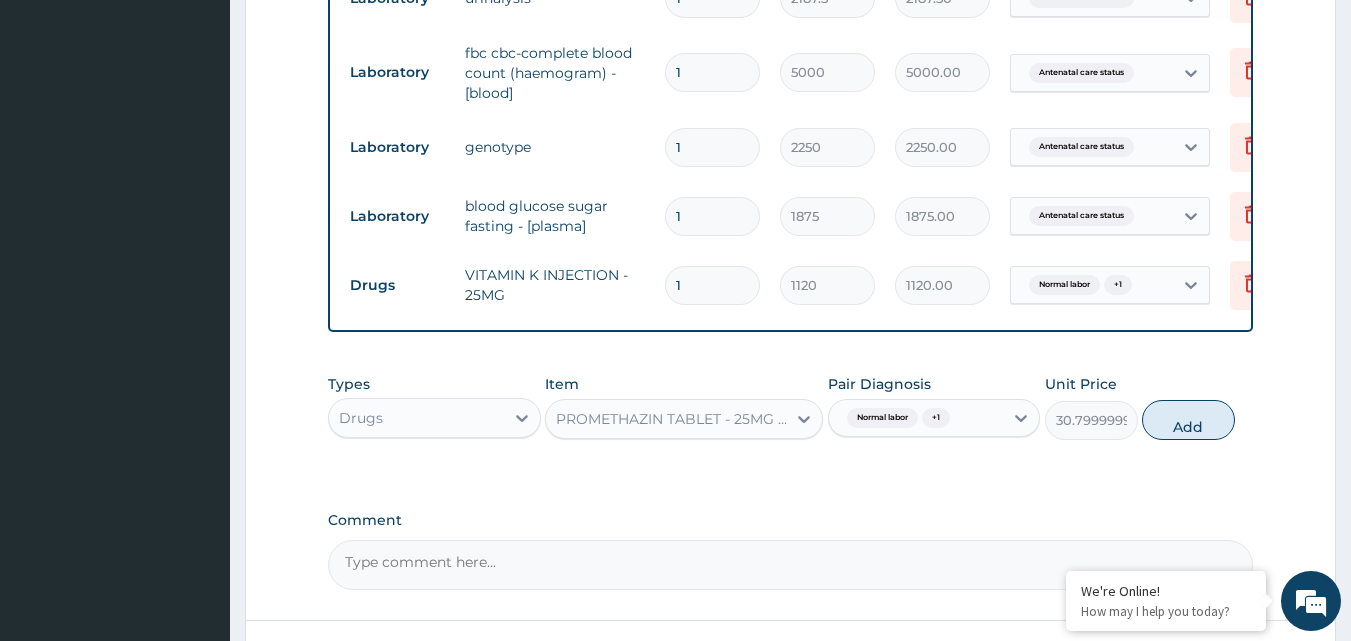 click on "Add" at bounding box center (1188, 420) 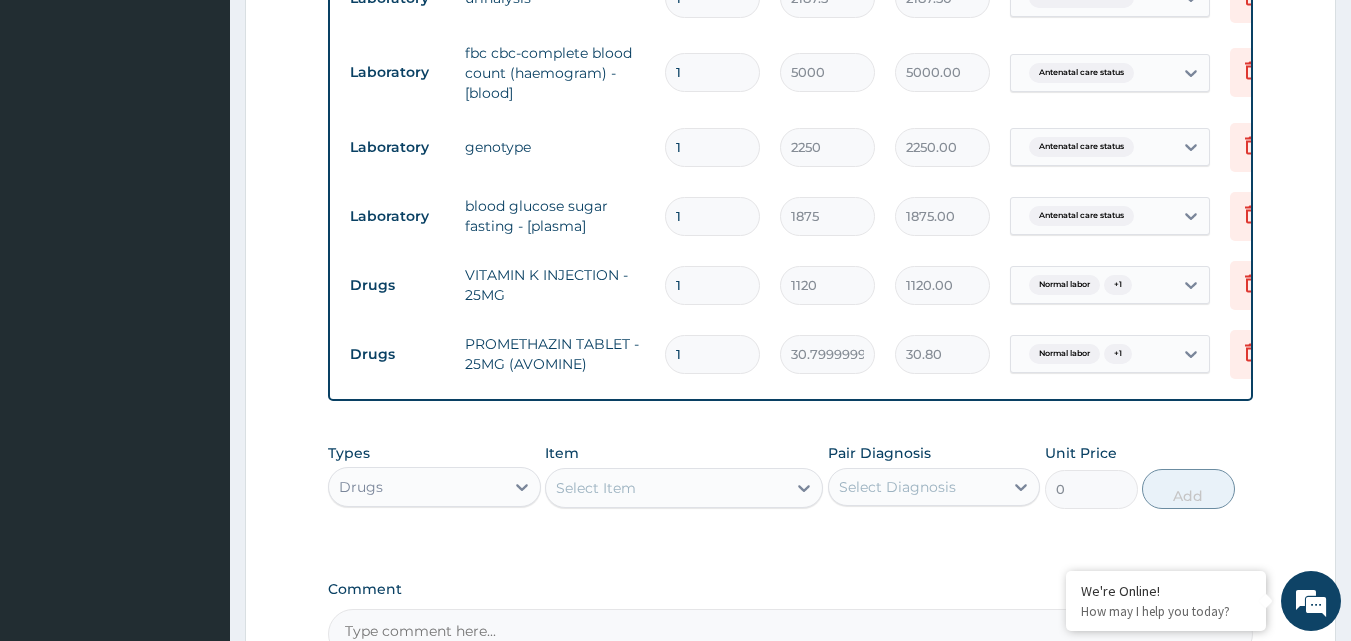 click on "Select Item" at bounding box center (596, 488) 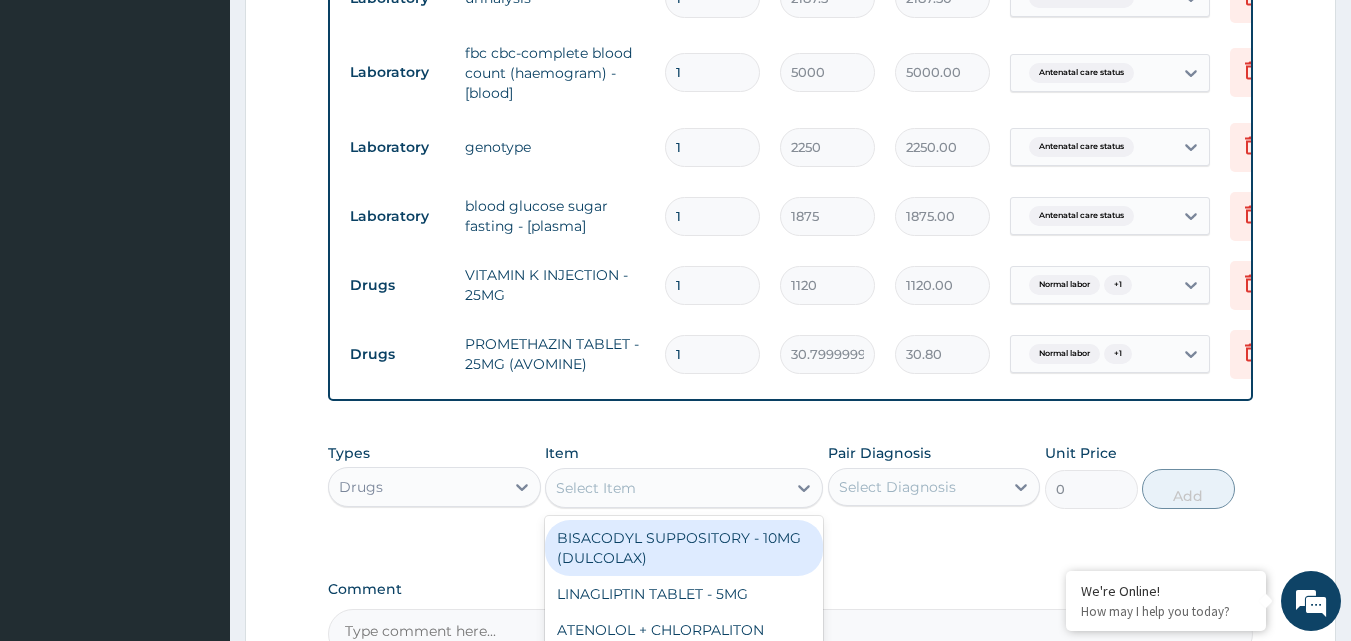 paste on "xylocain" 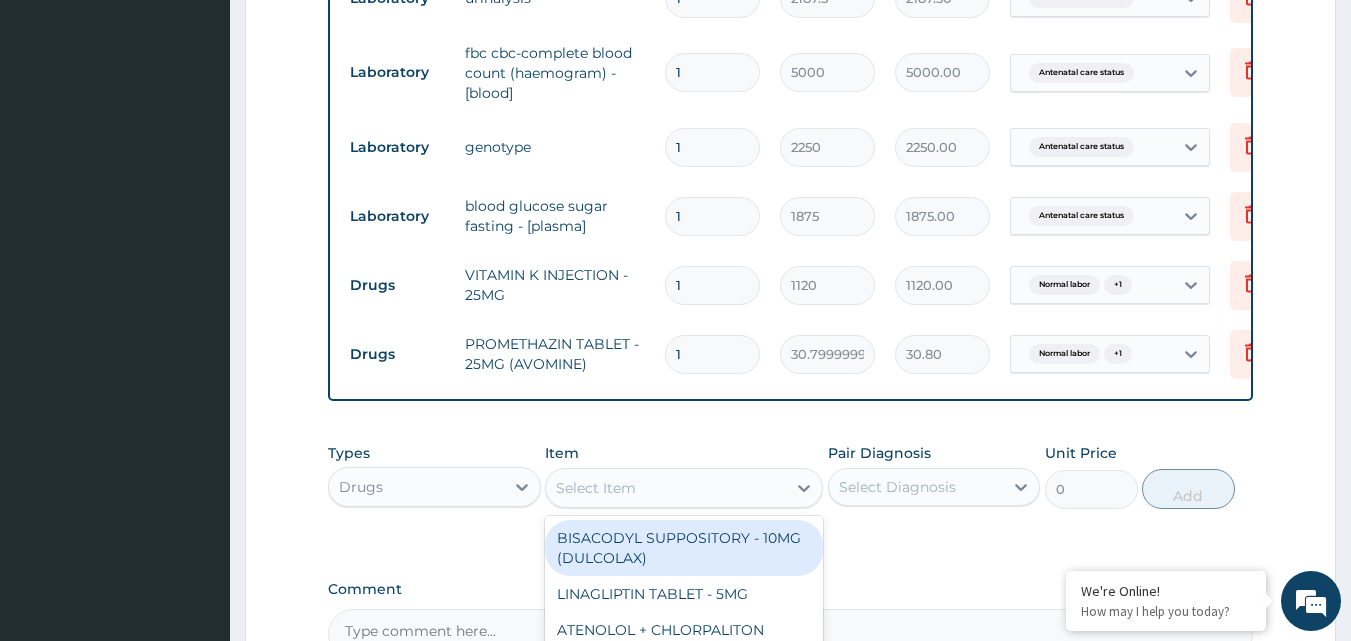 type on "xylocain" 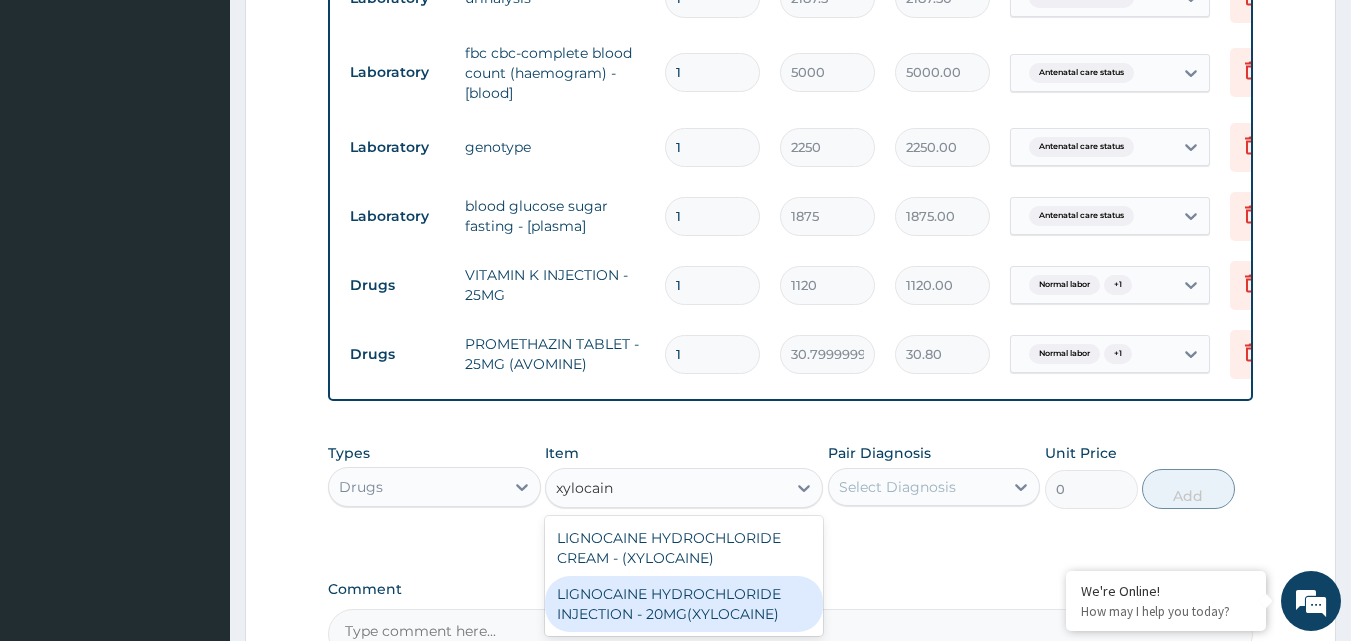 click on "LIGNOCAINE HYDROCHLORIDE INJECTION - 20MG(XYLOCAINE)" at bounding box center [684, 604] 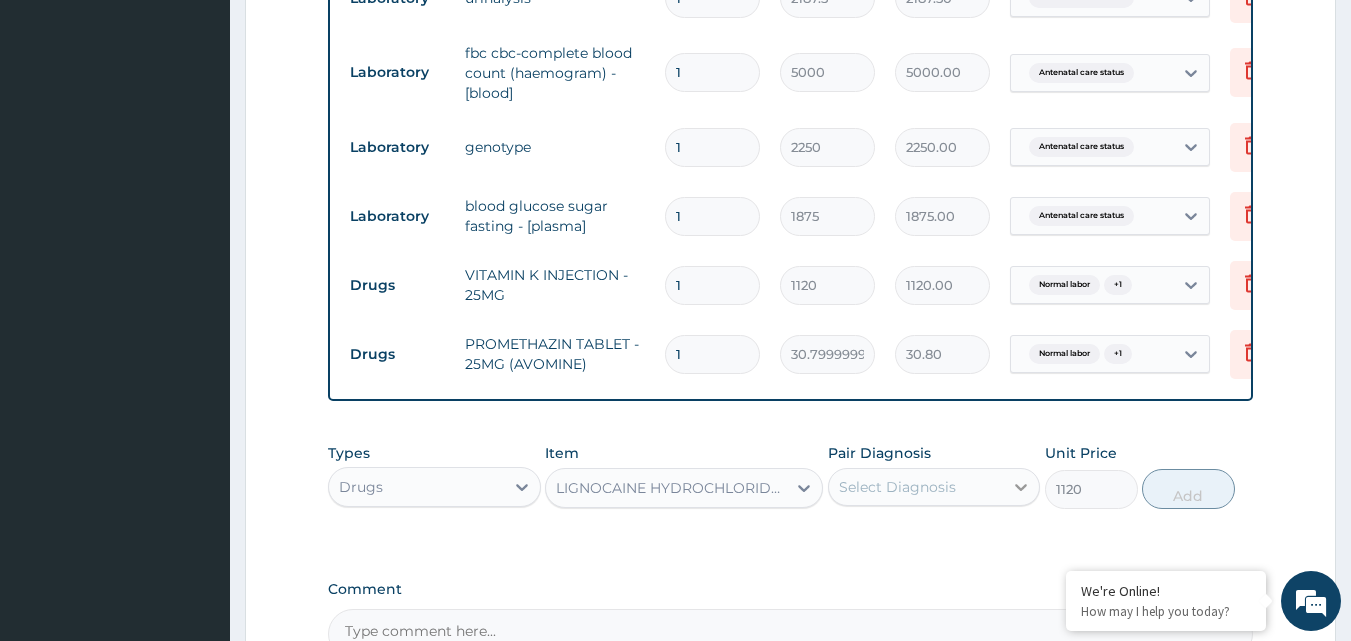 click 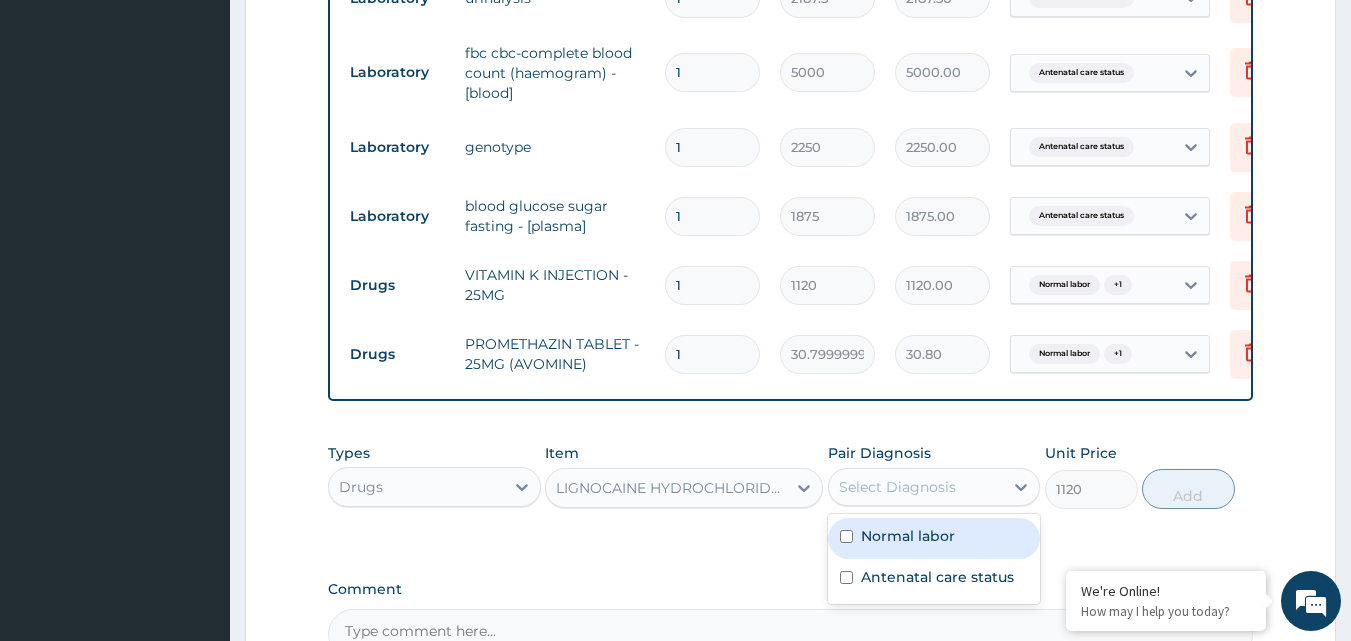 click on "Normal labor" at bounding box center [934, 538] 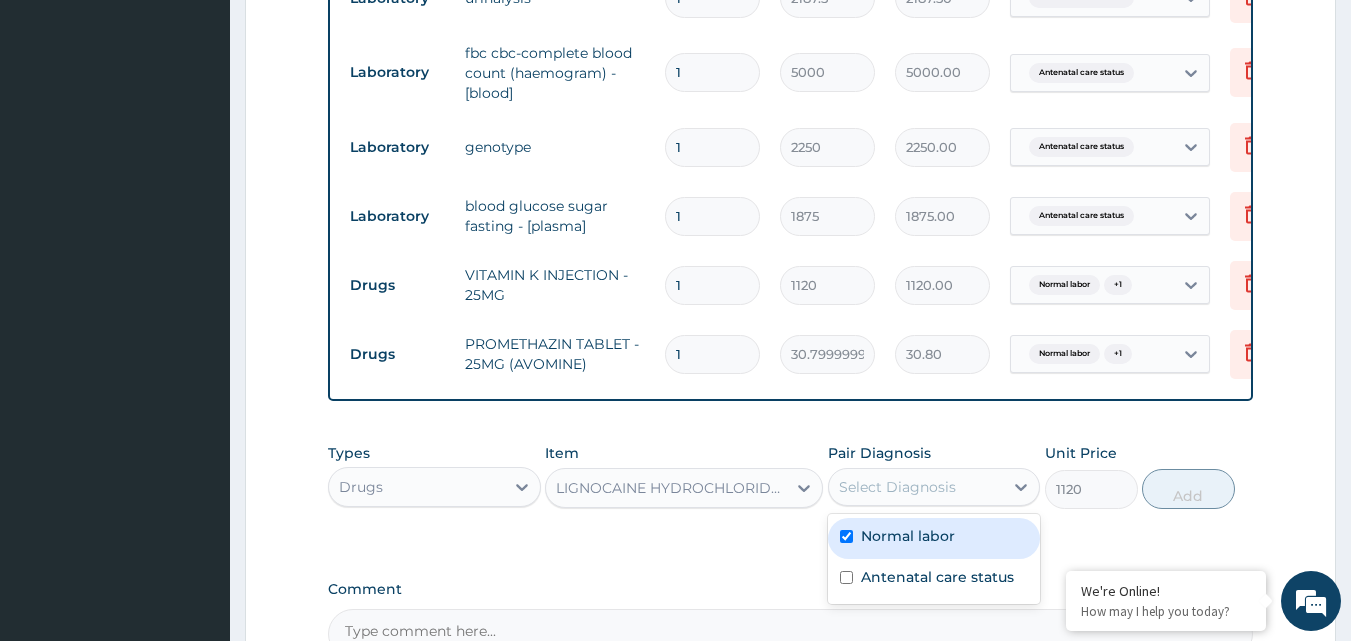 checkbox on "true" 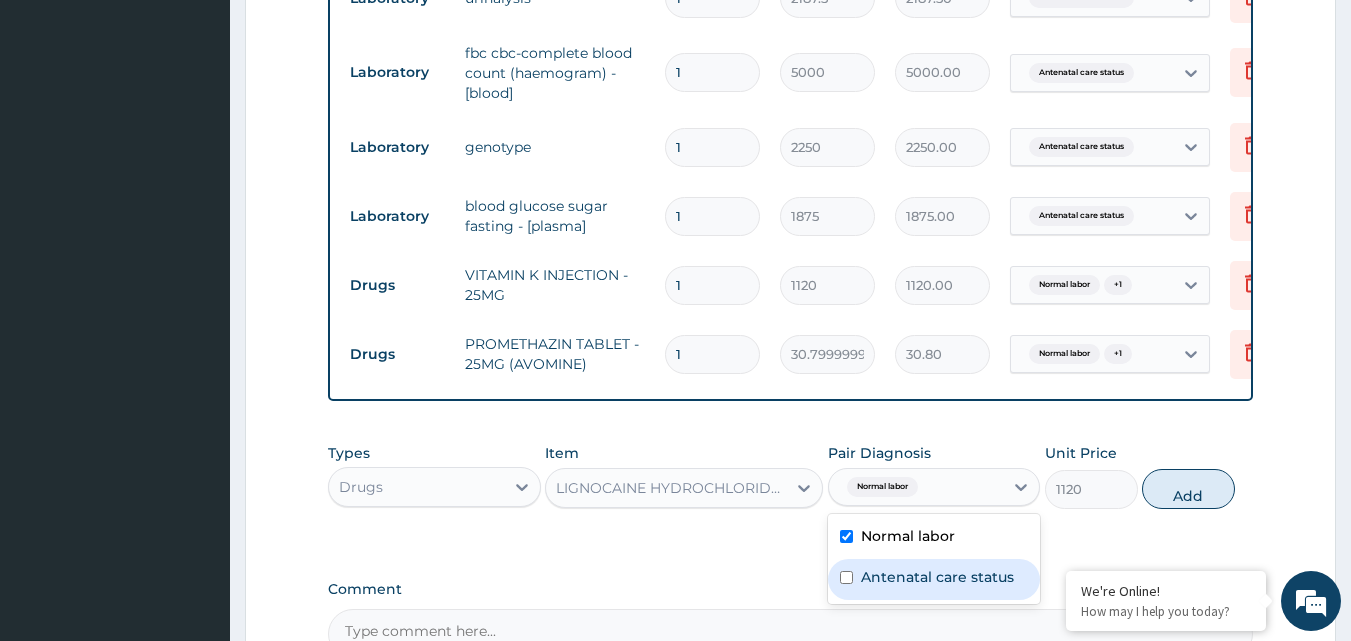 click on "Antenatal care status" at bounding box center [937, 577] 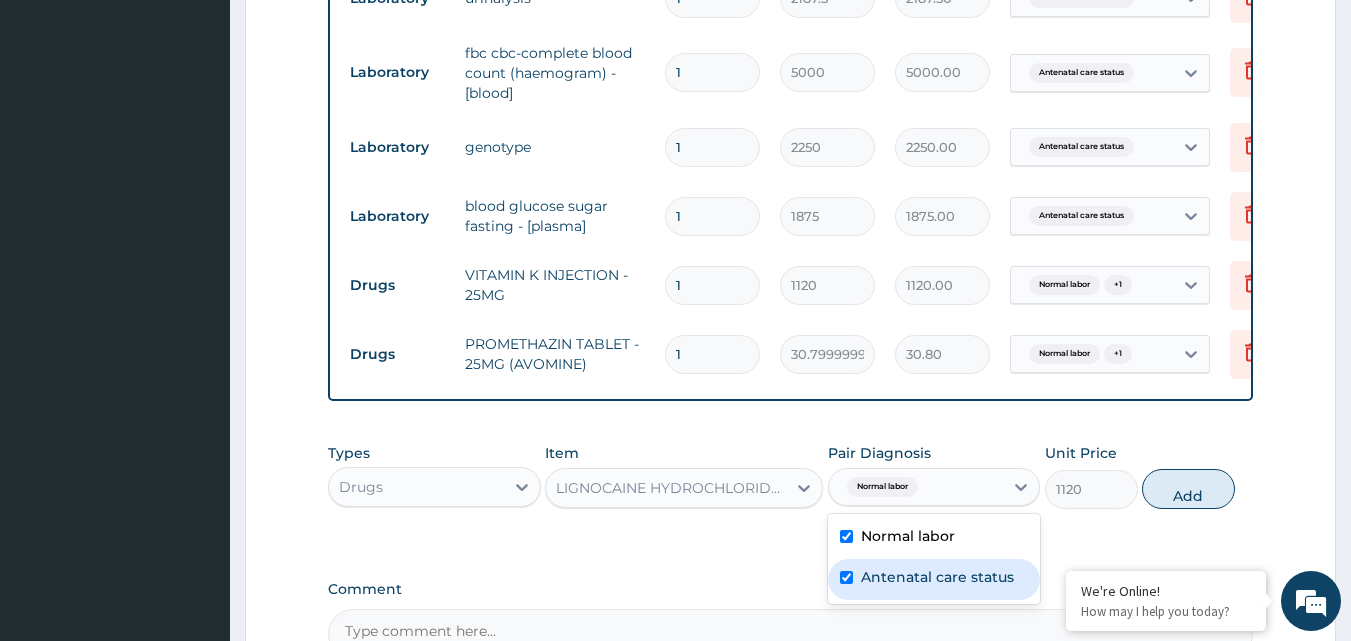 checkbox on "true" 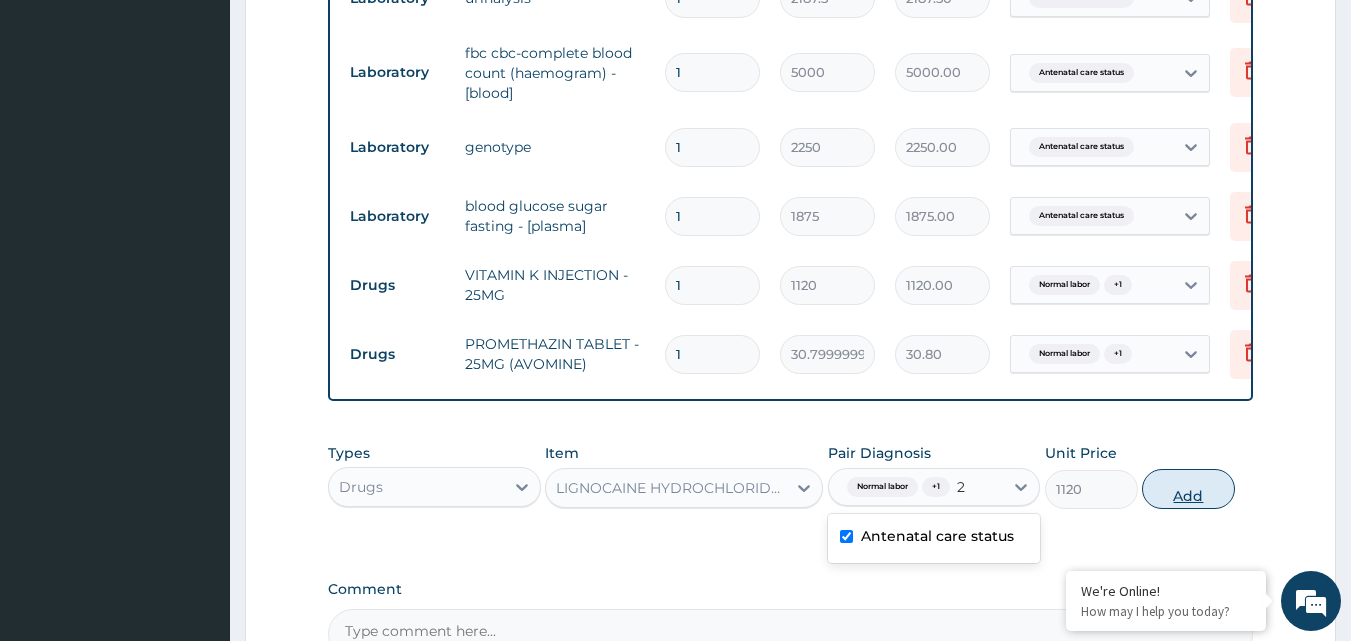 type on "2" 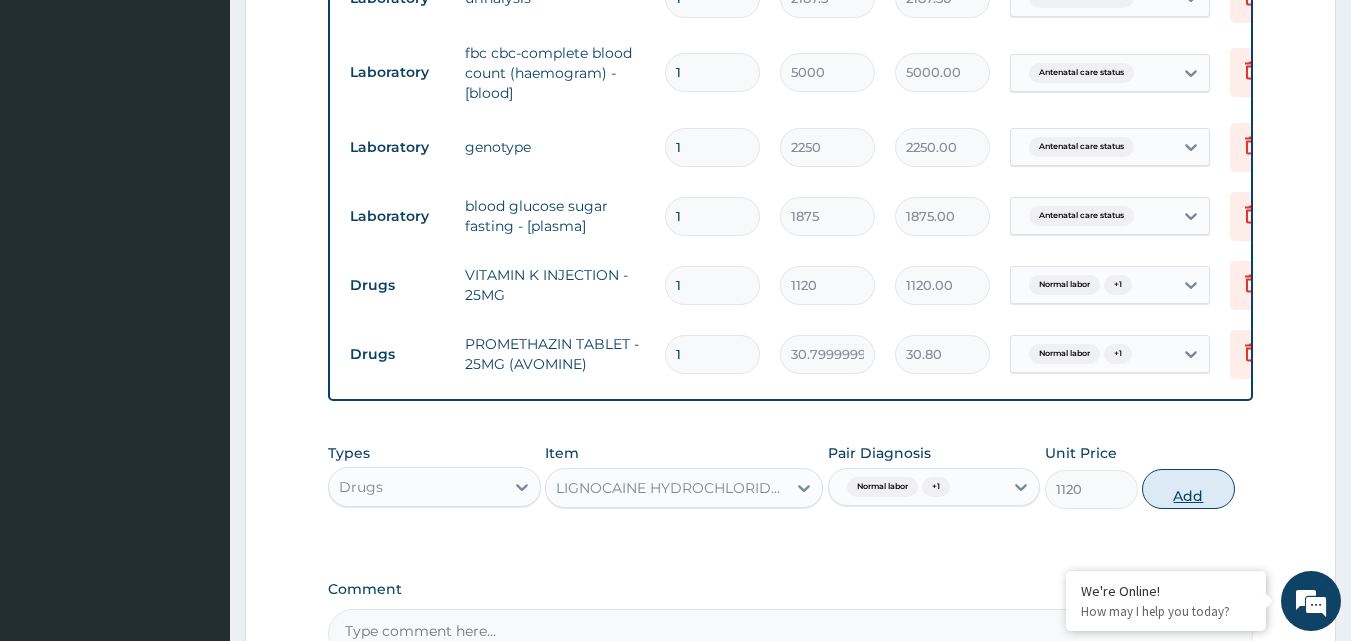 click on "Add" at bounding box center [1188, 489] 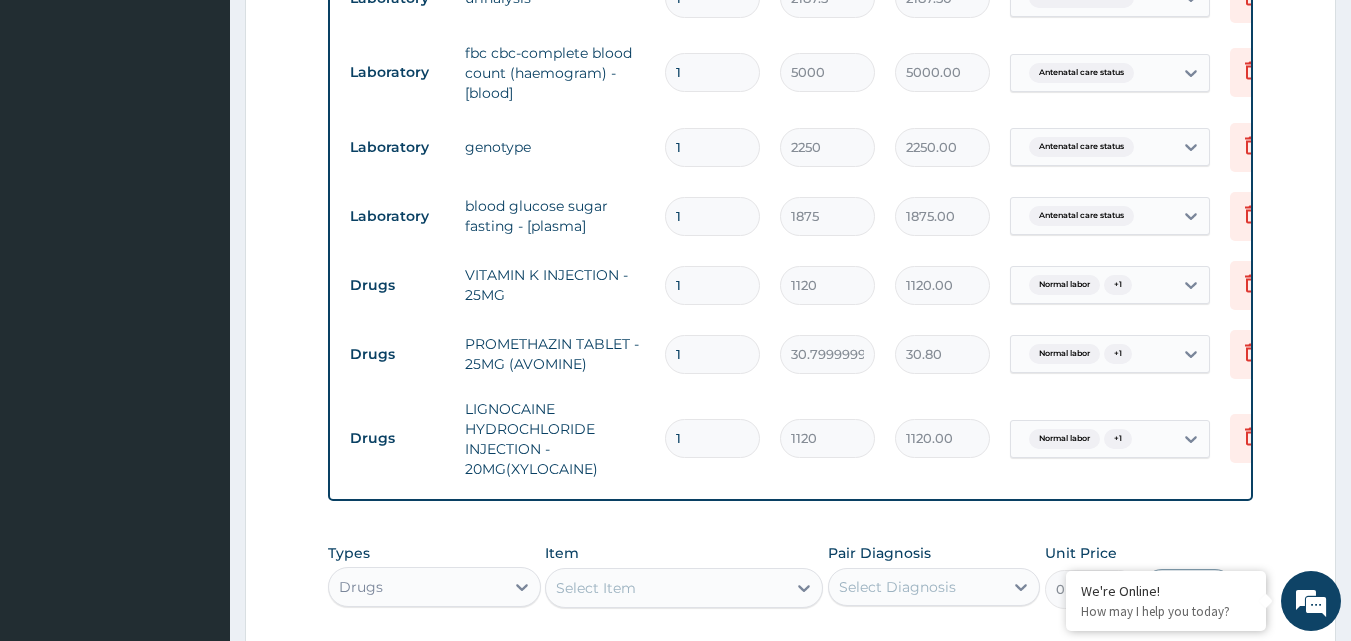 type 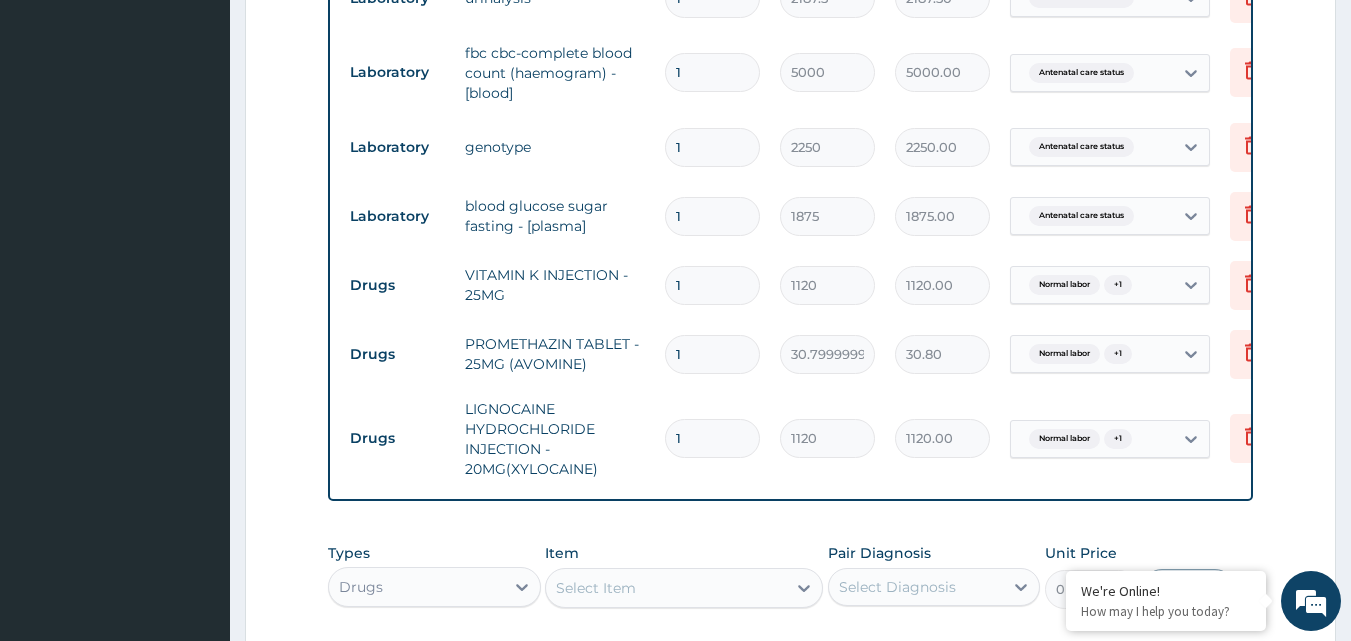 type on "0.00" 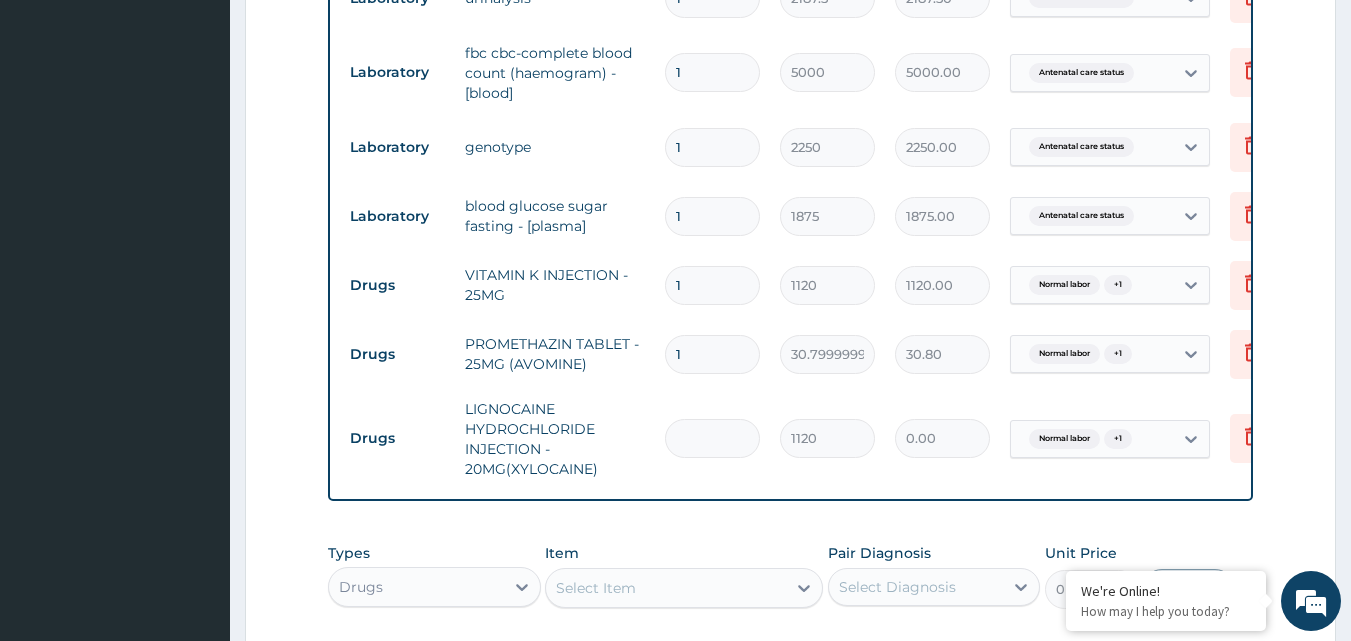 type on "2" 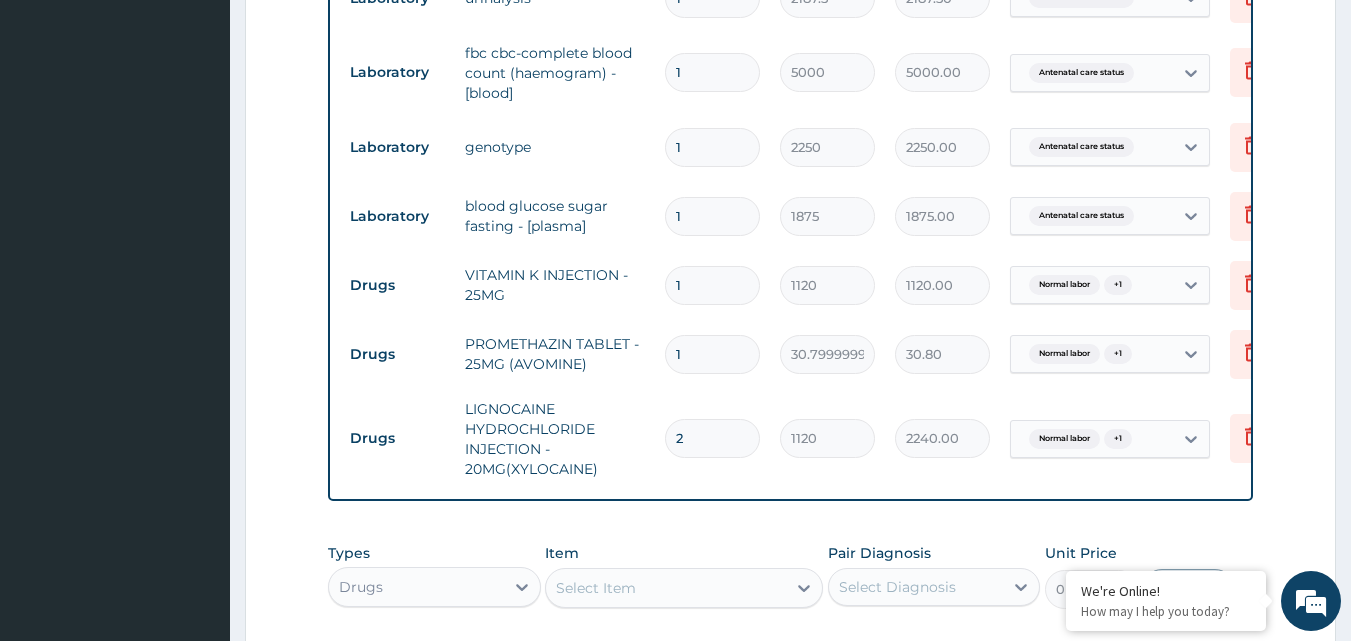 type on "2" 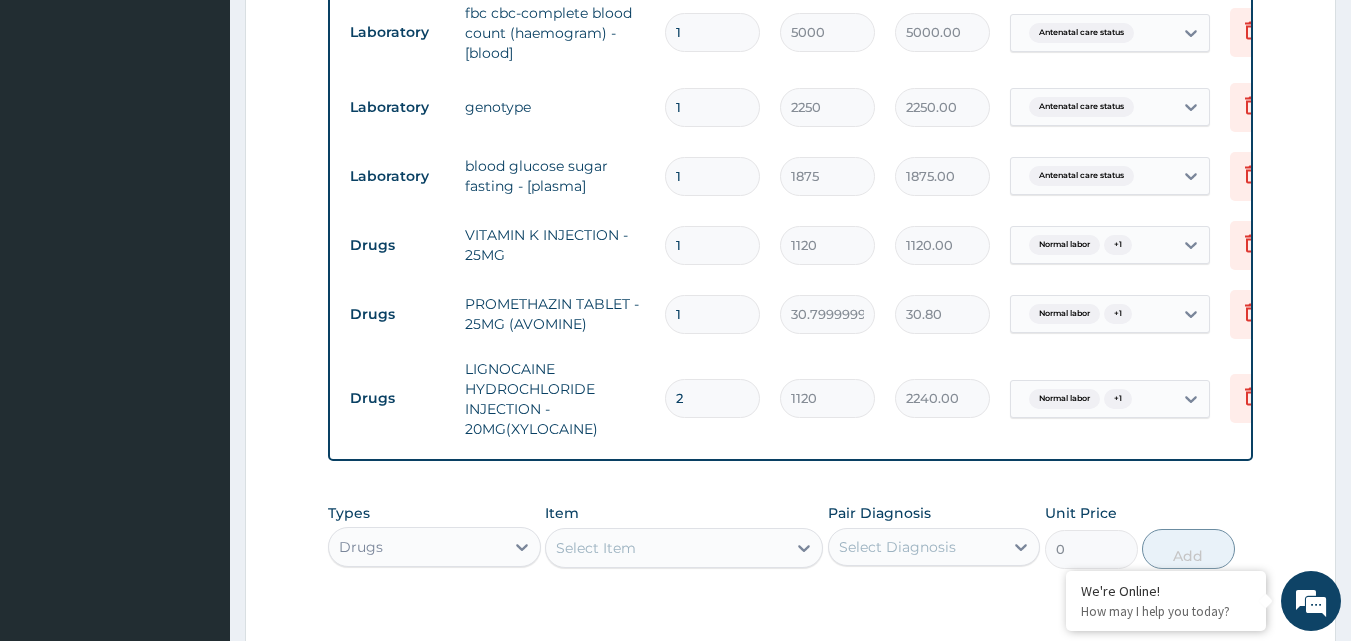 scroll, scrollTop: 1051, scrollLeft: 0, axis: vertical 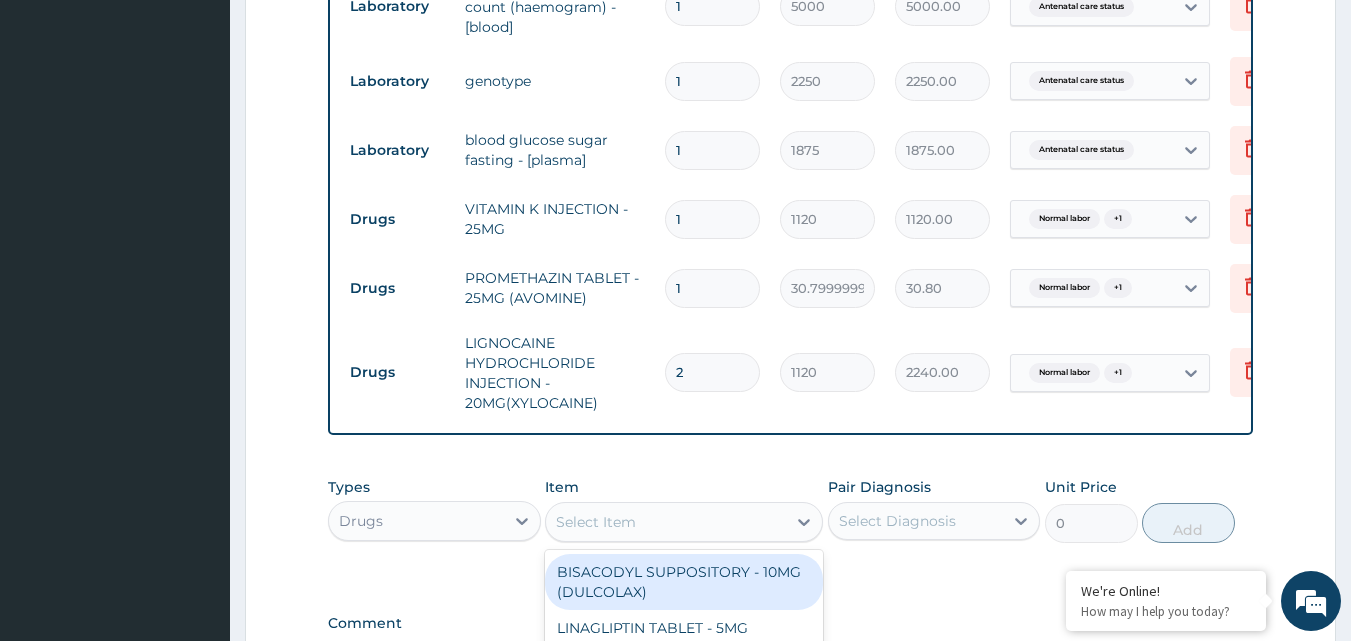 click on "Select Item" at bounding box center (596, 522) 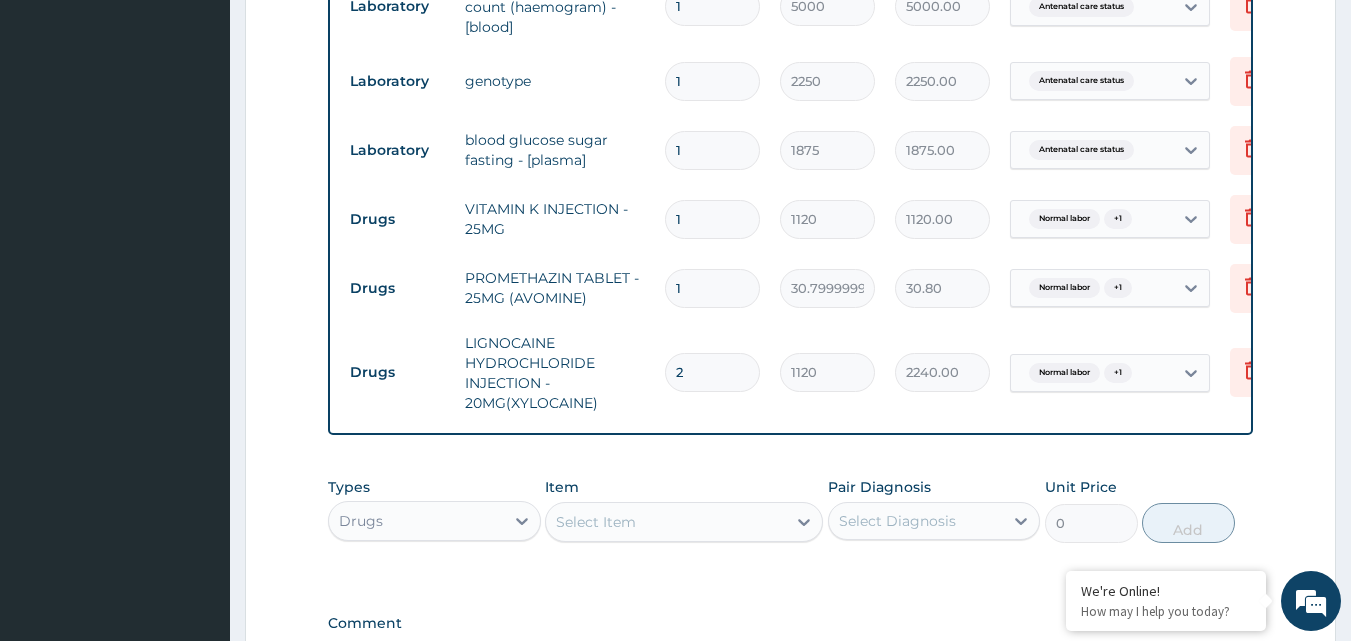 click on "Select Item" at bounding box center [596, 522] 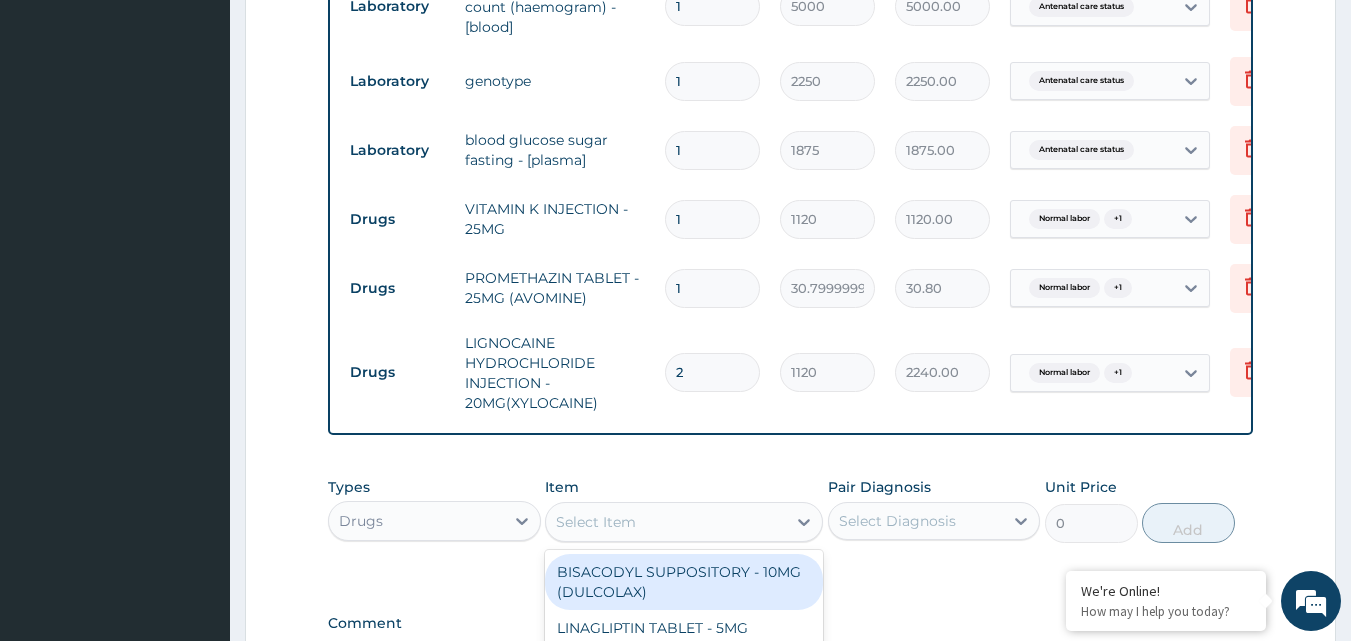 paste on "SYRINGE & NEEDLE" 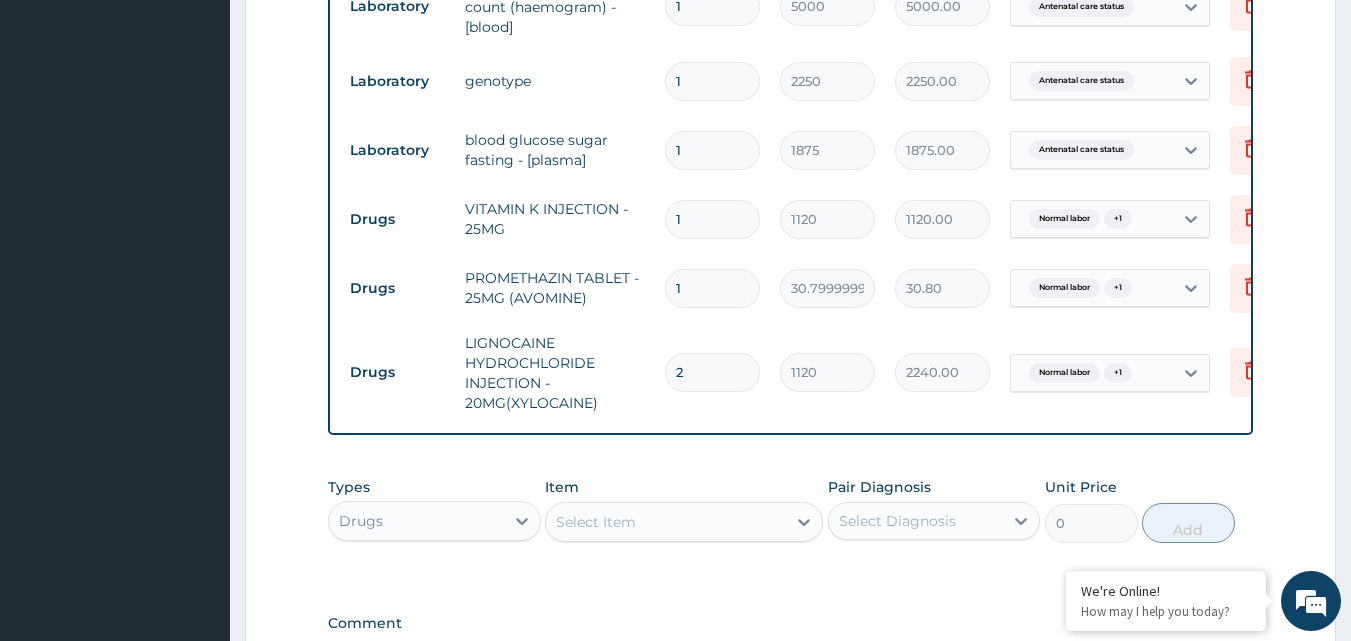 click on "Select Item" at bounding box center [666, 522] 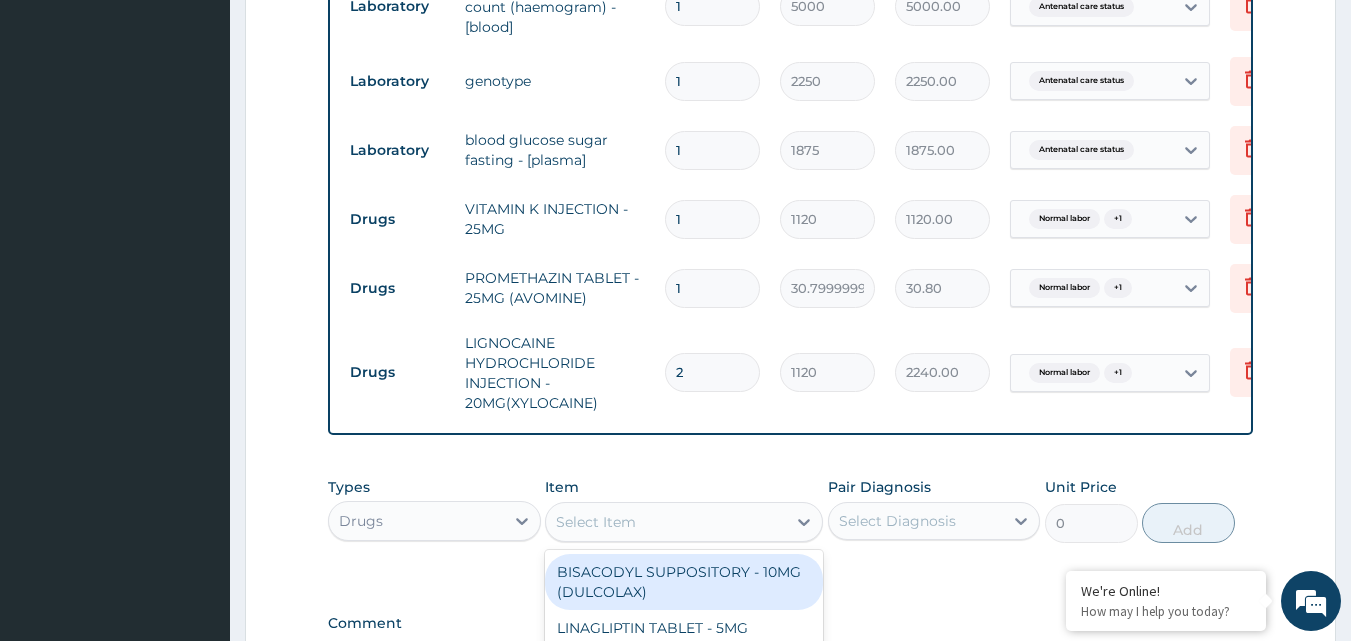 click on "Select Item" at bounding box center (596, 522) 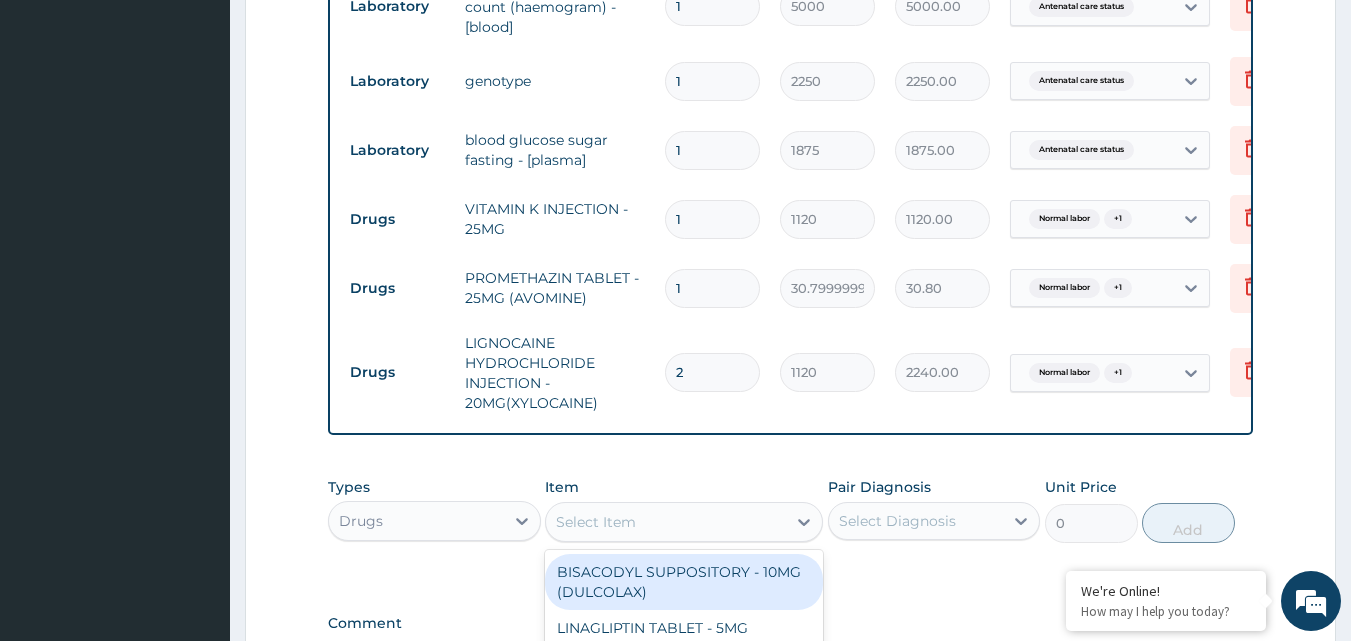 paste on "SYRINGE & NEEDLE" 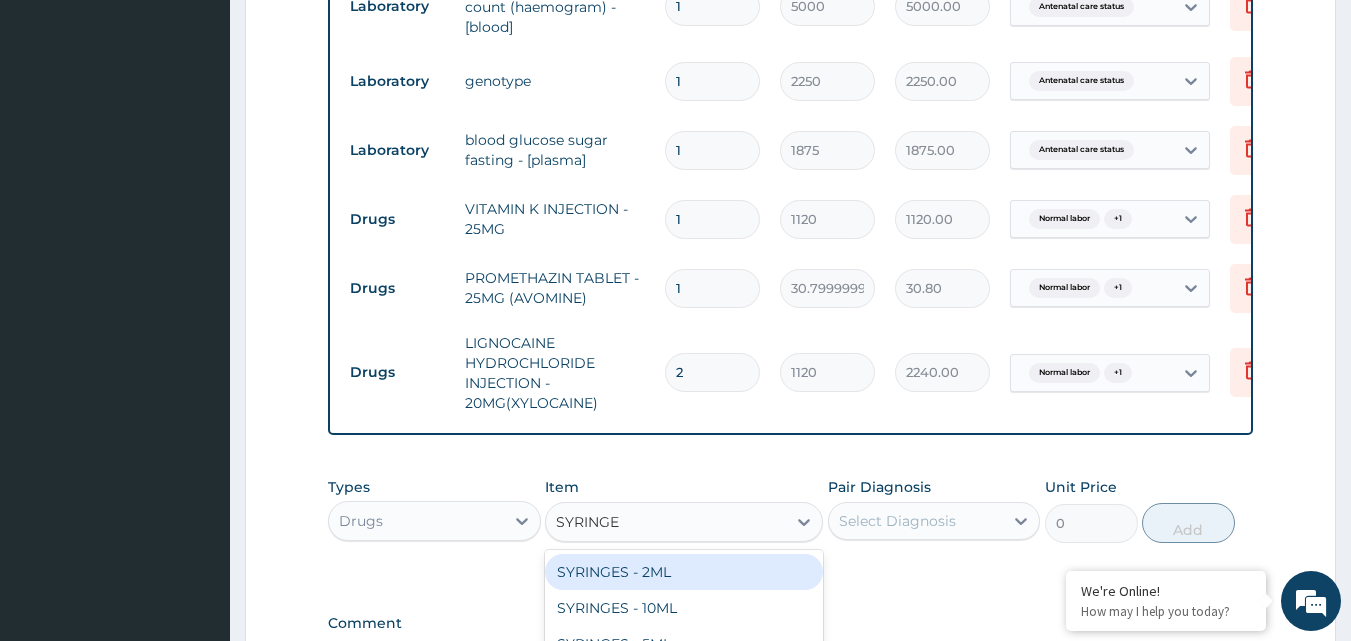 type on "SYRINGE" 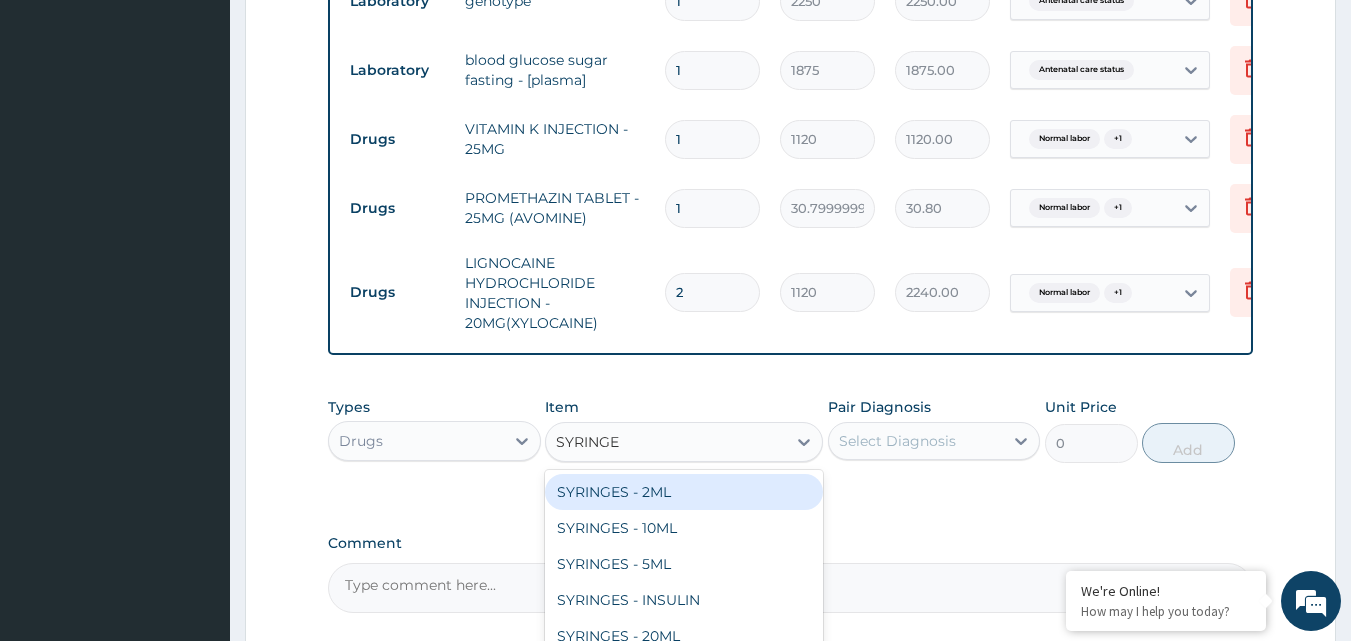 scroll, scrollTop: 1171, scrollLeft: 0, axis: vertical 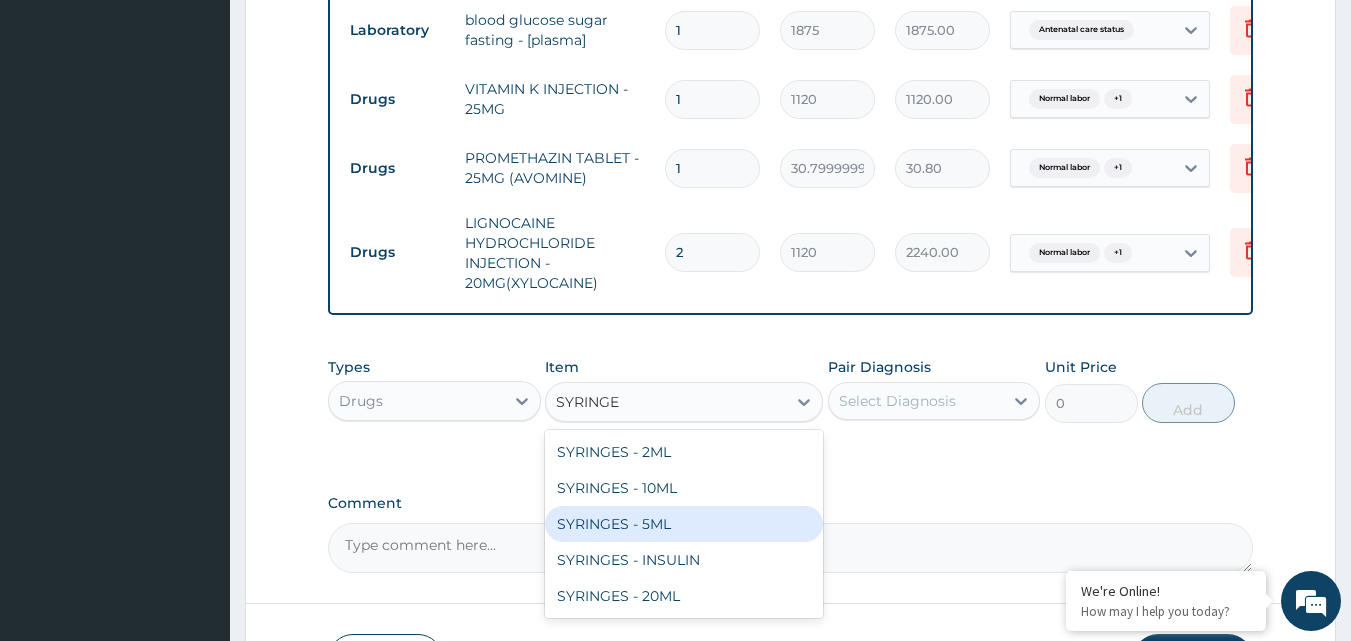 click on "SYRINGES - 5ML" at bounding box center [684, 524] 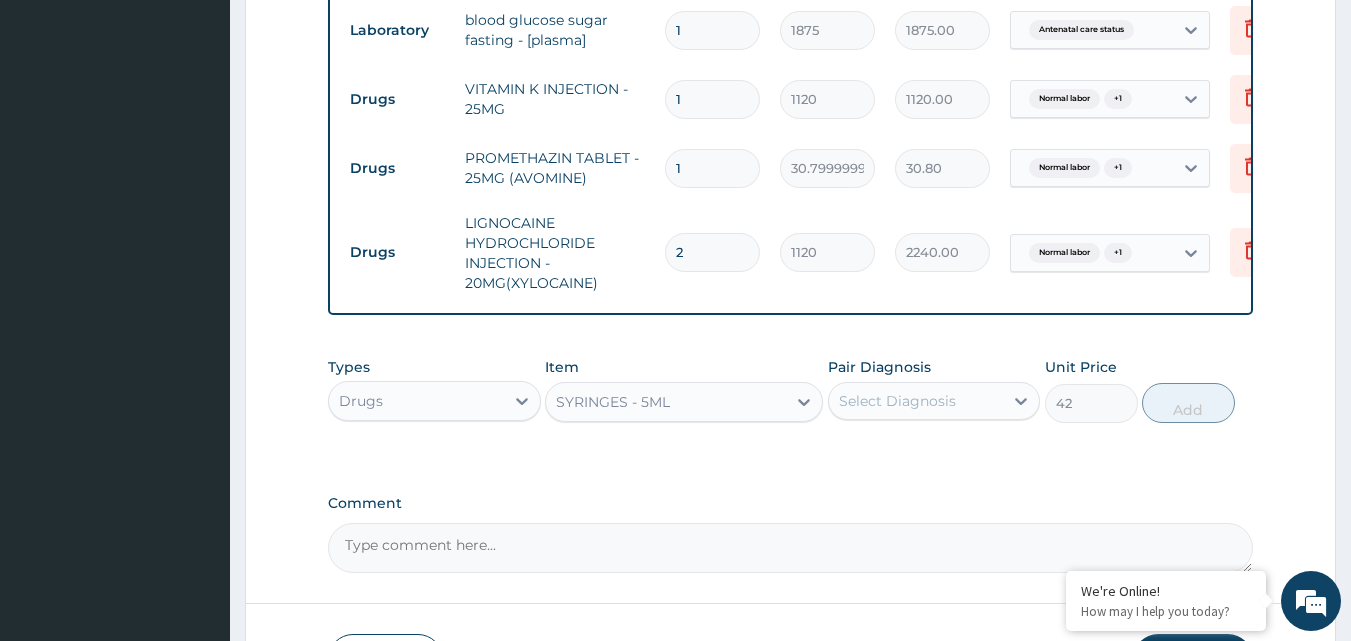 click on "Select Diagnosis" at bounding box center (897, 401) 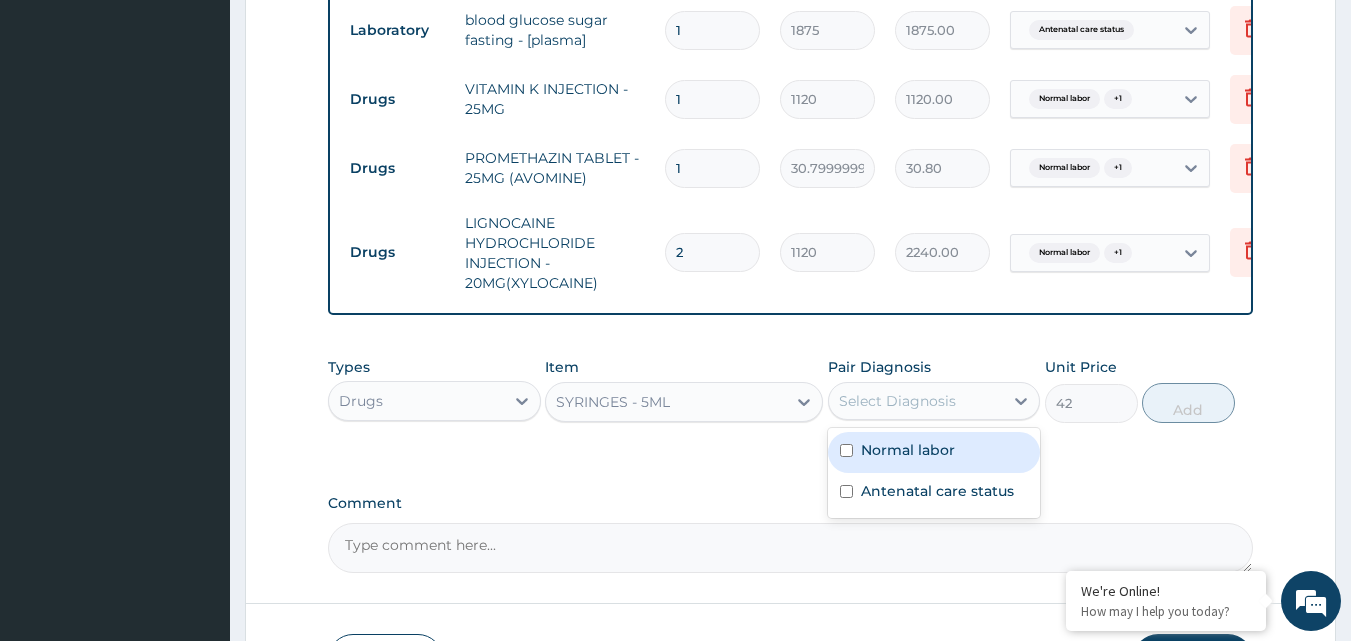 click on "Normal labor" at bounding box center [908, 450] 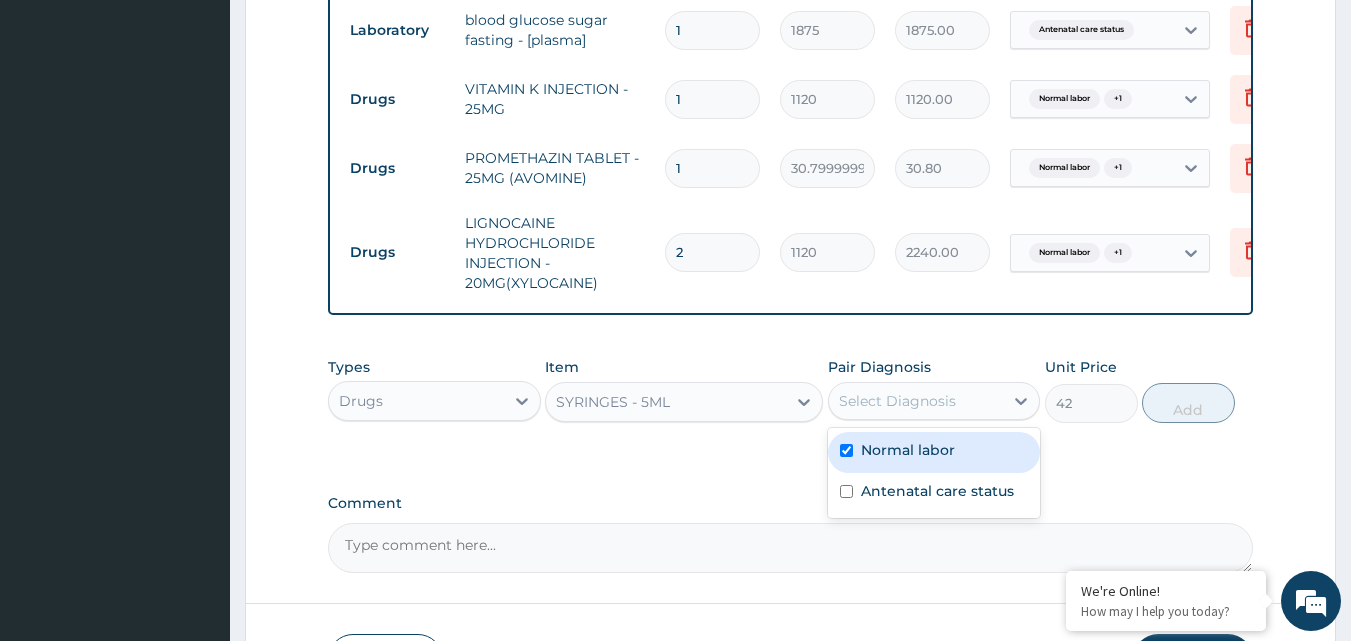 checkbox on "true" 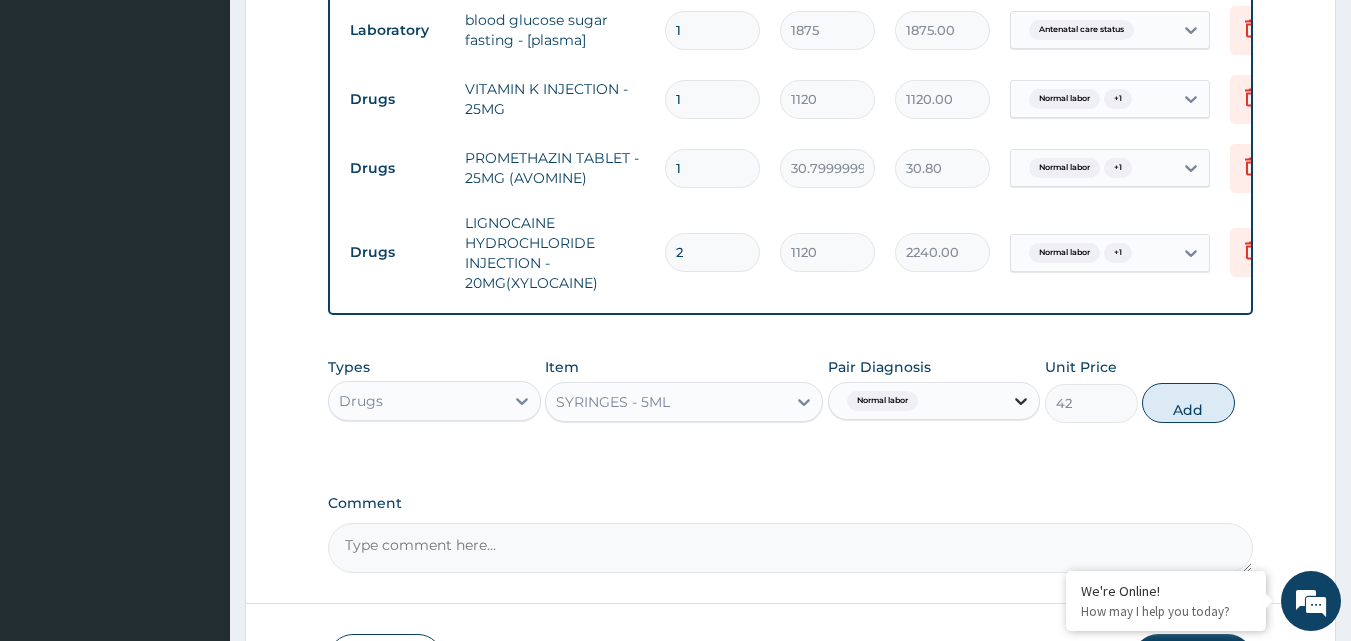 click 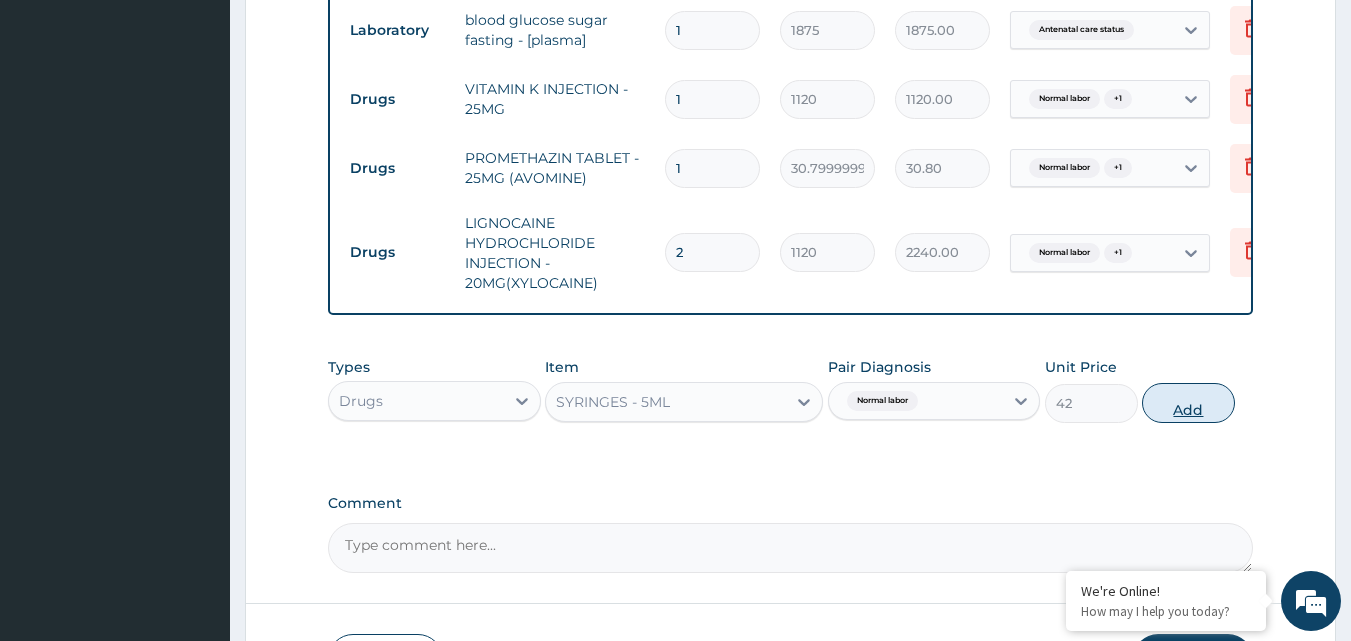 click on "Add" at bounding box center [1188, 403] 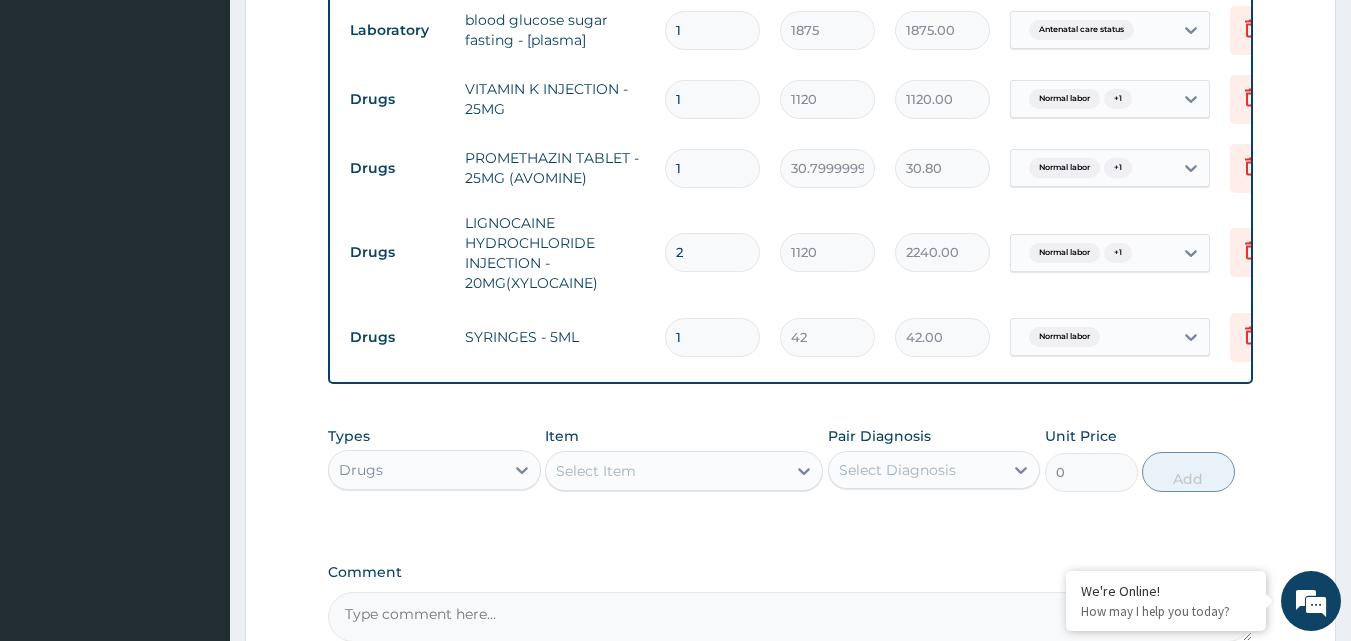 click on "1" at bounding box center [712, 337] 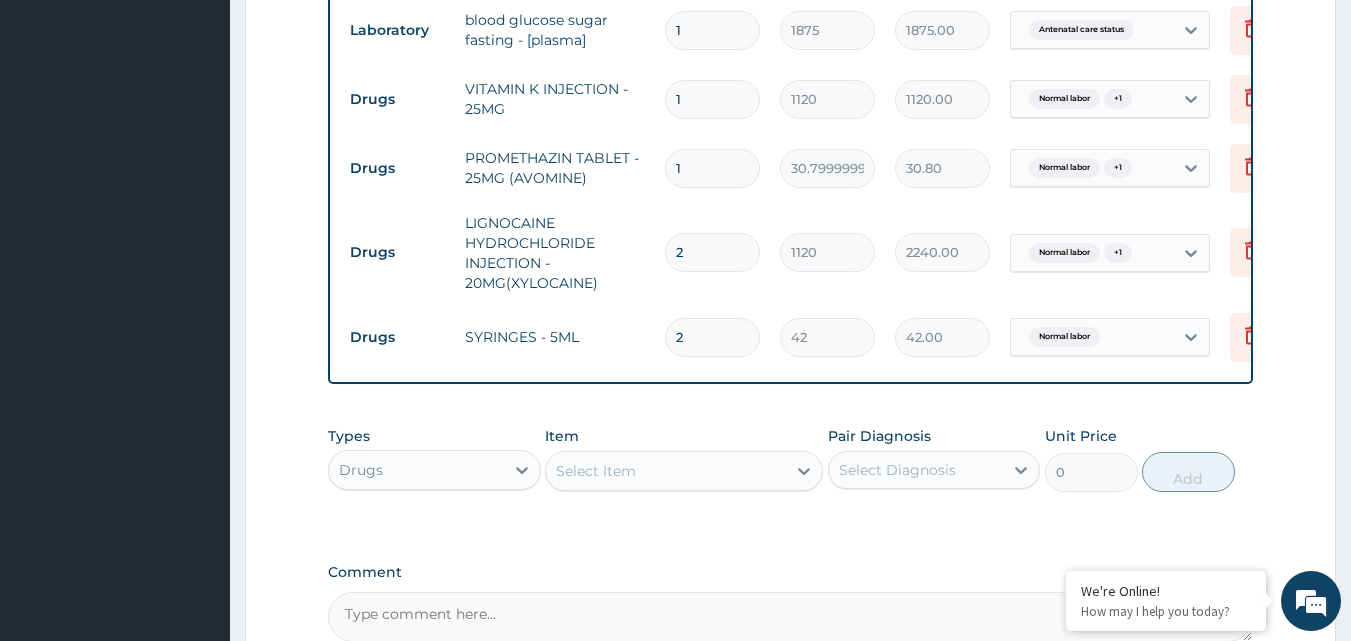 type on "84.00" 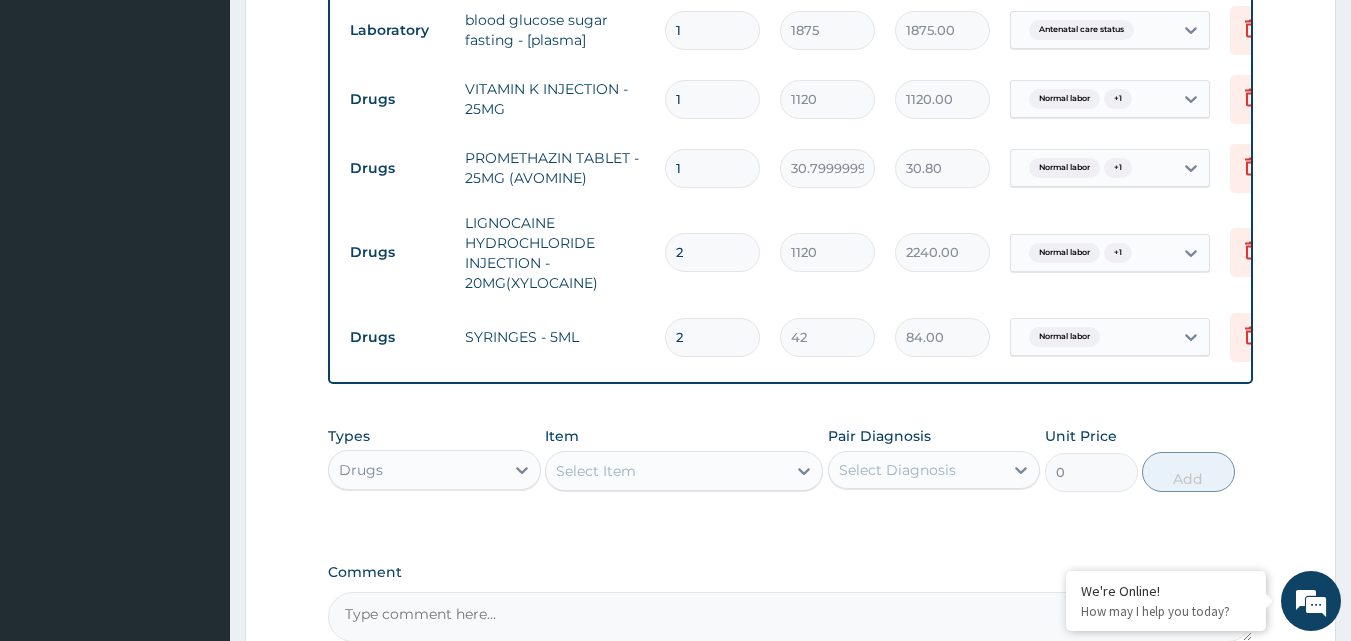 type on "2" 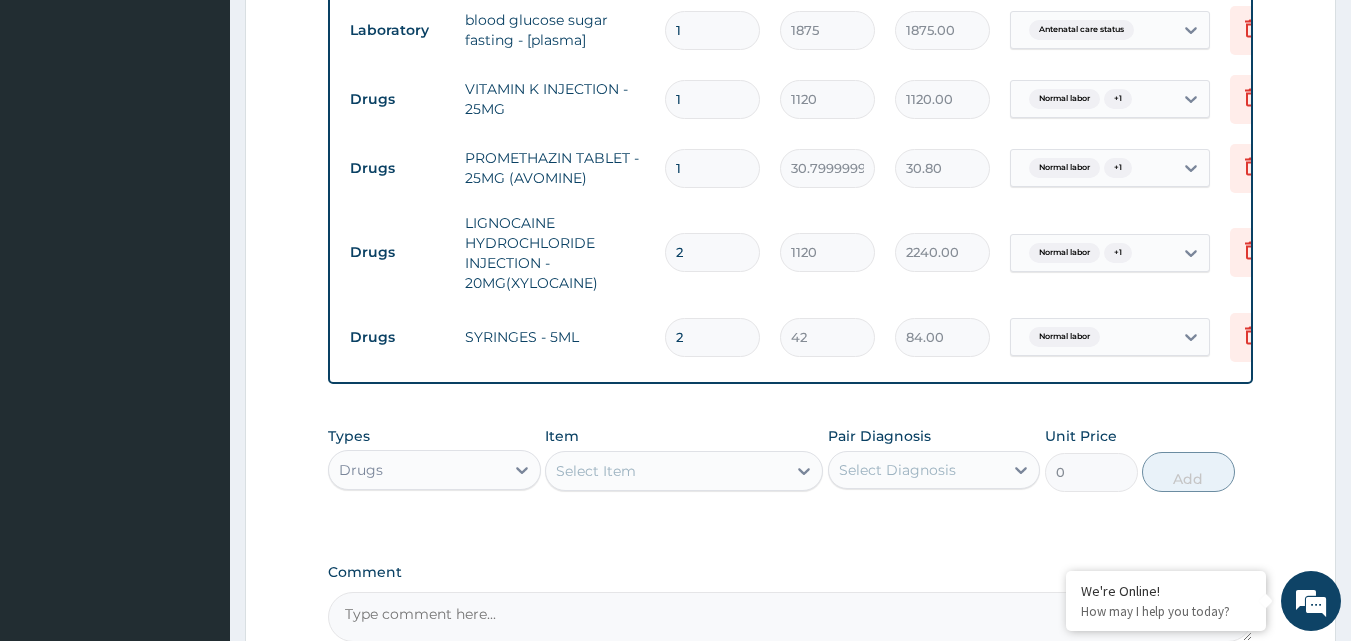 click on "PA Code / Prescription Code PA/FE61E8 PA/95D114 Encounter Date 25-07-2025 Diagnosis Normal labor confirmed Antenatal care status confirmed NB: All diagnosis must be linked to a claim item Claim Items Type Name Quantity Unit Price Total Price Pair Diagnosis Actions Procedures booked vaginal delivery with repair of laceration (all-inclusive) 1 100000 100000.00 Normal labor Delete Drugs ferrous sulphate tablet - 200mg (fesolate) 28 28 784.00 Antenatal care status Delete Laboratory hiv 1 & 2 screening - [serum] 1 2812.5 2812.50 Antenatal care status Delete Laboratory anti hbsag -total antibodies to hepatitis b surface antigen (serum) 1 3125 3125.00 Antenatal care status Delete Laboratory hepatitis c screening (hcv) 1 3437.5 3437.50 Antenatal care status Delete Laboratory urinalysis 1 2187.5 2187.50 Antenatal care status Delete Laboratory fbc cbc-complete blood count (haemogram) - [blood] 1 5000 5000.00 Antenatal care status Delete Laboratory genotype 1 2250 2250.00 Antenatal care status Delete Laboratory 1 1875 1" at bounding box center [791, -169] 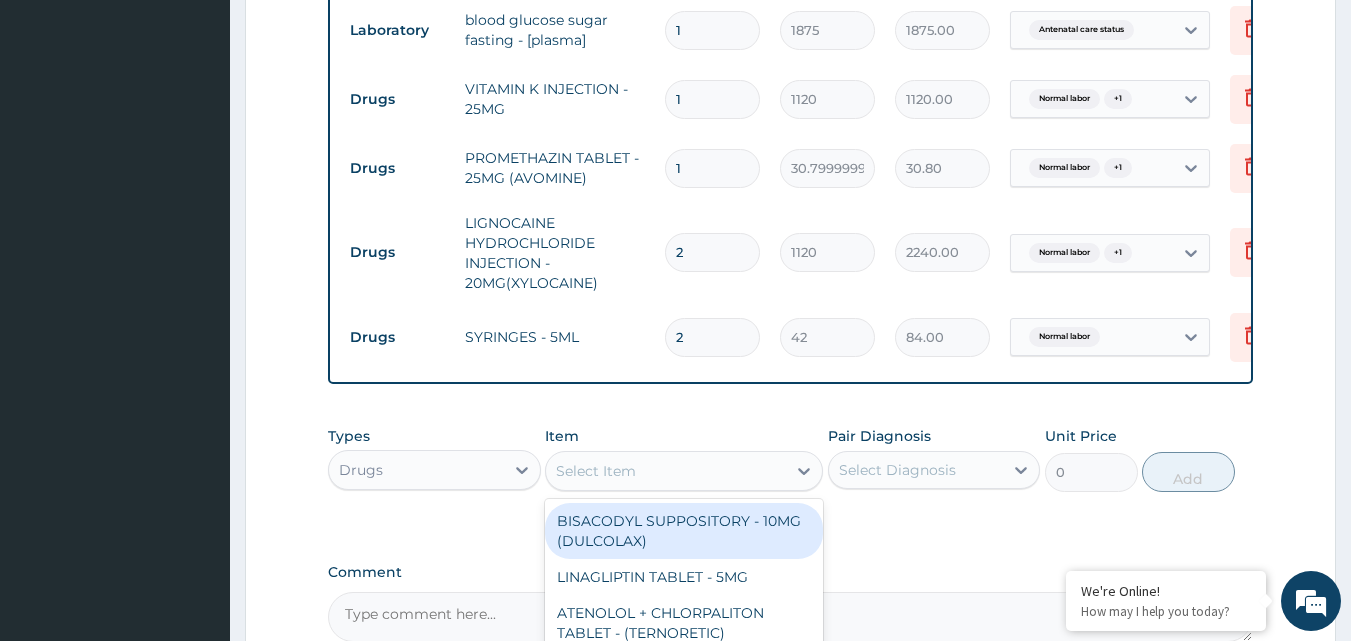 click on "Select Item" at bounding box center [596, 471] 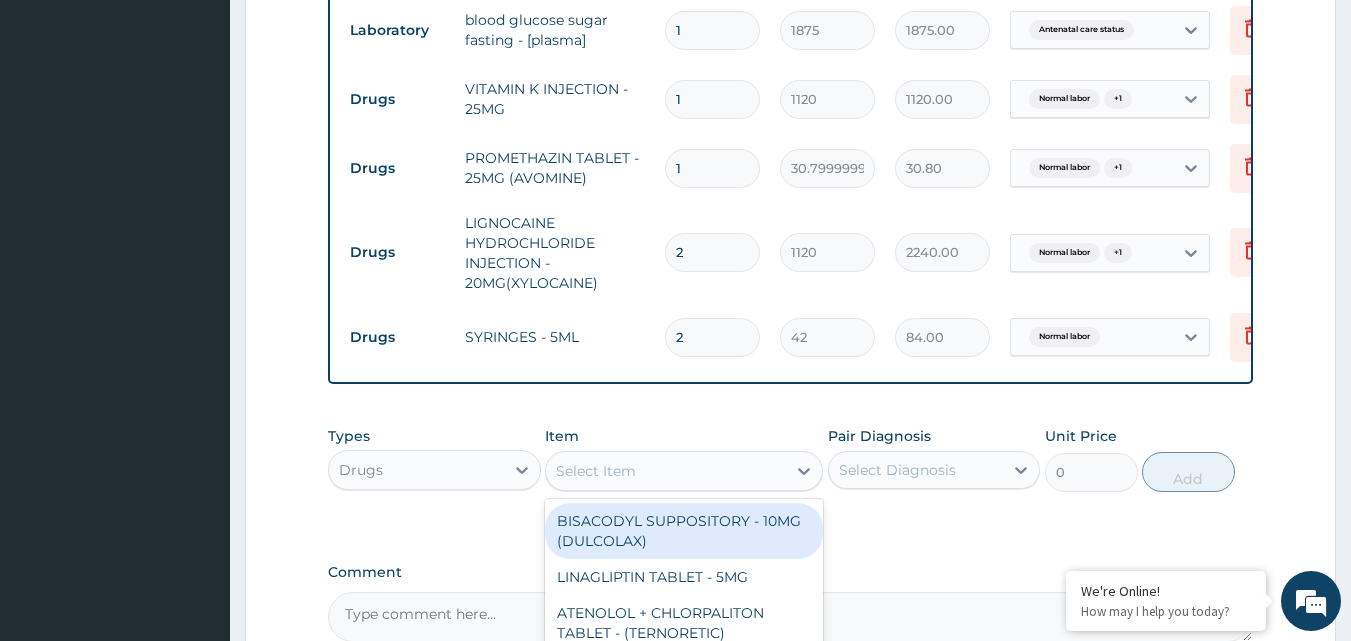 paste on "SYRINGE & NEEDLE" 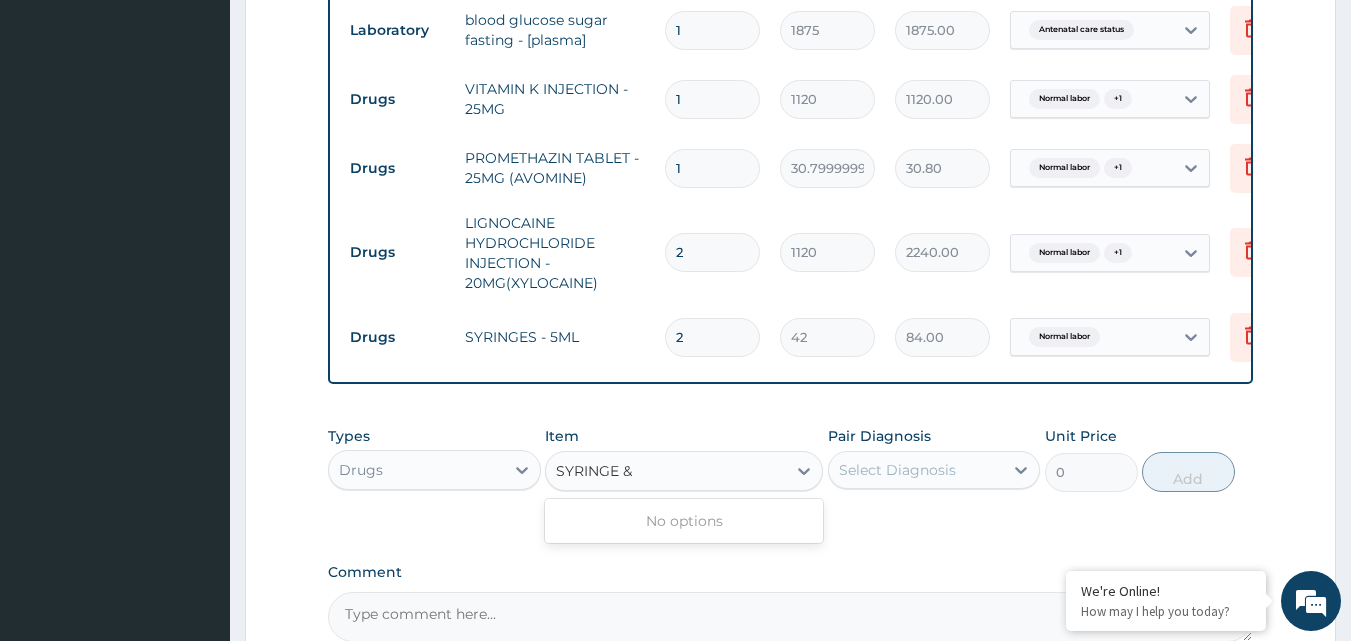 type on "SYRINGE" 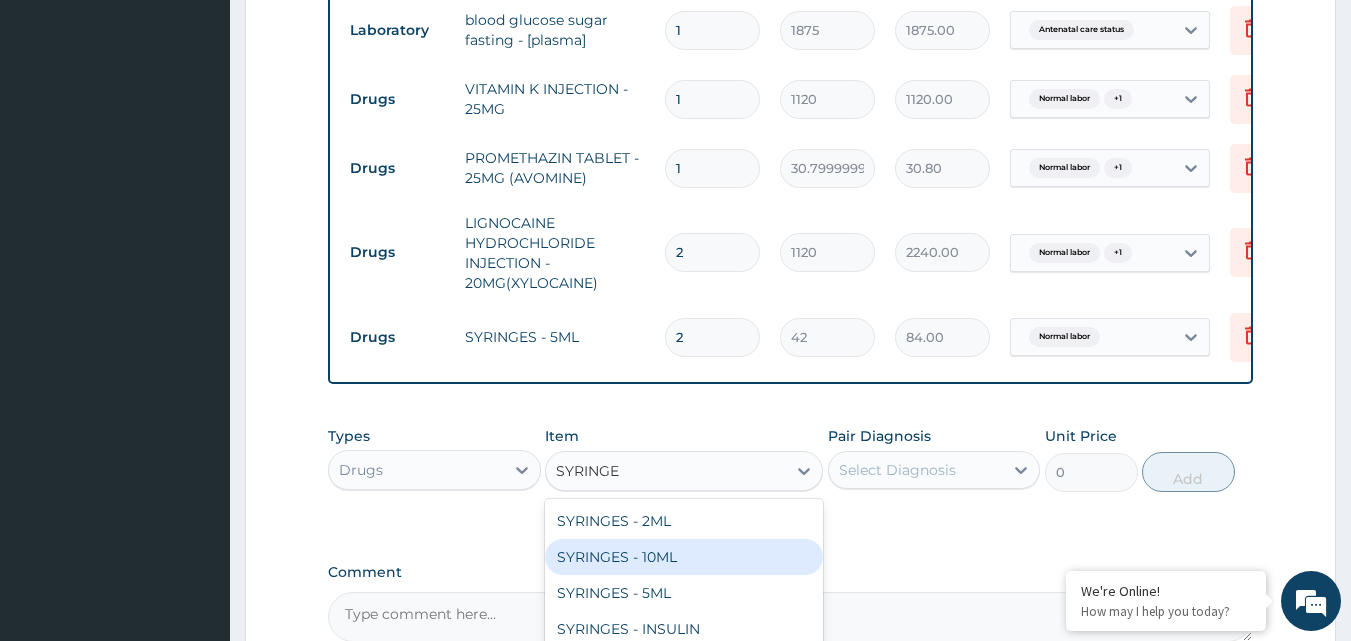 click on "SYRINGES - 10ML" at bounding box center (684, 557) 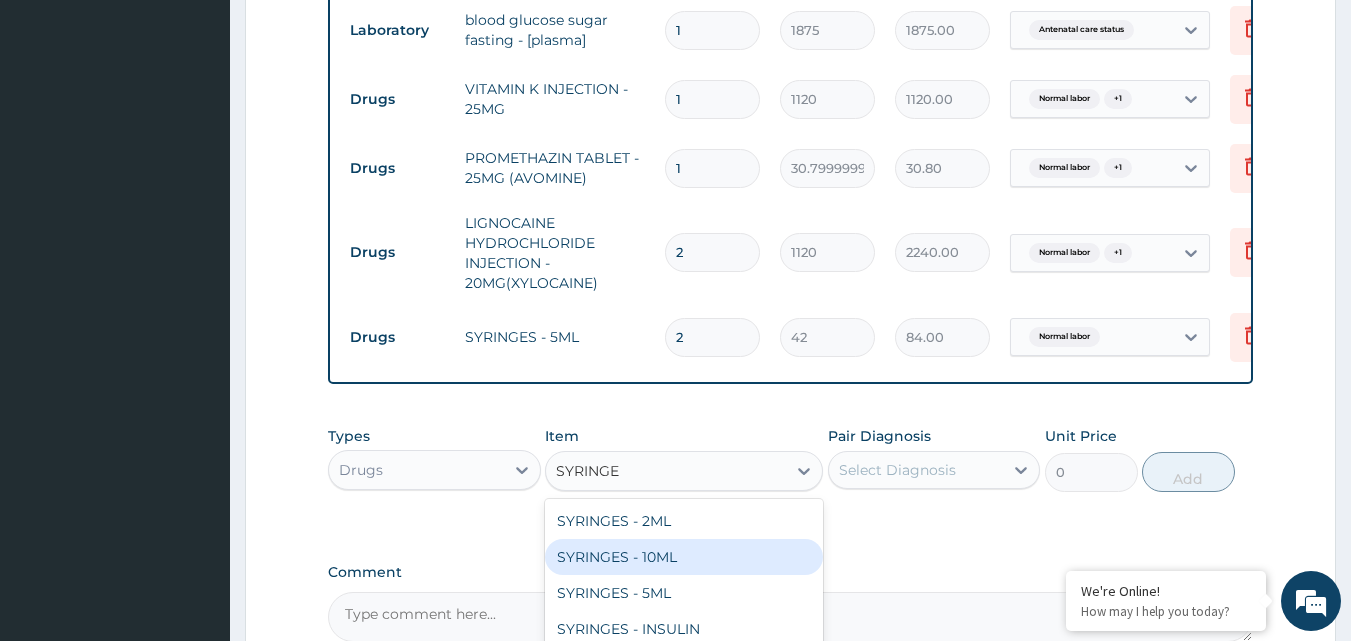 type 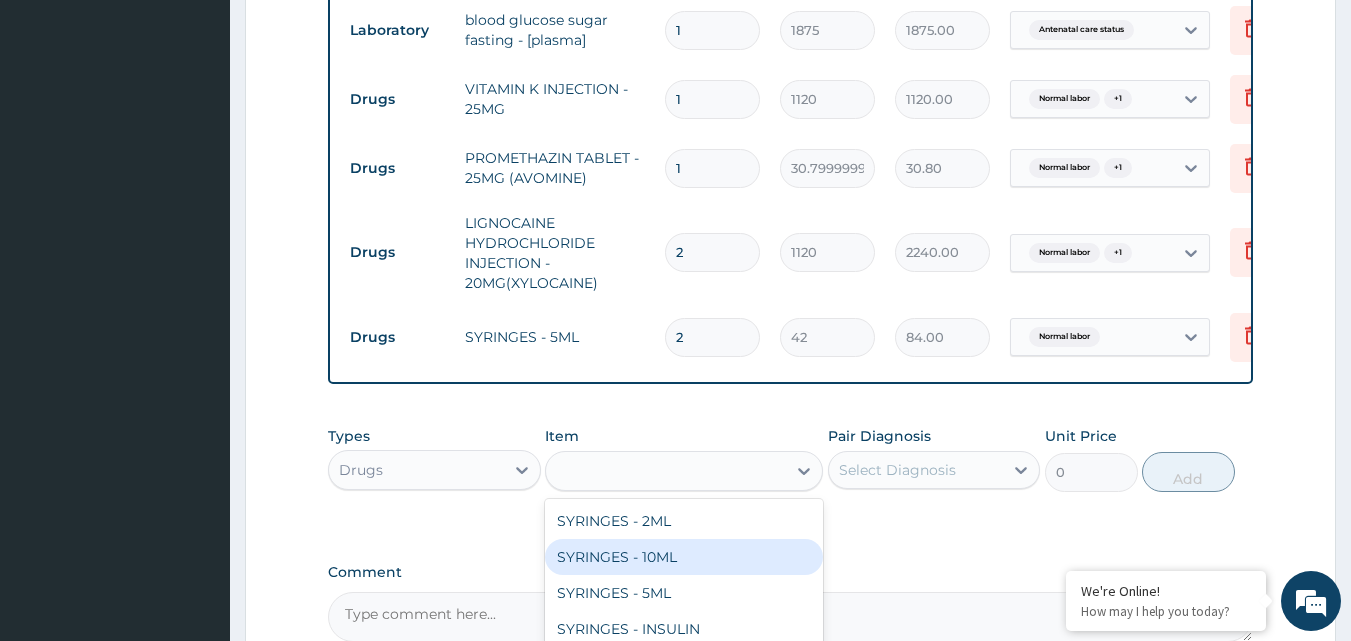 type on "84" 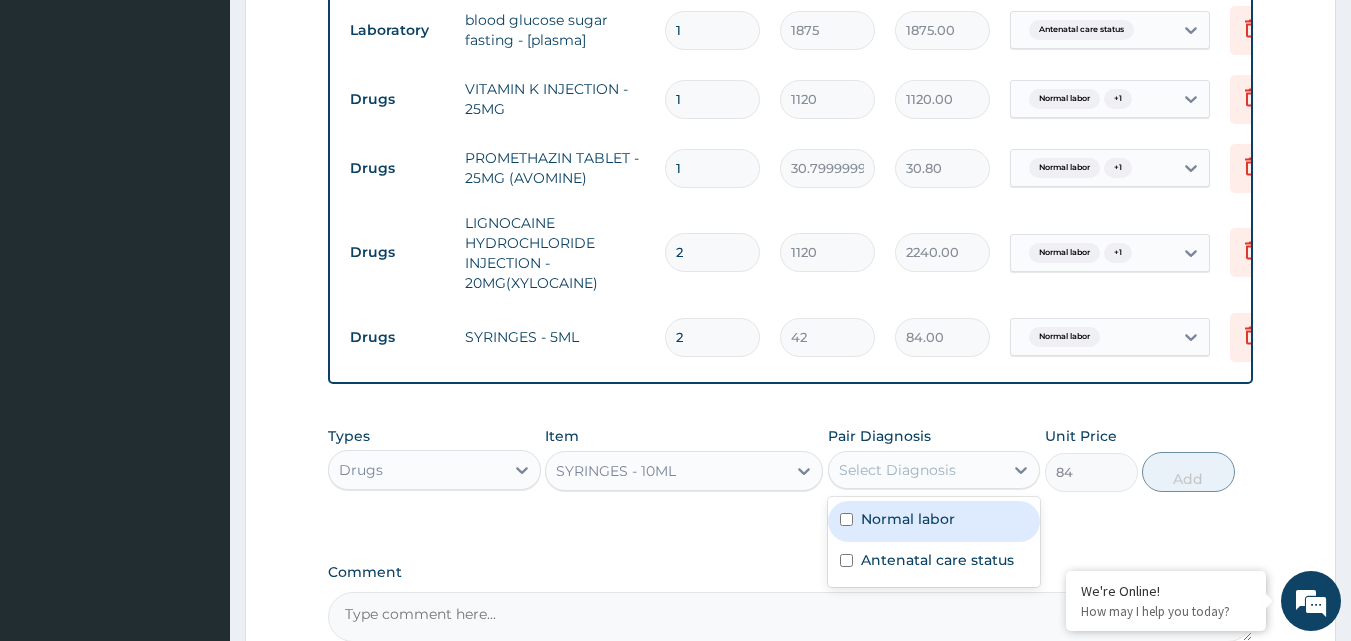 click on "Select Diagnosis" at bounding box center (897, 470) 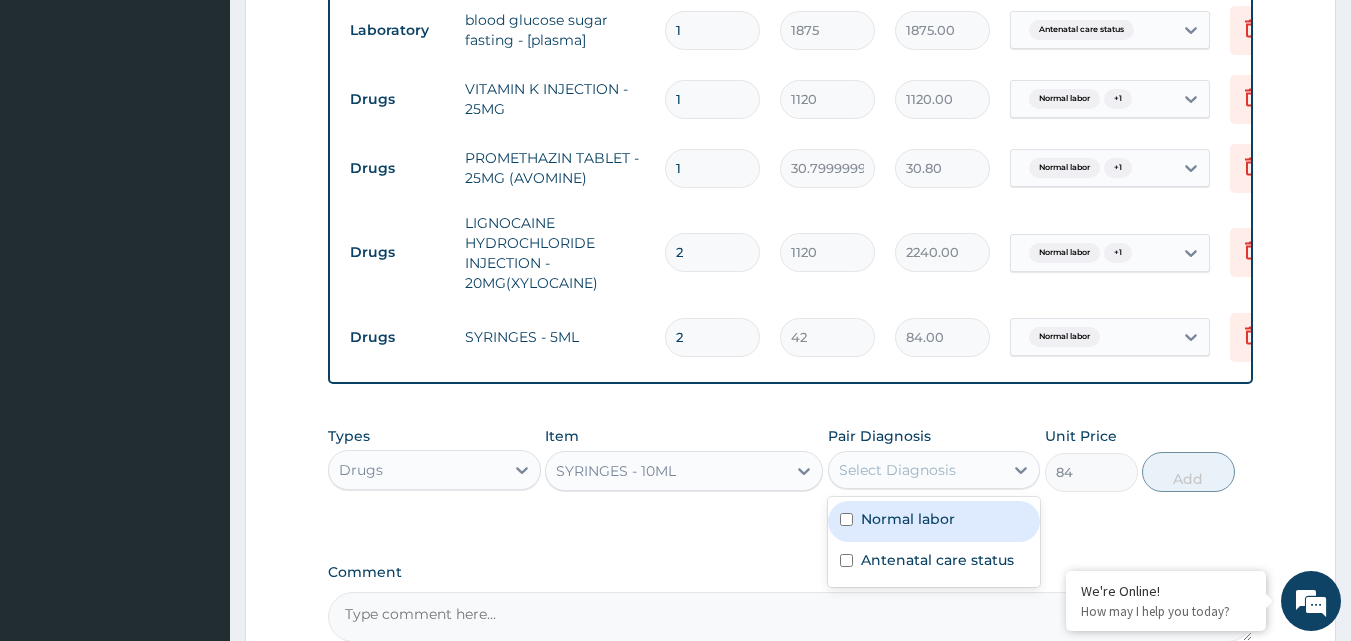 click on "Normal labor" at bounding box center (908, 519) 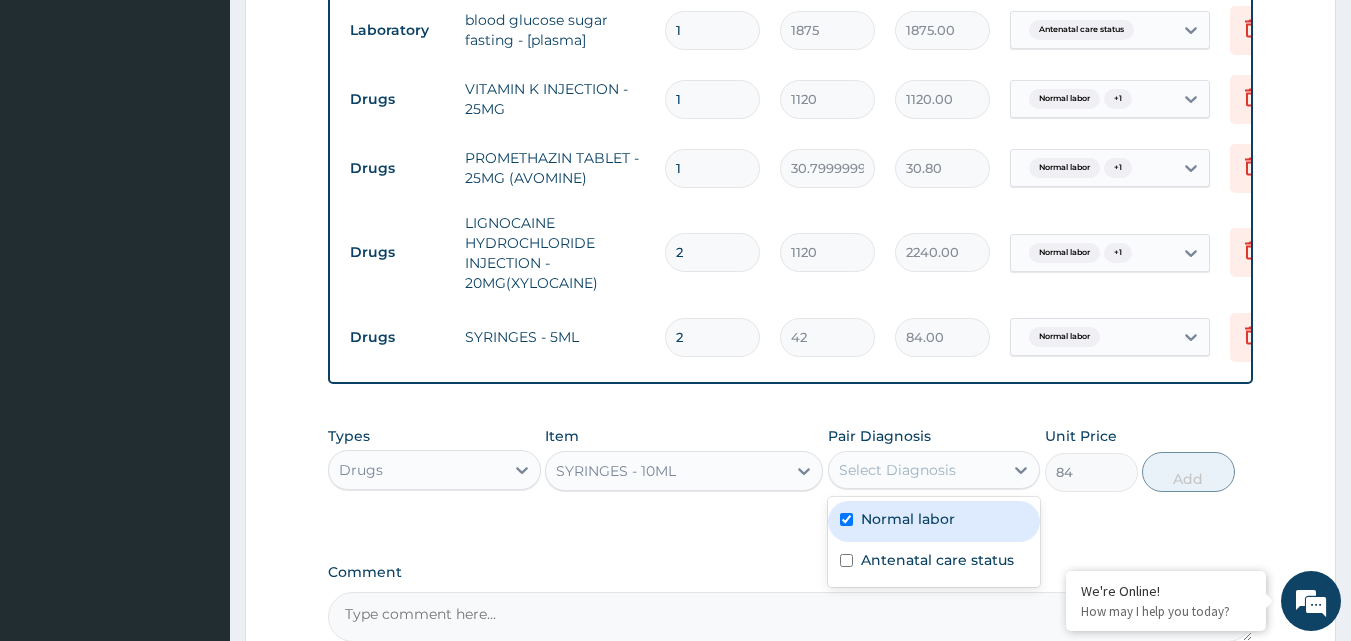 checkbox on "true" 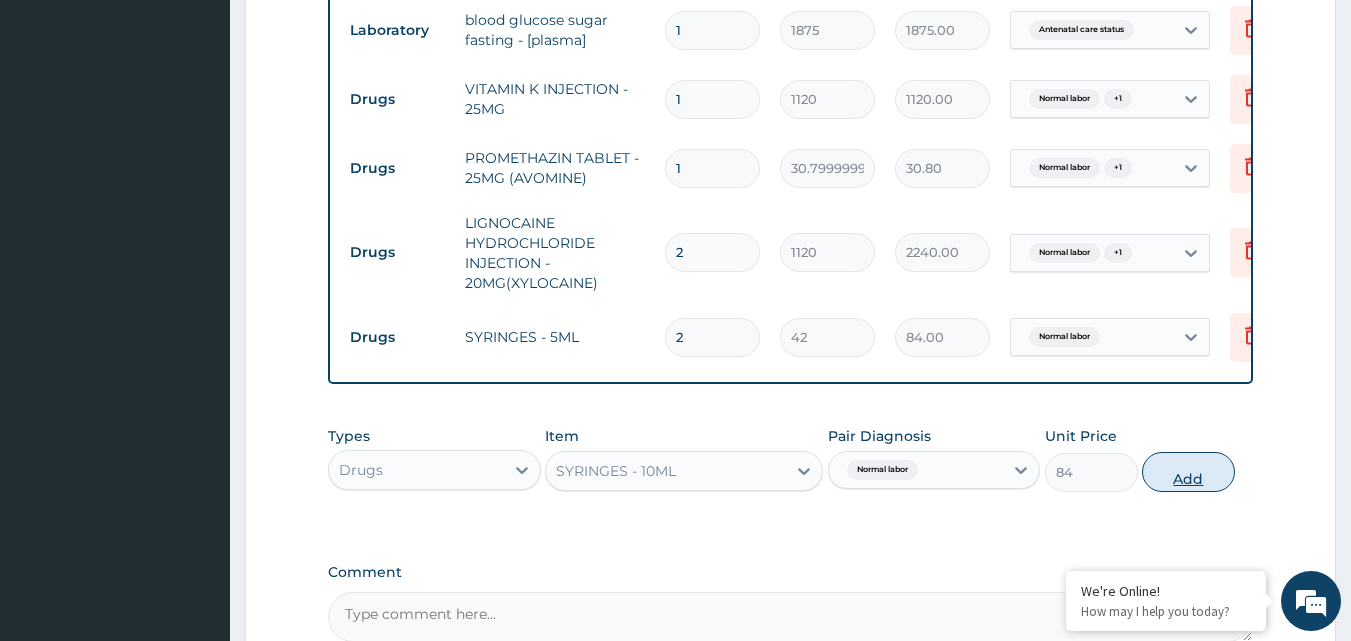 click on "Add" at bounding box center (1188, 472) 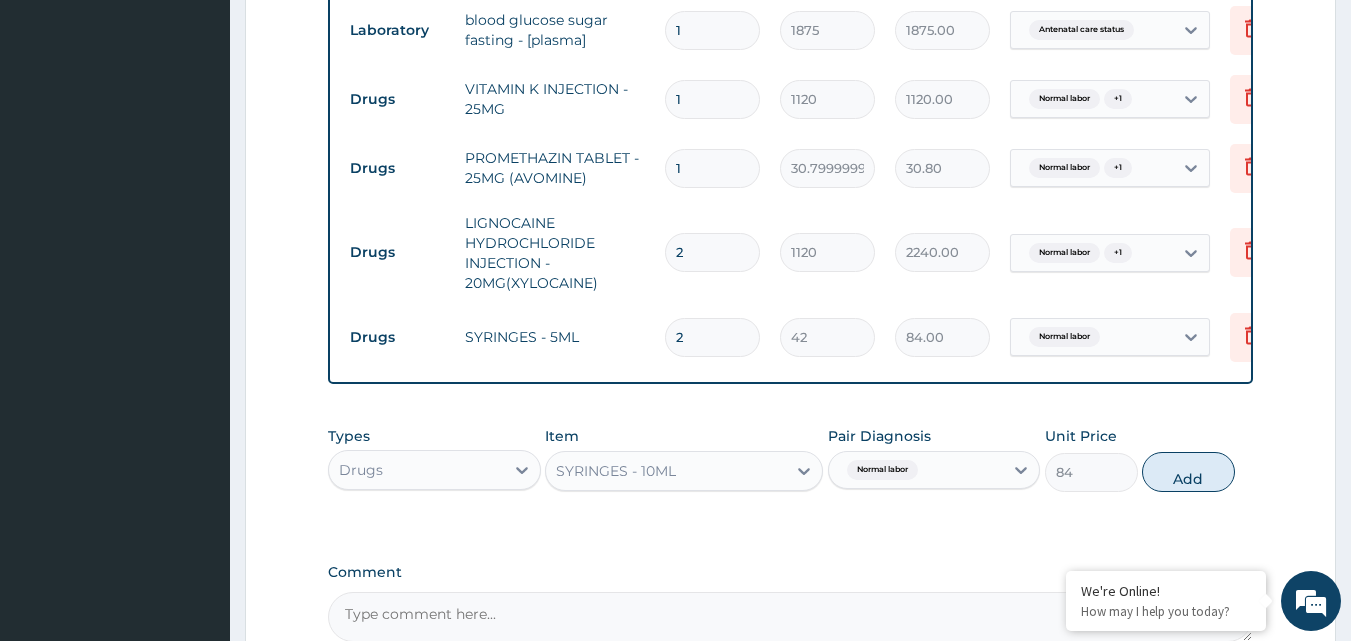 type on "0" 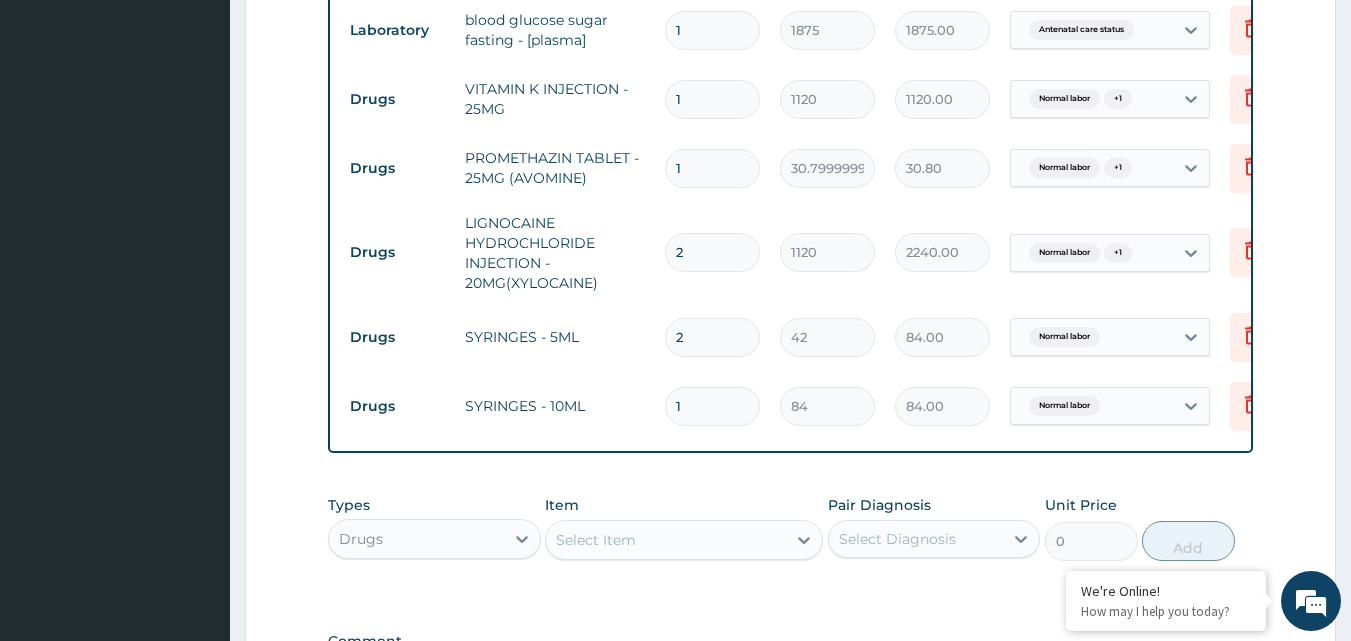 type 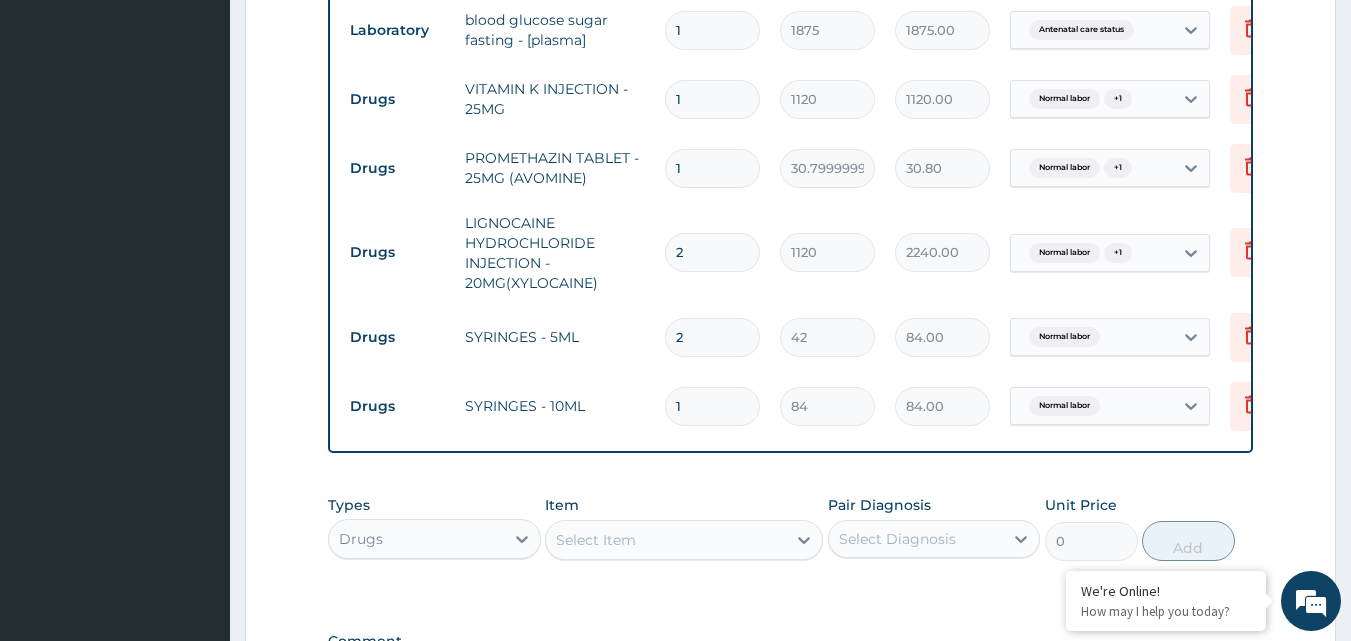 type on "0.00" 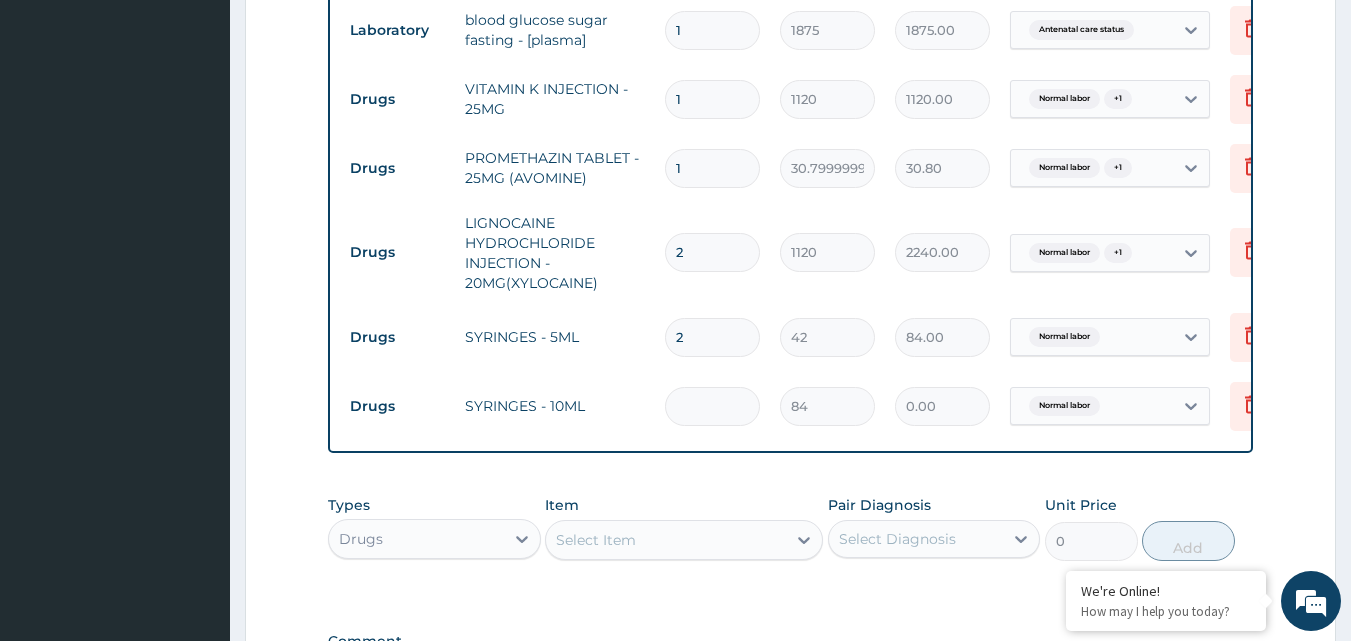 type on "3" 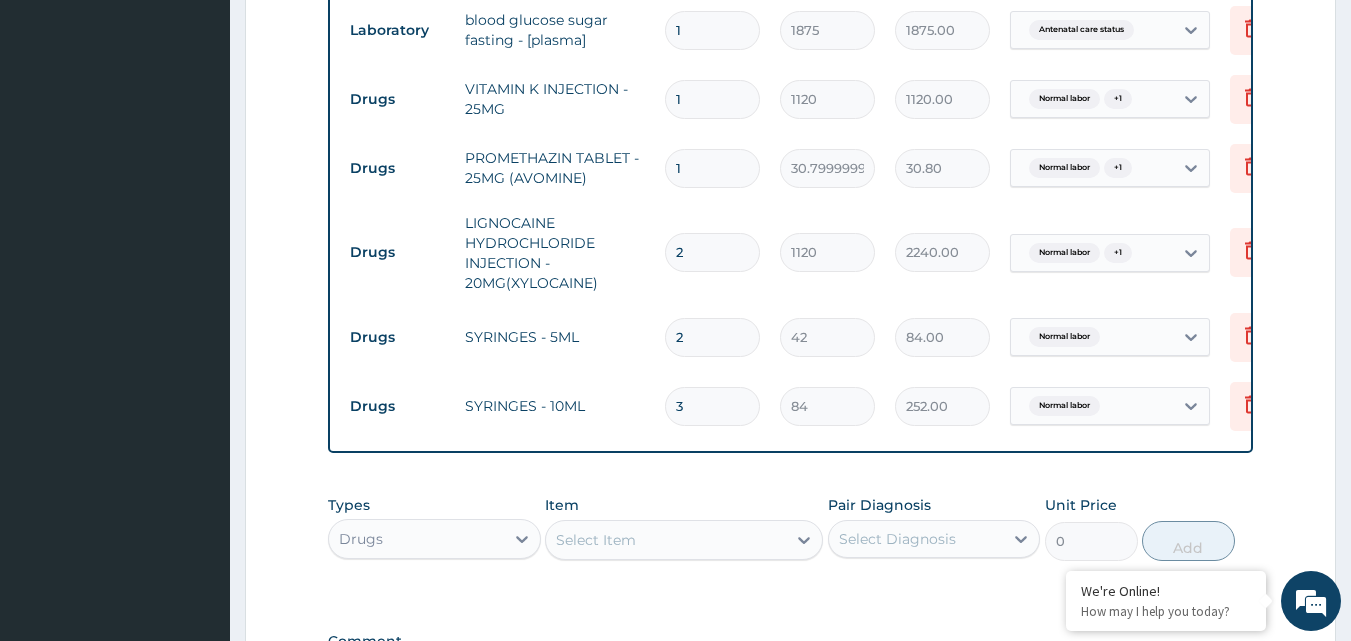type on "3" 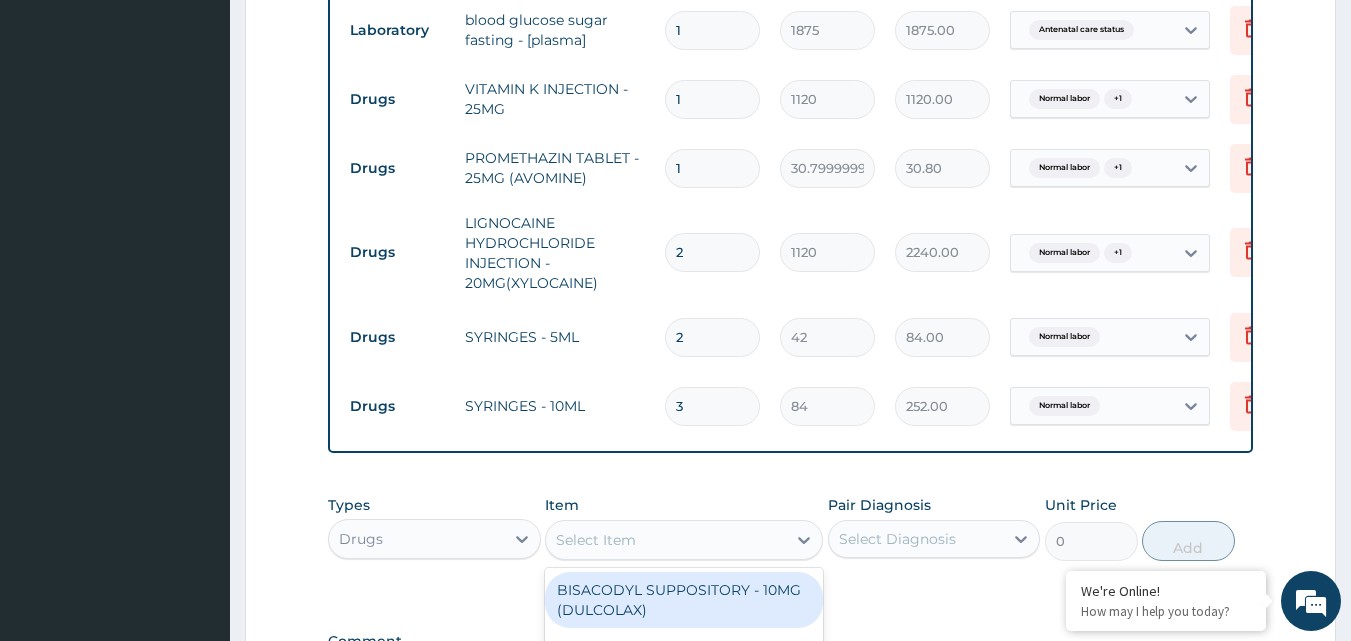click on "Select Item" at bounding box center (596, 540) 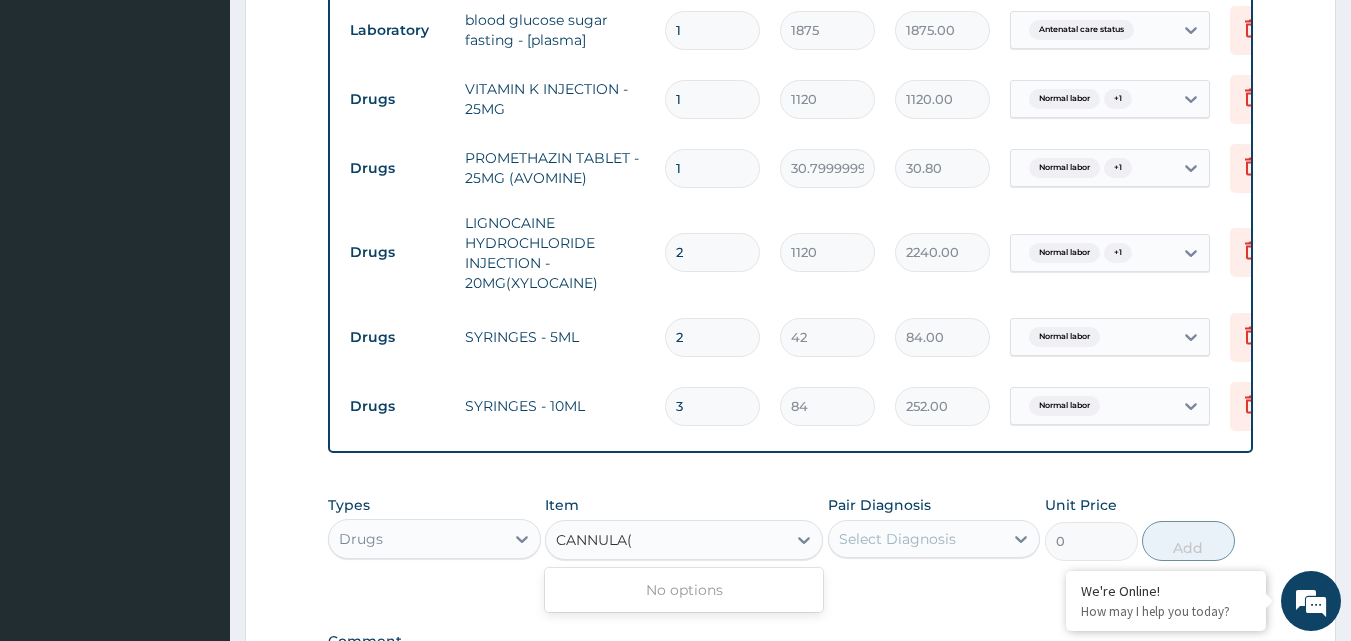 type on "CANNULA" 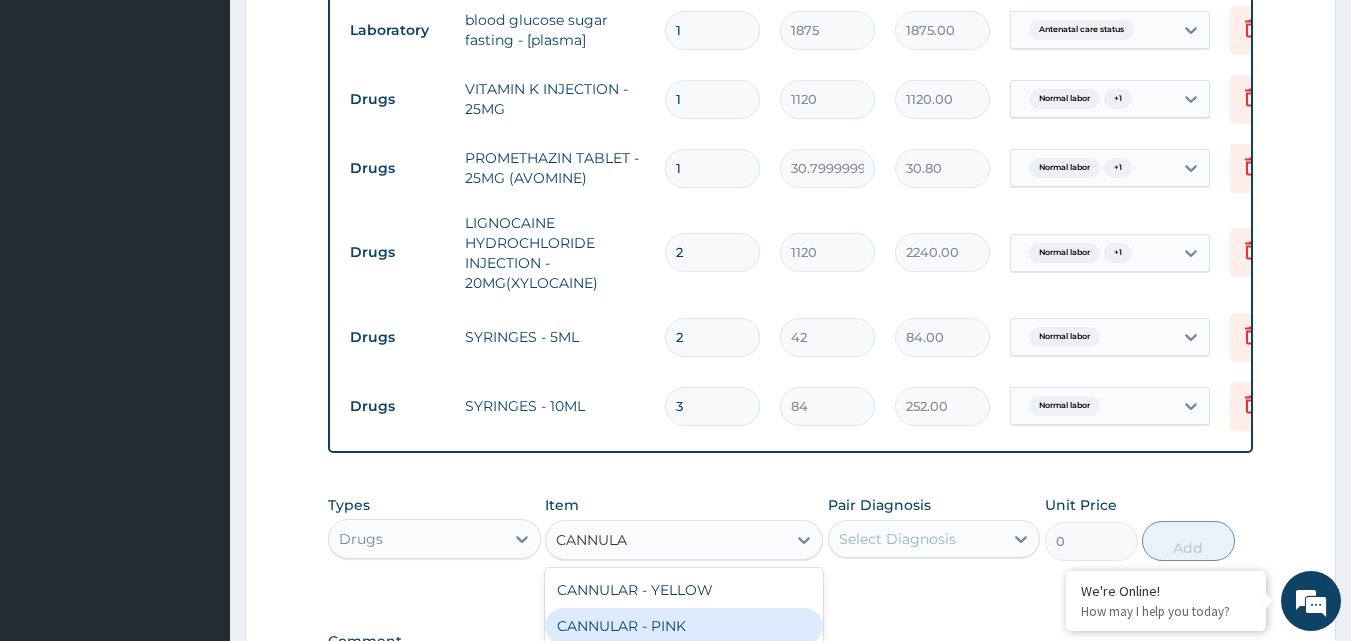 scroll, scrollTop: 1211, scrollLeft: 0, axis: vertical 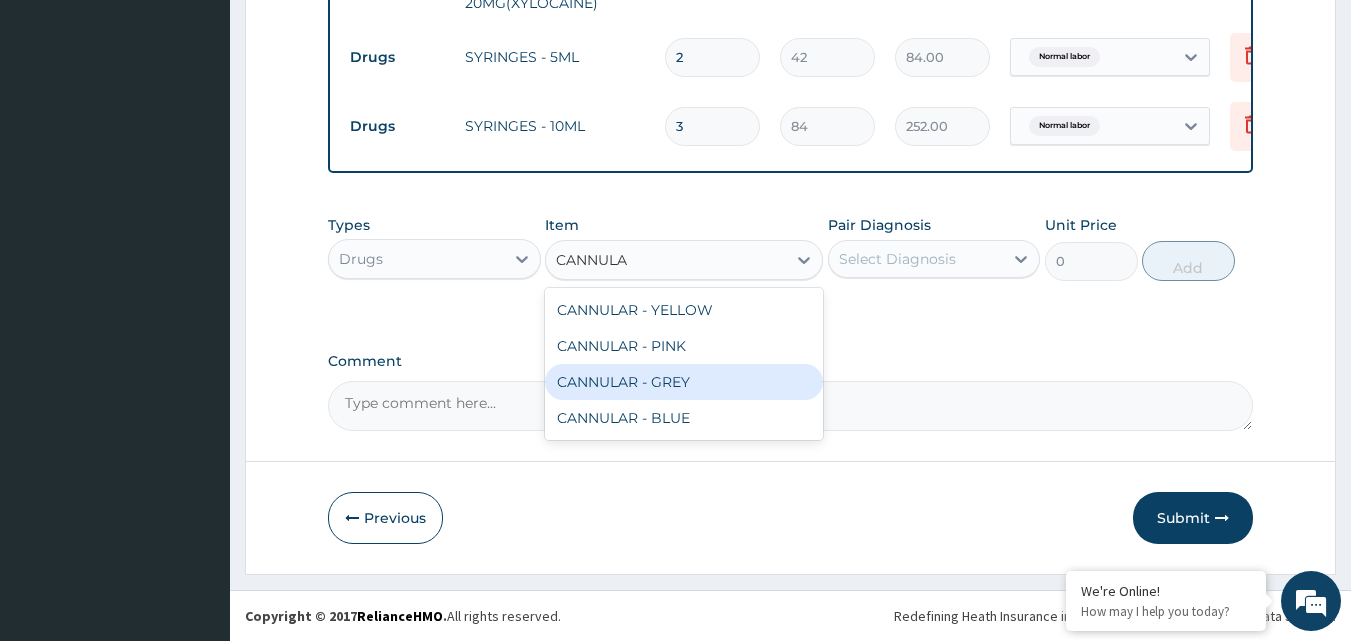 click on "CANNULAR - GREY" at bounding box center [684, 382] 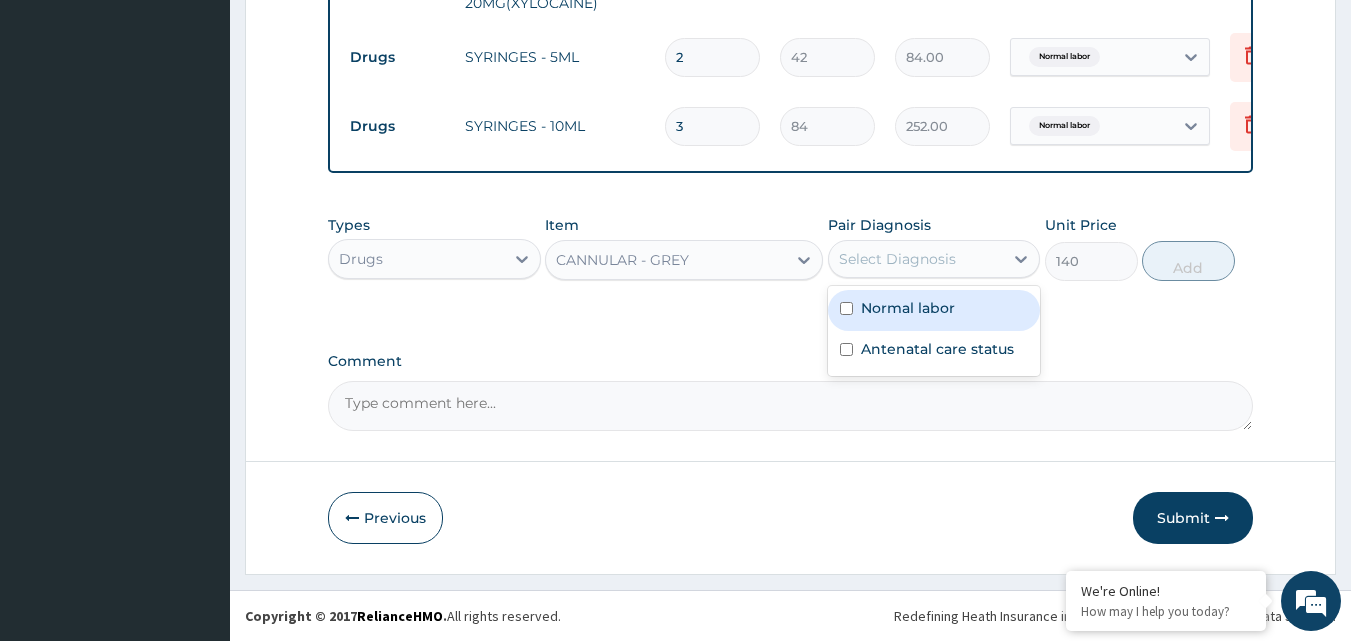 click on "Select Diagnosis" at bounding box center [897, 259] 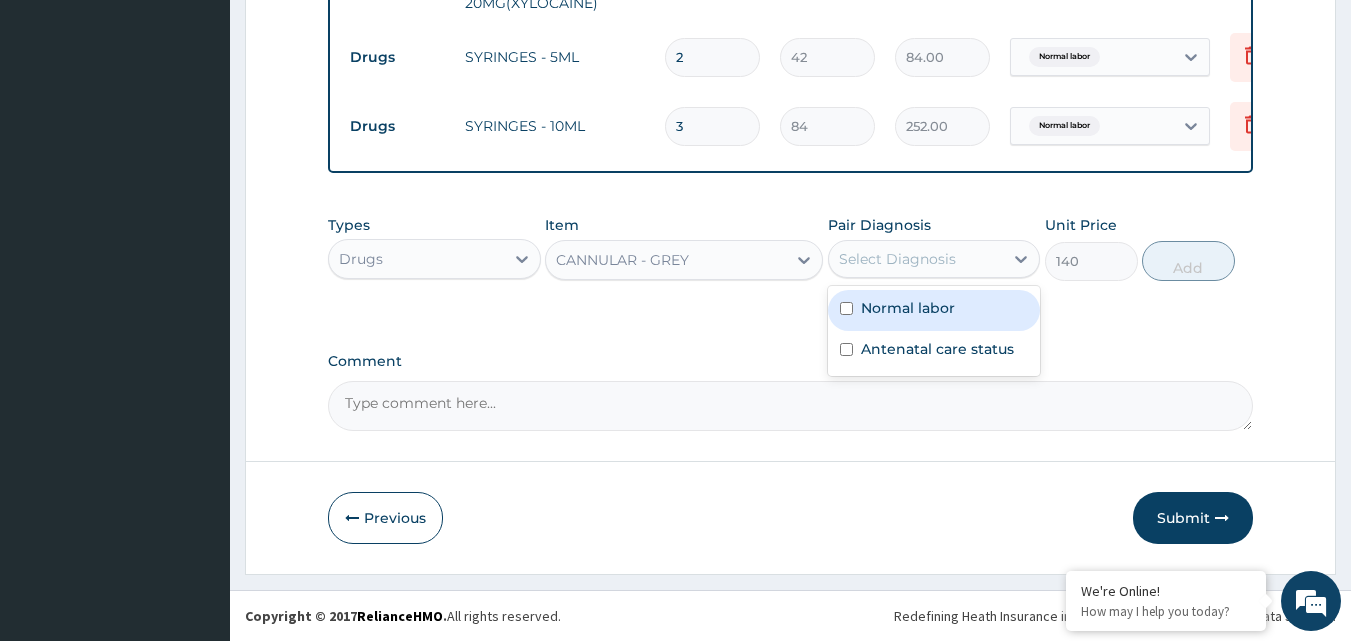 click on "Normal labor" at bounding box center (908, 308) 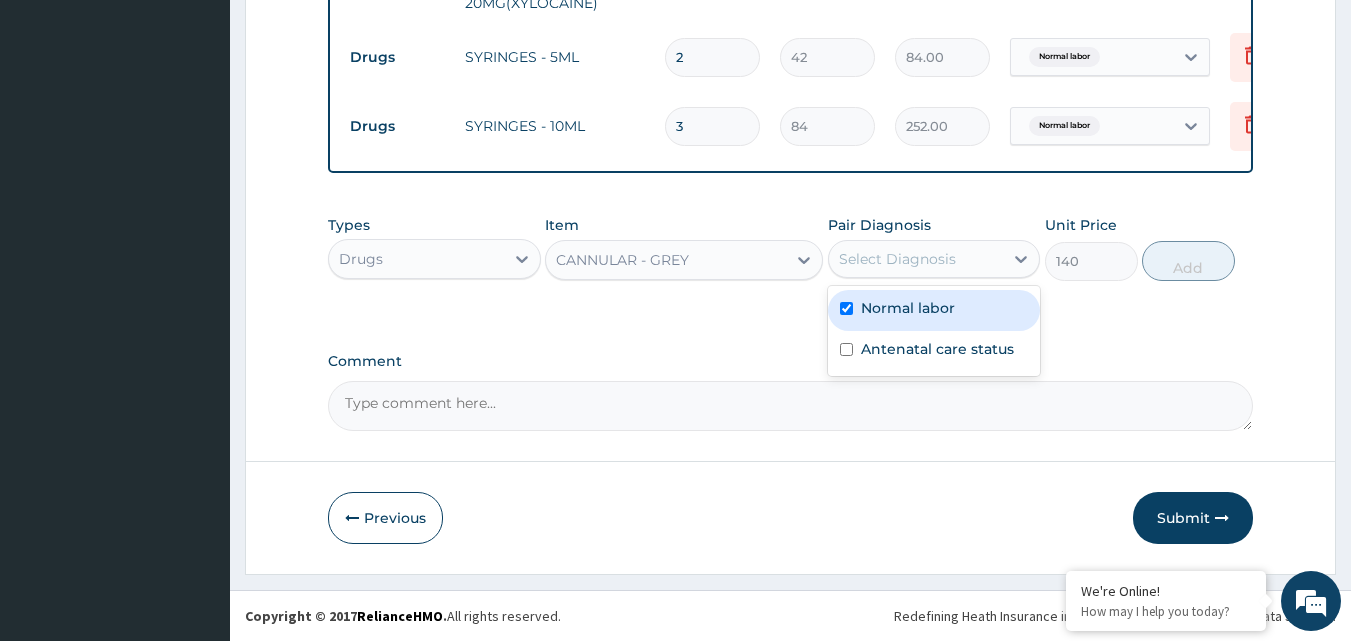 checkbox on "true" 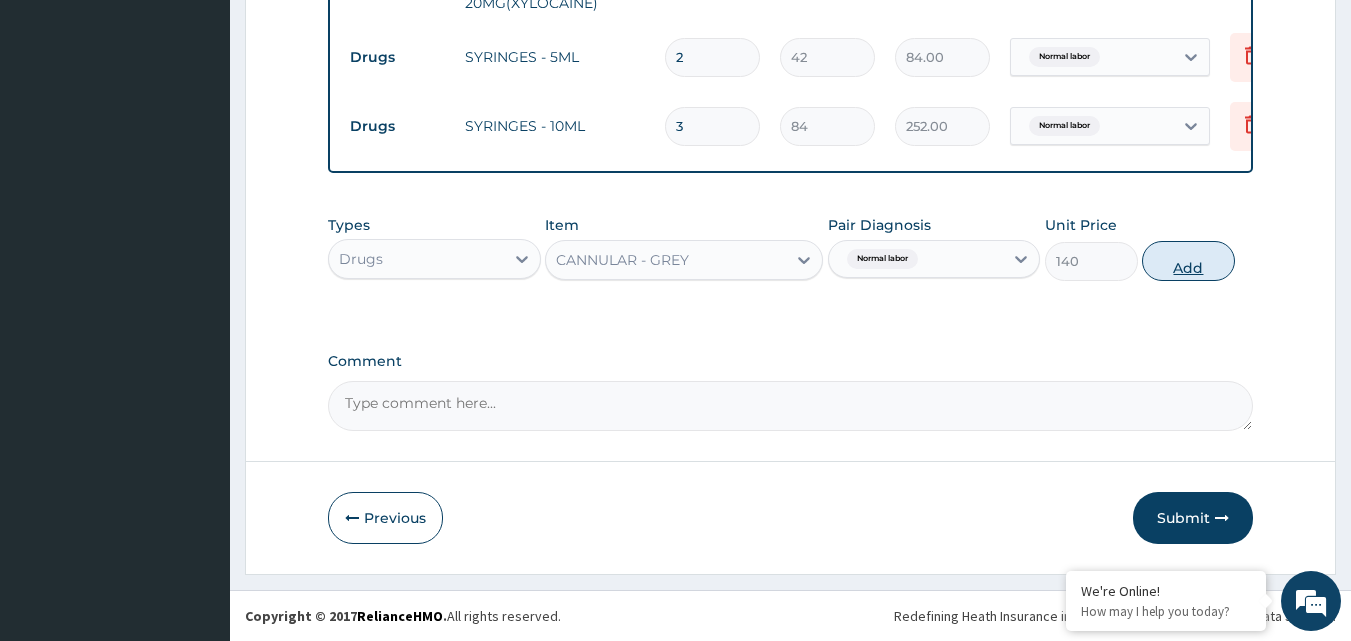 click on "Add" at bounding box center [1188, 261] 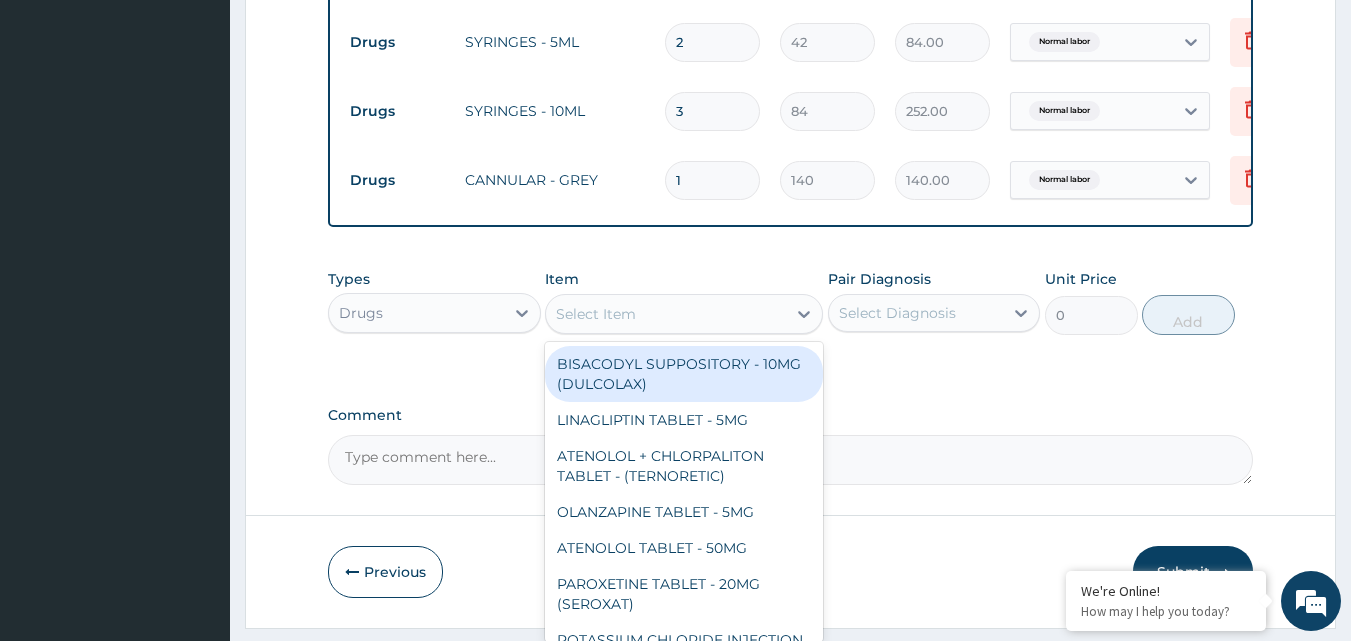 click on "Select Item" at bounding box center (596, 314) 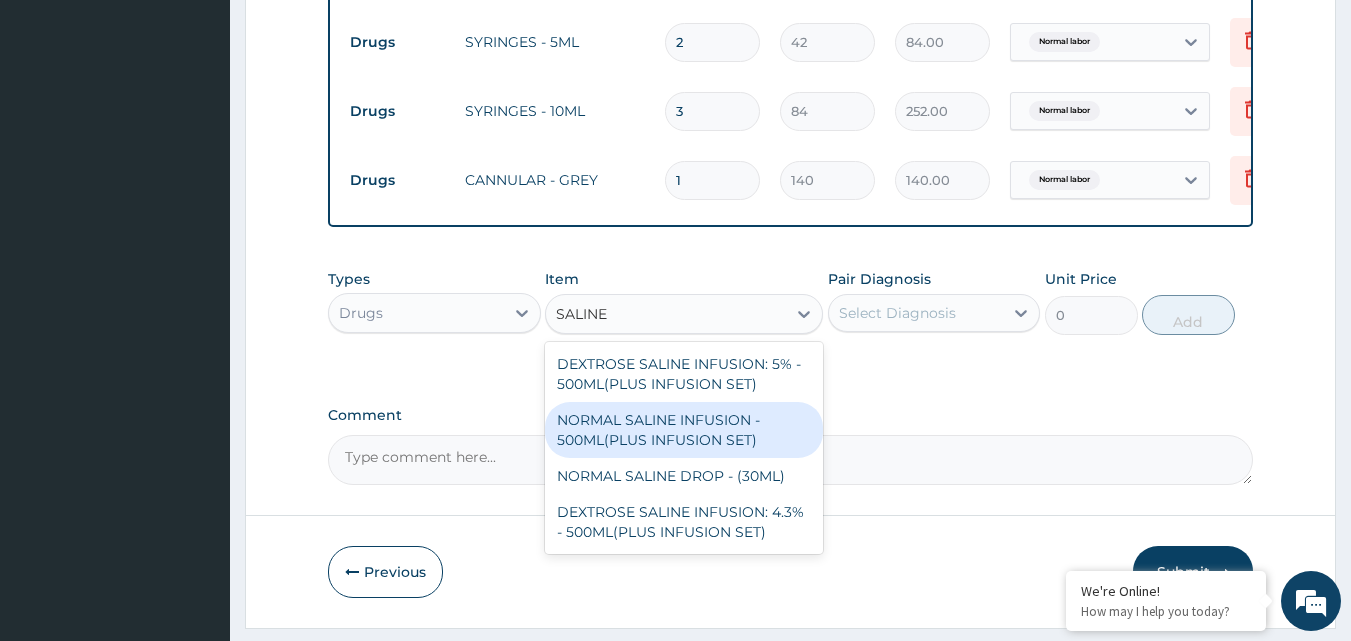 click on "NORMAL SALINE INFUSION - 500ML(PLUS INFUSION SET)" at bounding box center (684, 430) 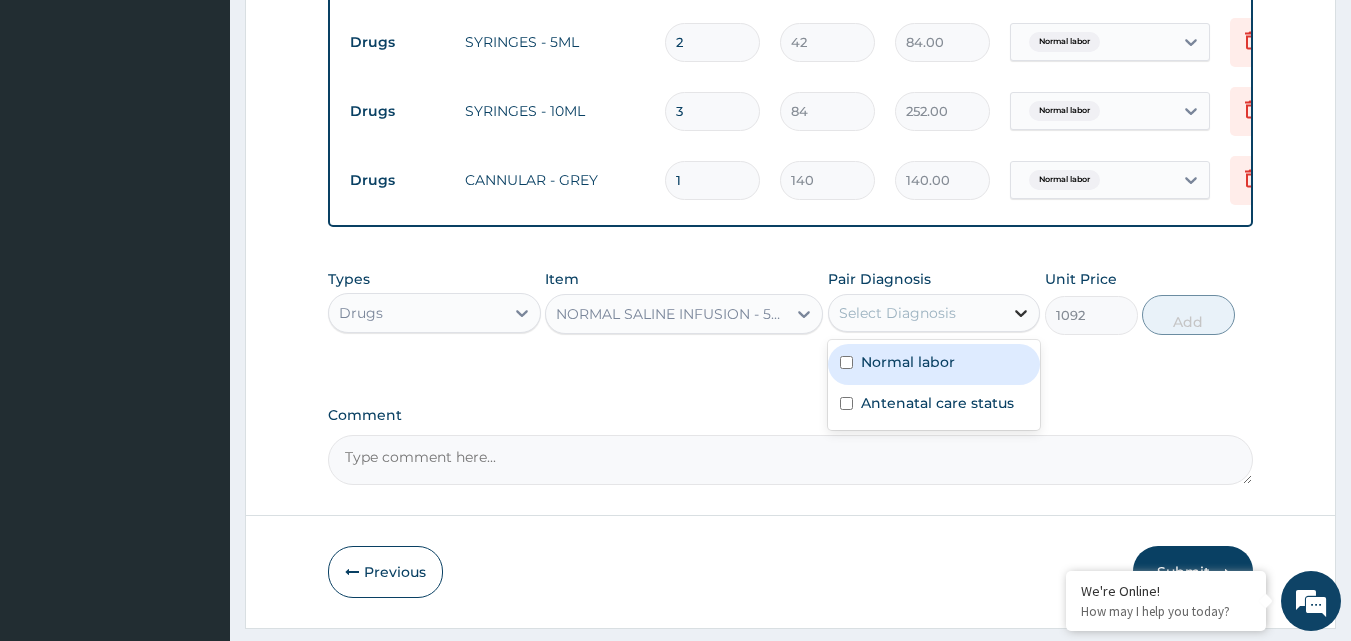 click 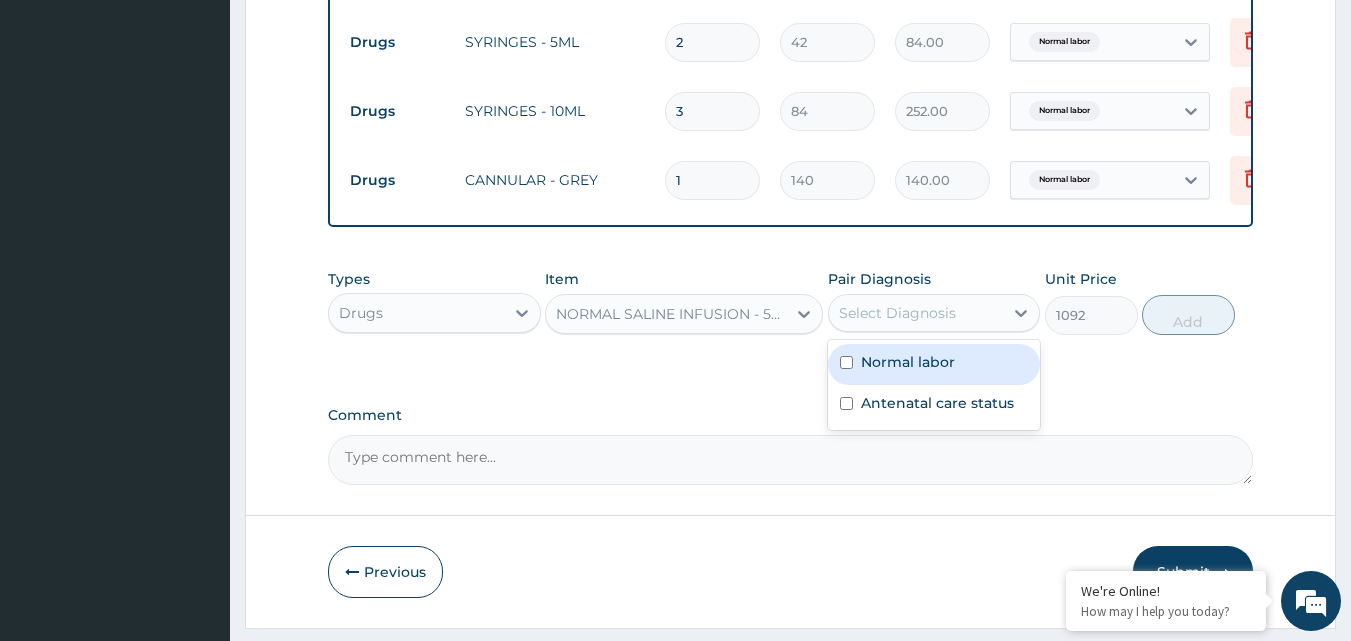click on "Normal labor" at bounding box center (934, 364) 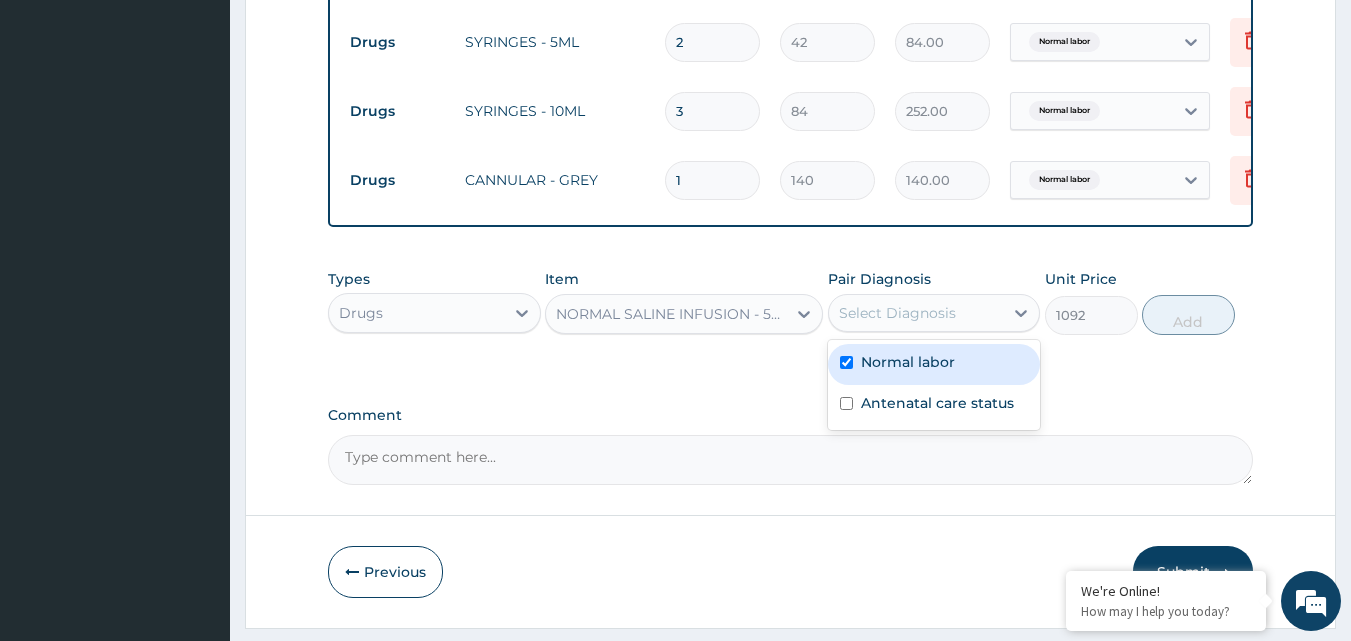 checkbox on "true" 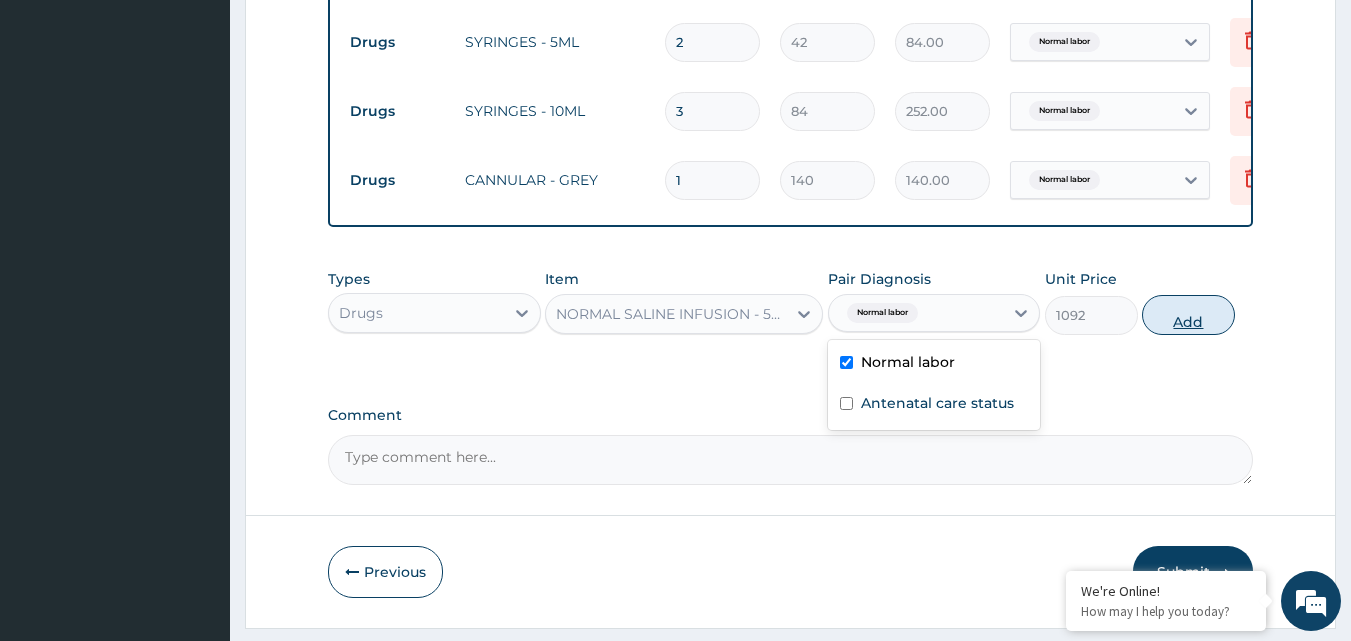click on "Add" at bounding box center [1188, 315] 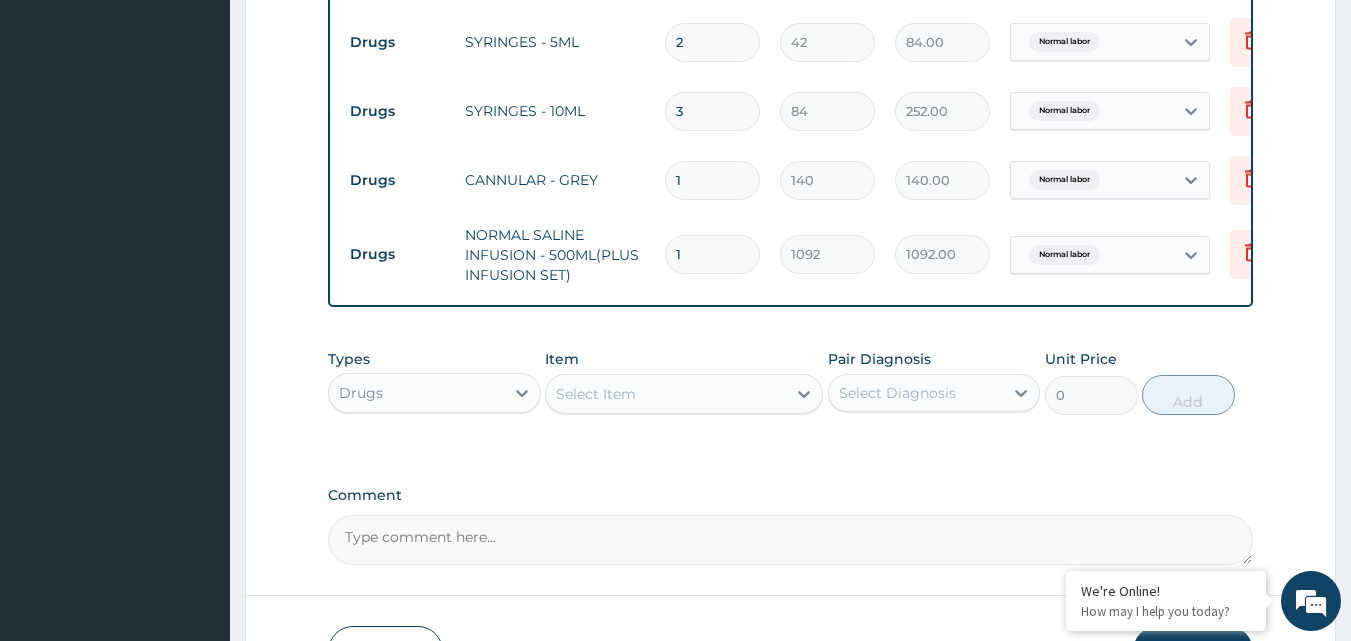 click on "Select Item" at bounding box center [596, 394] 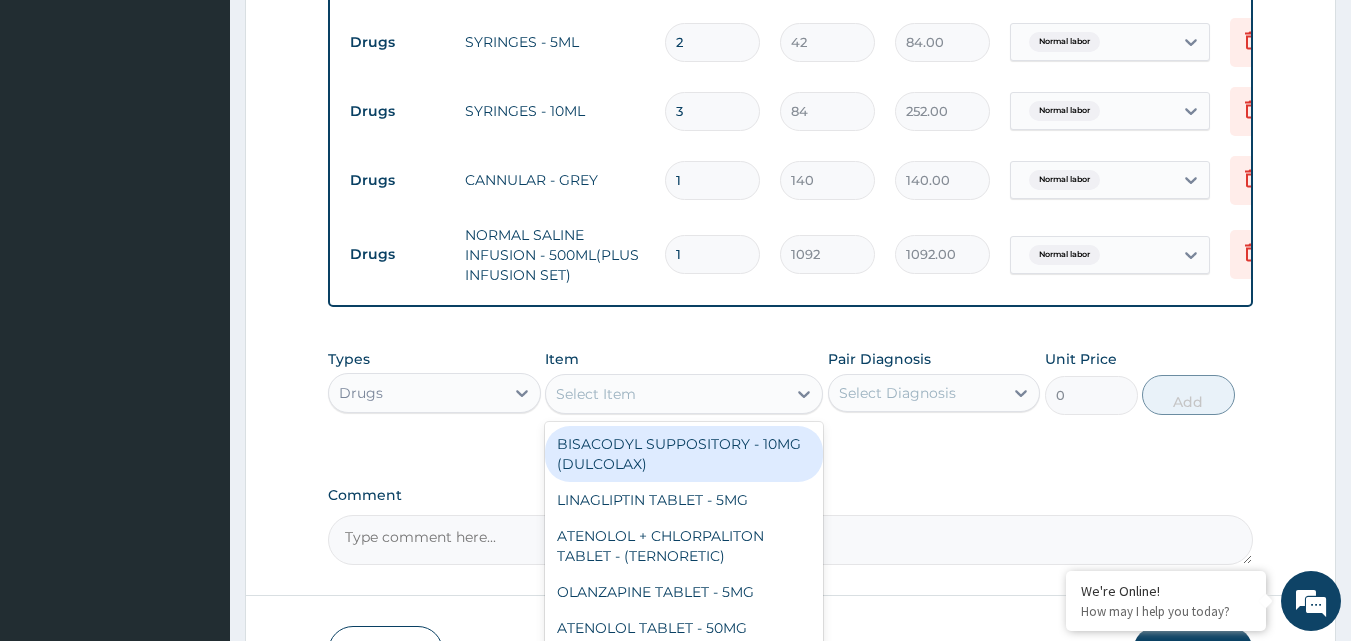 paste on "SALINE" 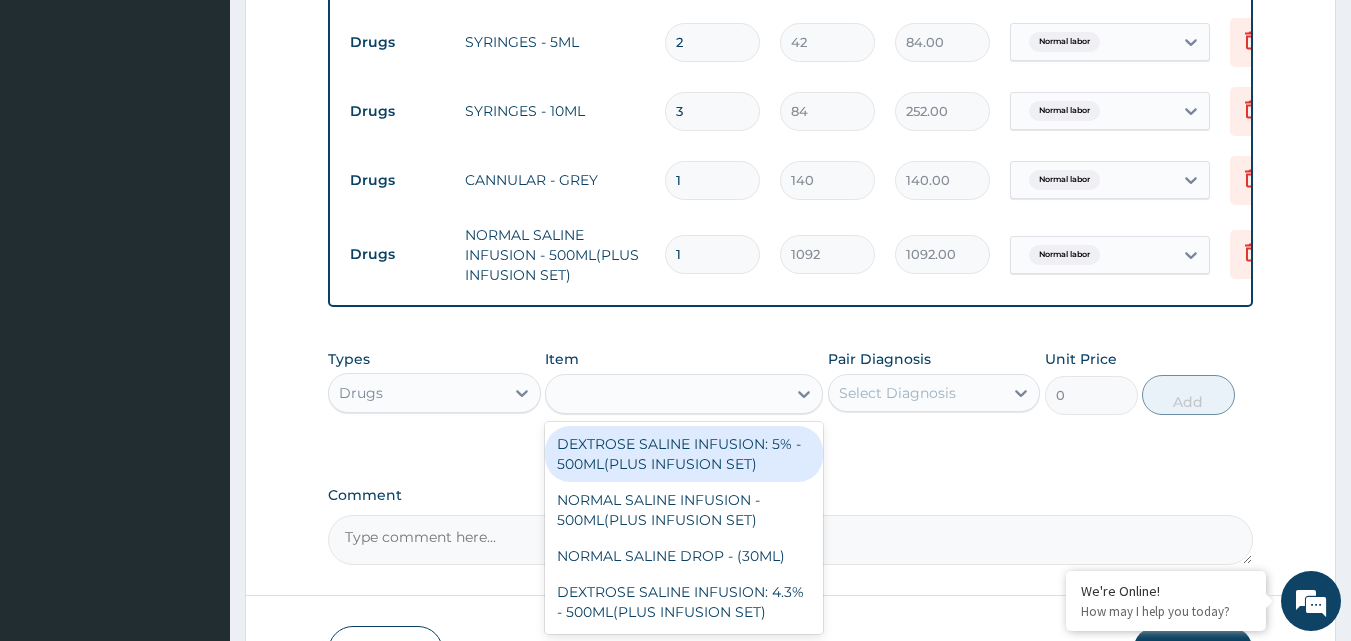 type on "SALINE" 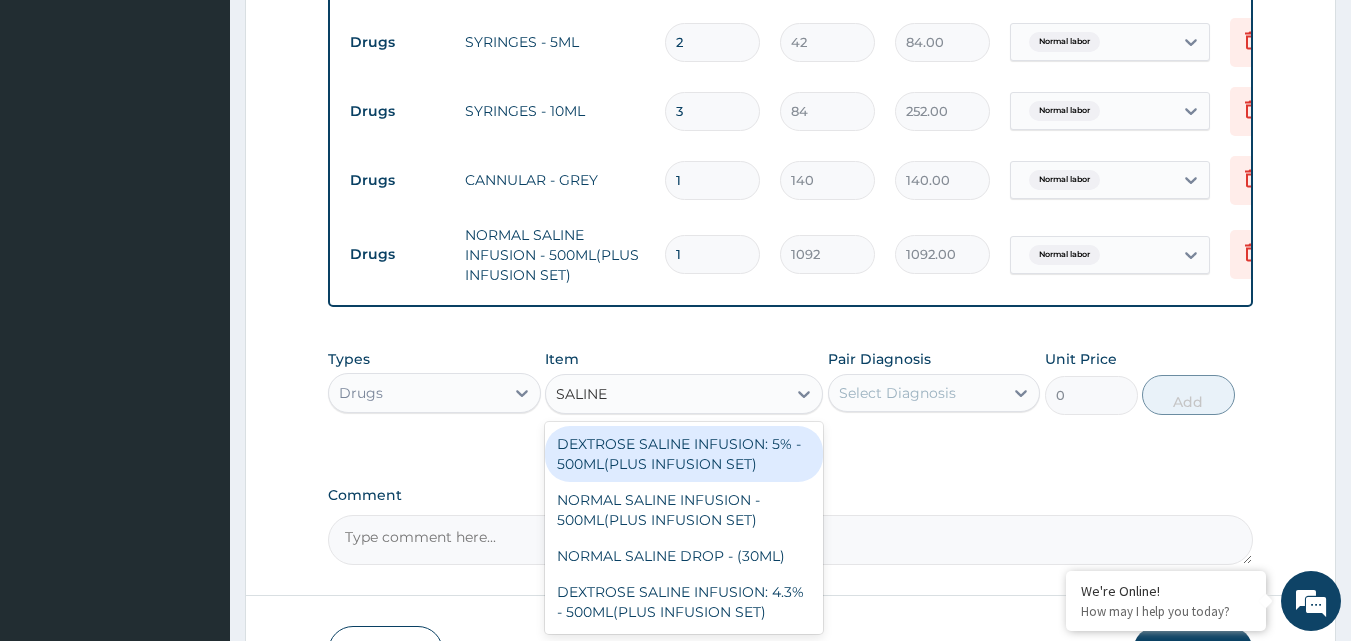 click on "SALINE" at bounding box center (585, 394) 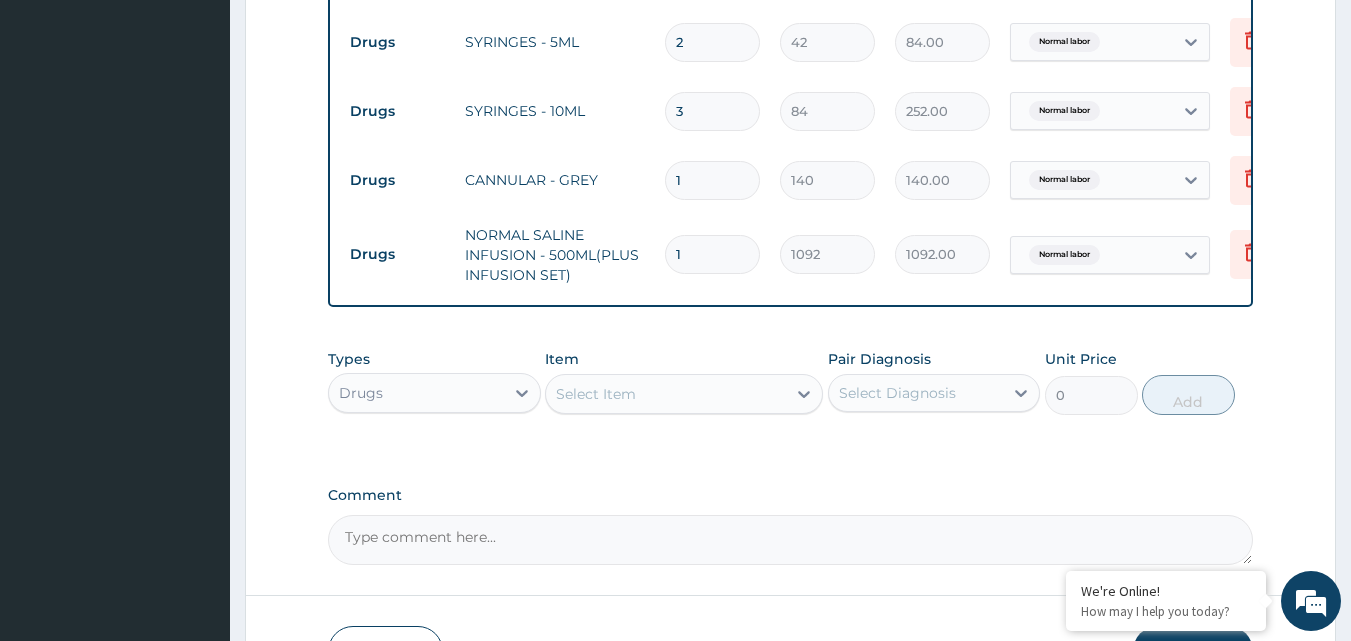drag, startPoint x: 616, startPoint y: 404, endPoint x: 567, endPoint y: 399, distance: 49.25444 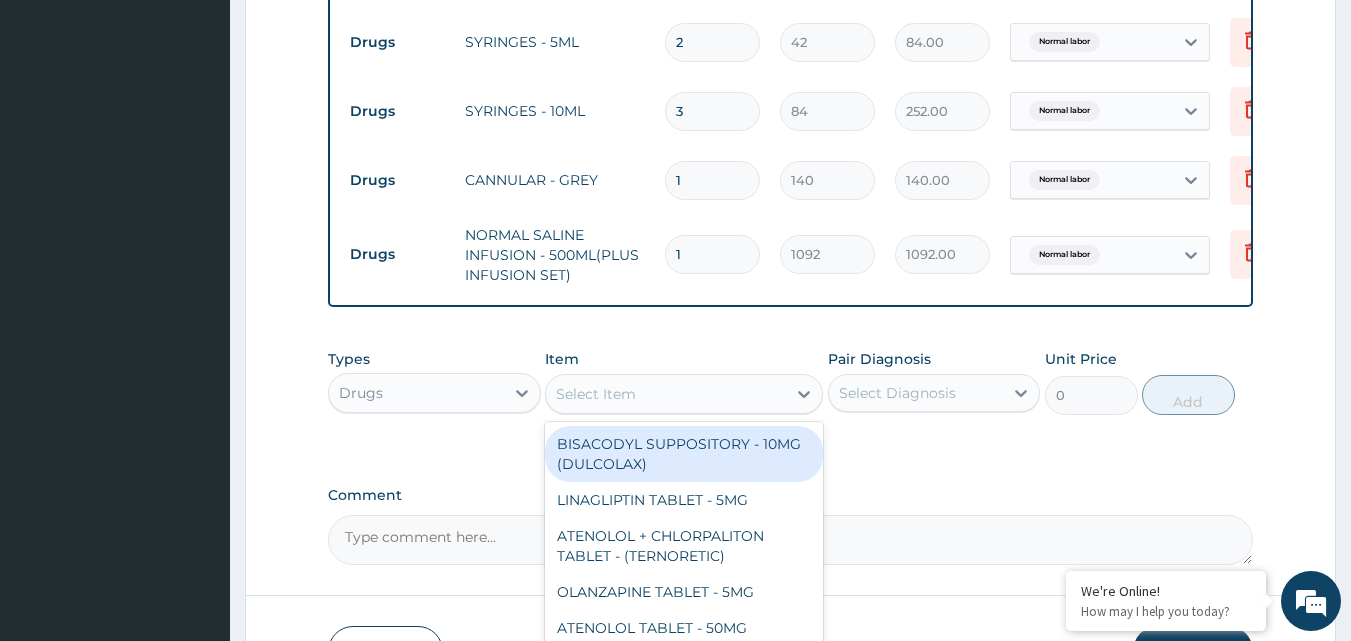 click on "Select Item" at bounding box center (596, 394) 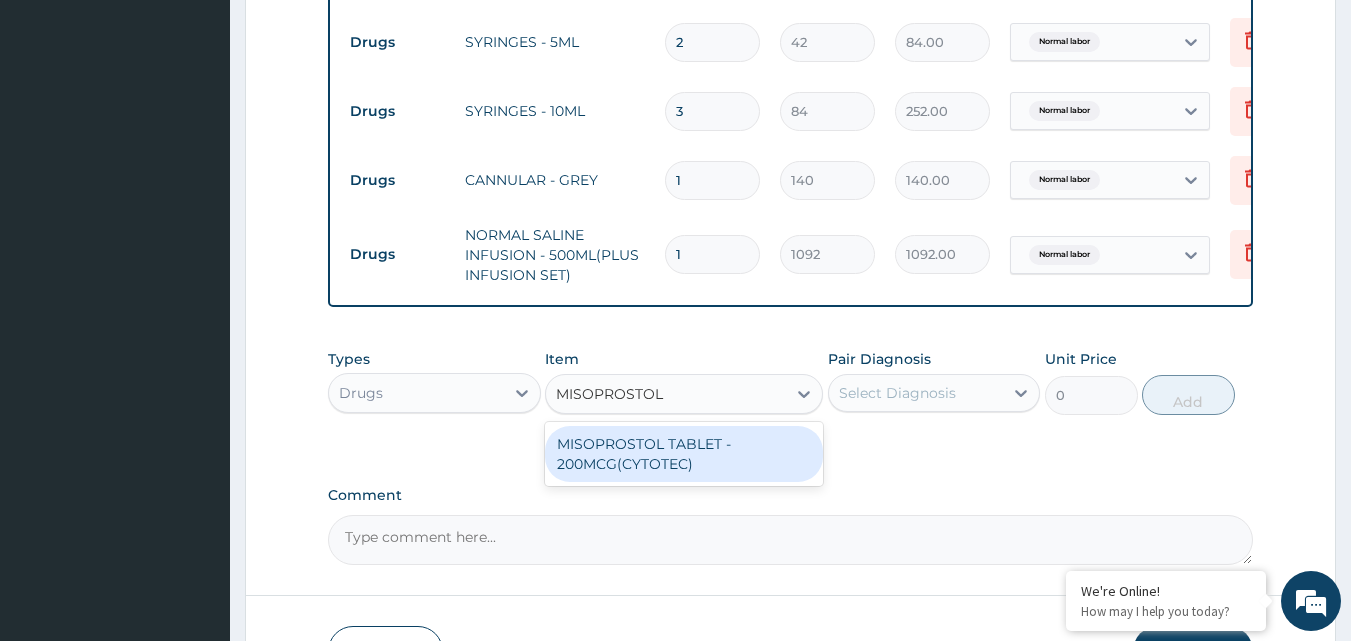 click on "MISOPROSTOL TABLET - 200MCG(CYTOTEC)" at bounding box center [684, 454] 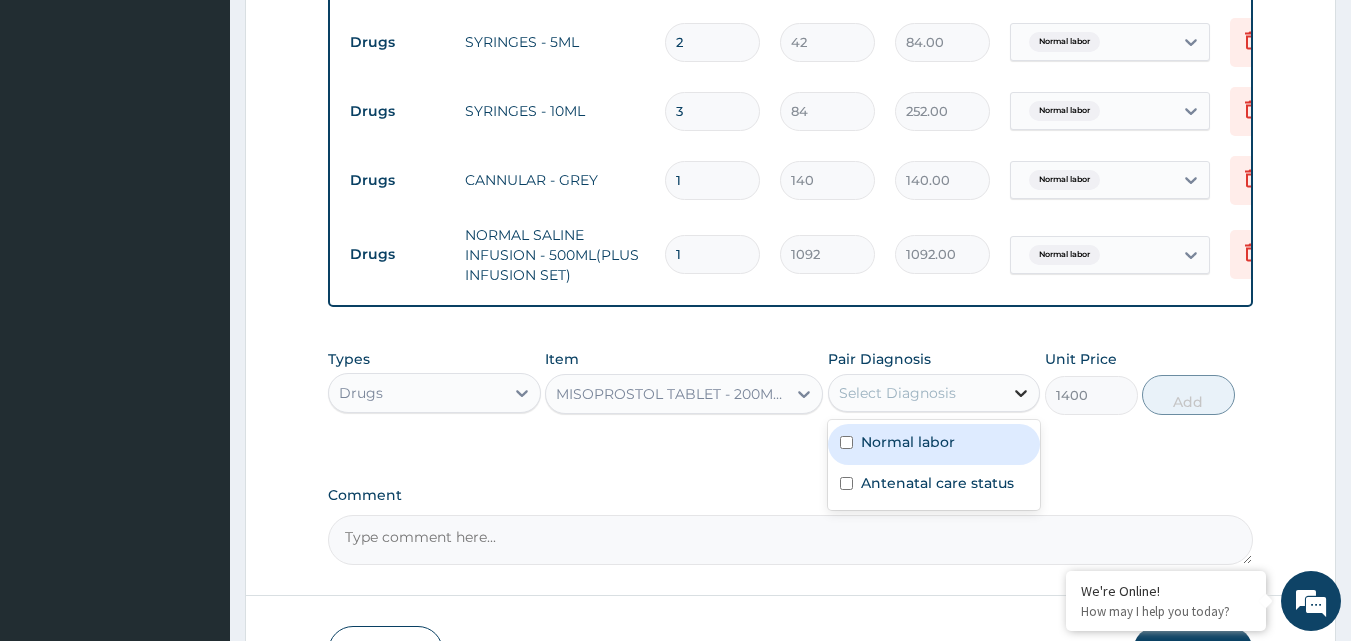 click 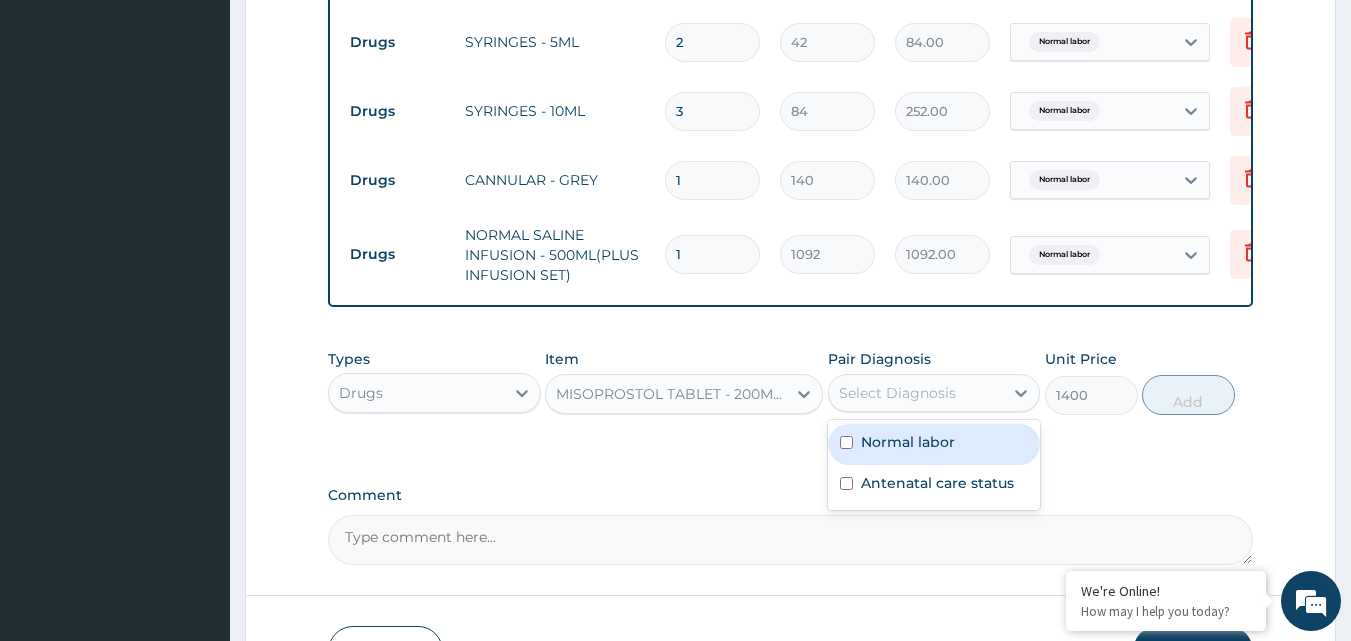 click on "Normal labor" at bounding box center (908, 442) 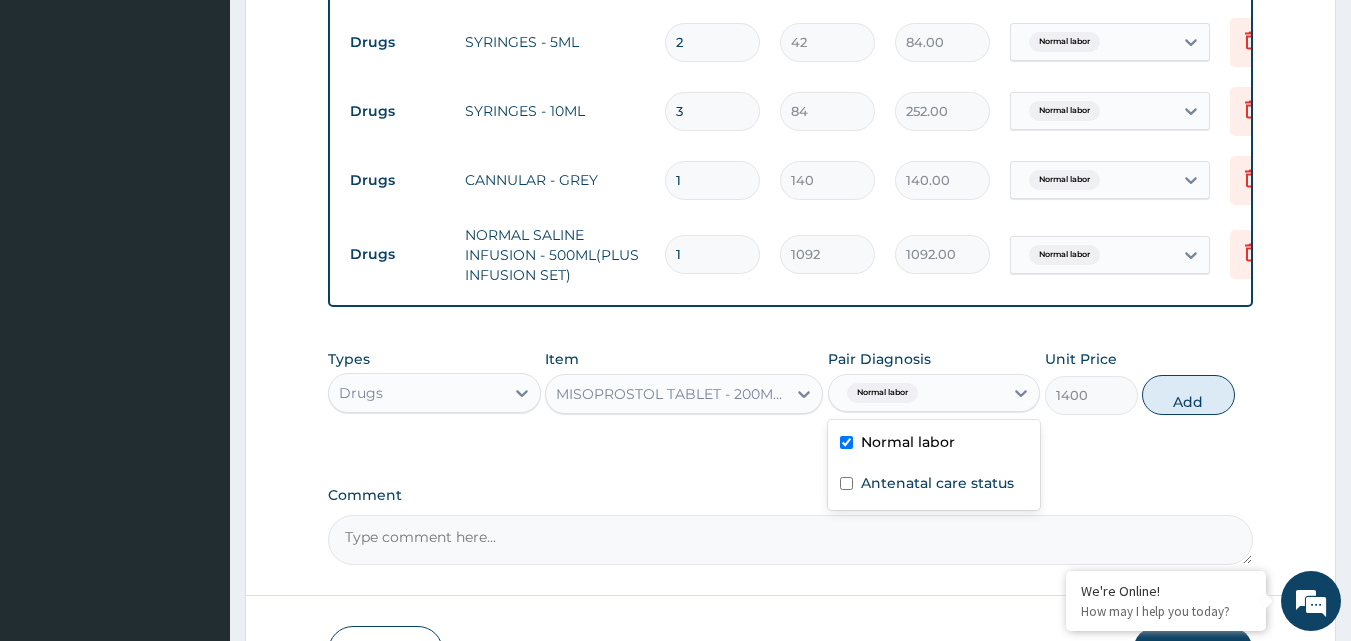 checkbox on "true" 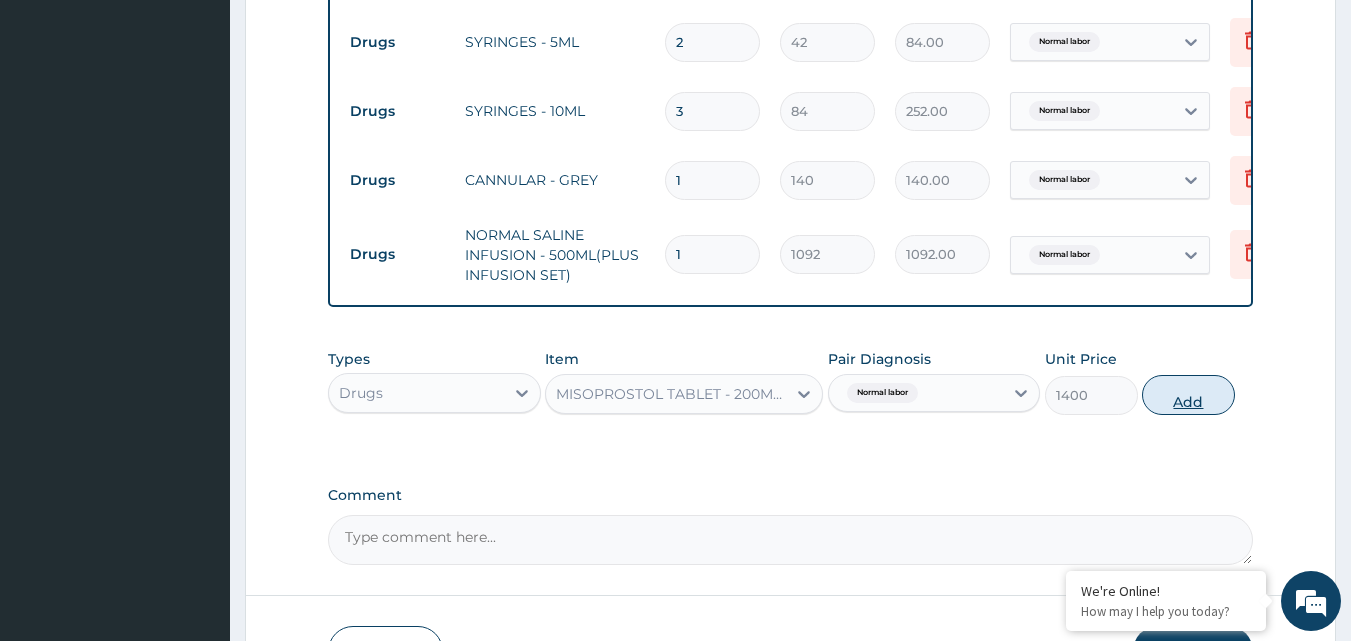 click on "Add" at bounding box center (1188, 395) 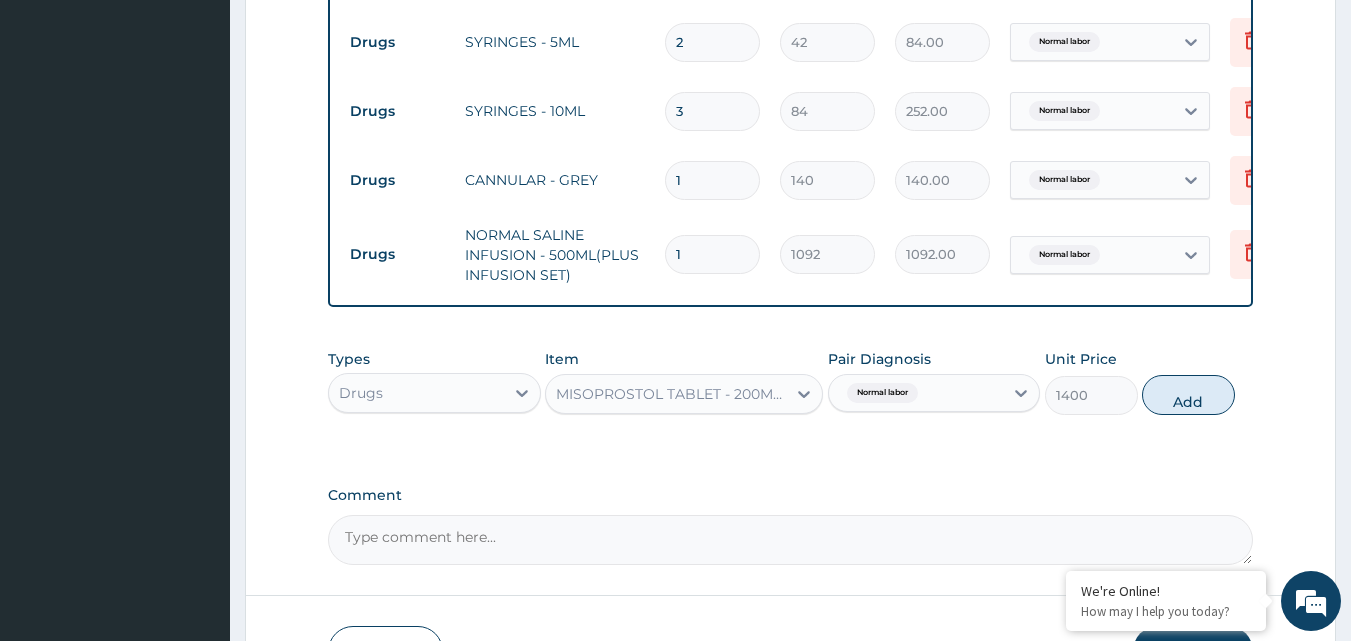 type on "0" 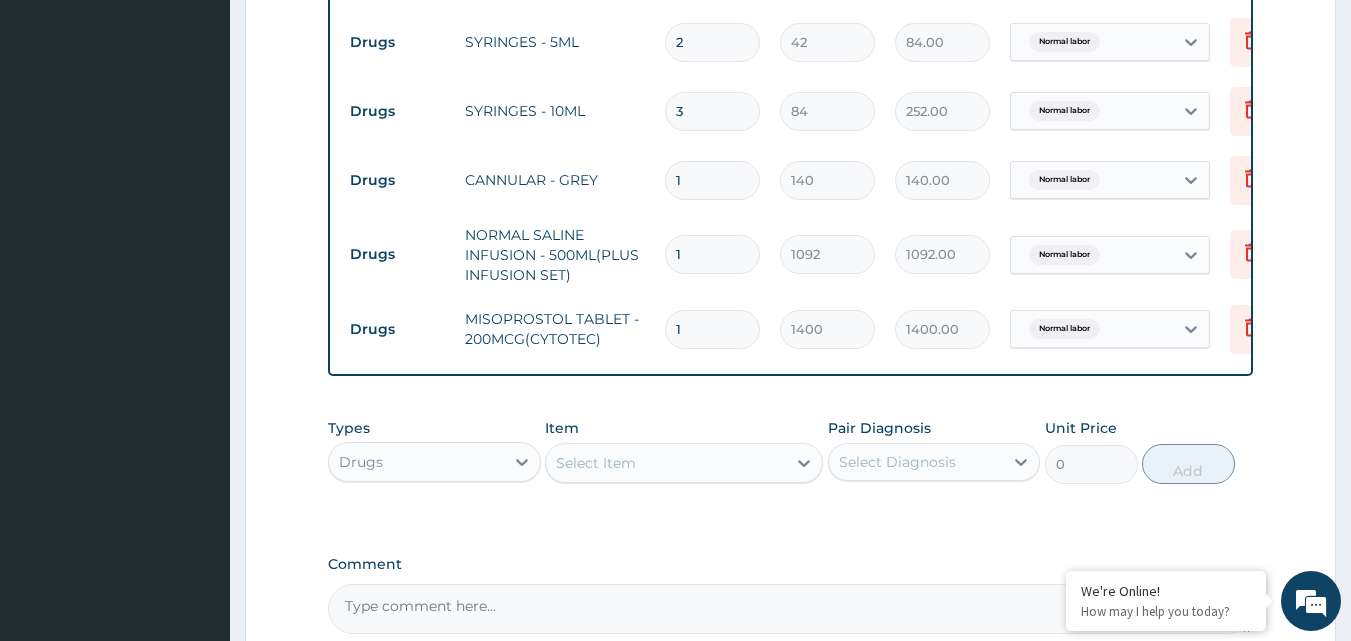type 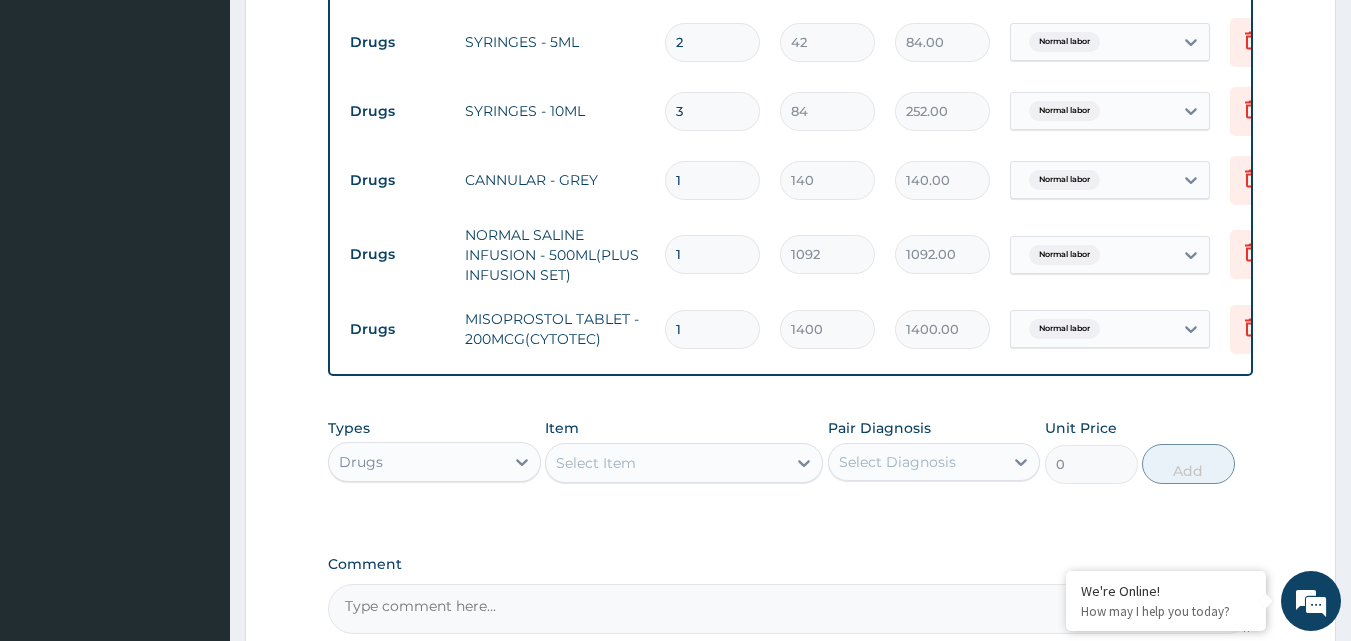 type on "0.00" 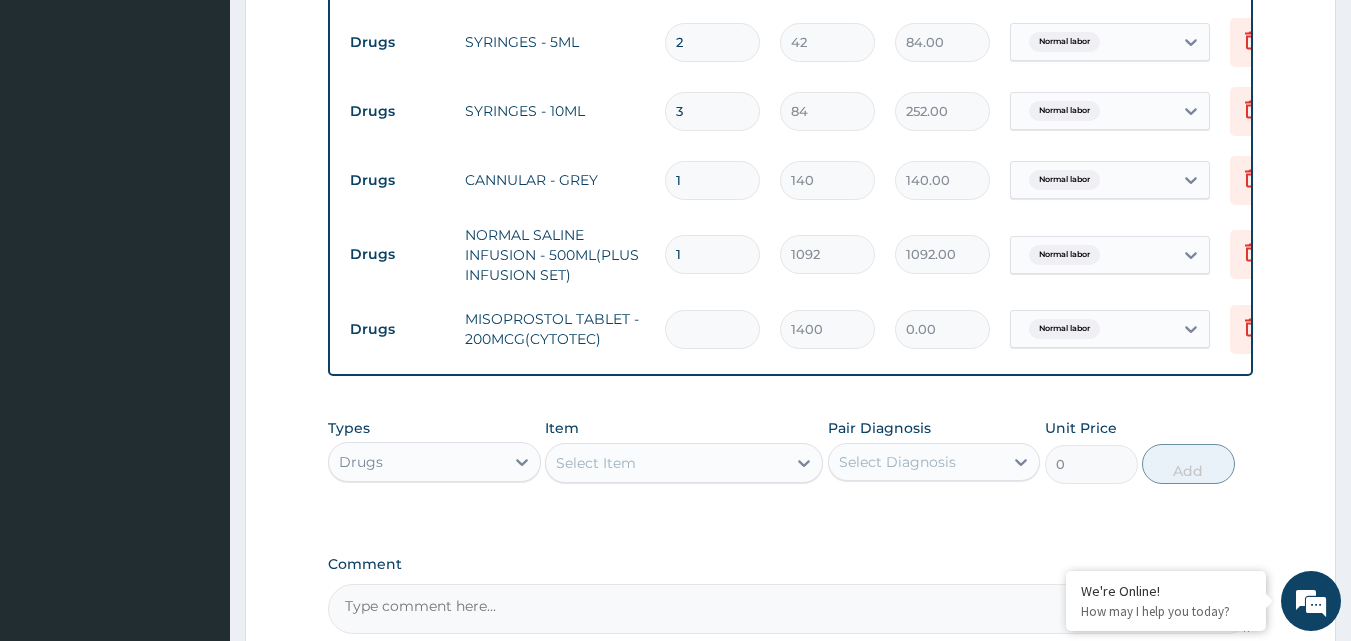 type on "3" 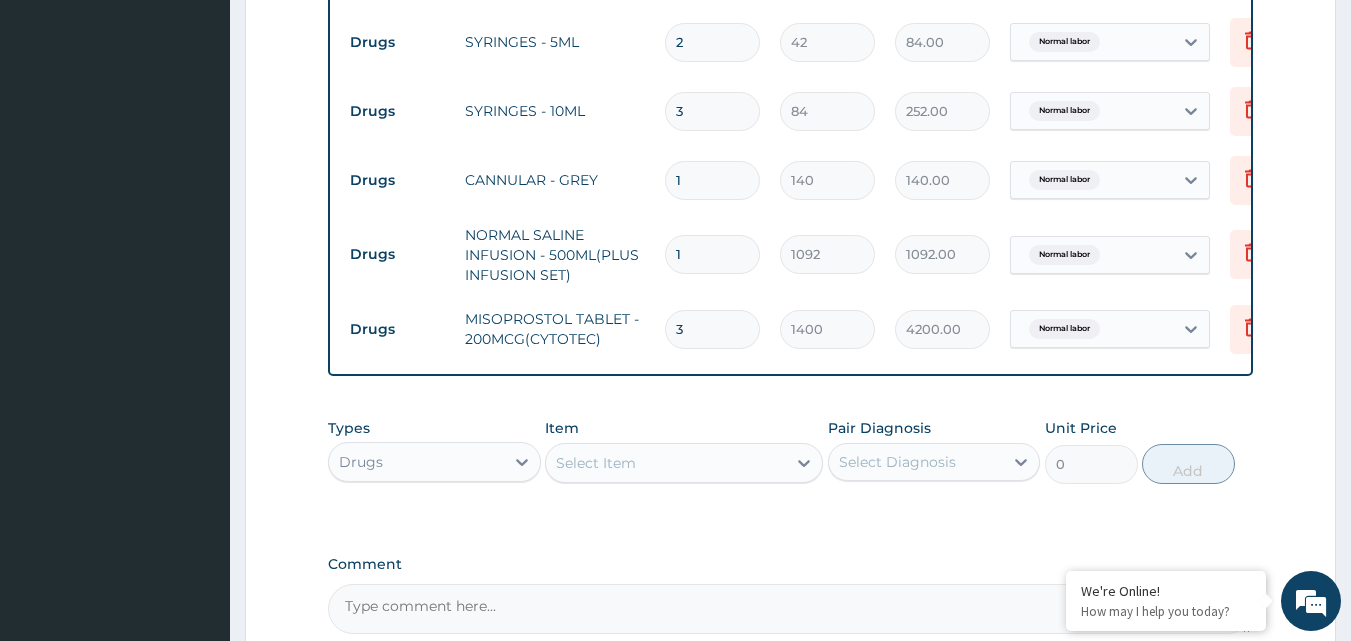 type on "3" 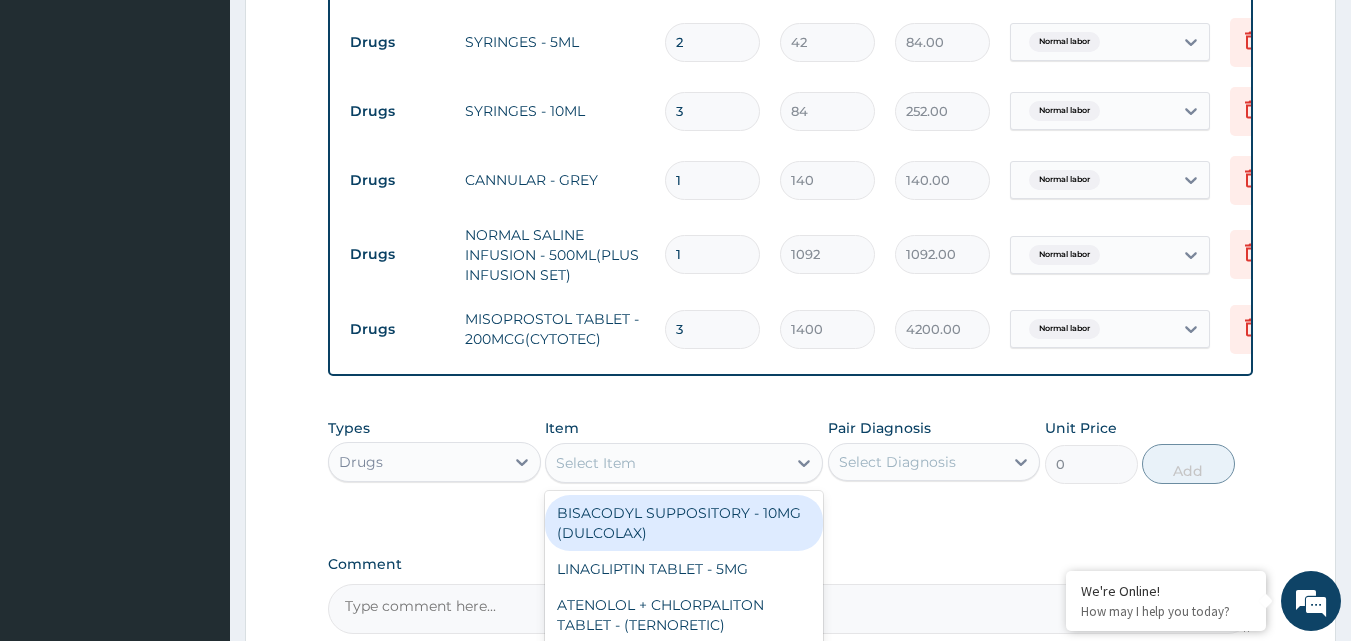 click on "Select Item" at bounding box center [666, 463] 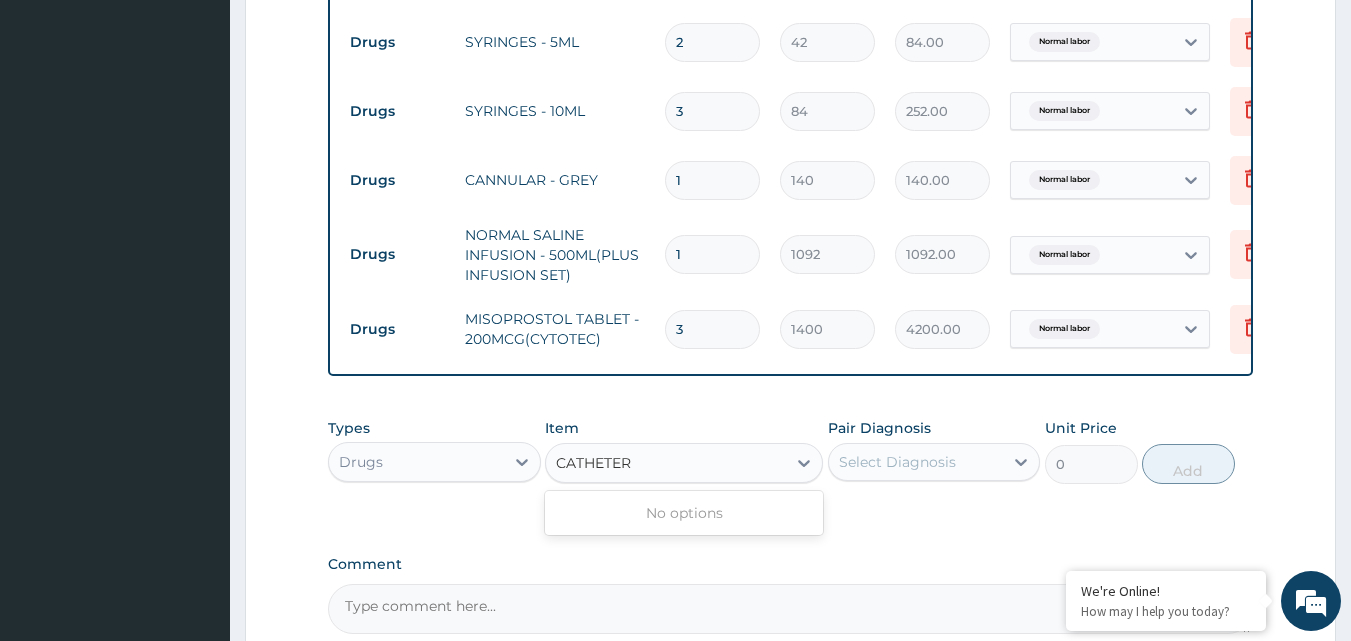 type on "CATHETER" 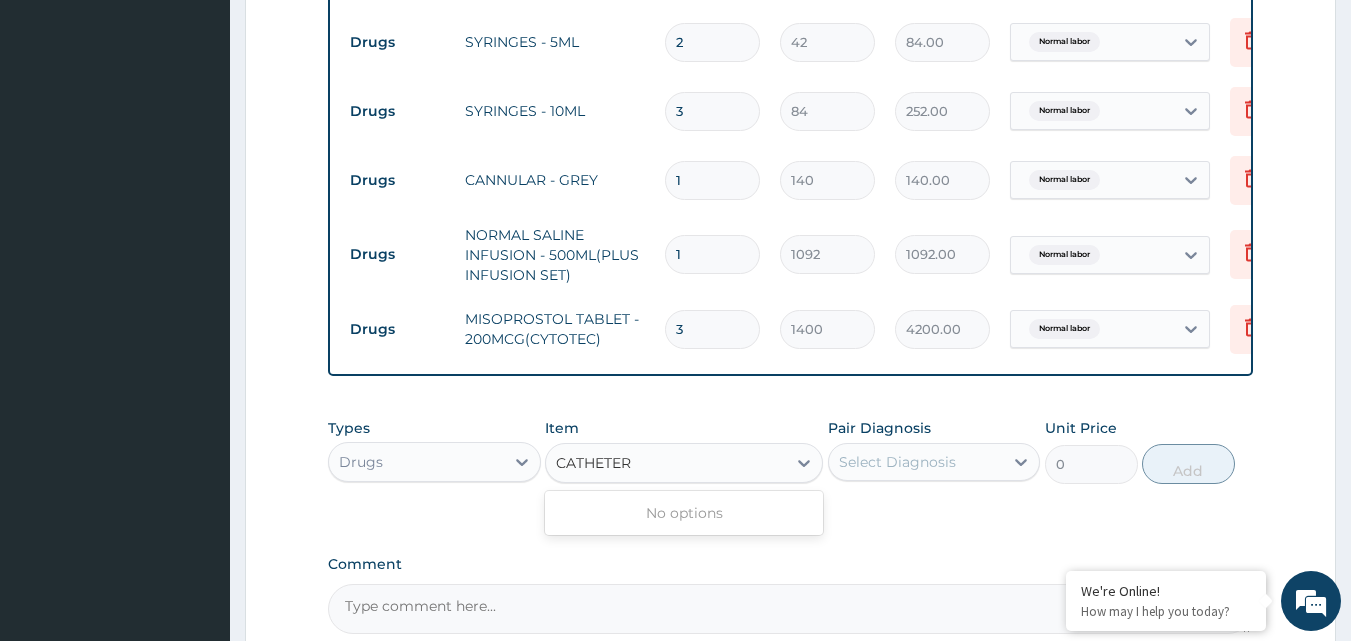 click on "CATHETER" at bounding box center [595, 463] 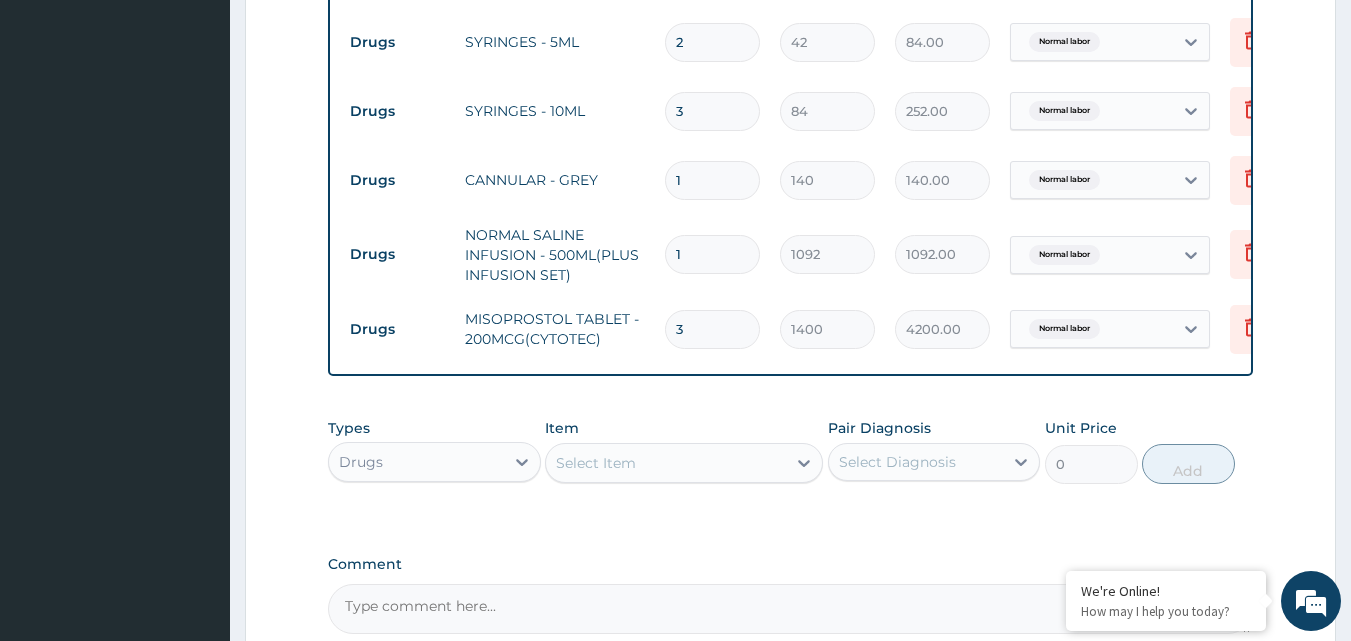 click on "Select Item" at bounding box center (666, 463) 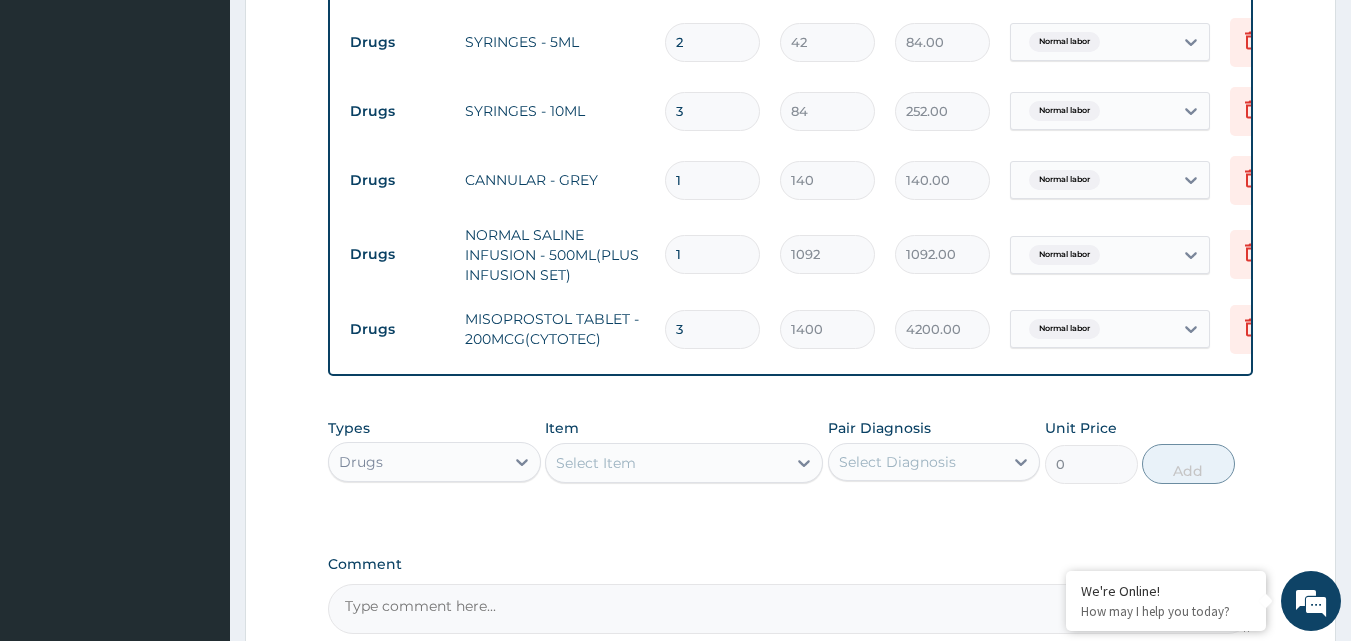 paste on "CATHETER C" 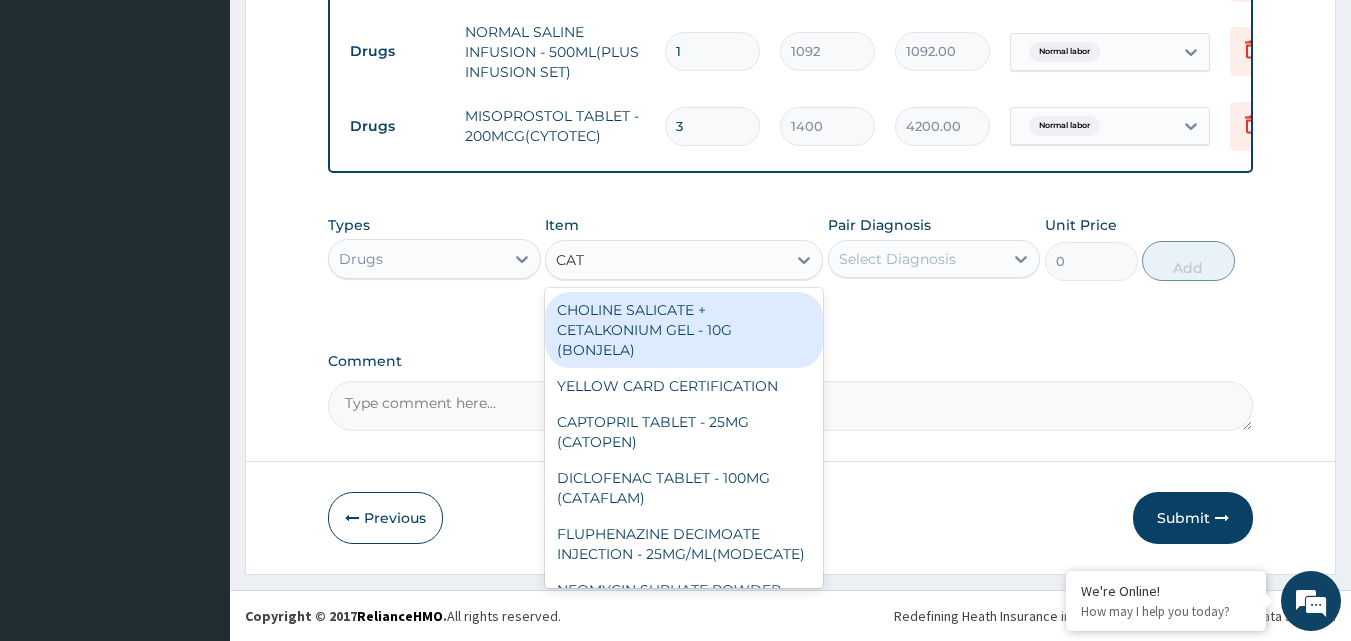 scroll, scrollTop: 1684, scrollLeft: 0, axis: vertical 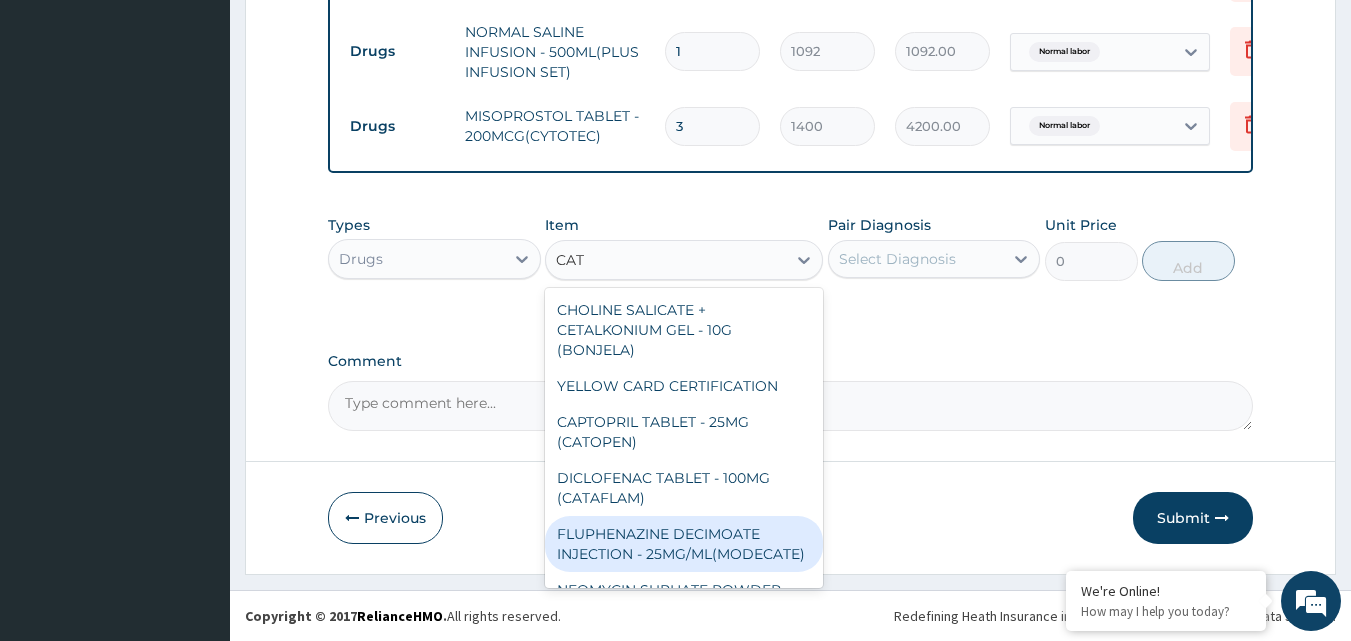 type on "CAT" 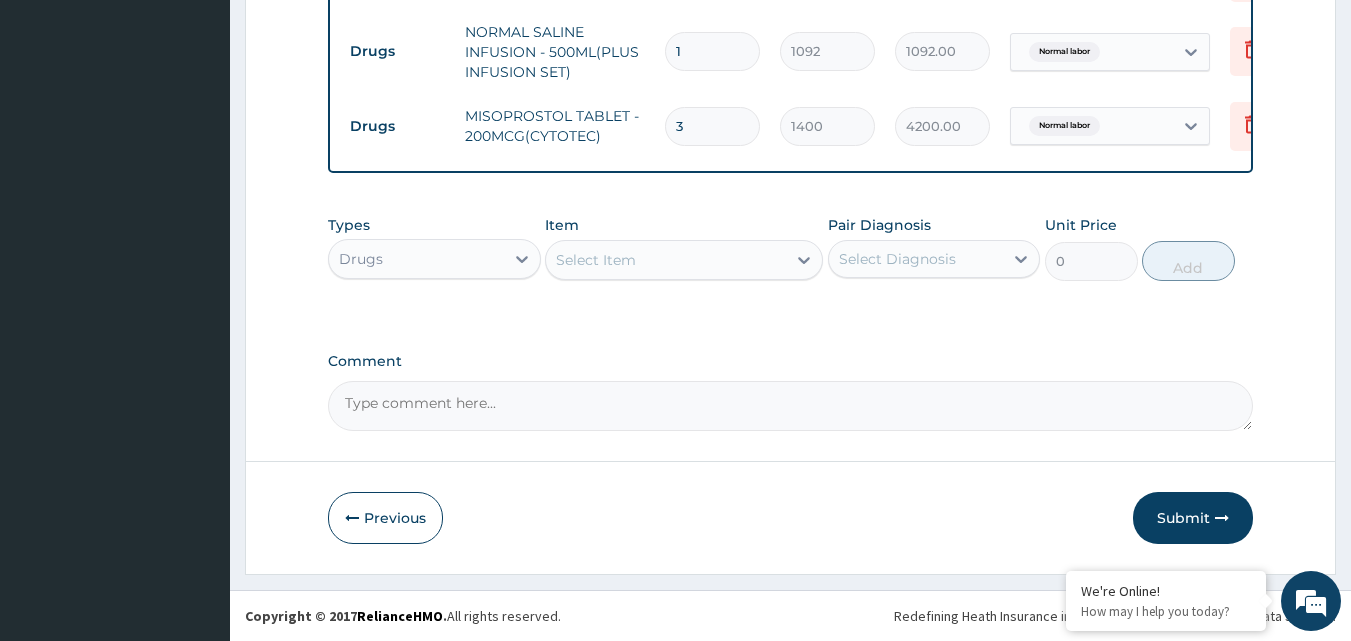 paste on "2-WAY FOLEY" 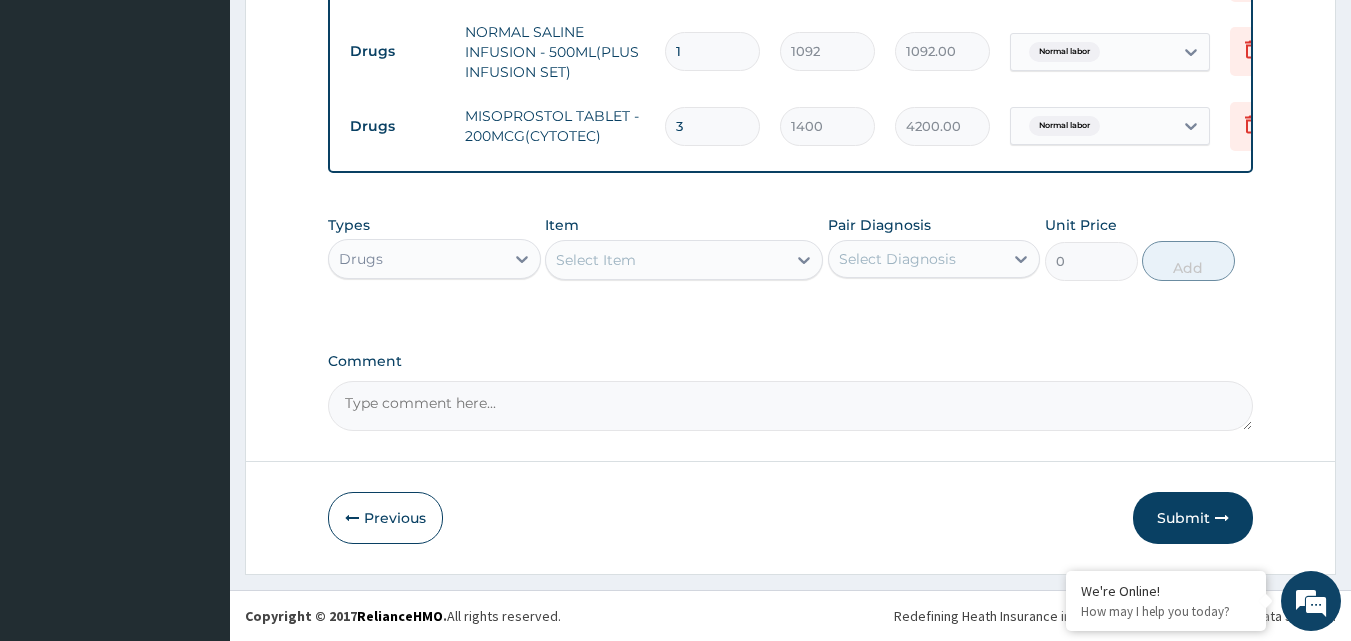 type on "2-WAY FOLEY" 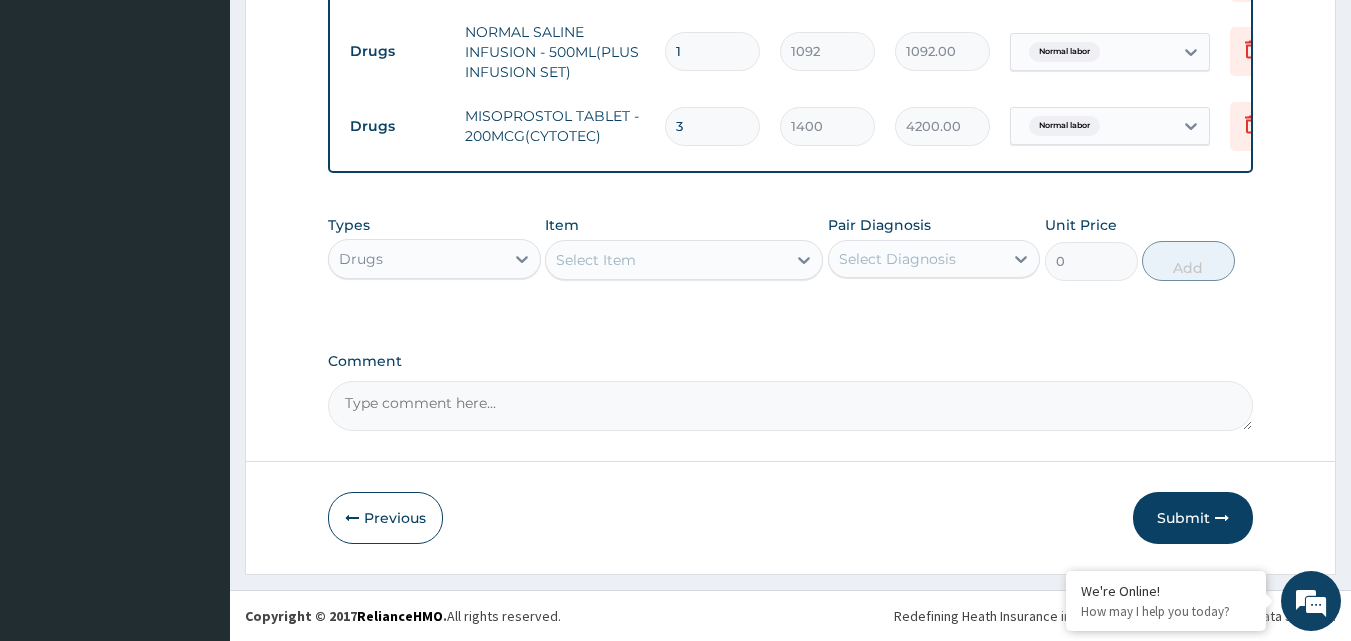 click on "Select Item" at bounding box center [666, 260] 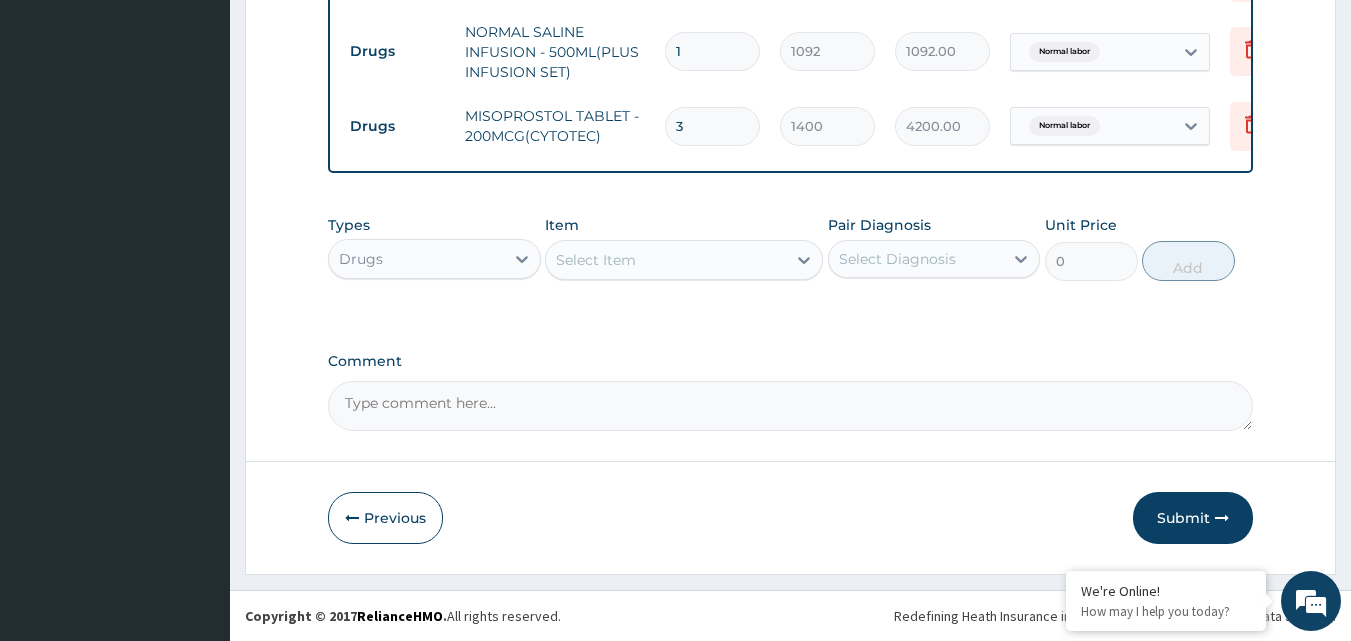 paste on "2-WAY FOLEY" 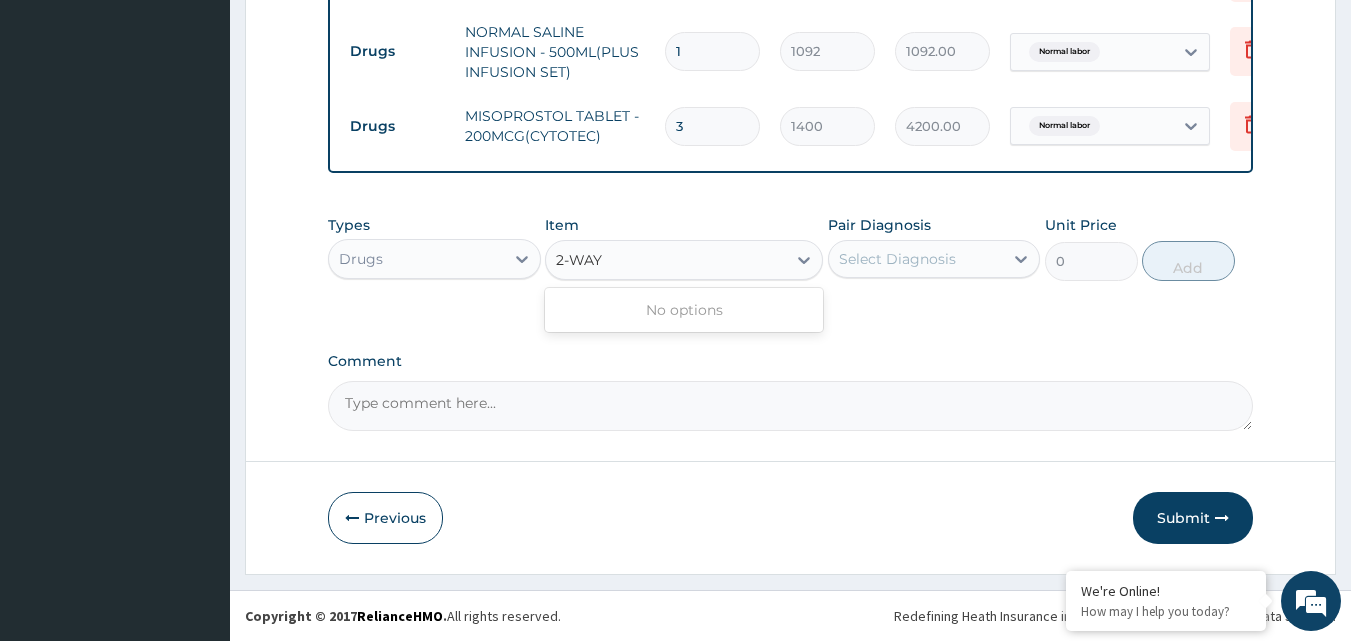 click on "2-WAY" at bounding box center [580, 260] 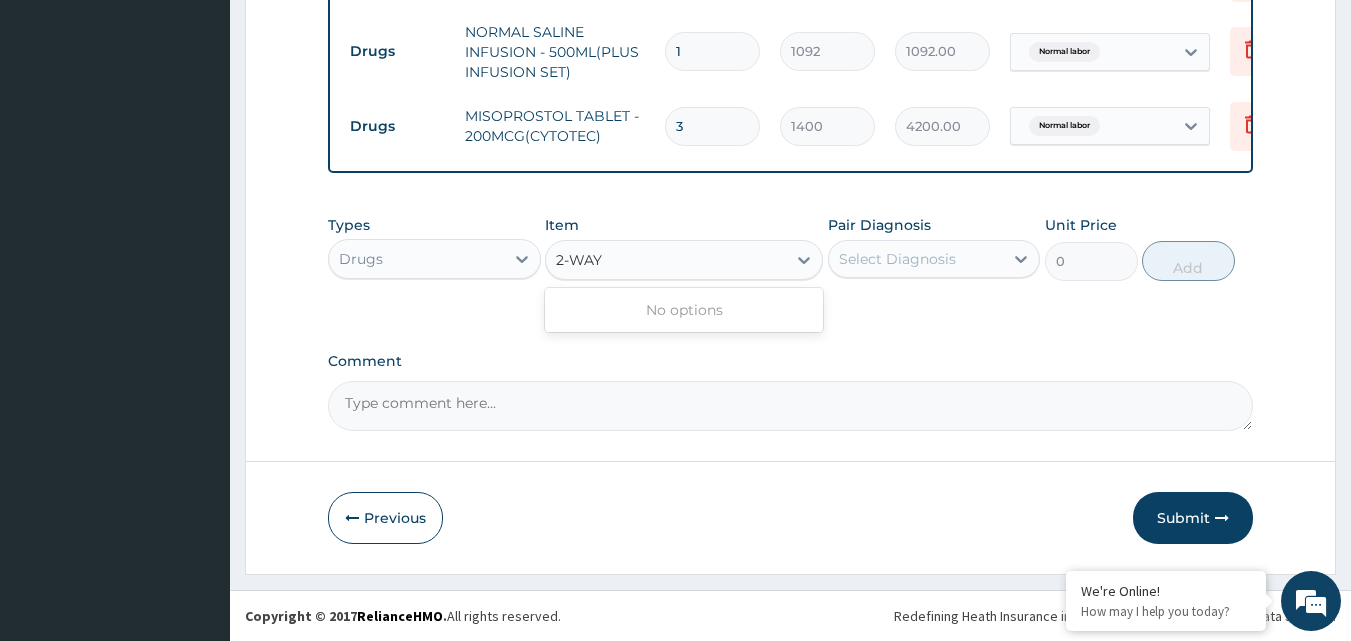 type on "2-WAY" 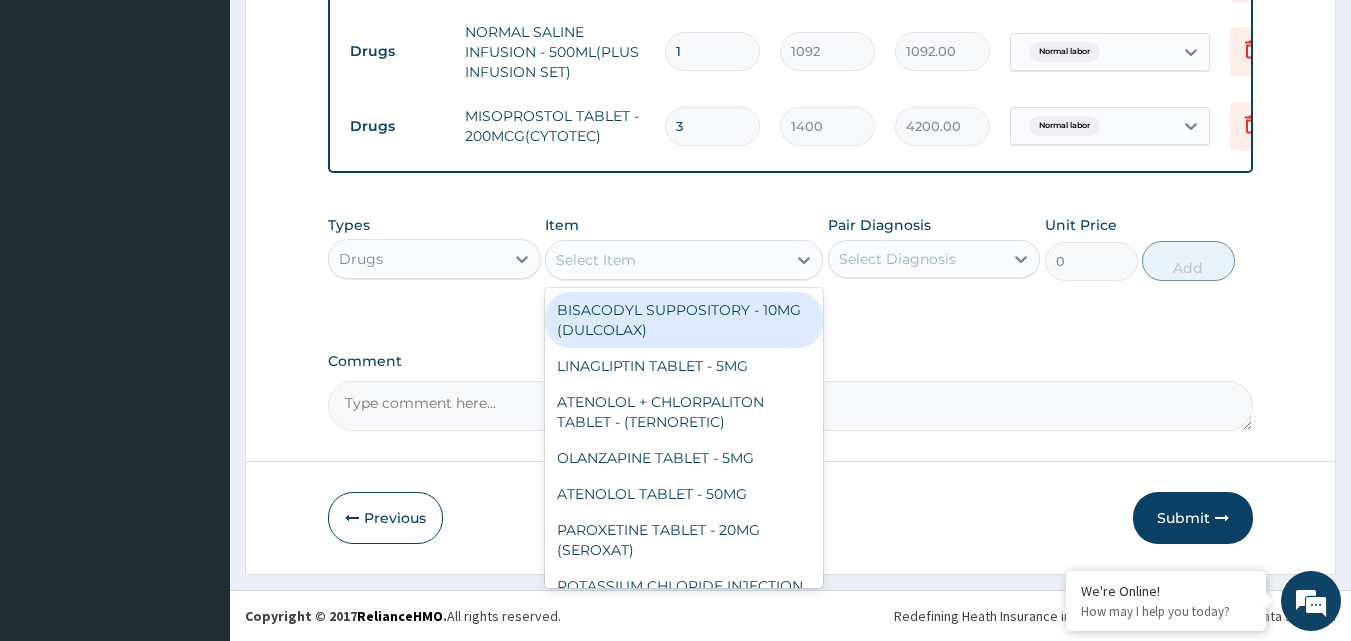 click on "Select Item" at bounding box center (596, 260) 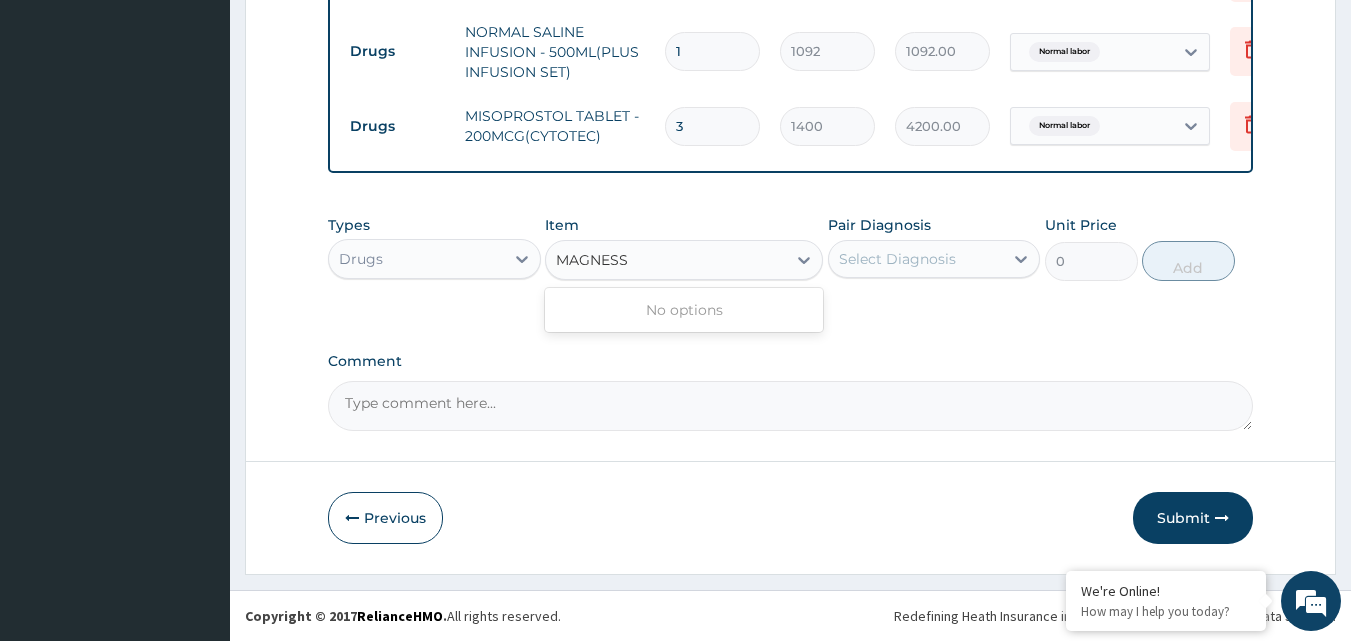 type on "MAGNES" 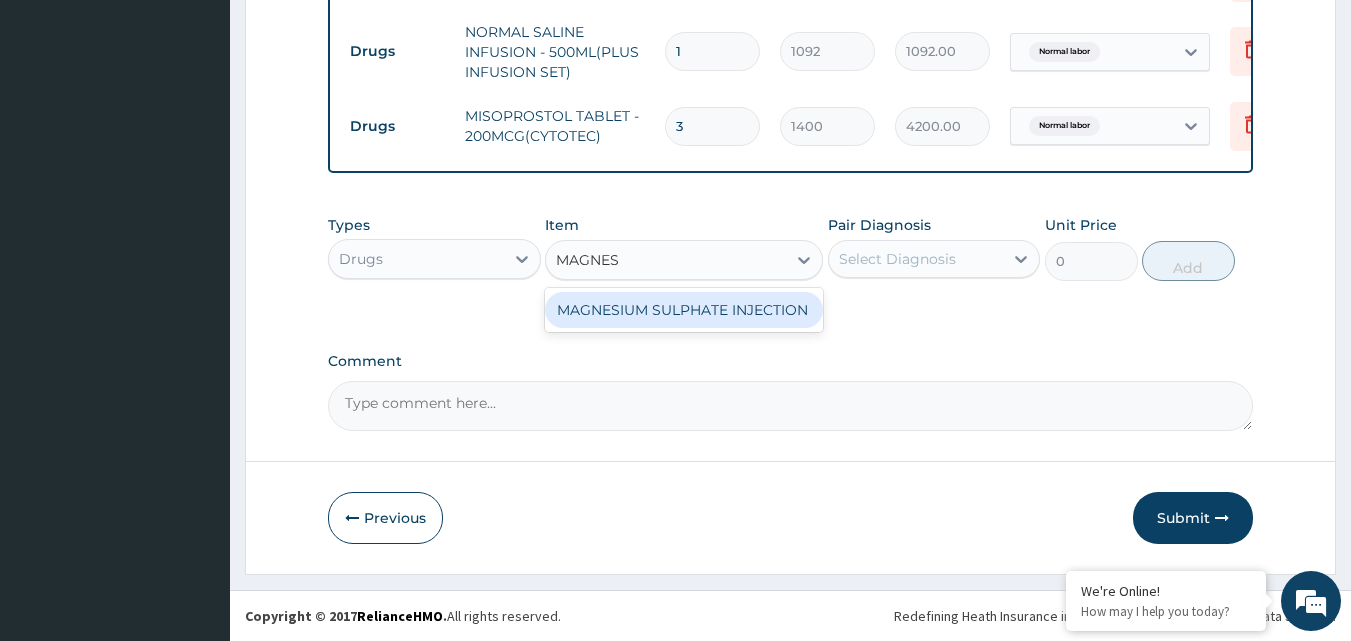 click on "MAGNESIUM SULPHATE INJECTION" at bounding box center (684, 310) 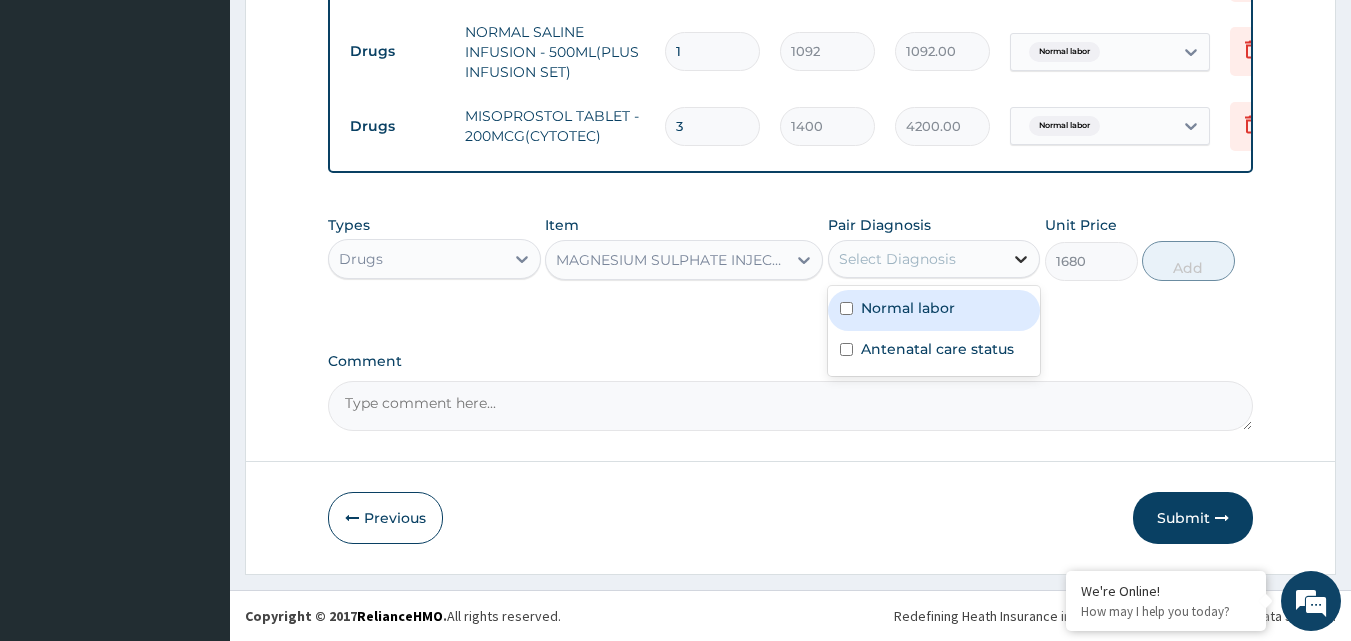 click at bounding box center [1021, 259] 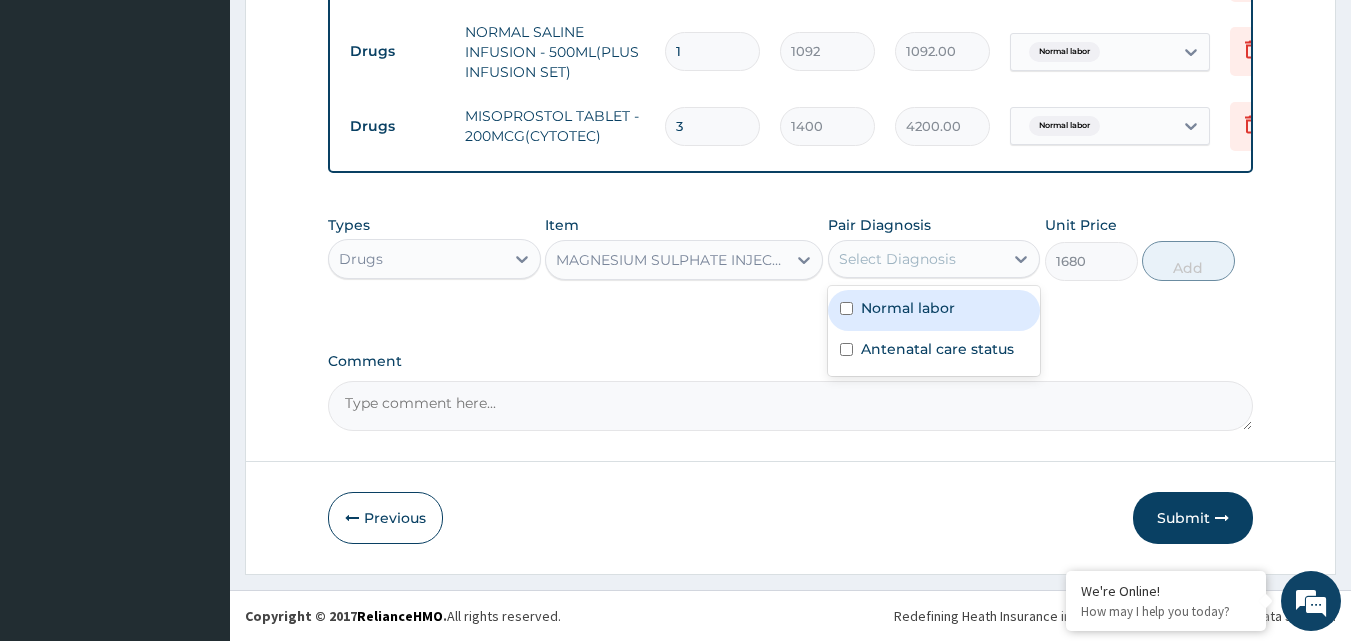 click on "Normal labor" at bounding box center [934, 310] 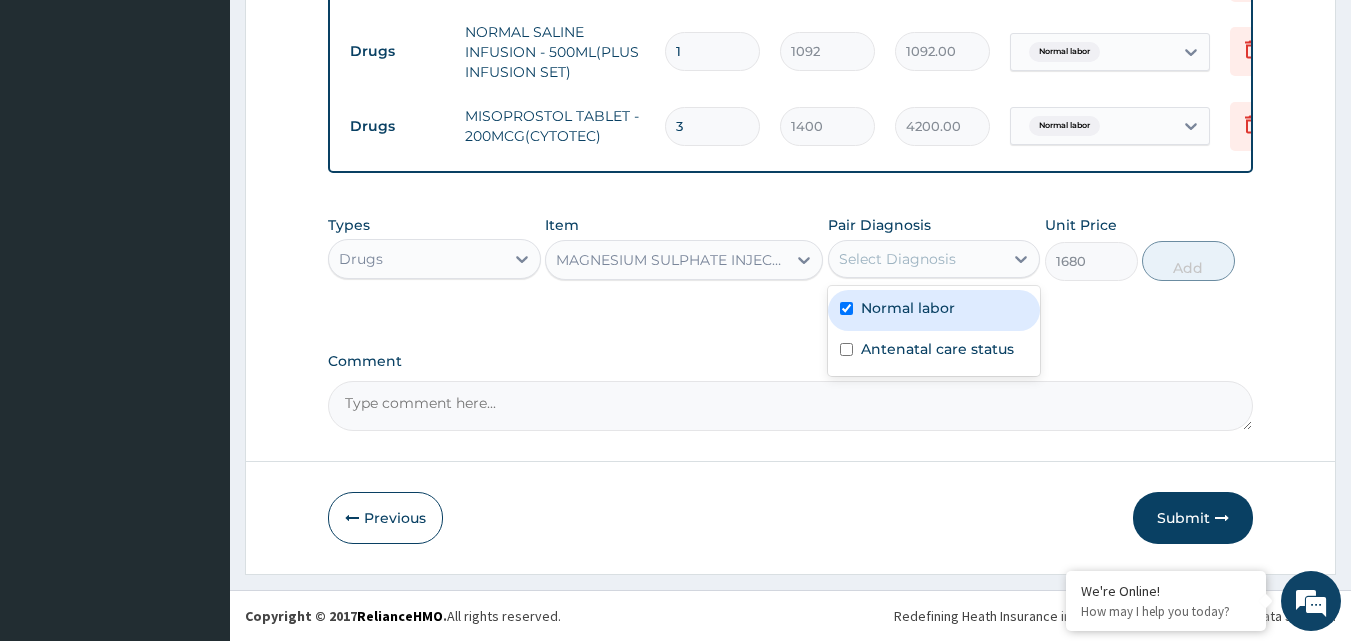 checkbox on "true" 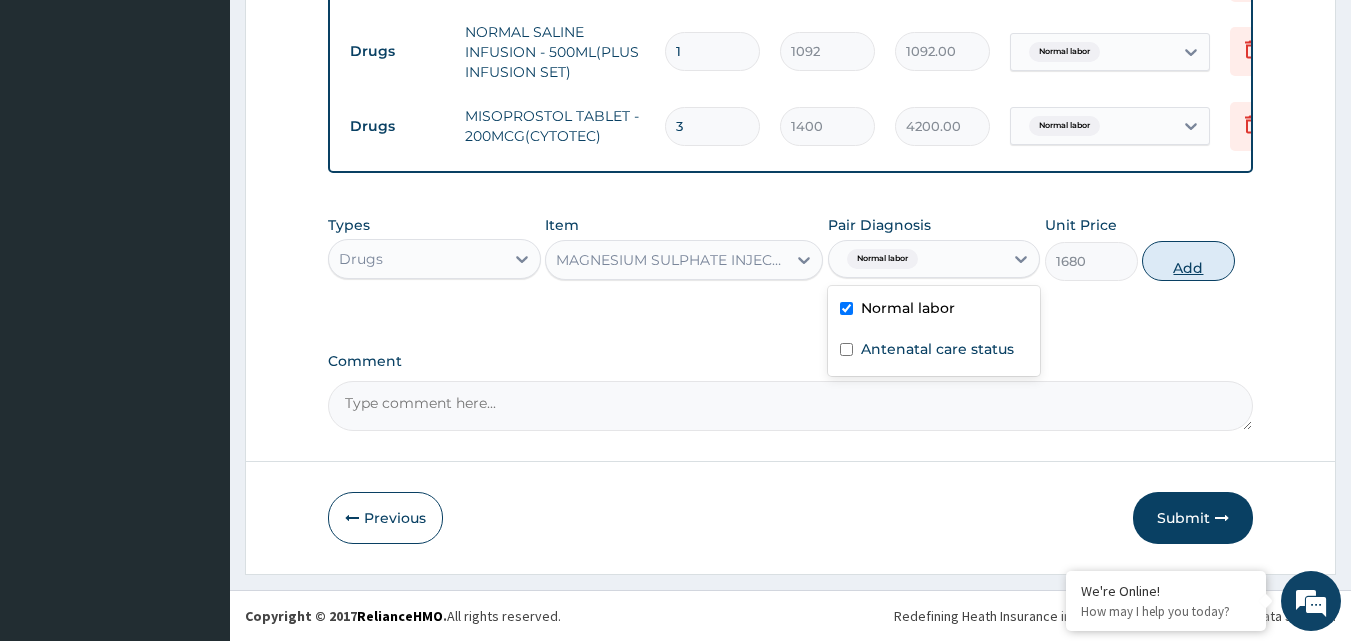 click on "Add" at bounding box center [1188, 261] 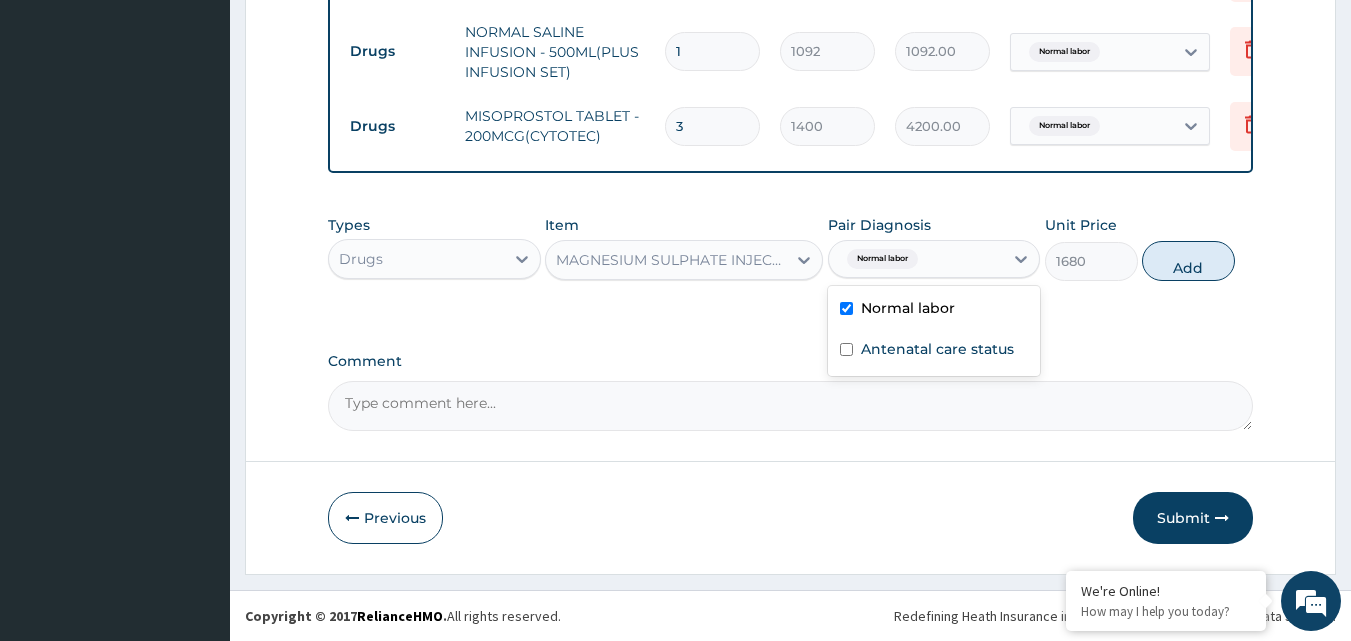 type on "0" 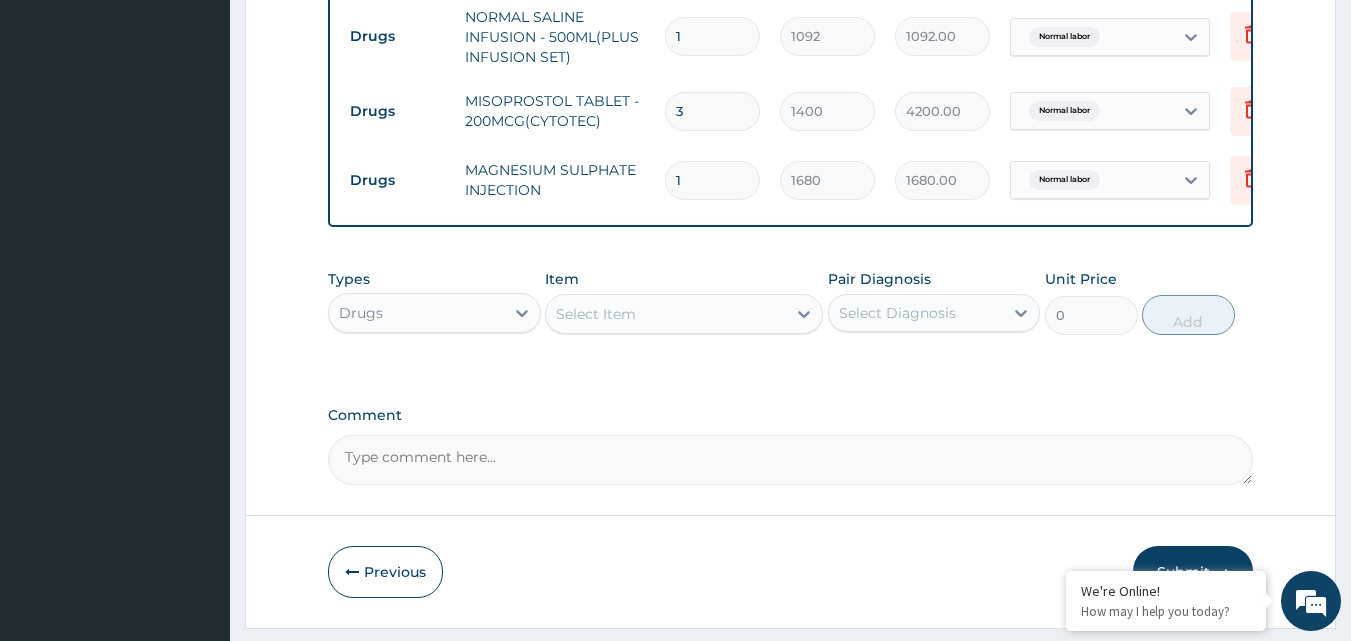 drag, startPoint x: 689, startPoint y: 182, endPoint x: 663, endPoint y: 179, distance: 26.172504 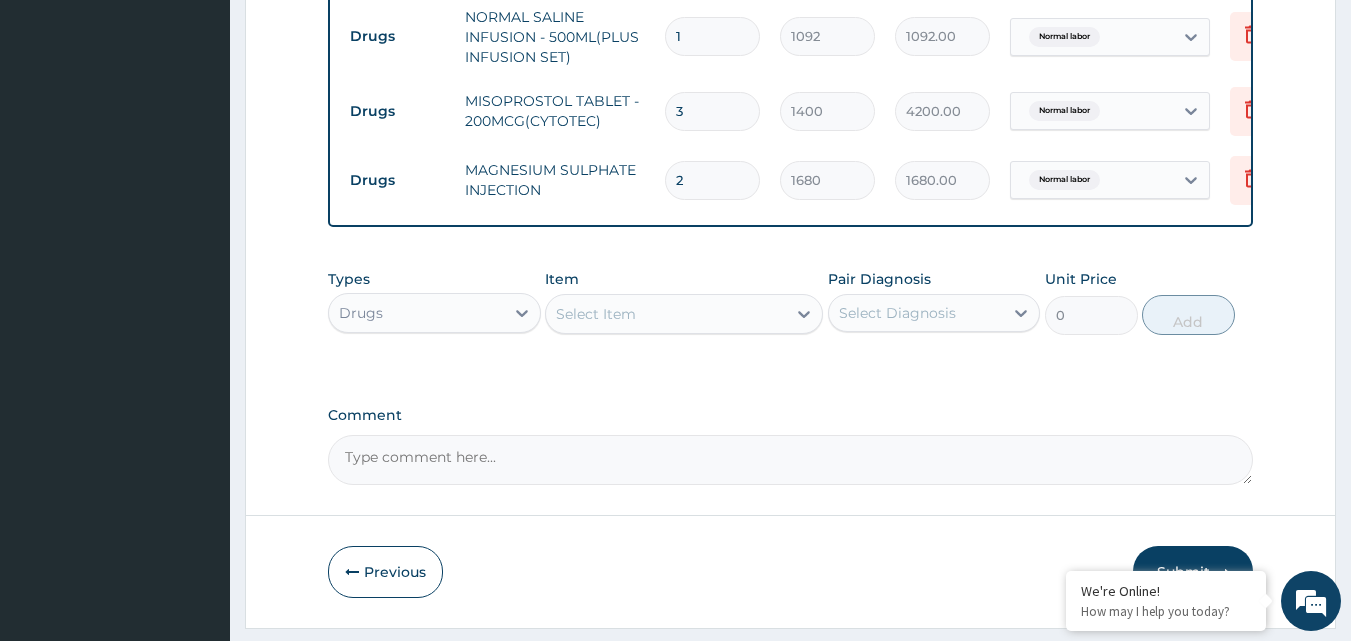 type on "3360.00" 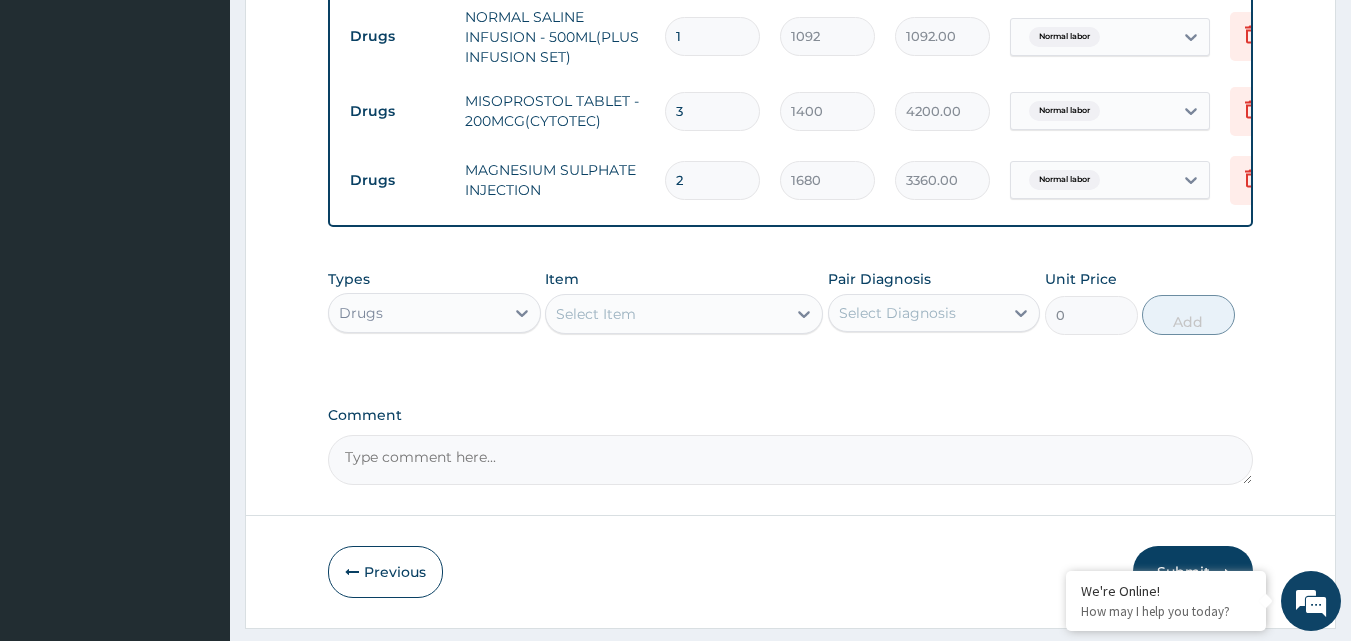 type on "2" 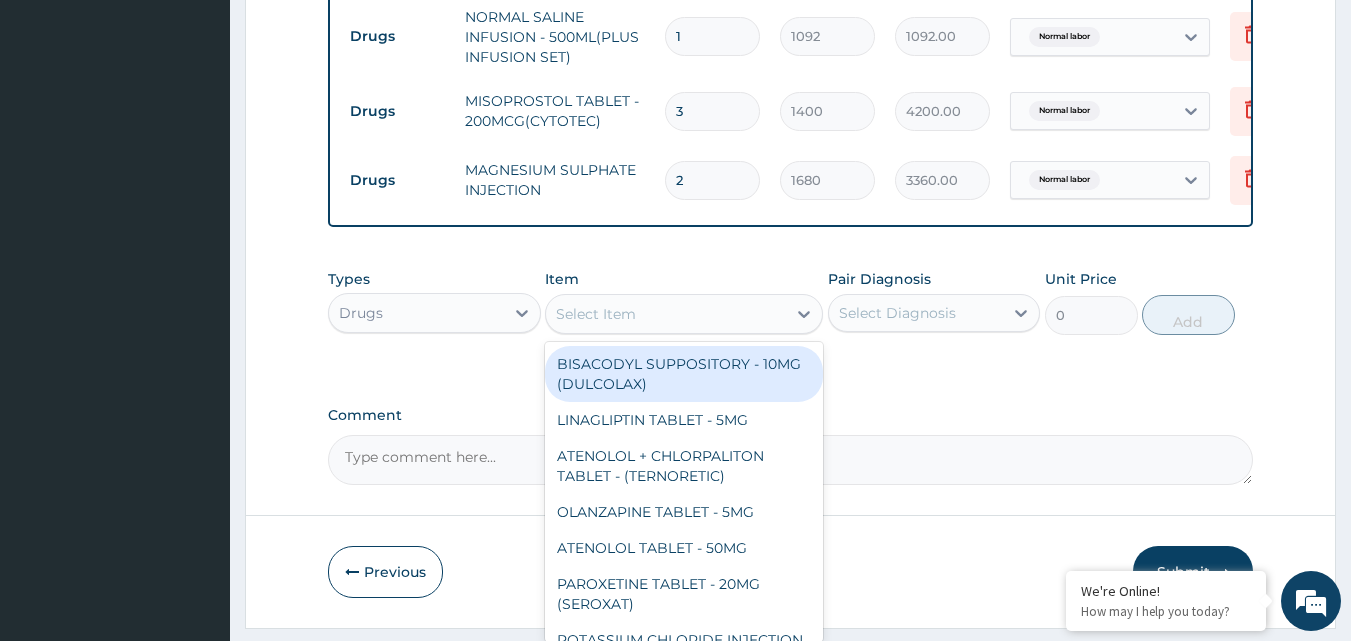 click on "Select Item" at bounding box center (596, 314) 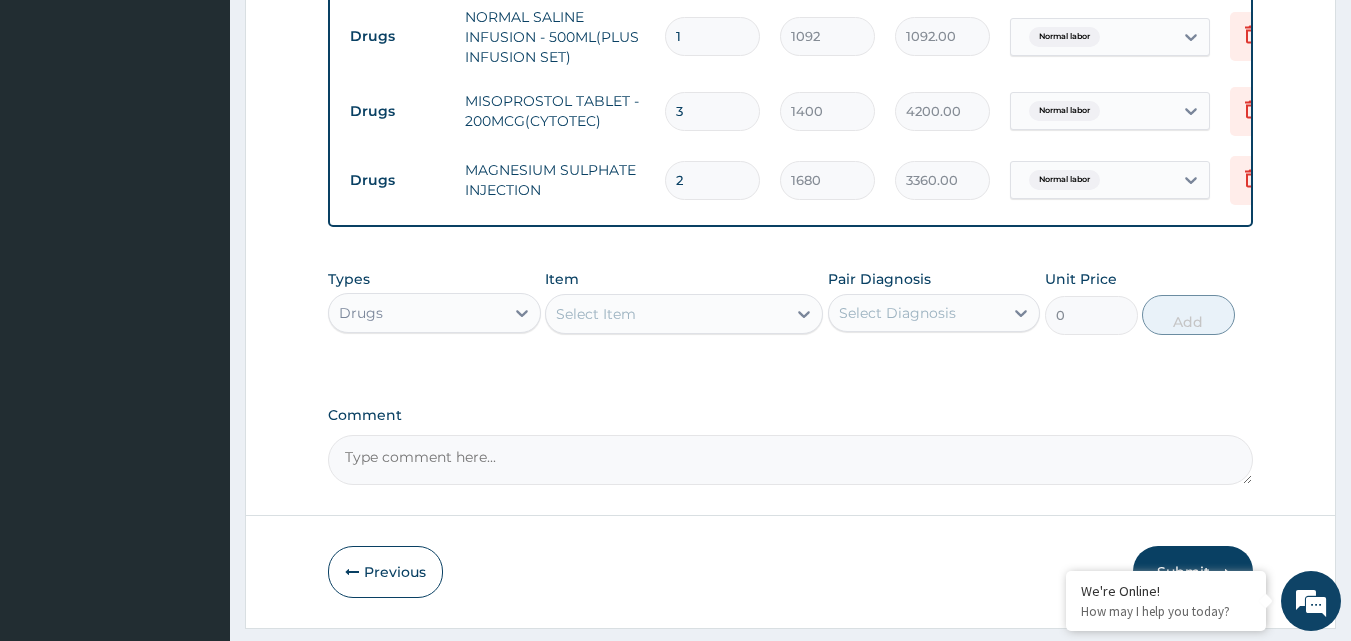 click on "Select Item" at bounding box center [596, 314] 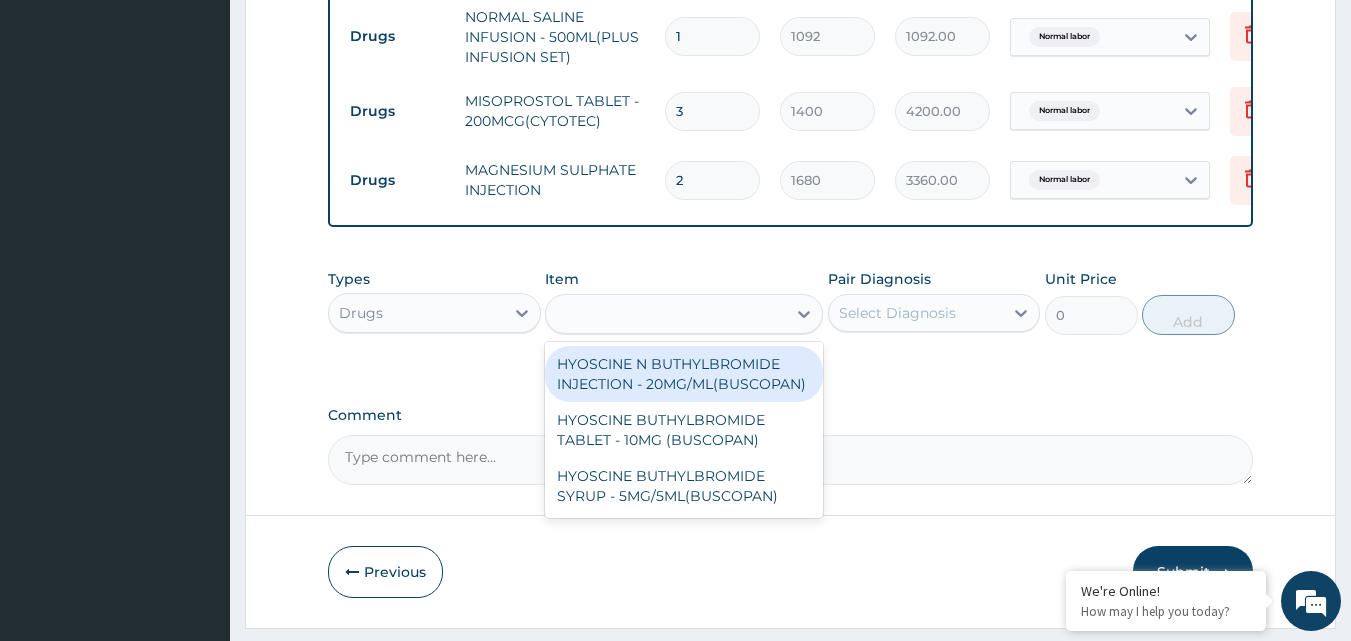 click on "HYOSCINE" at bounding box center (666, 314) 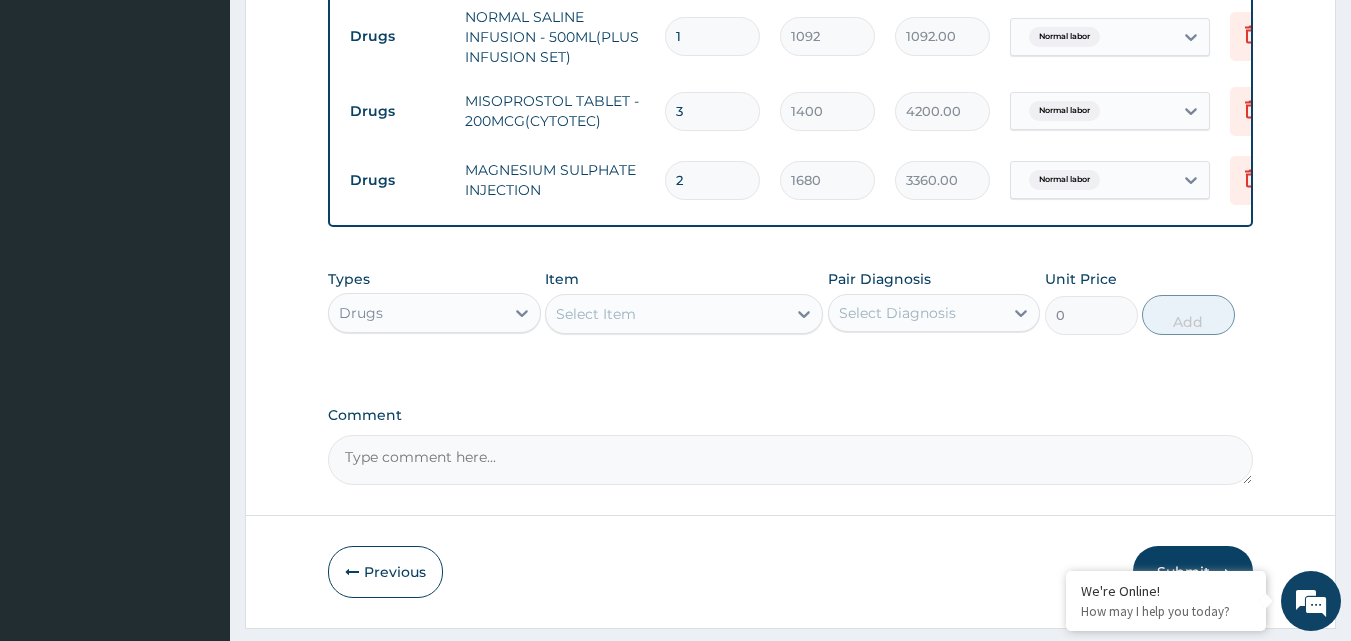paste on "HYOSCINE" 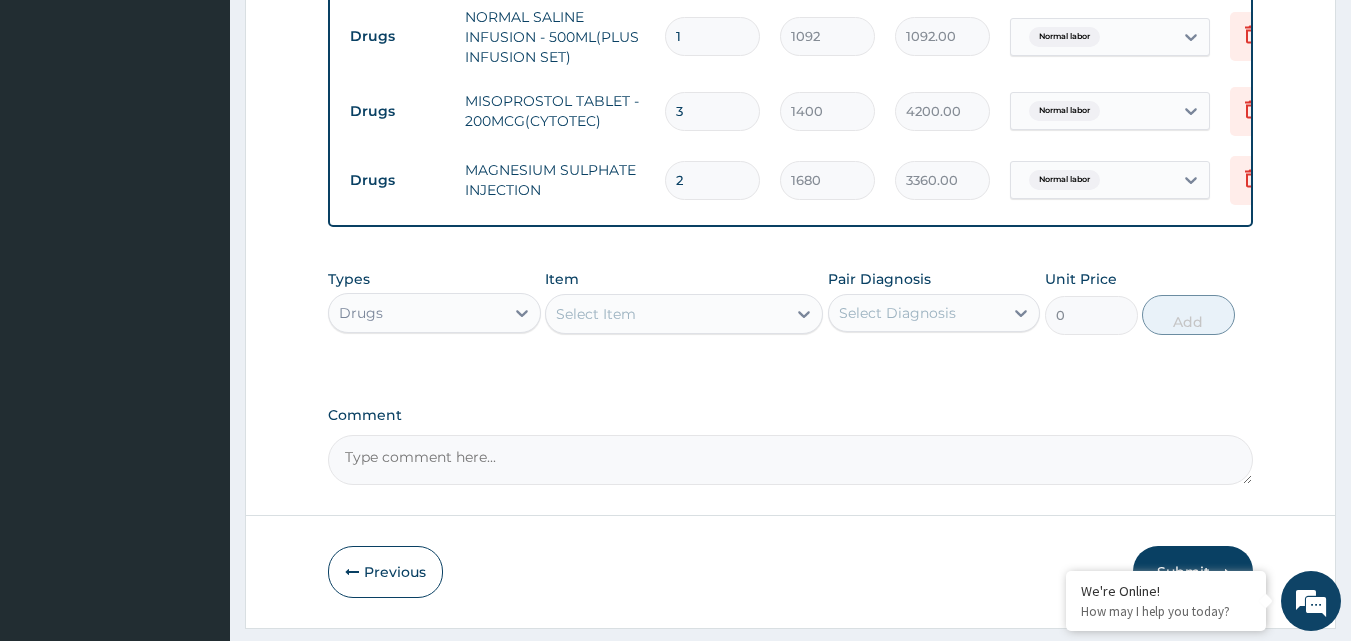 type on "HYOSCINE" 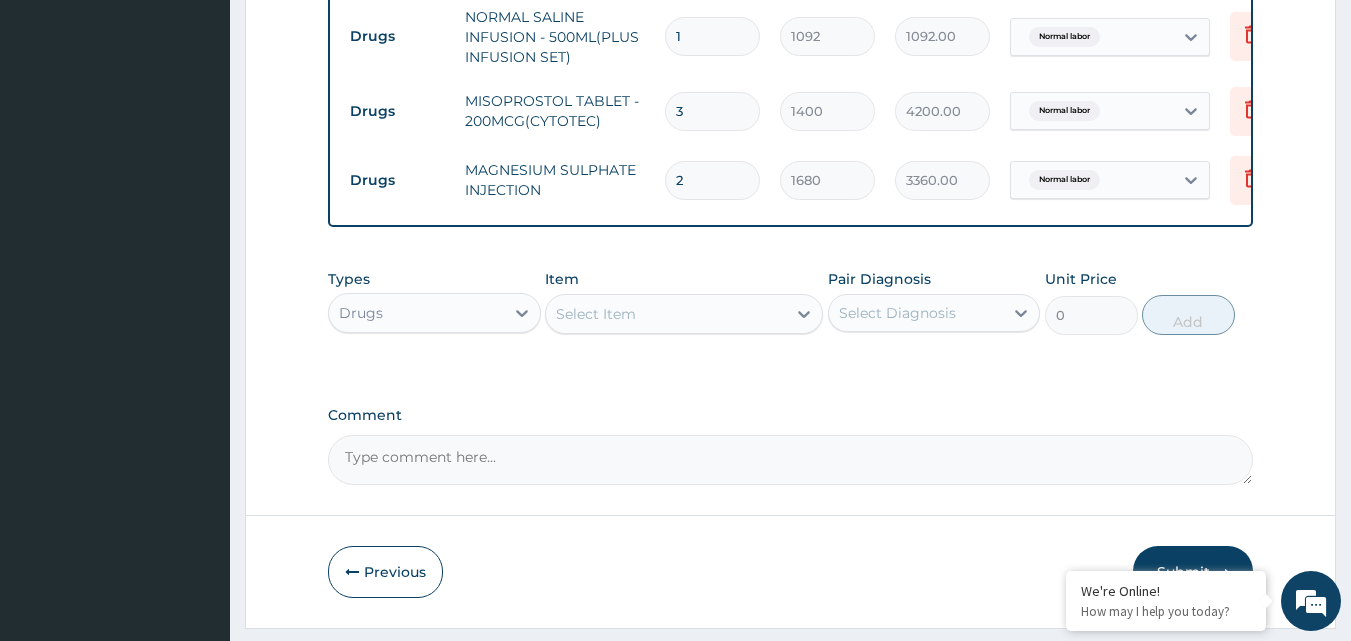 click on "Select Item" at bounding box center [666, 314] 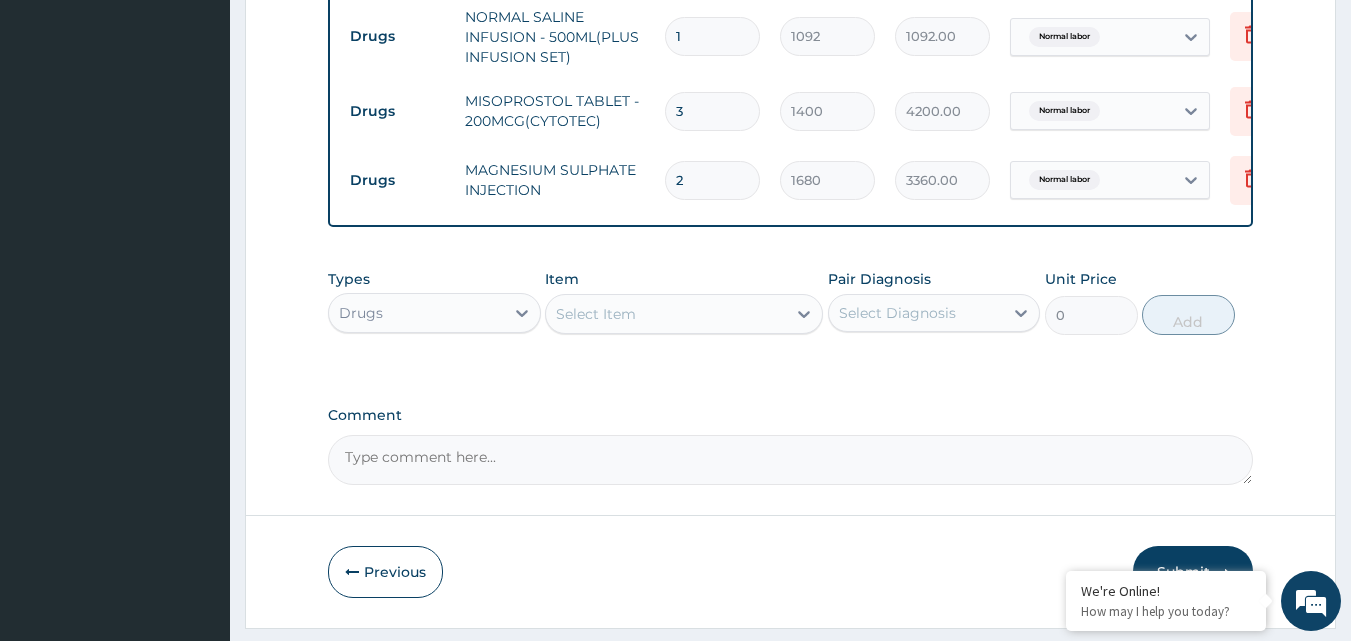 paste on "HYOSCINE" 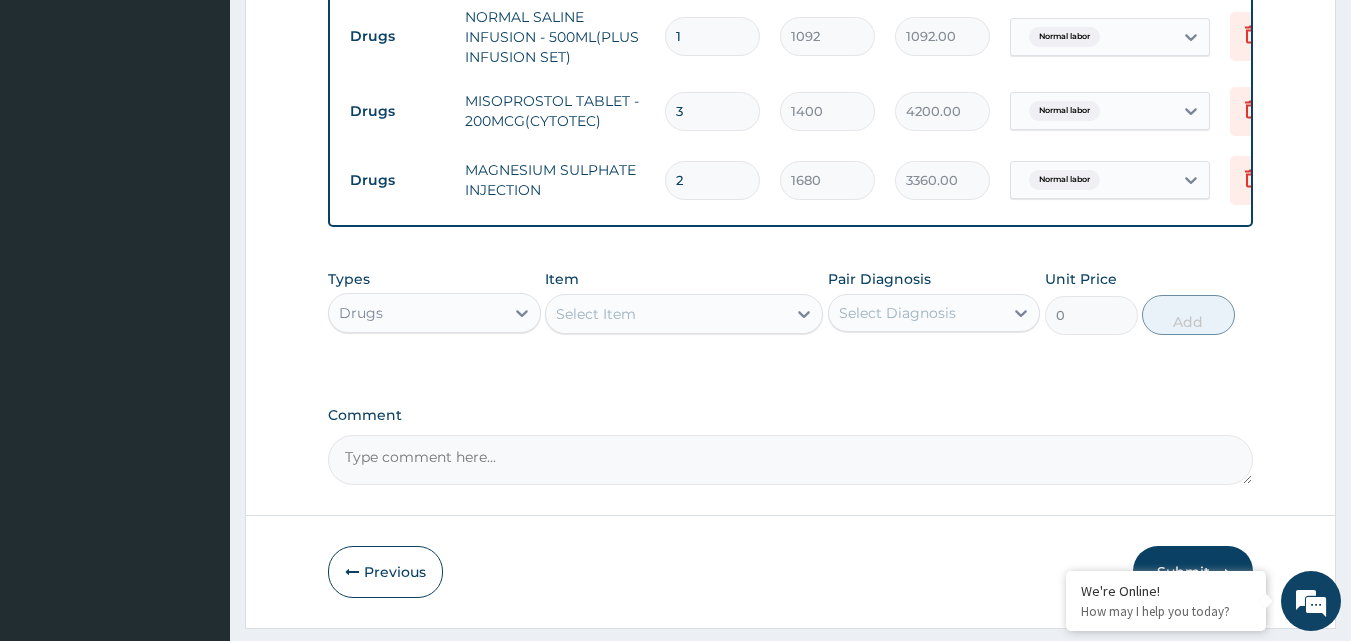type on "HYOSCINE" 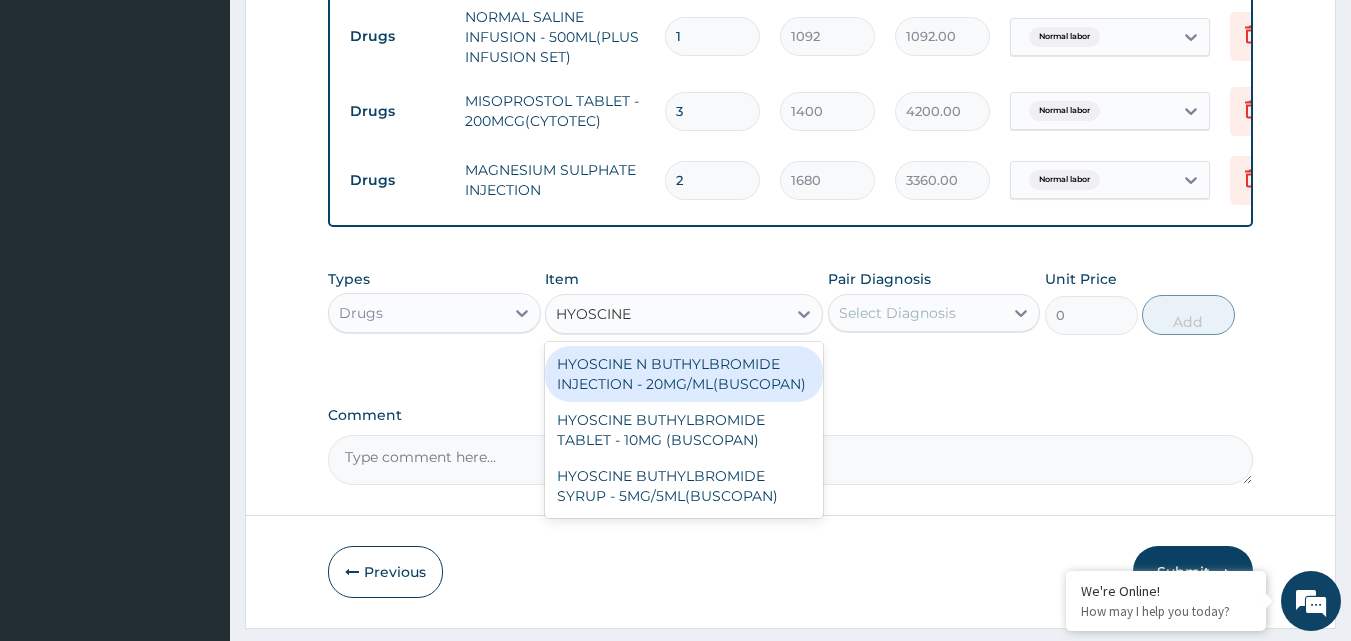click on "HYOSCINE N BUTHYLBROMIDE INJECTION - 20MG/ML(BUSCOPAN)" at bounding box center (684, 374) 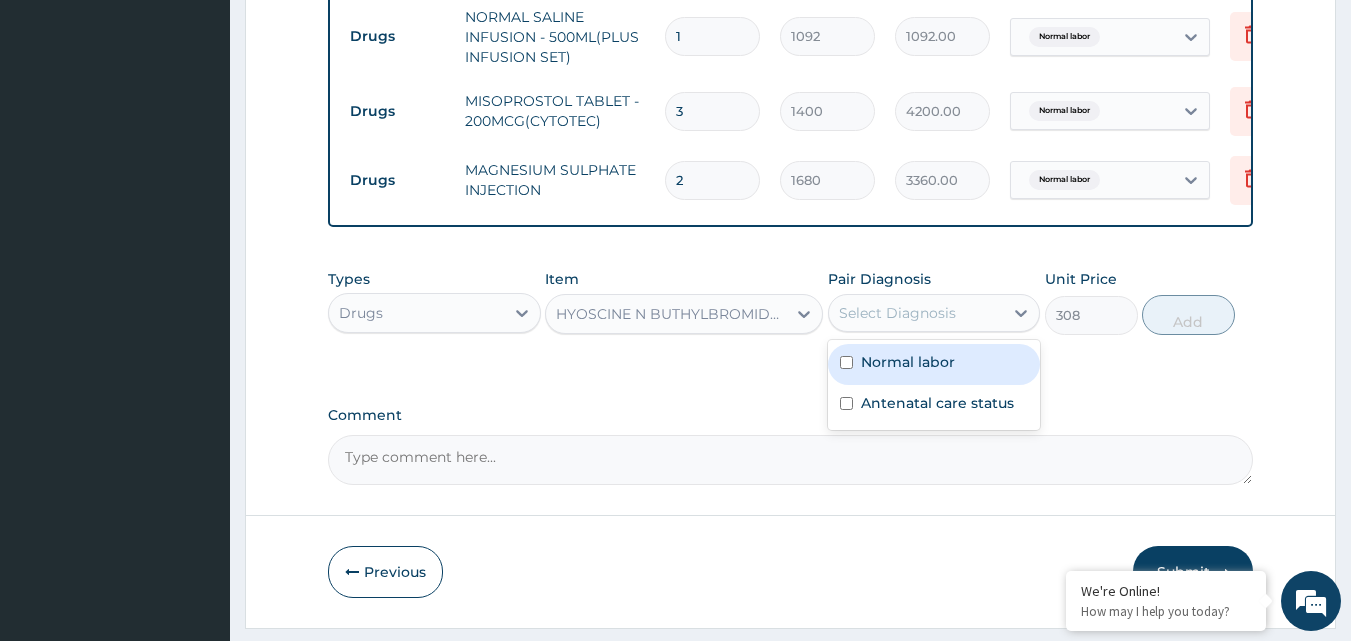 click on "Select Diagnosis" at bounding box center (897, 313) 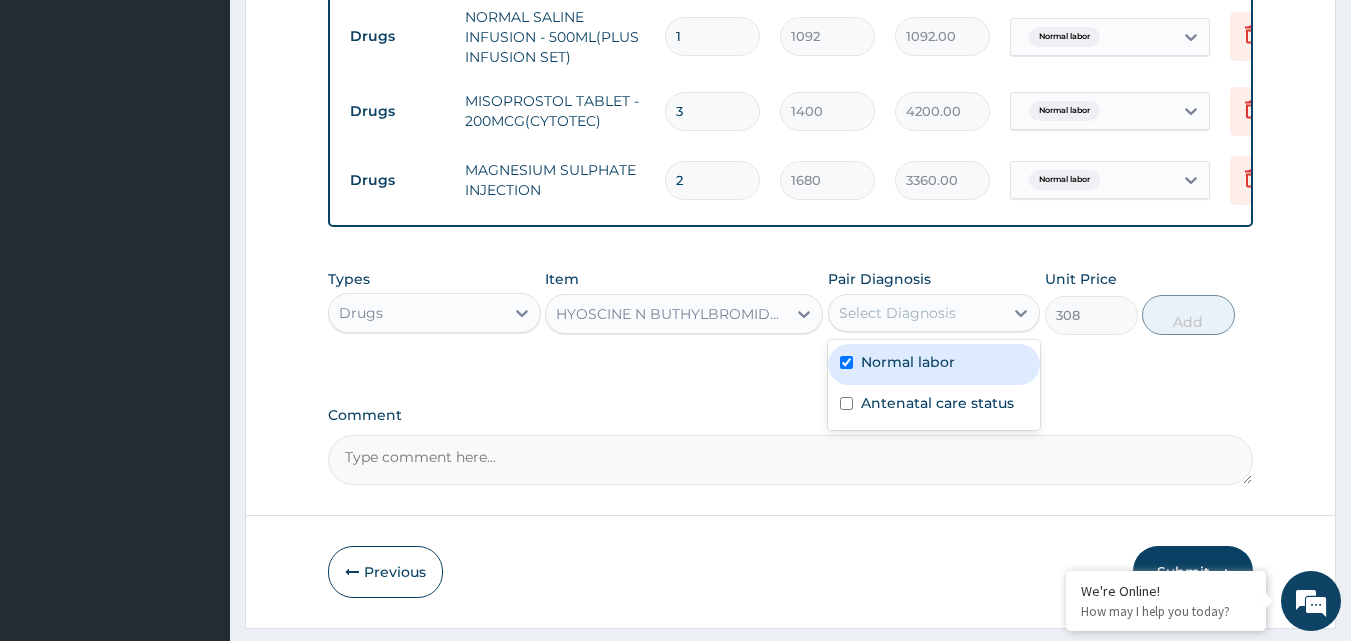 checkbox on "true" 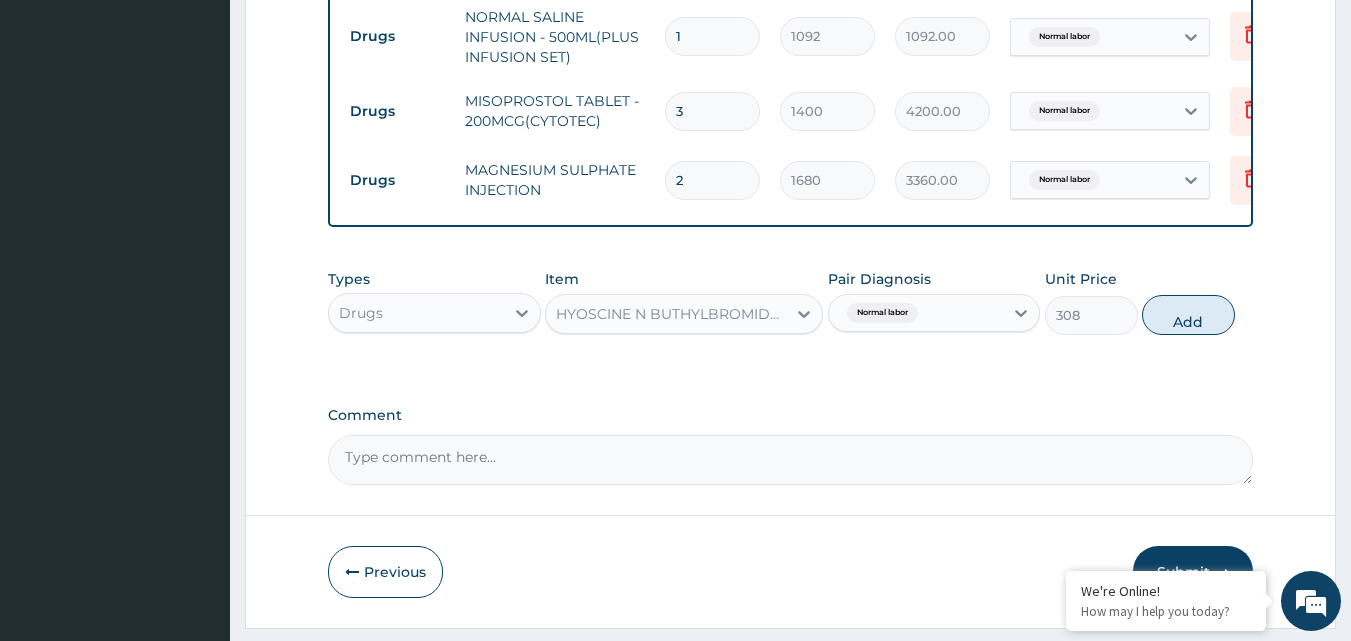 click on "Add" at bounding box center (1188, 315) 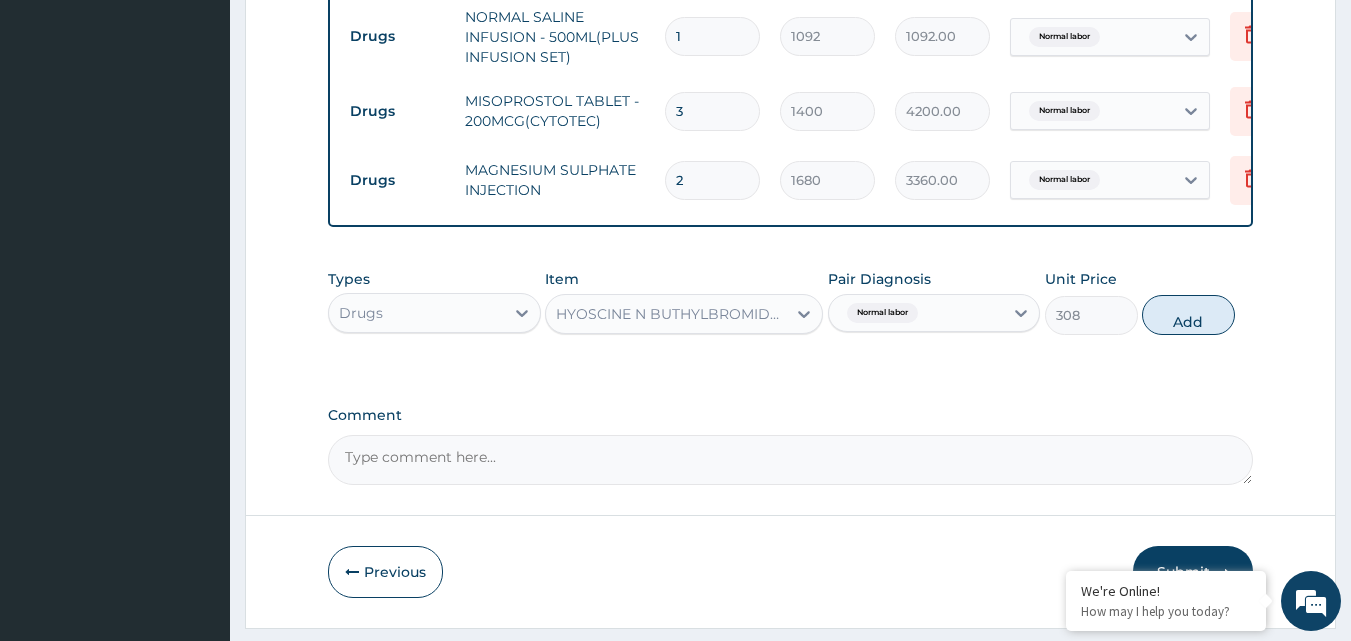 type on "0" 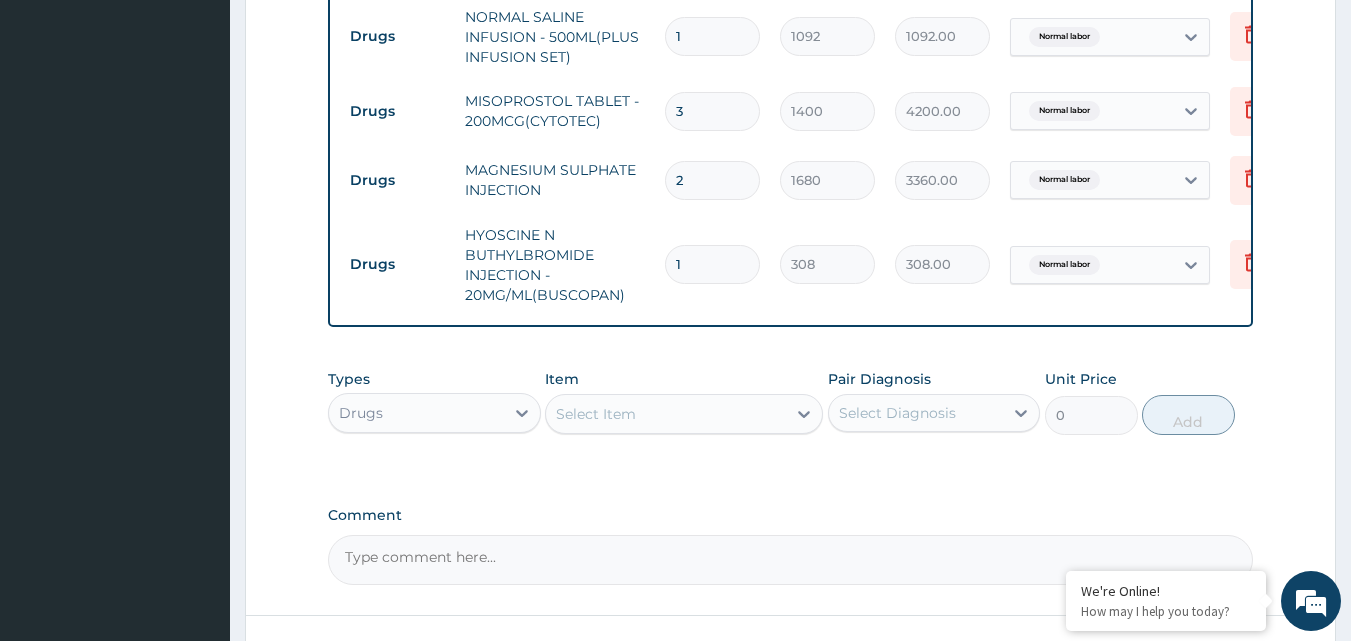 type 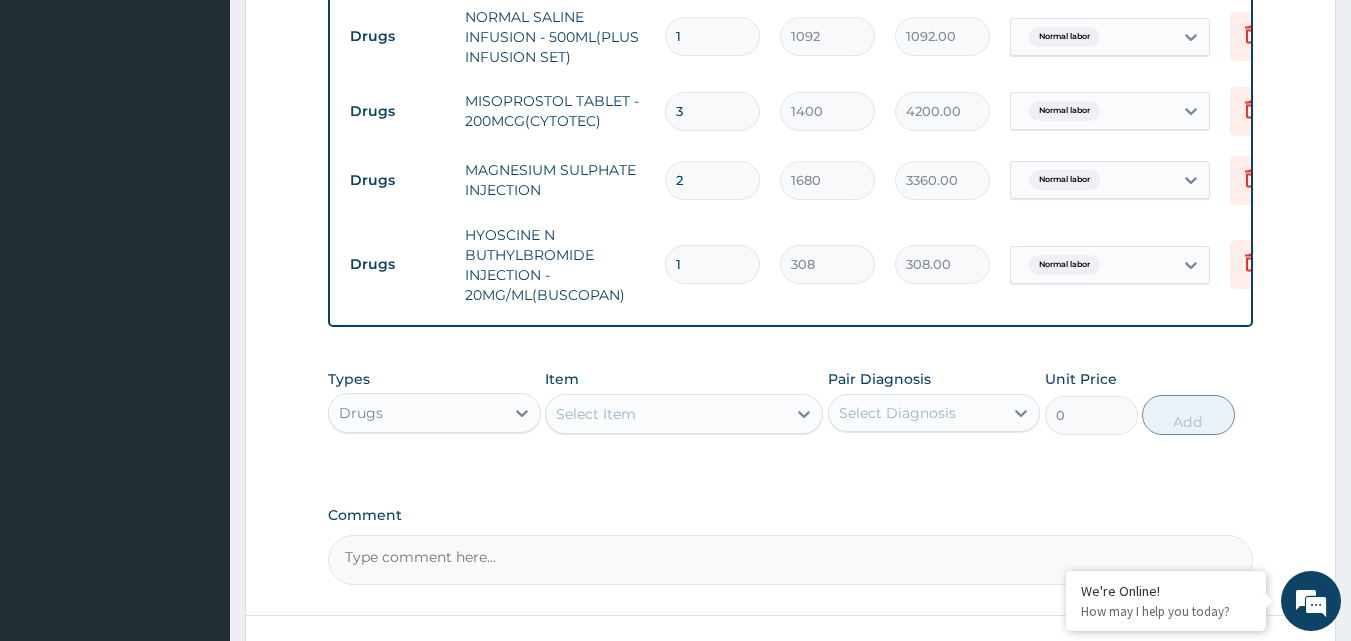 type on "0.00" 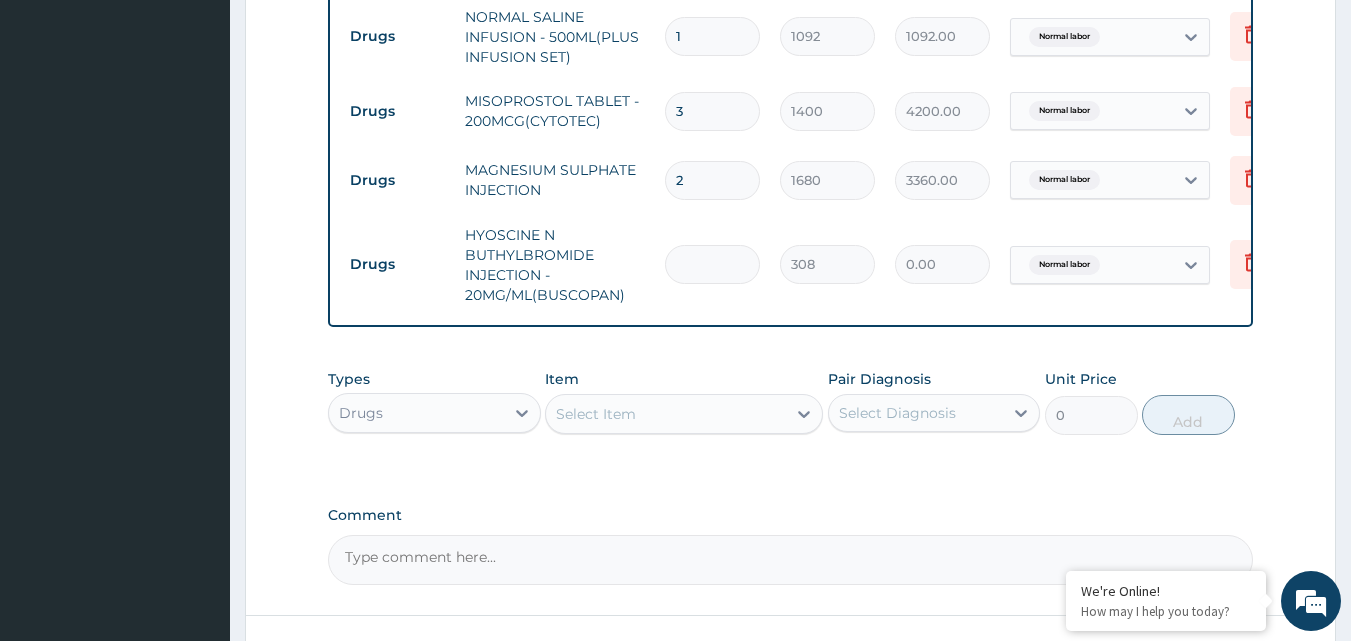 type on "2" 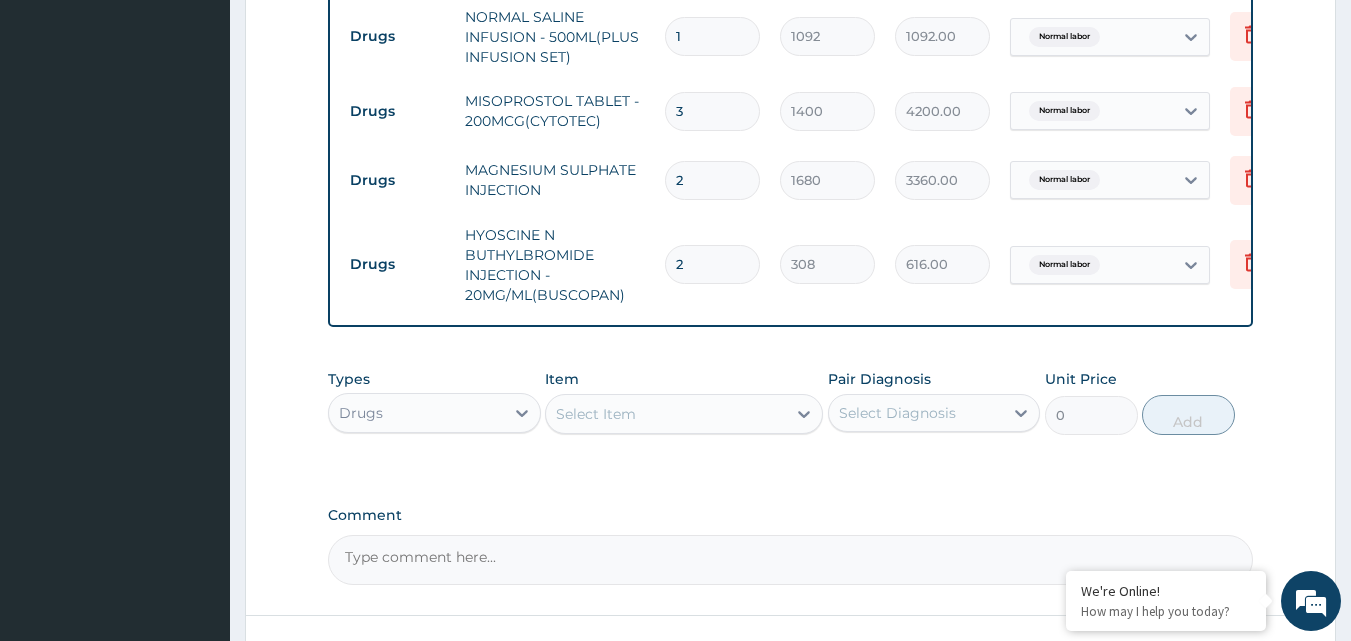 type on "2" 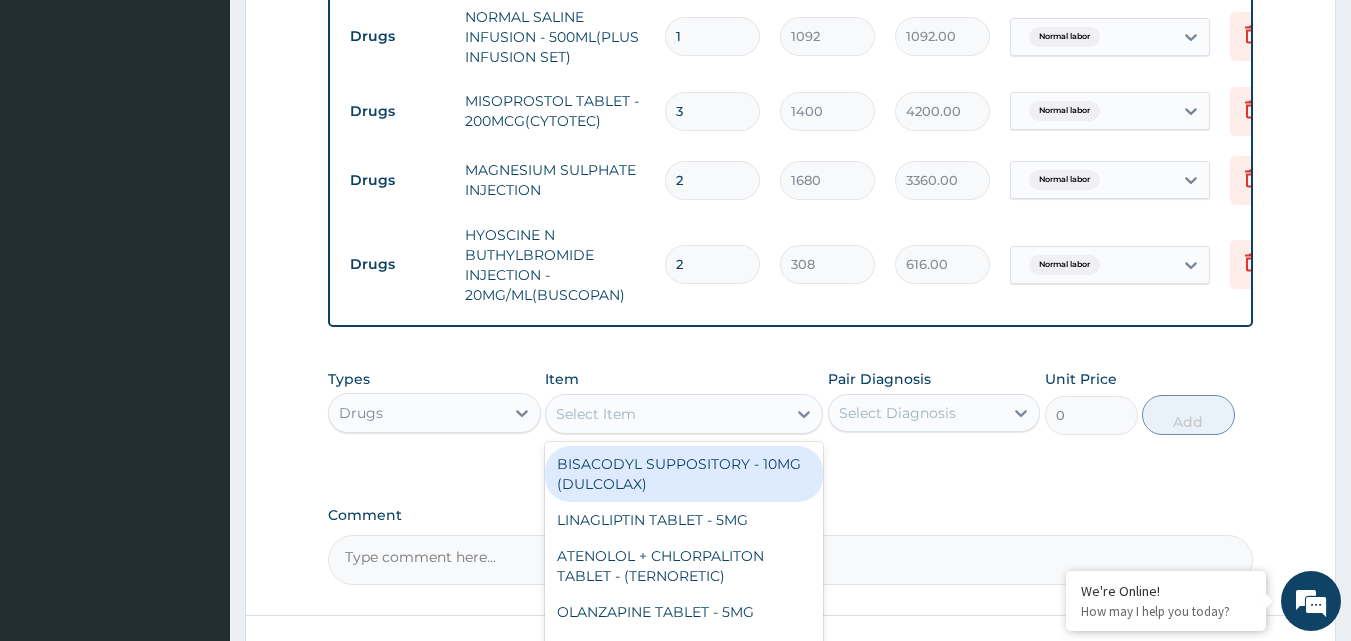 click on "Select Item" at bounding box center [596, 414] 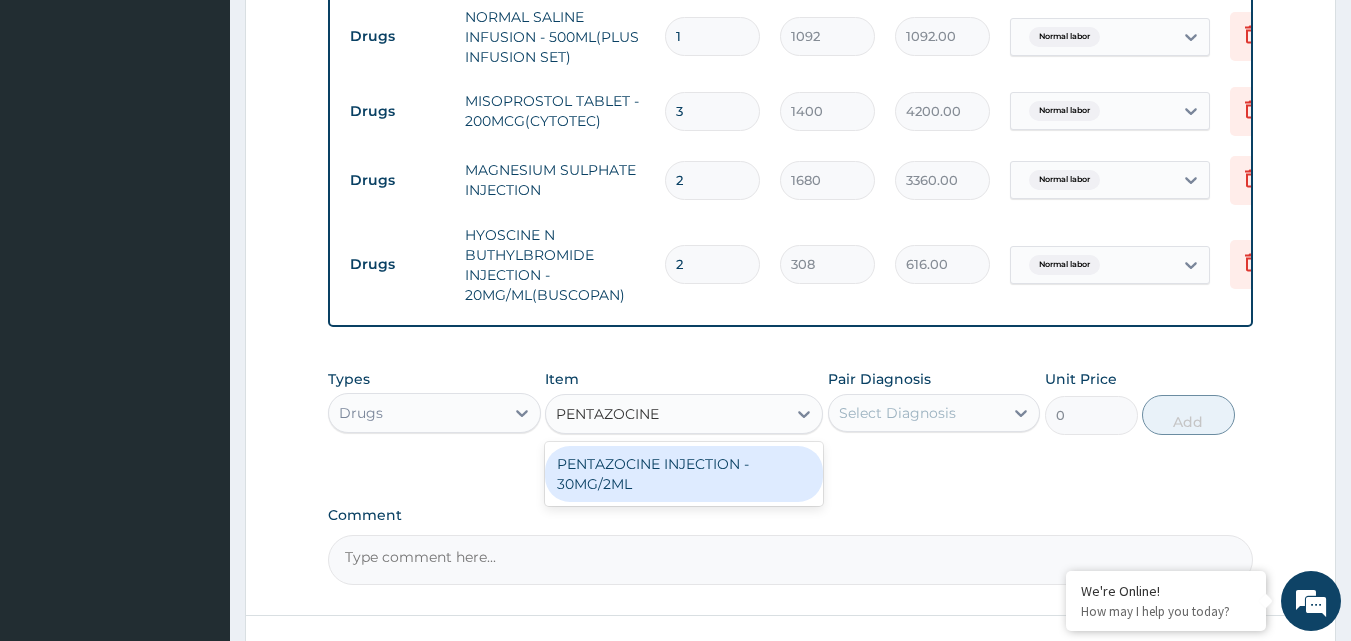 click on "PENTAZOCINE INJECTION - 30MG/2ML" at bounding box center (684, 474) 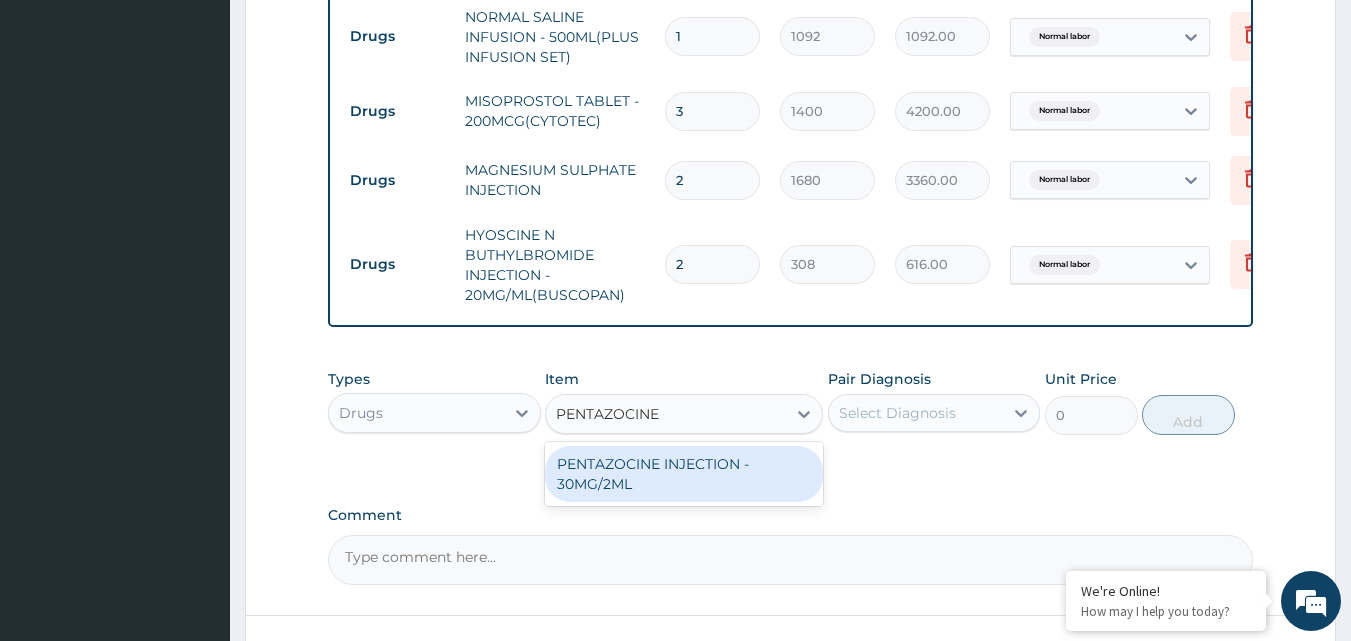 type 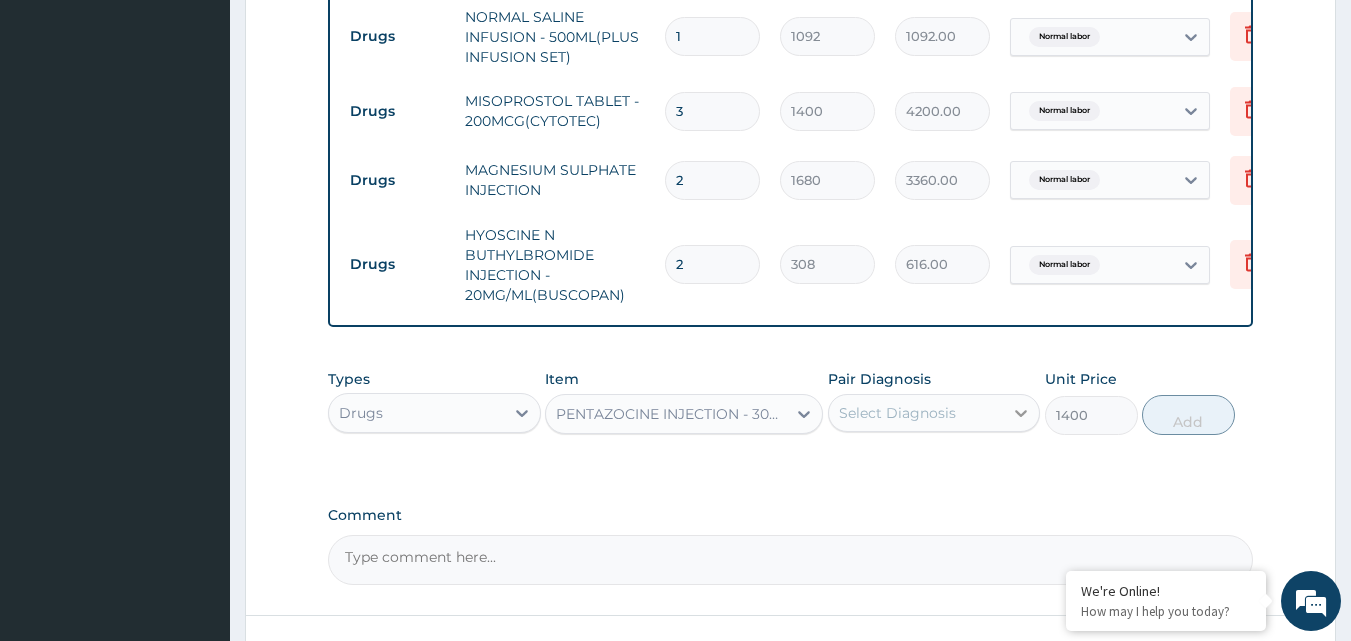 click 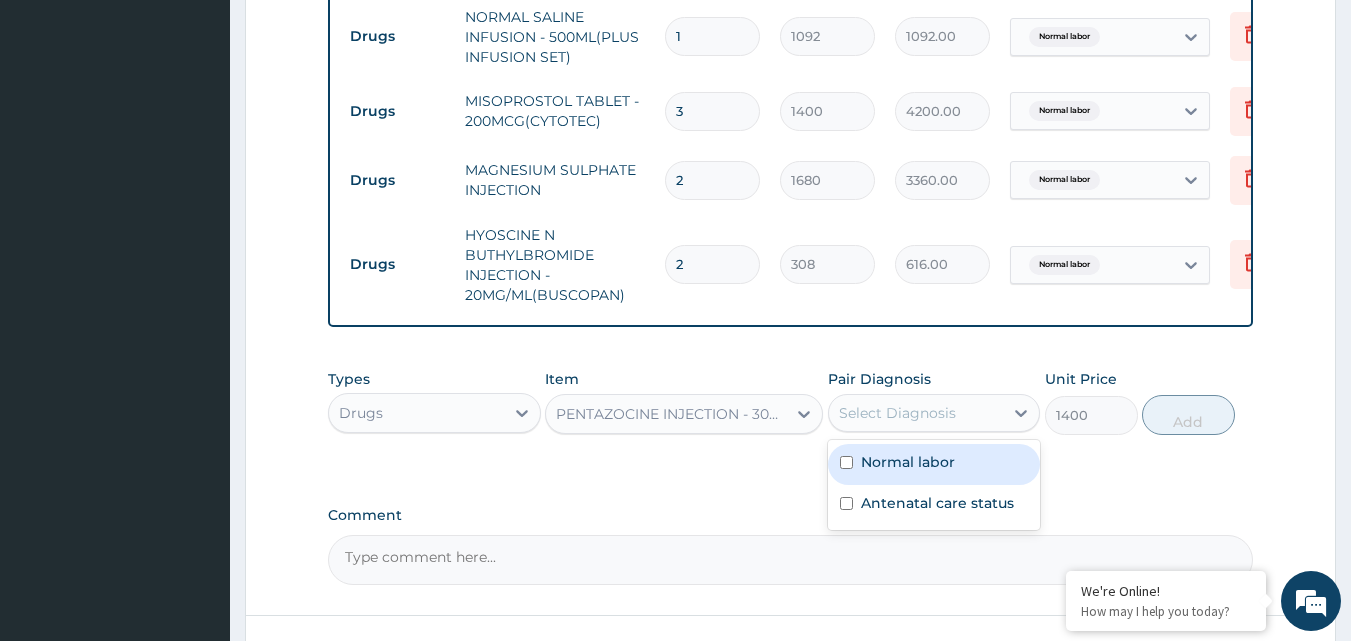 click on "Normal labor" at bounding box center (934, 464) 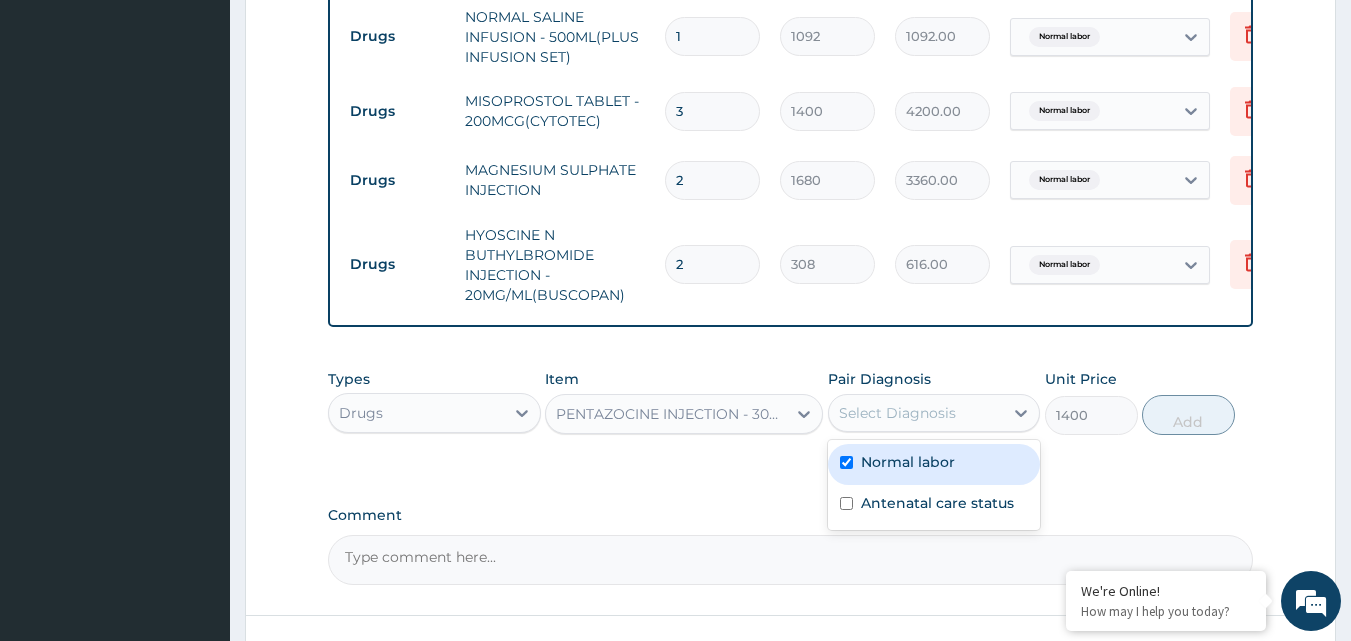 checkbox on "true" 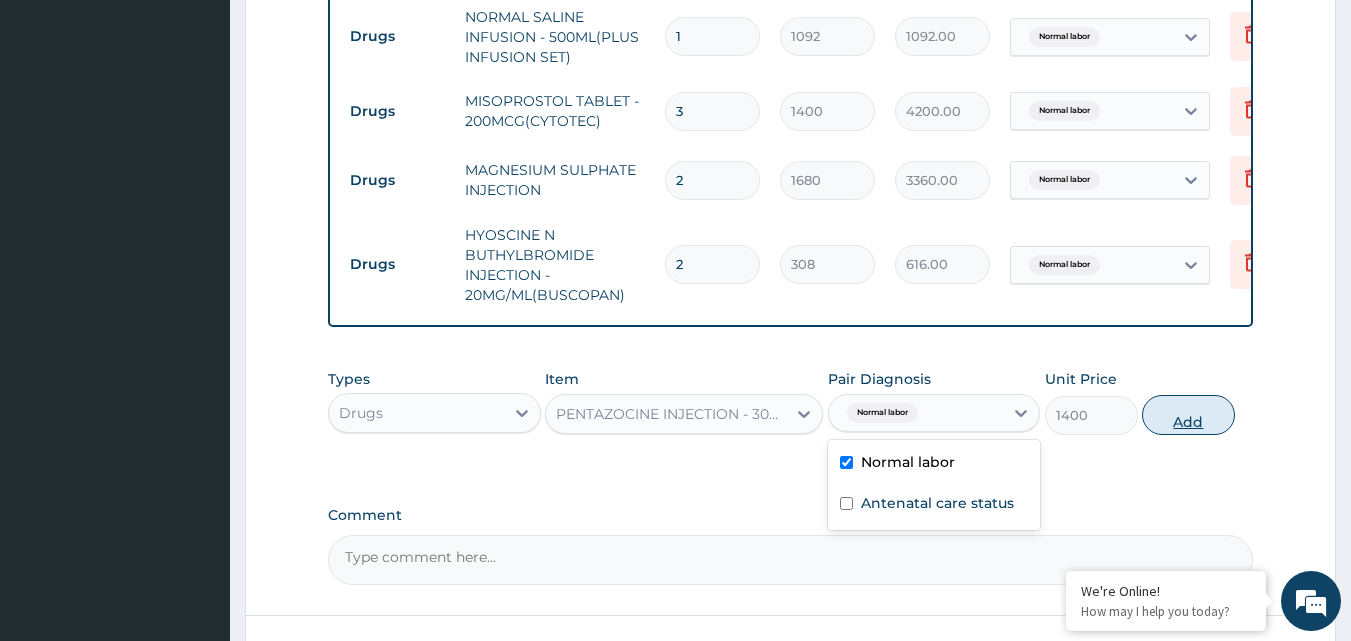 click on "Add" at bounding box center [1188, 415] 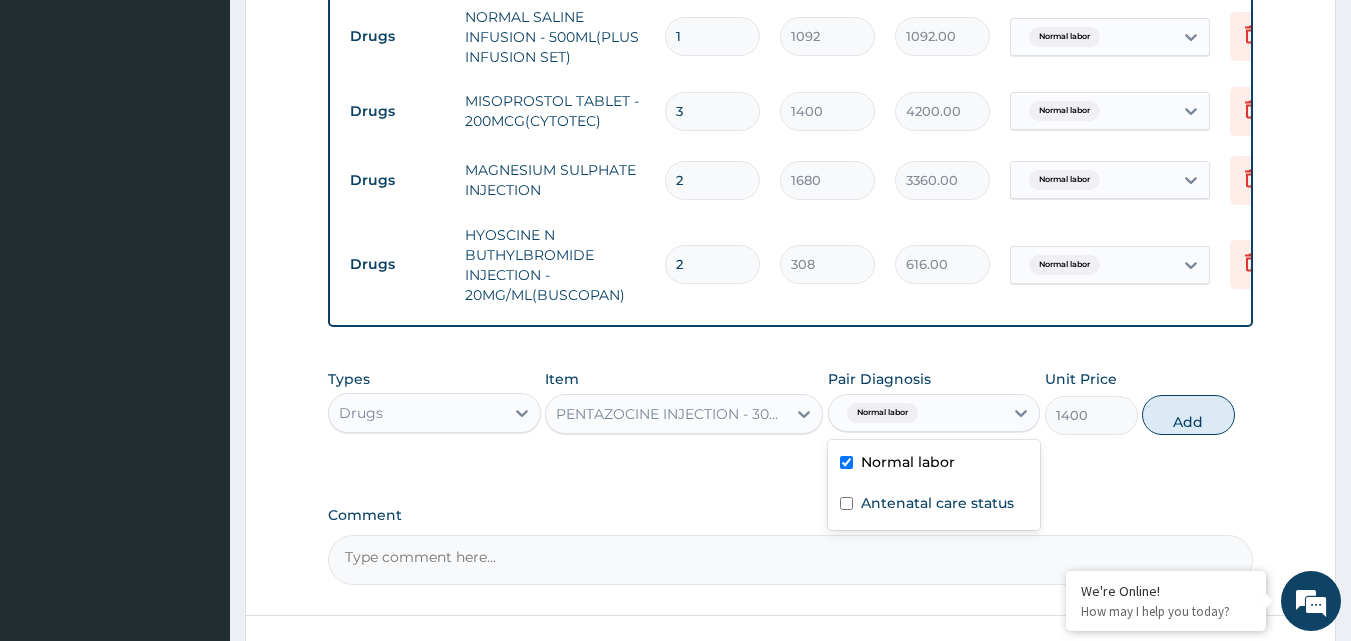 type on "0" 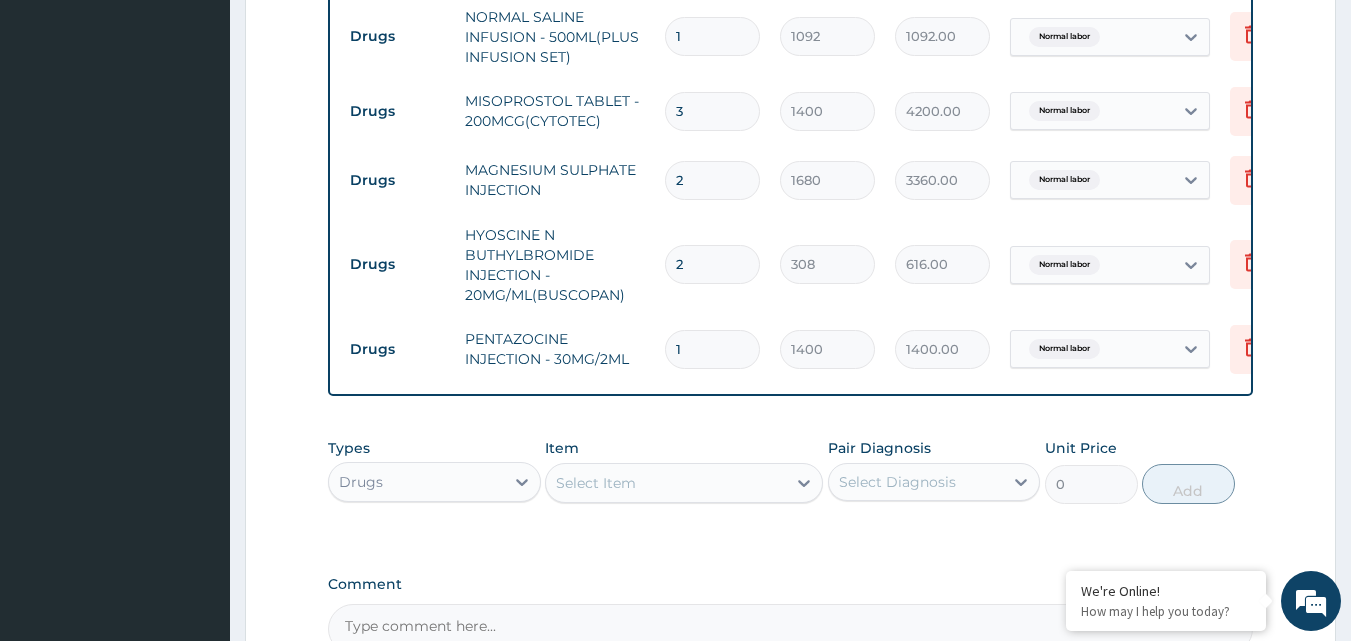 type 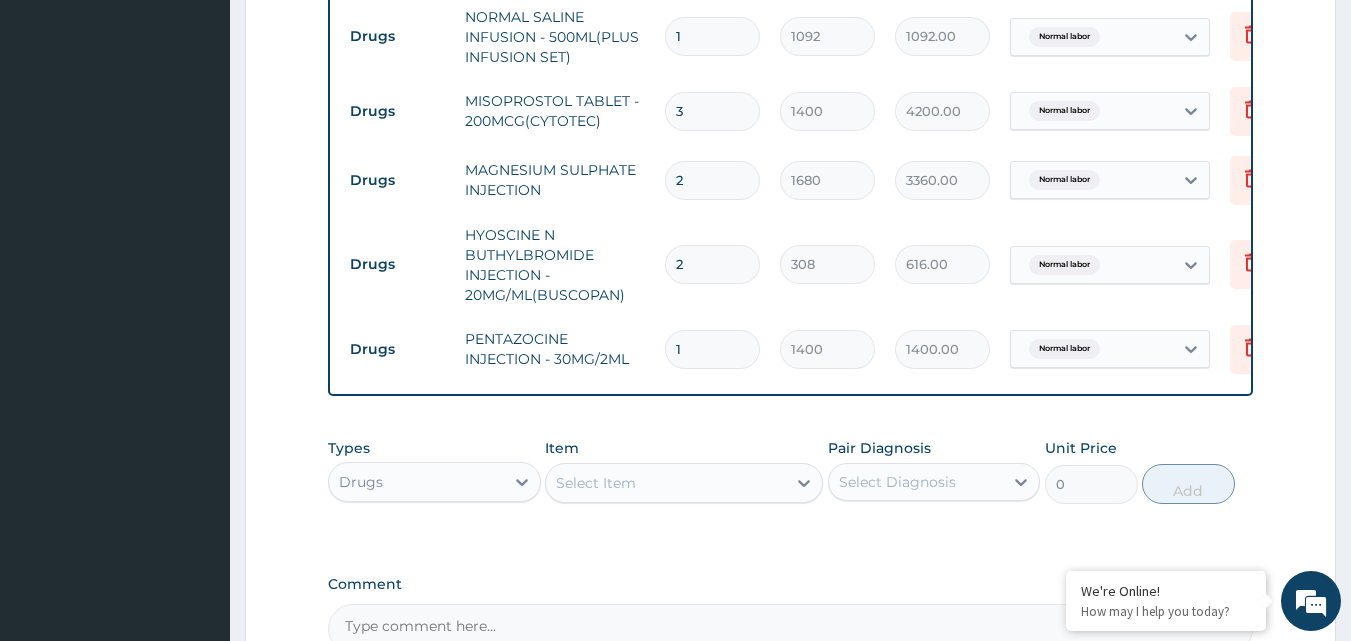 type on "0.00" 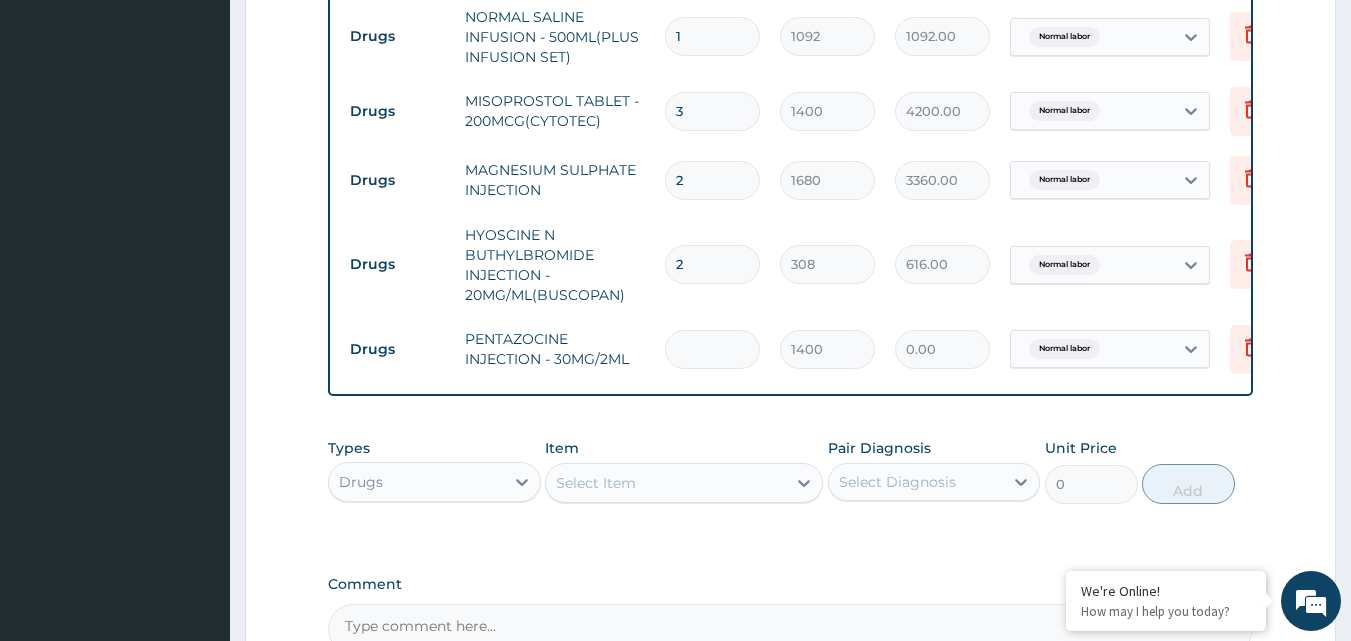 type on "2" 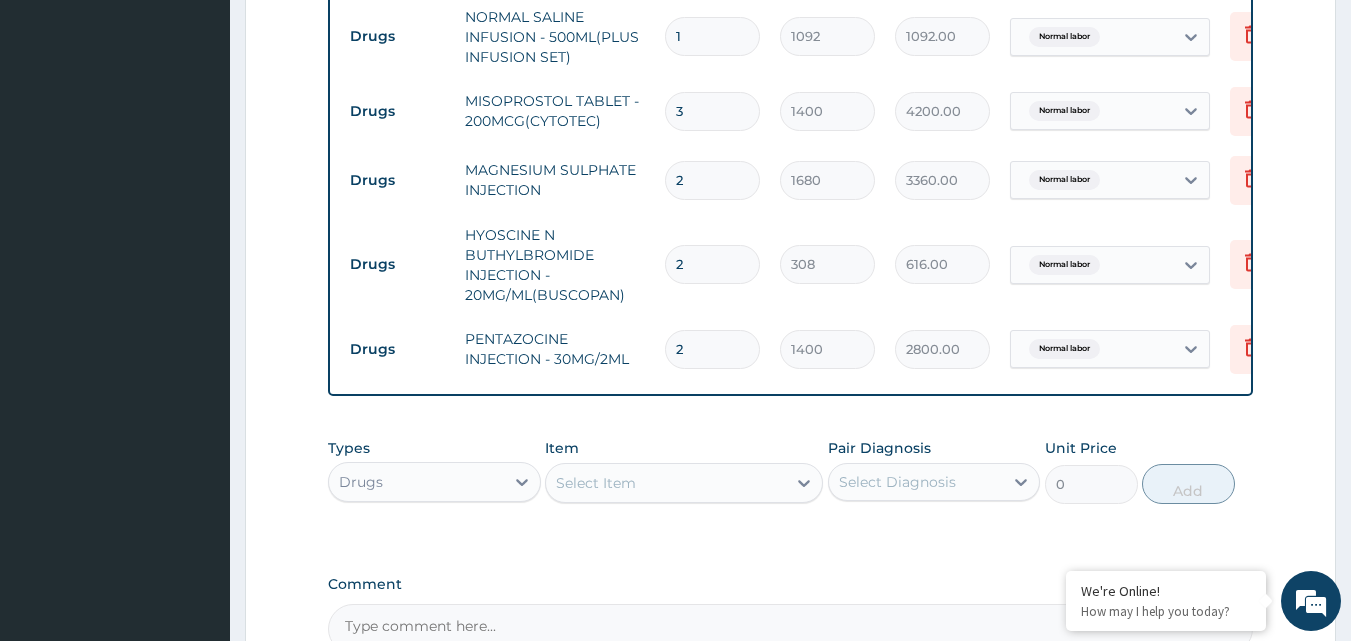 type on "2" 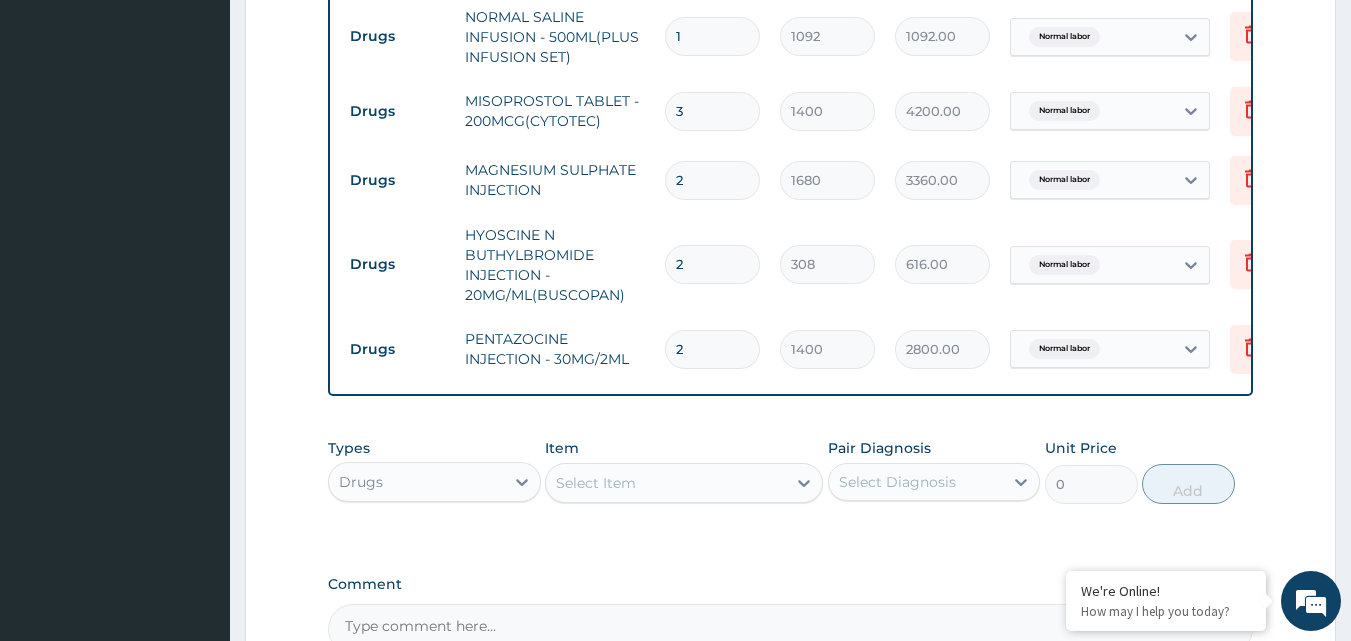 type on "0.00" 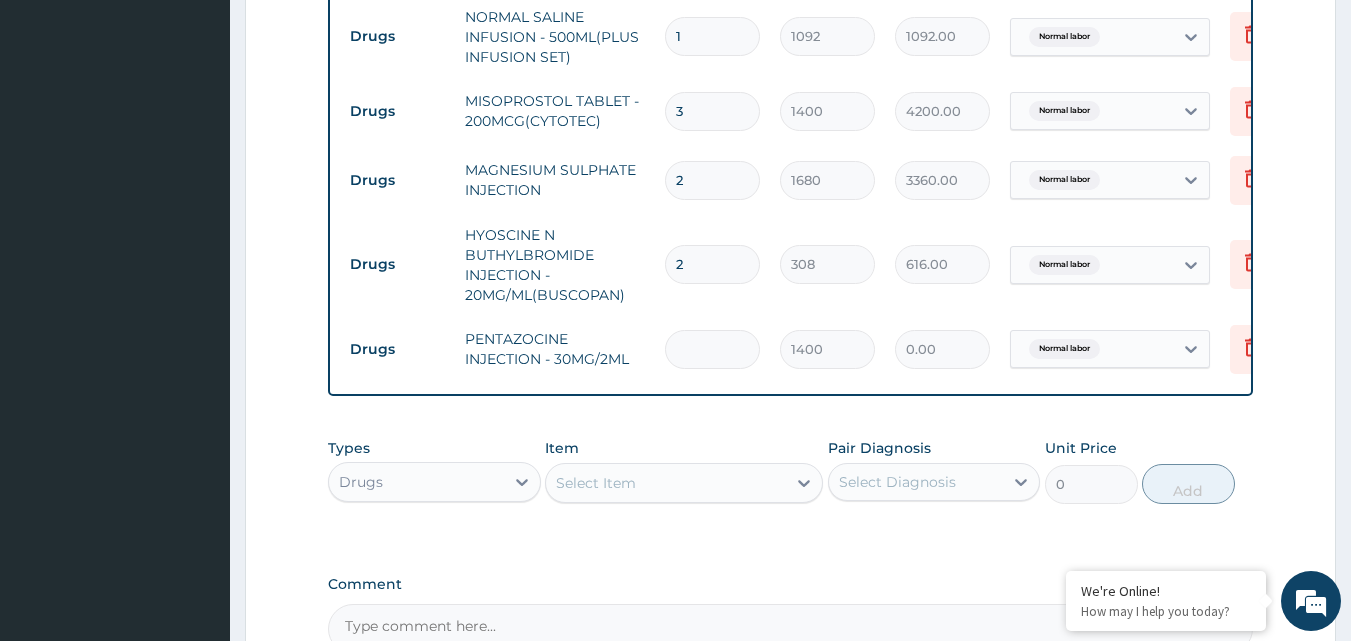 type on "1" 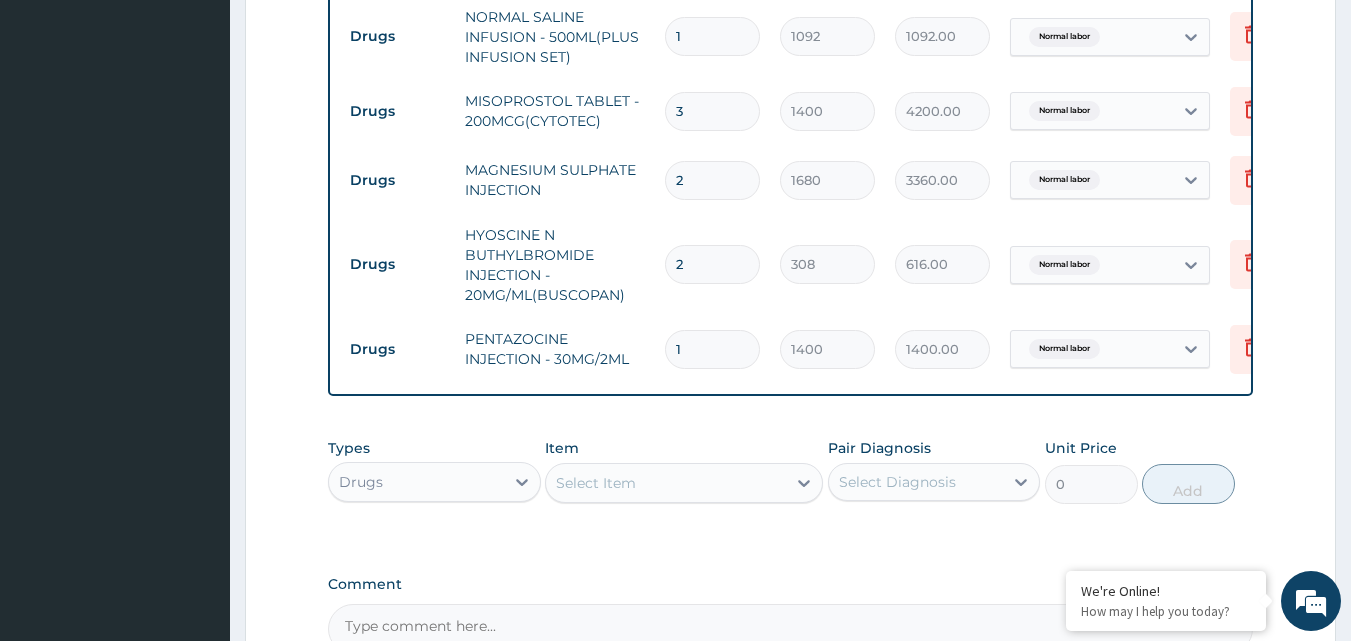 type on "1" 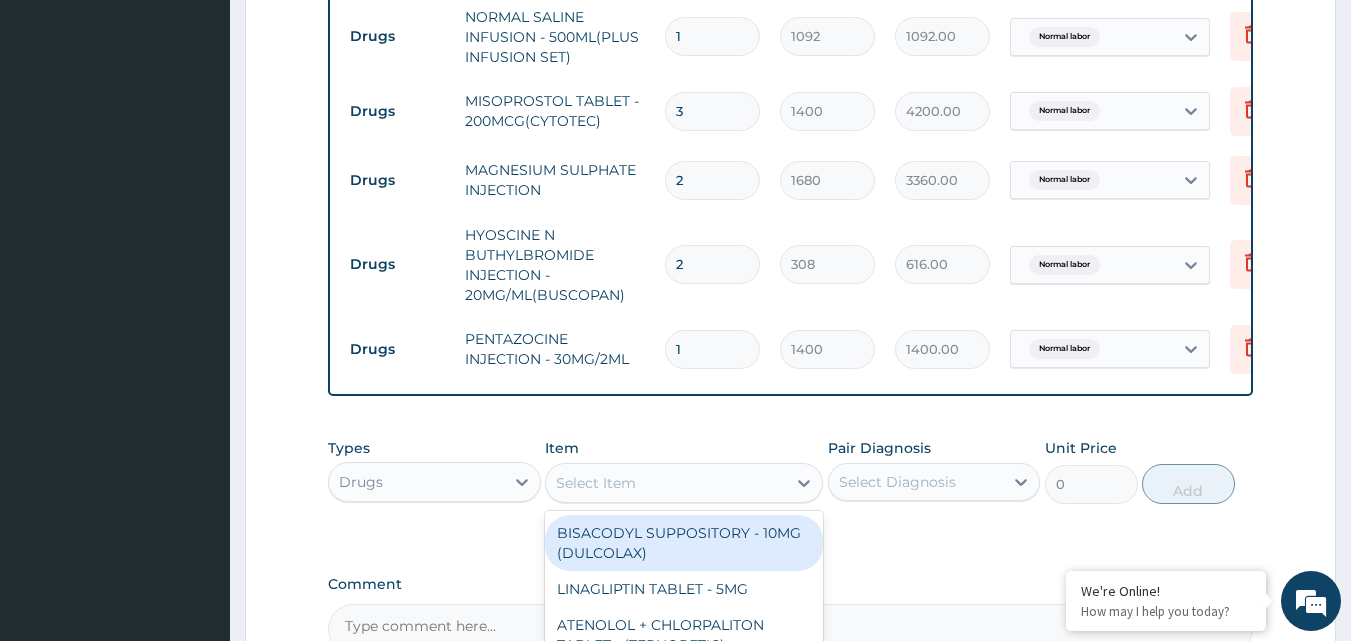 click on "Select Item" at bounding box center [596, 483] 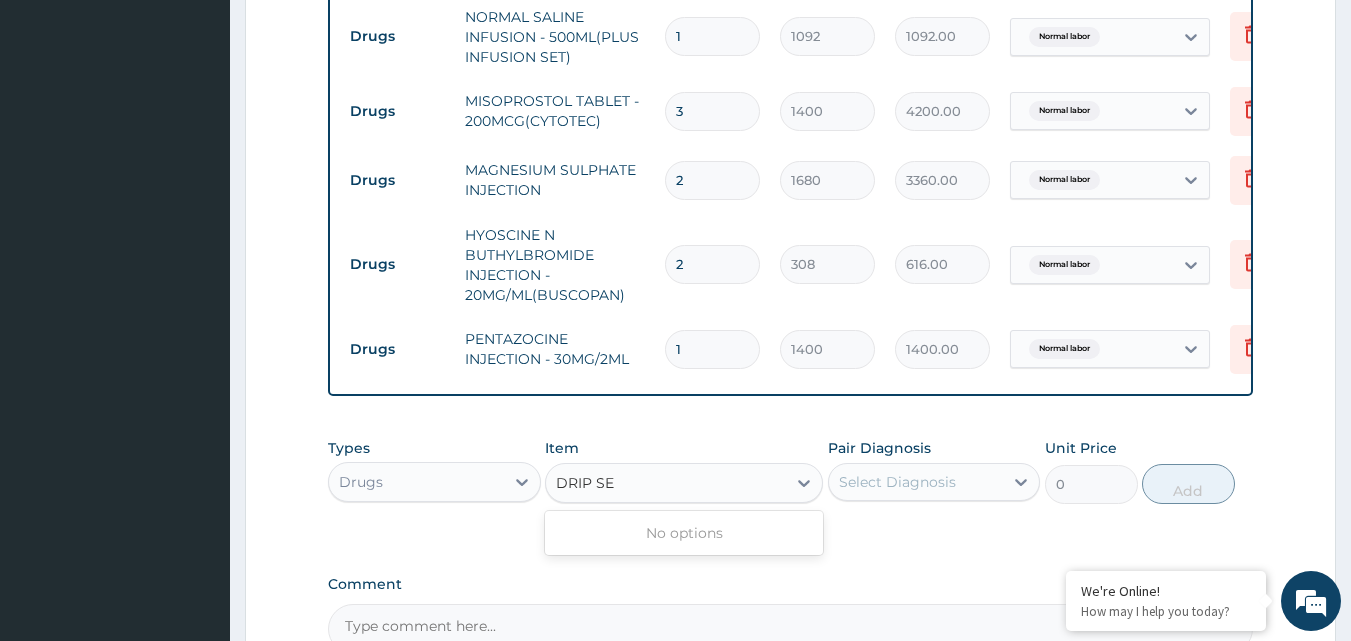 type on "DRIP SET" 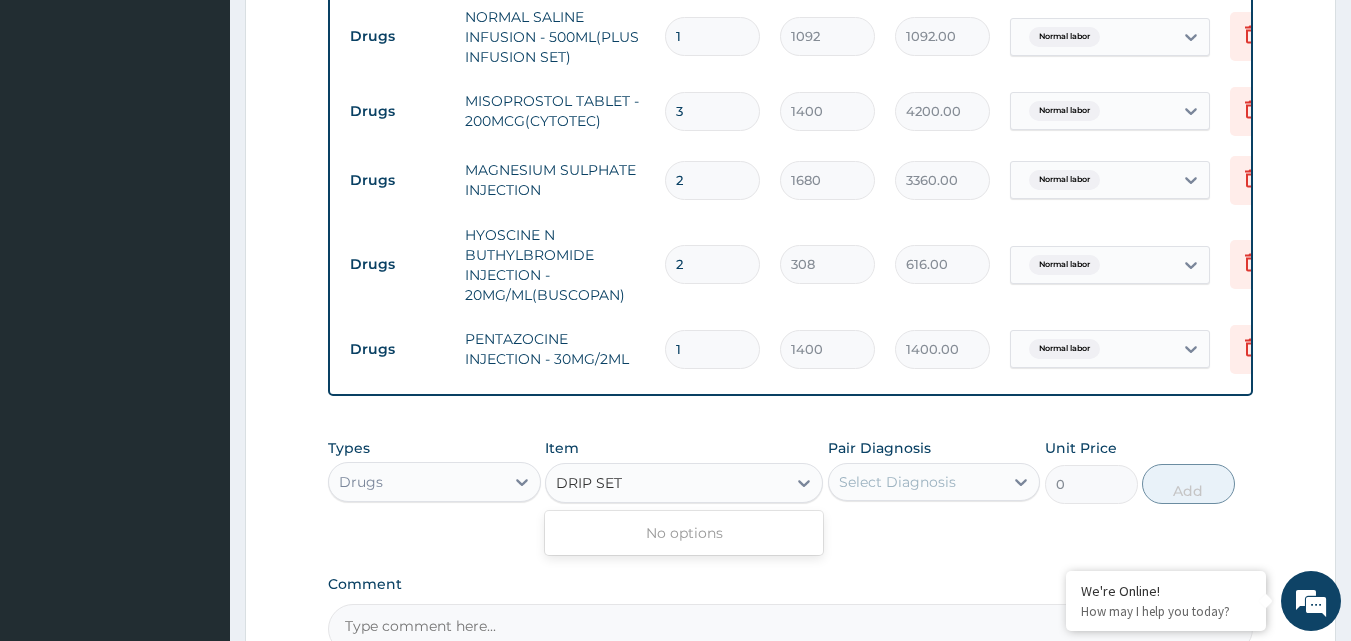 click on "DRIP SET" at bounding box center [590, 483] 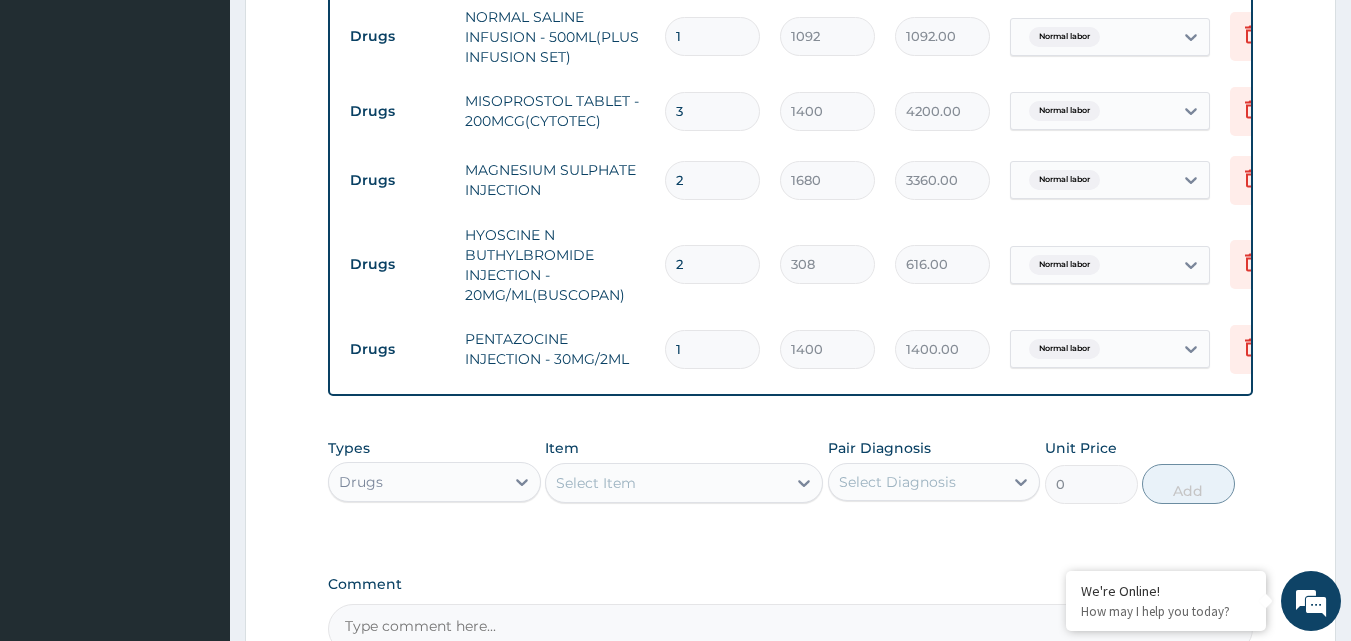 click on "Select Item" at bounding box center [666, 483] 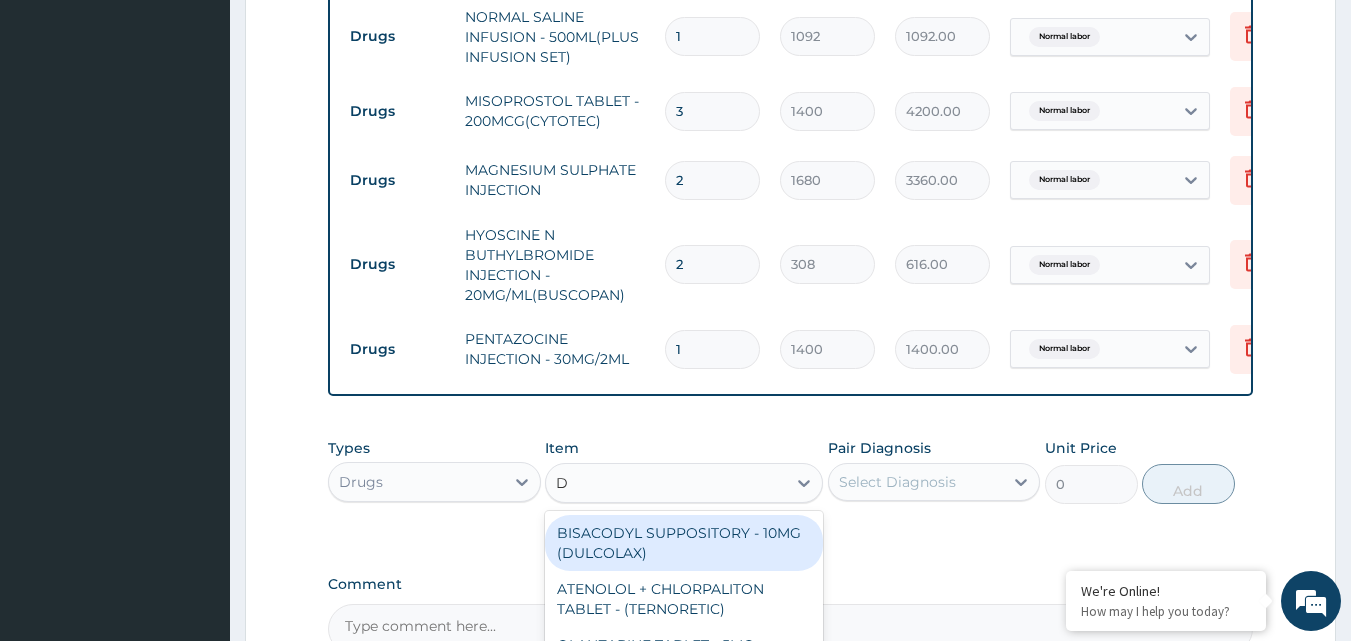 type on "DR" 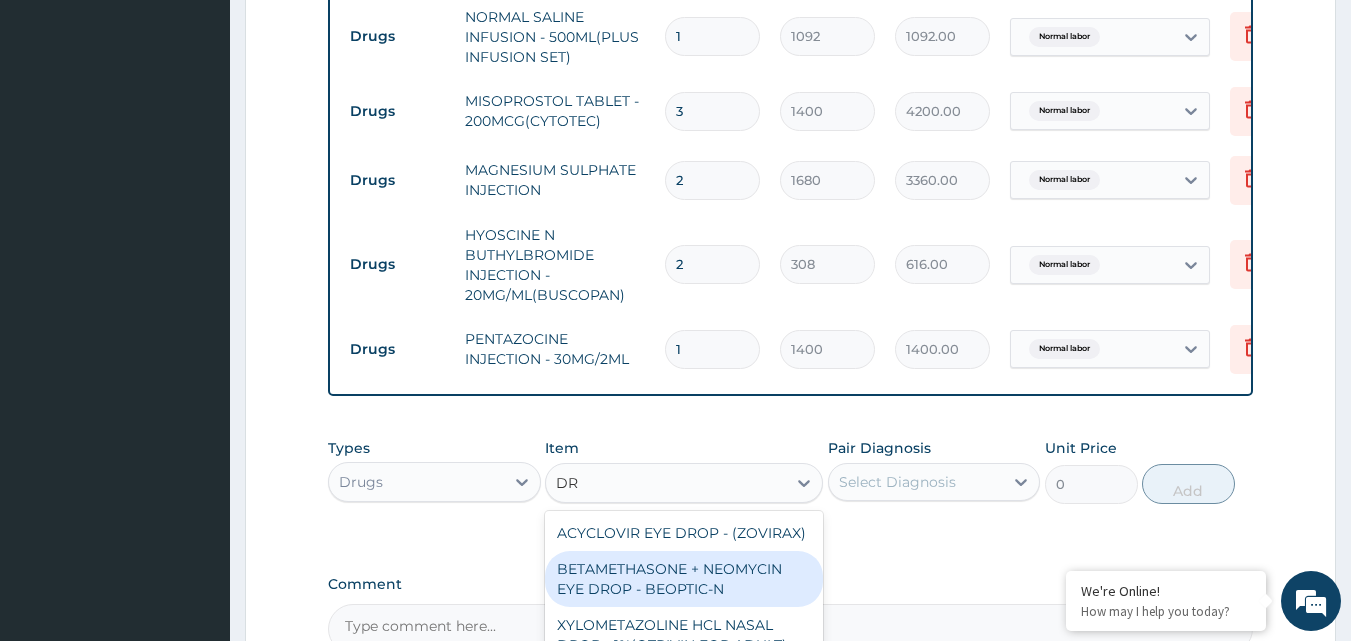 click on "BETAMETHASONE + NEOMYCIN EYE  DROP - BEOPTIC-N" at bounding box center (684, 579) 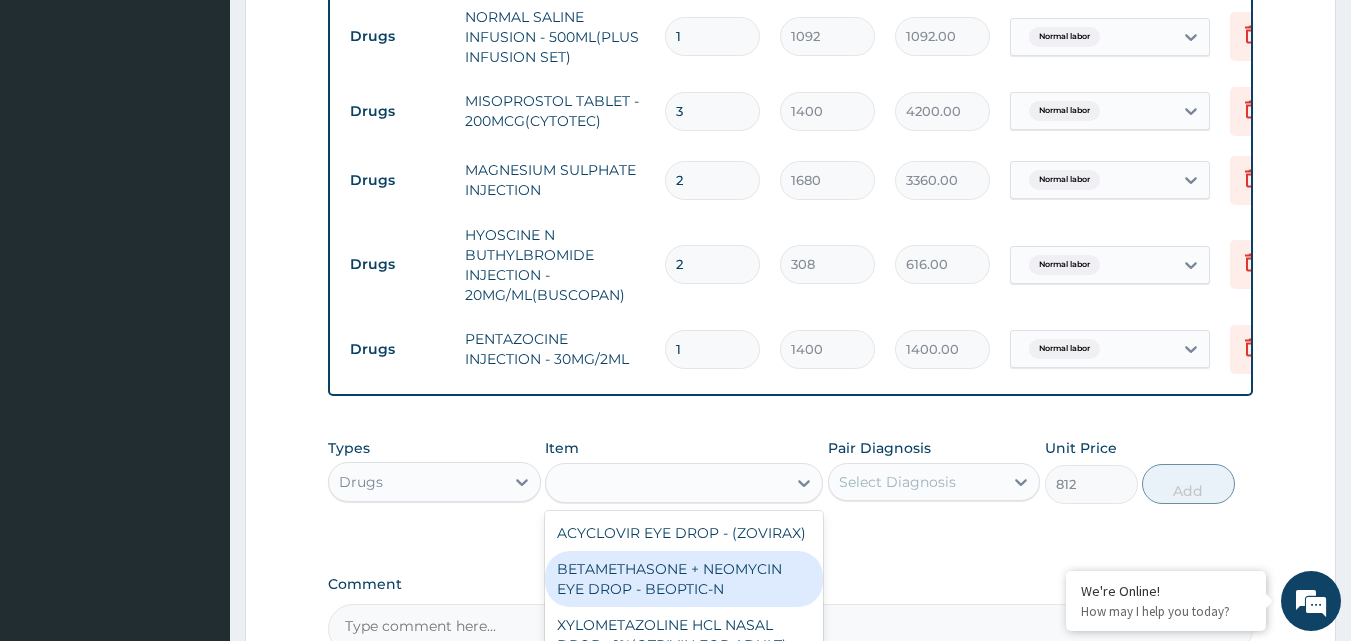 type on "I" 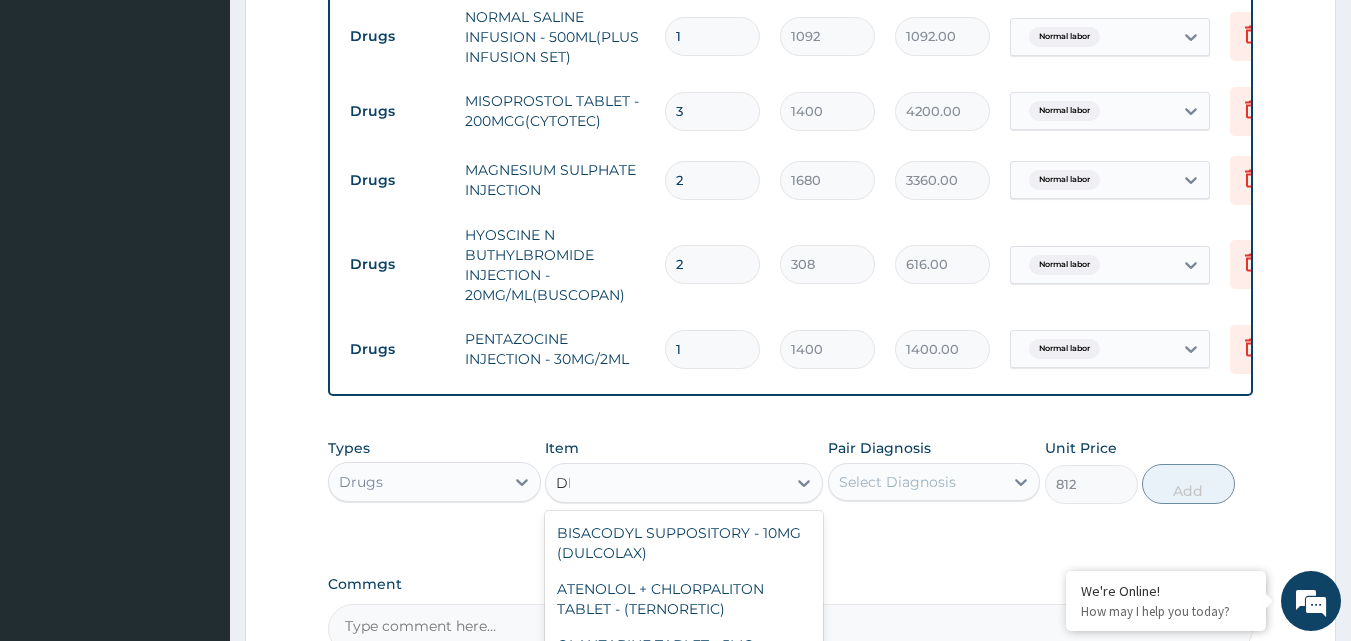 type on "D" 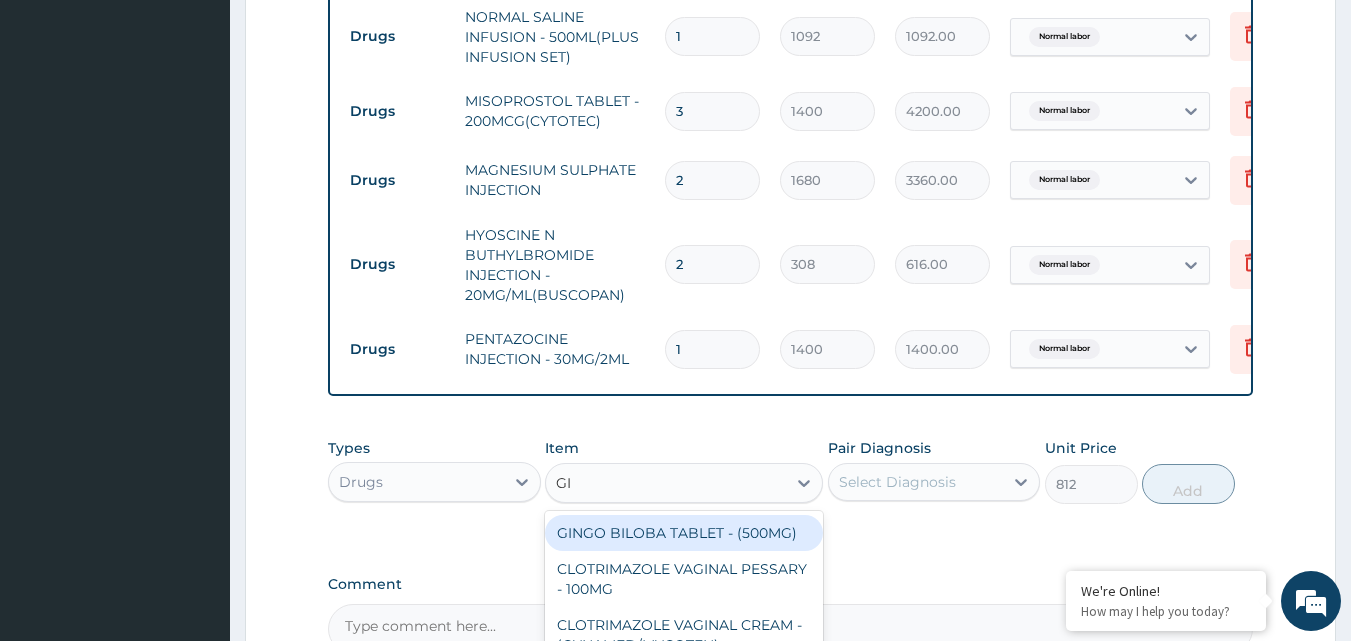 type on "G" 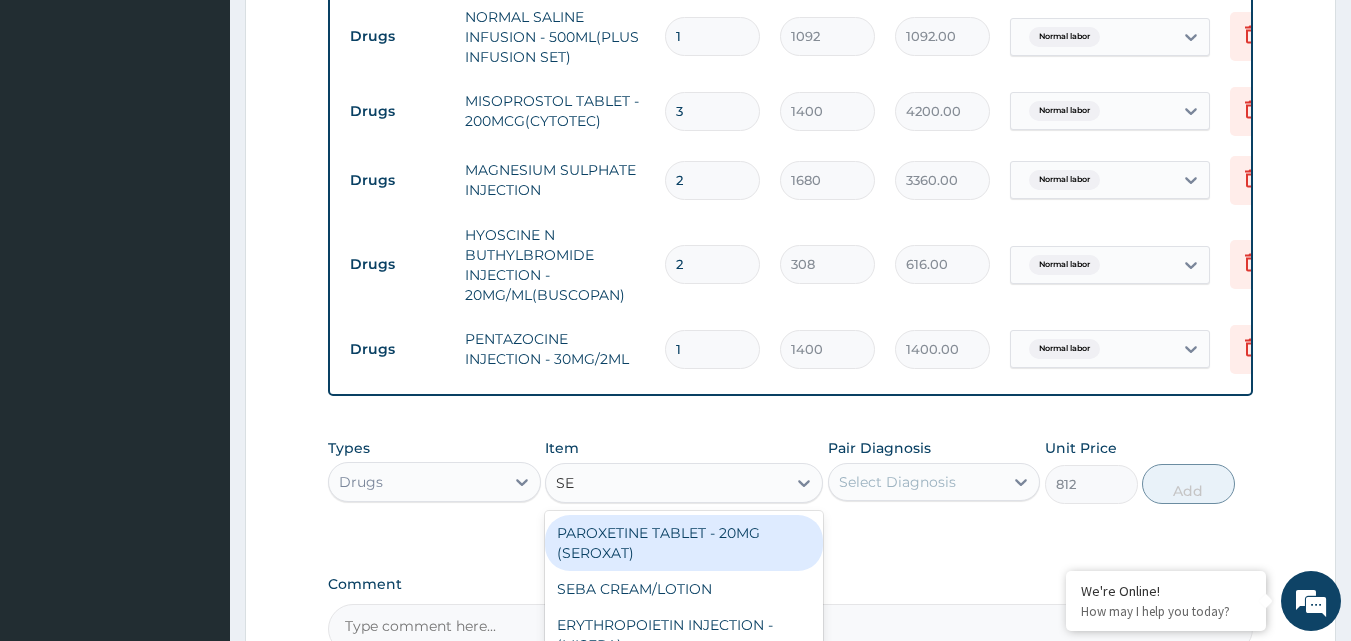 type on "SET" 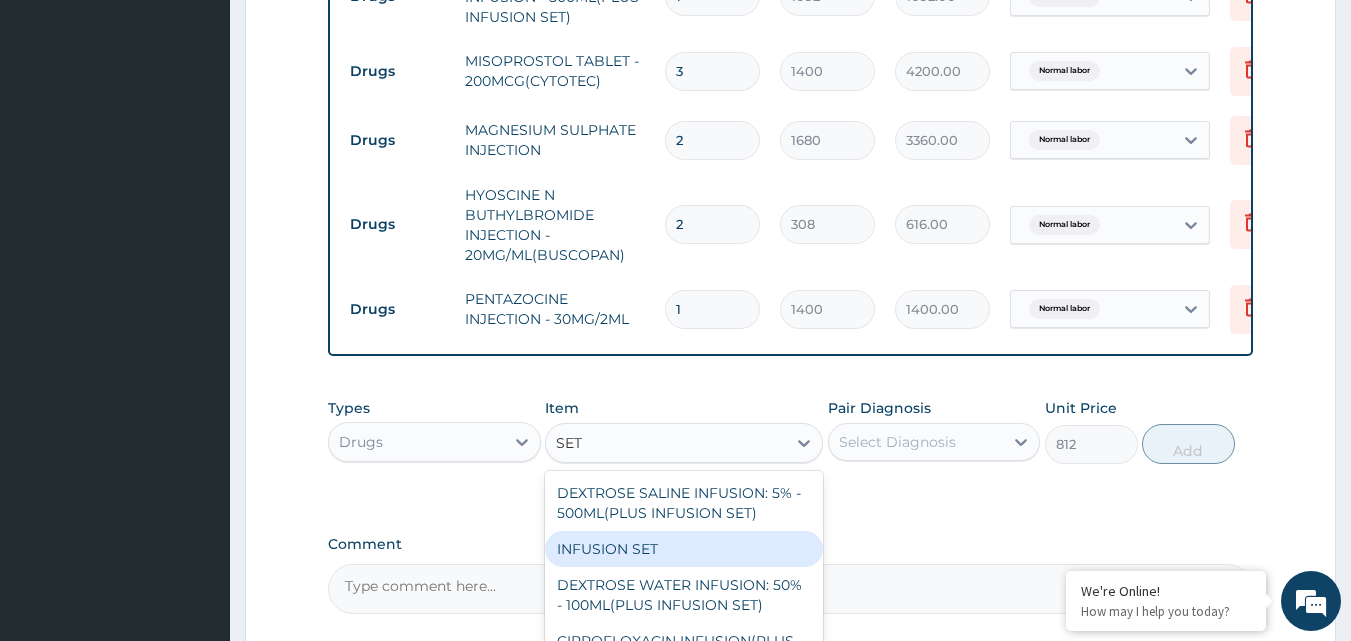 scroll, scrollTop: 1765, scrollLeft: 0, axis: vertical 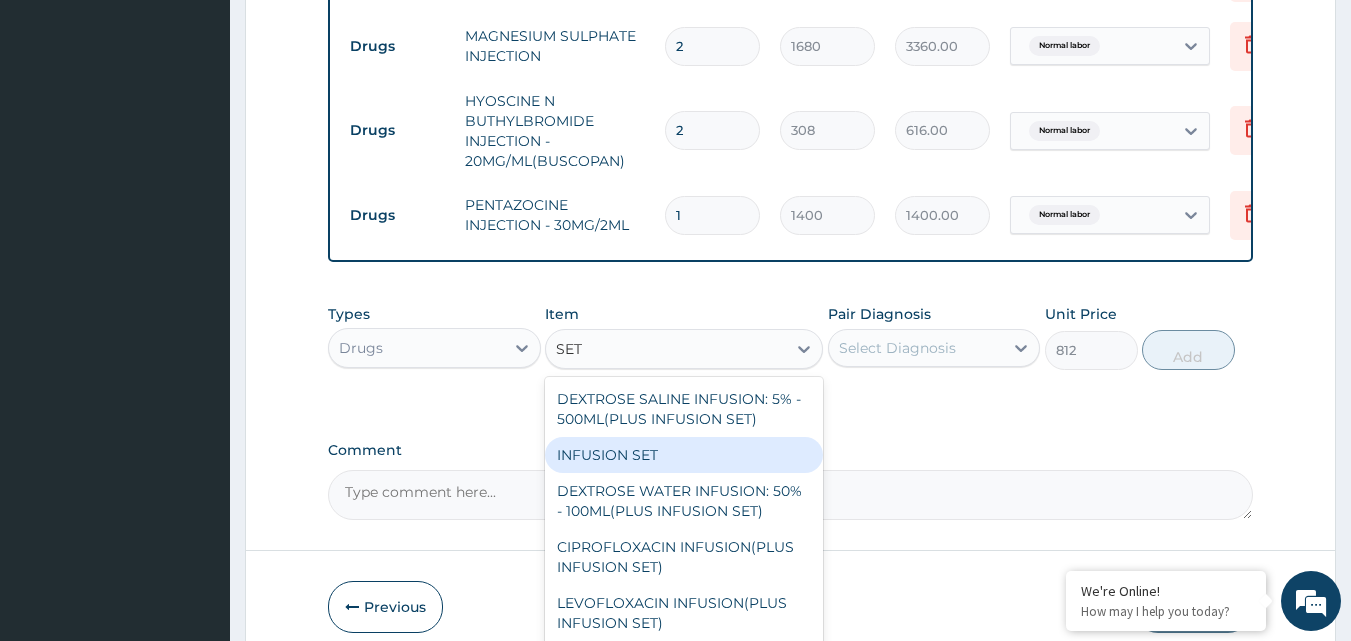 click on "INFUSION SET" at bounding box center (684, 455) 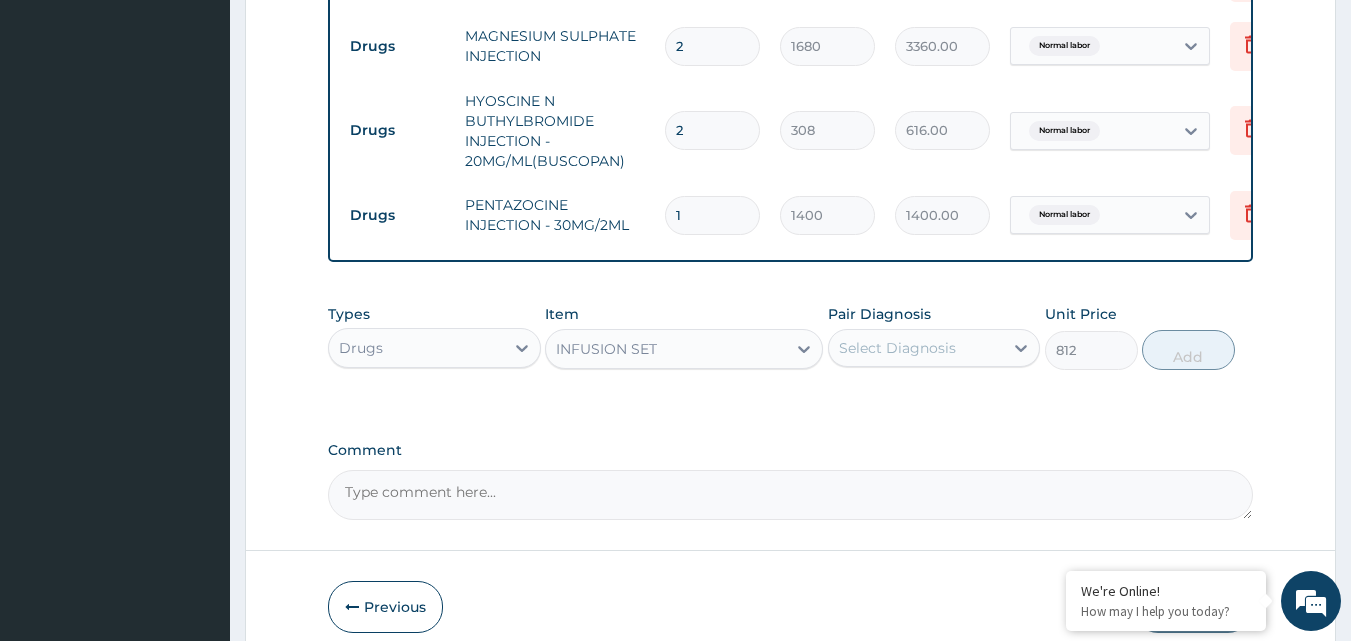type 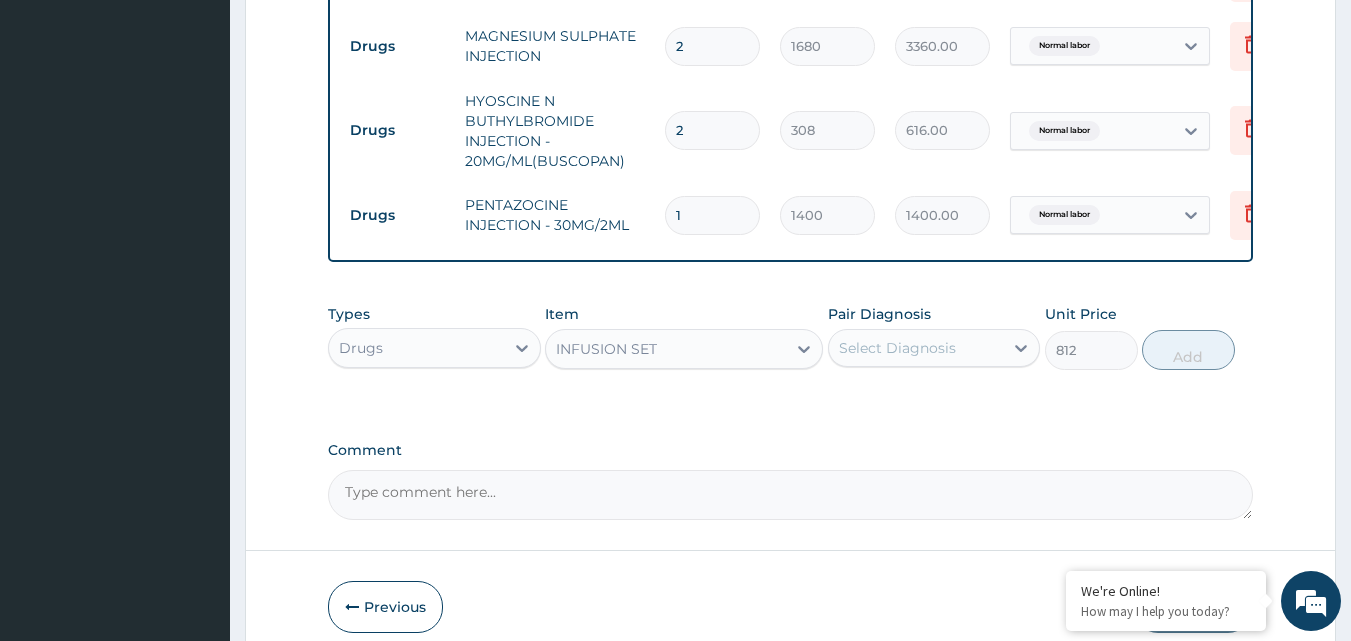 type on "140" 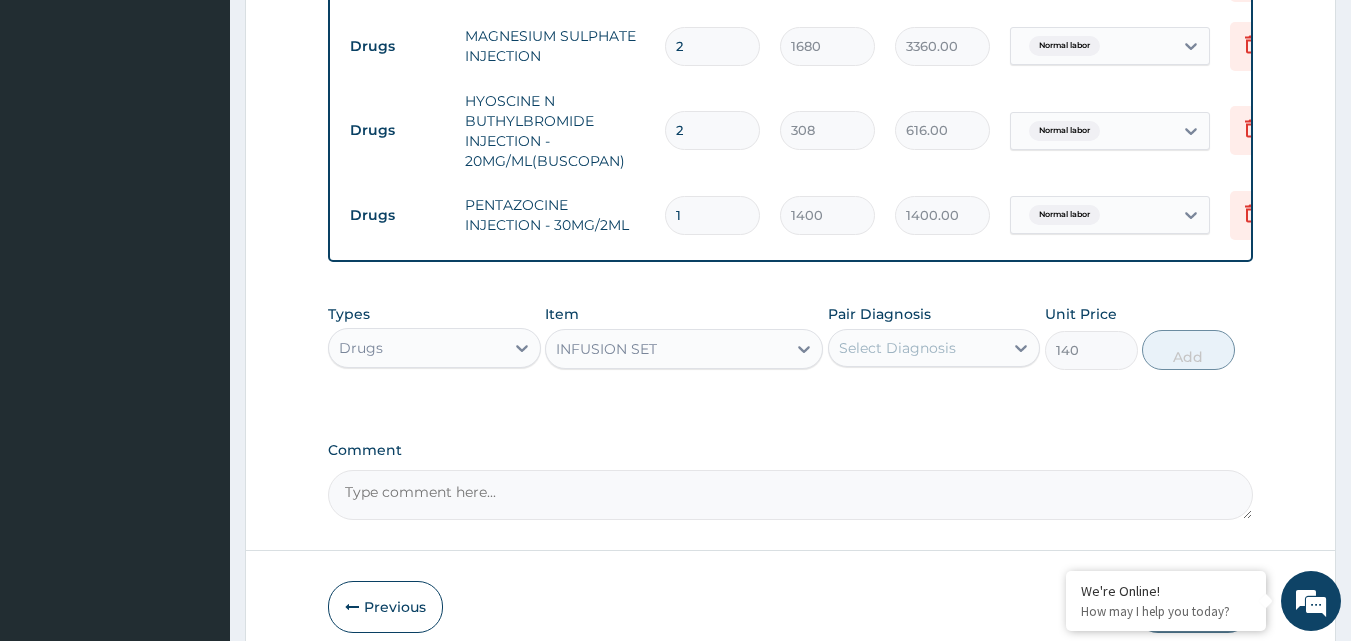 click on "Select Diagnosis" at bounding box center [897, 348] 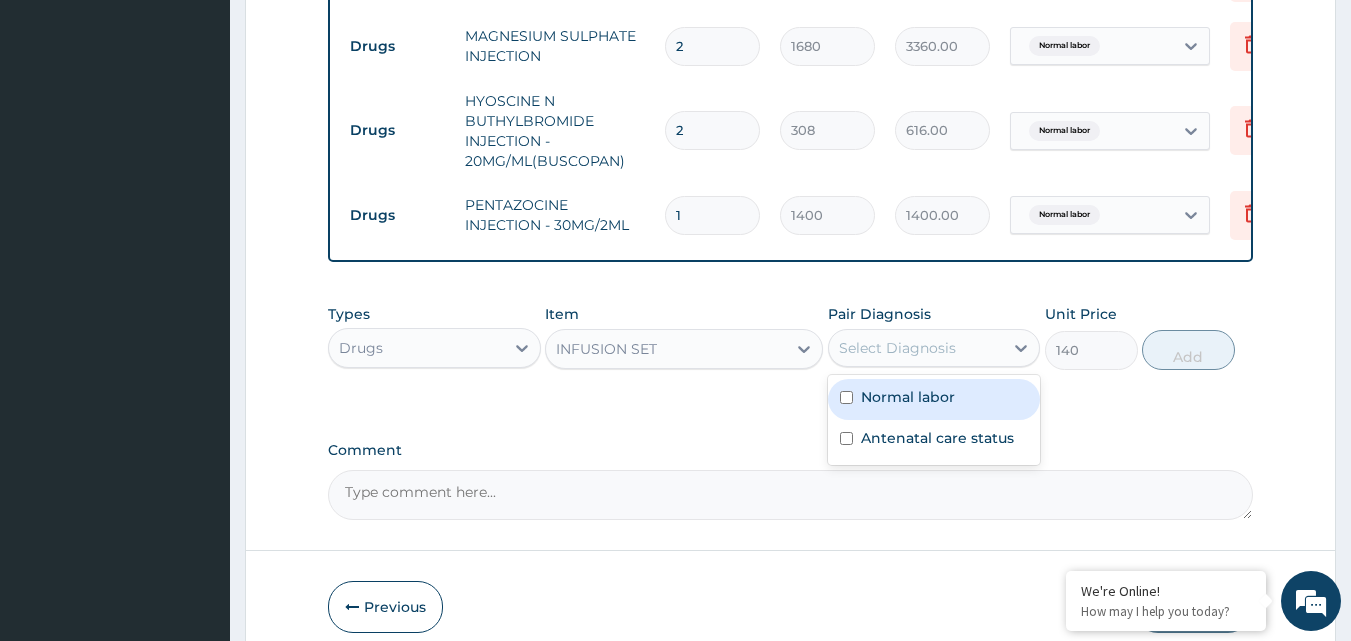 click on "Normal labor" at bounding box center [908, 397] 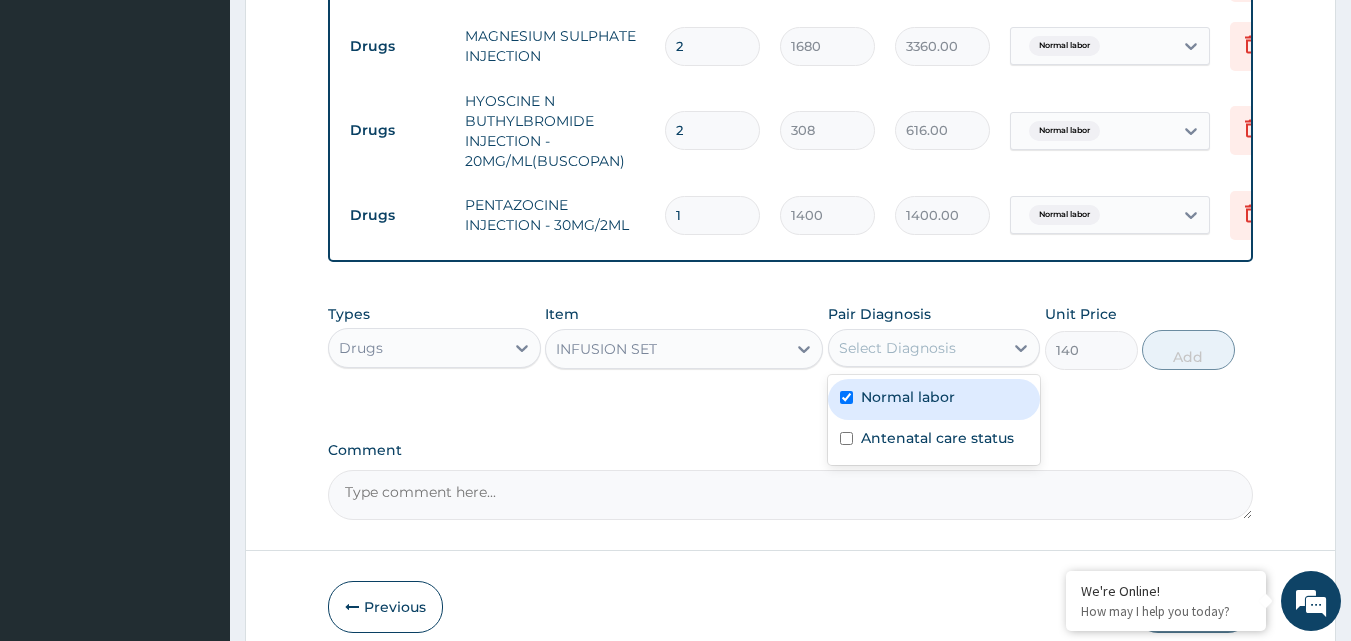 checkbox on "true" 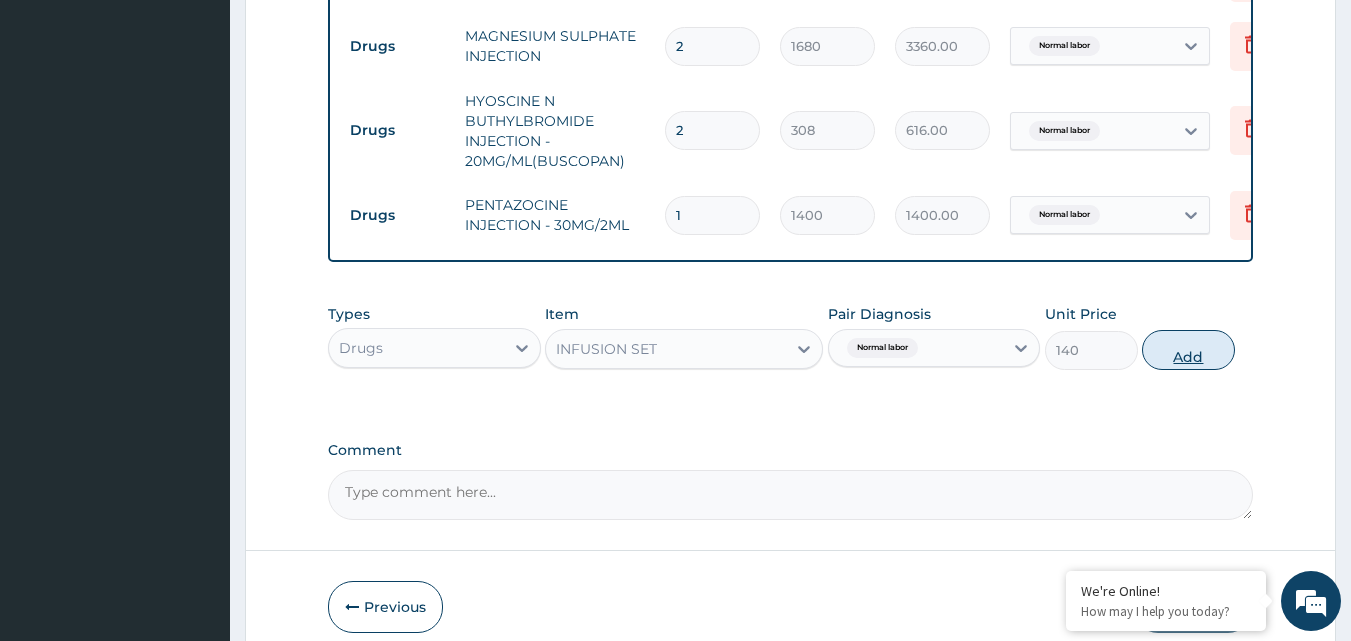 click on "Add" at bounding box center [1188, 350] 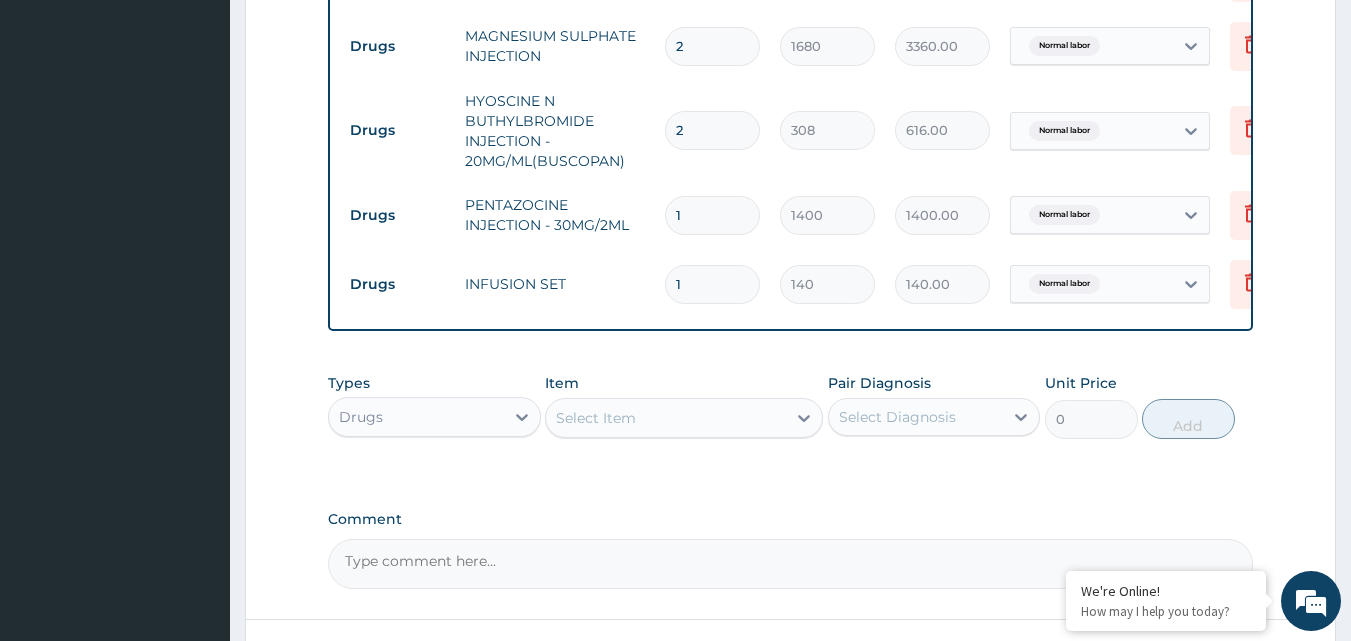 click on "Select Item" at bounding box center (596, 418) 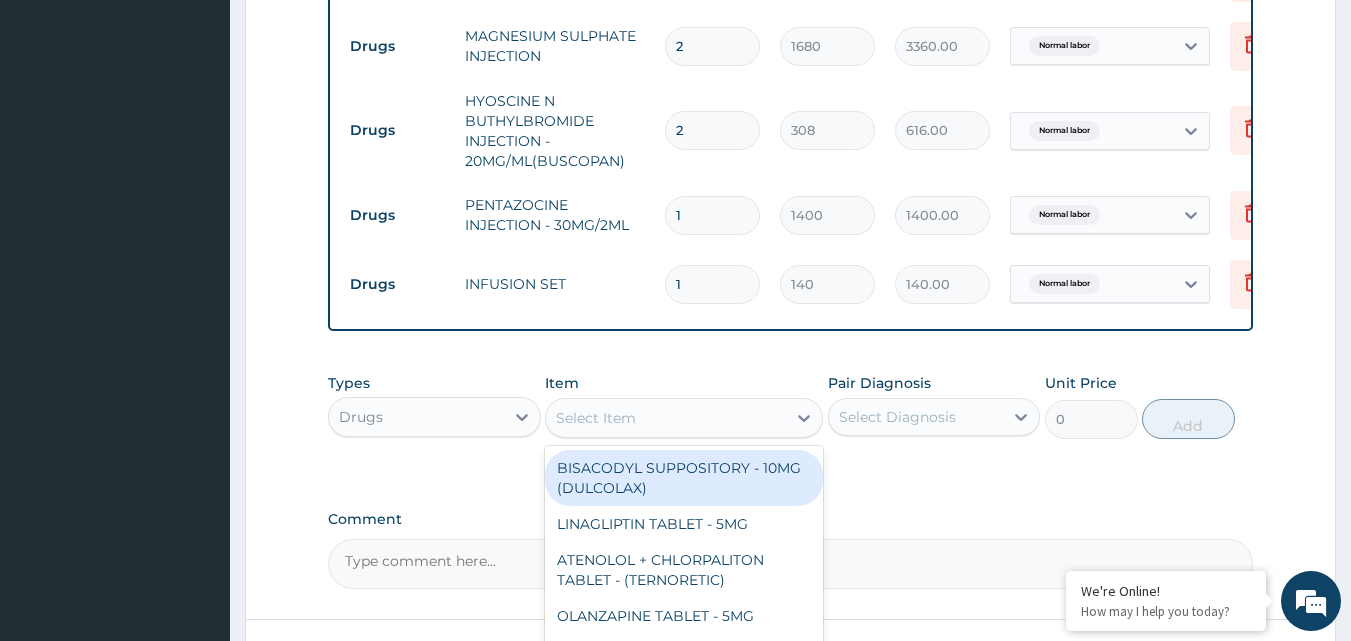 paste on "VITAMIN C1" 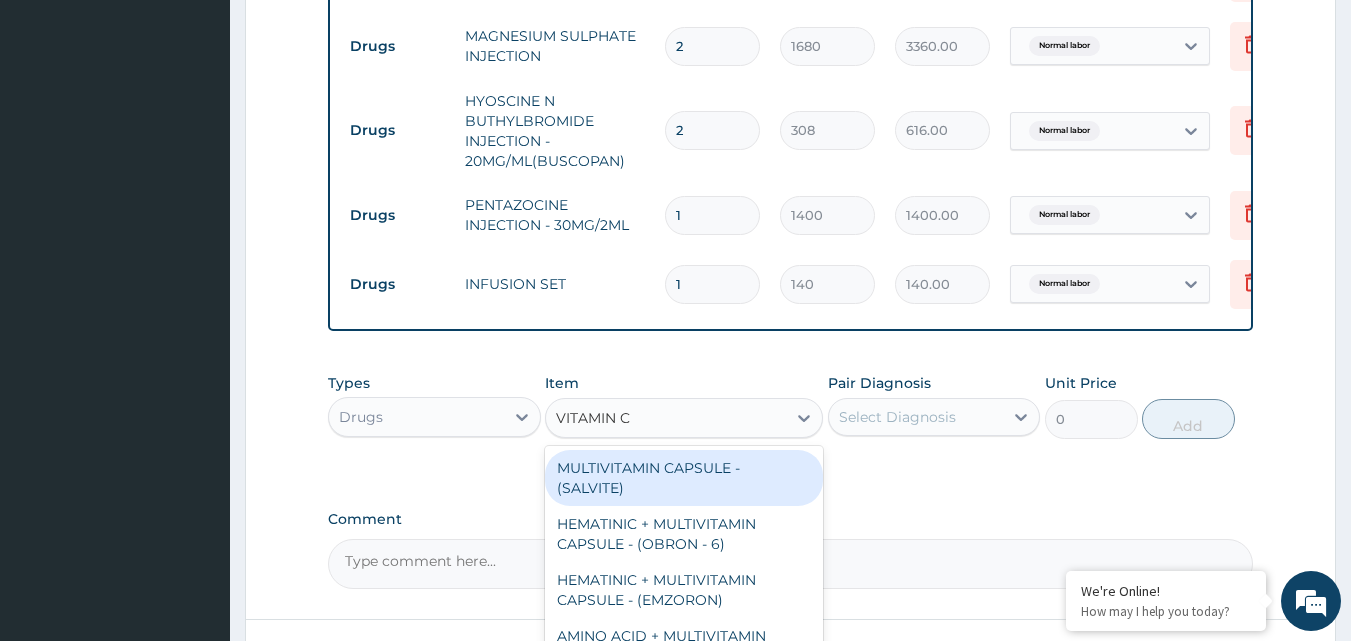 type on "VITAMIN C" 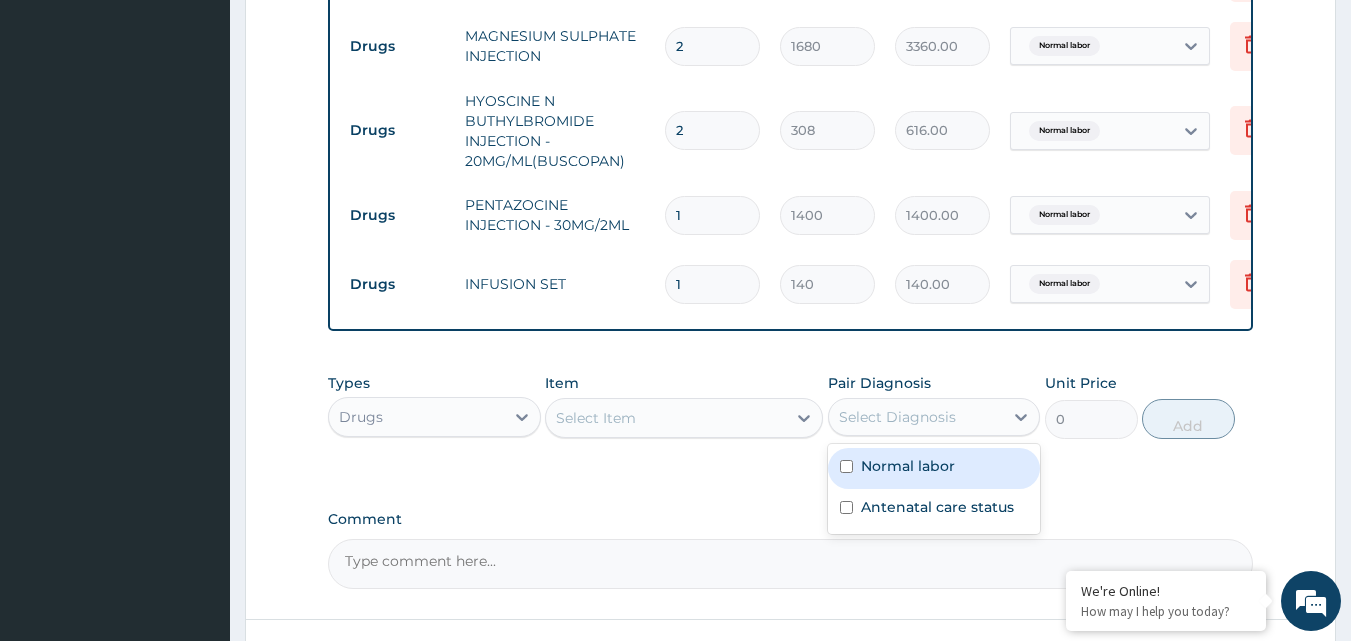 drag, startPoint x: 842, startPoint y: 443, endPoint x: 647, endPoint y: 429, distance: 195.50192 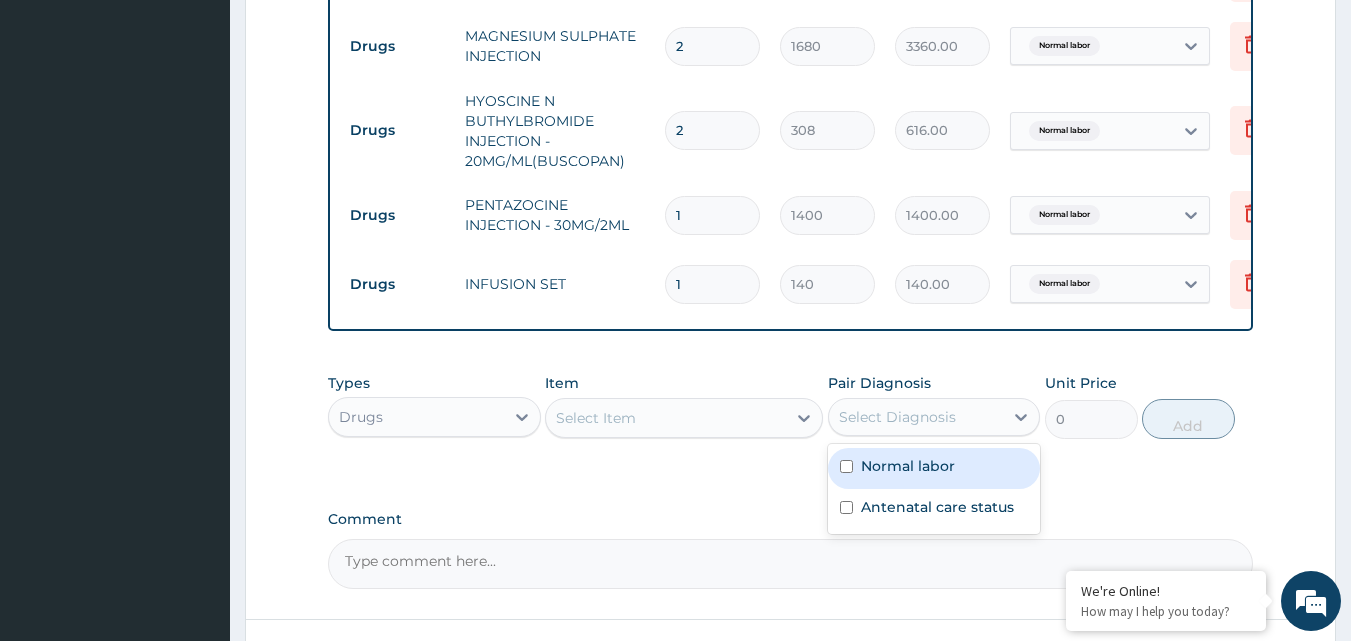 click on "Types Drugs Item Select Item Pair Diagnosis option Normal labor, selected. option Normal labor focused, 1 of 2. 2 results available. Use Up and Down to choose options, press Enter to select the currently focused option, press Escape to exit the menu, press Tab to select the option and exit the menu. Select Diagnosis Normal labor Antenatal care status Unit Price 0 Add" at bounding box center [791, 406] 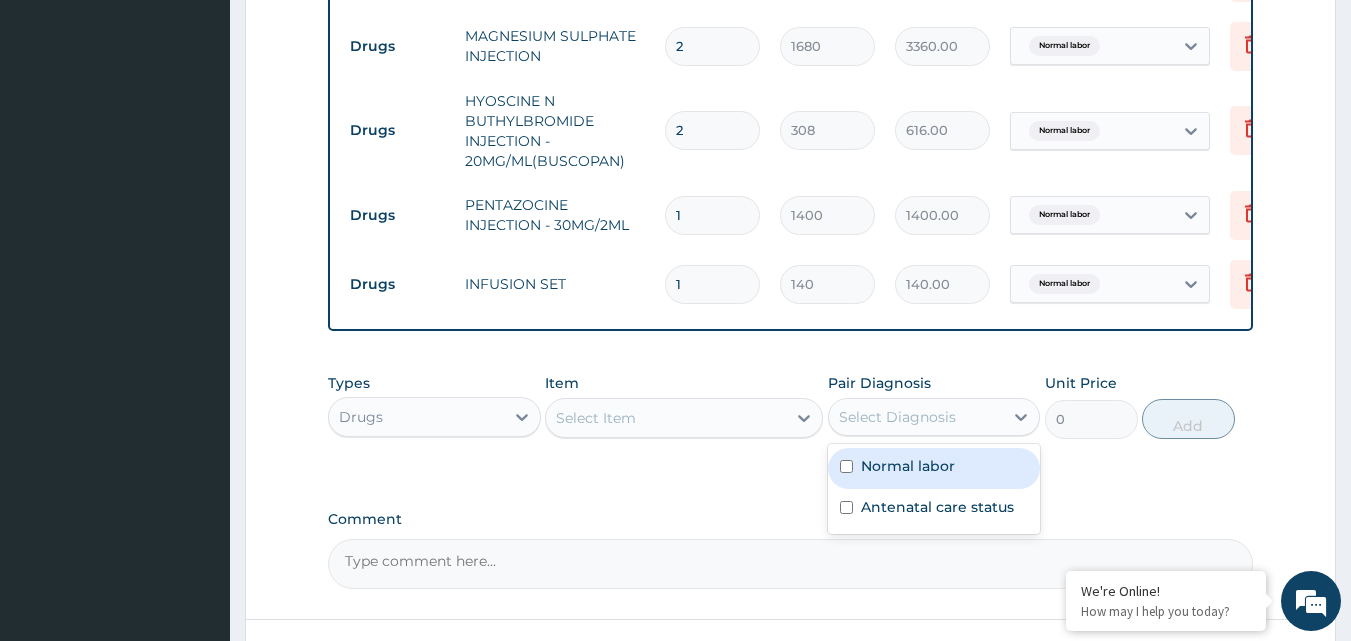 click on "Select Item" at bounding box center [666, 418] 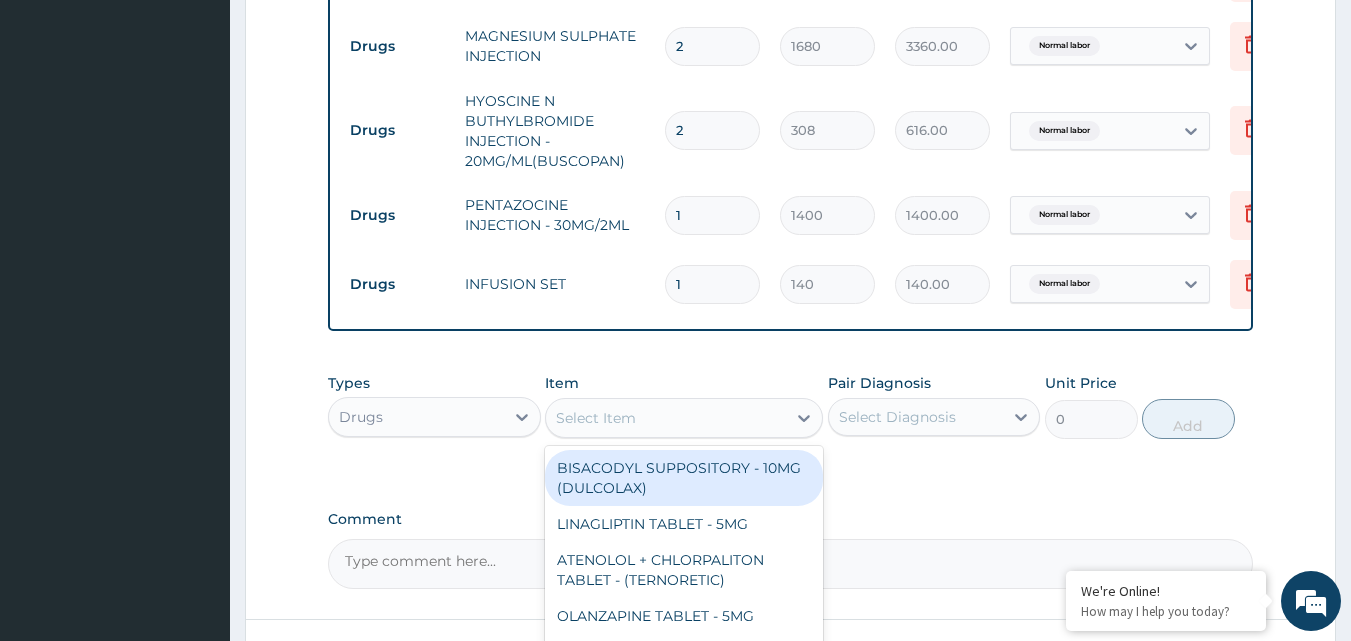 paste on "VITAMIN C1" 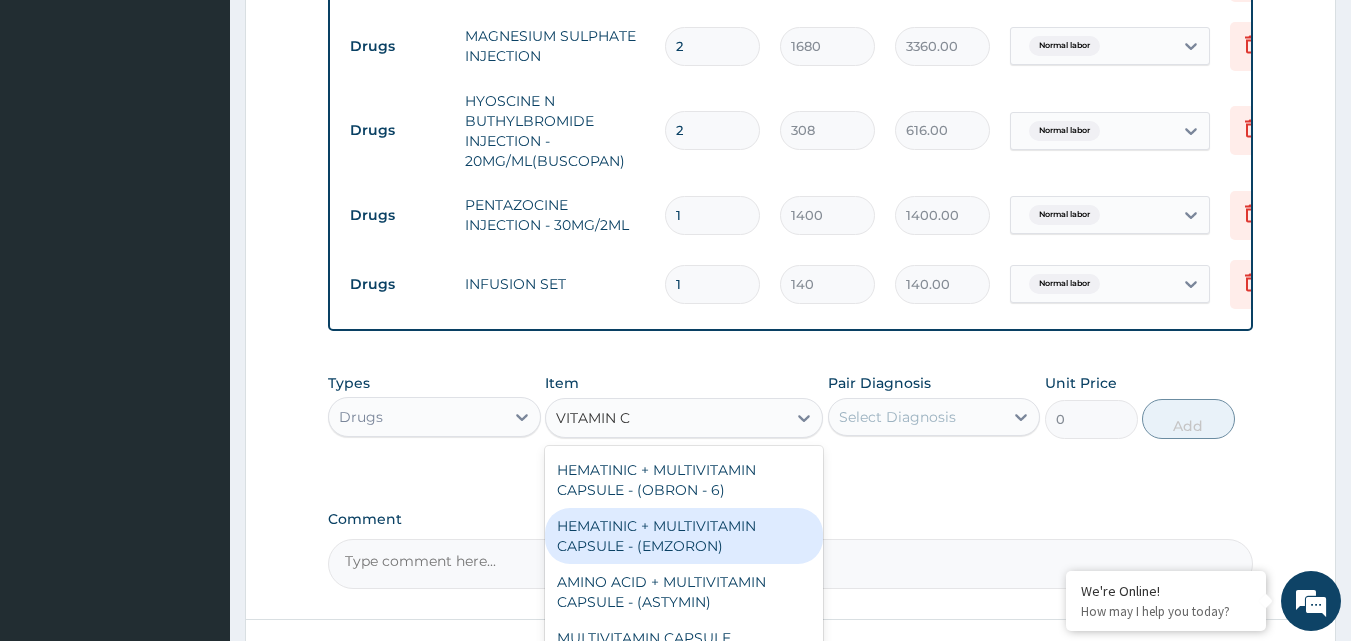 scroll, scrollTop: 62, scrollLeft: 0, axis: vertical 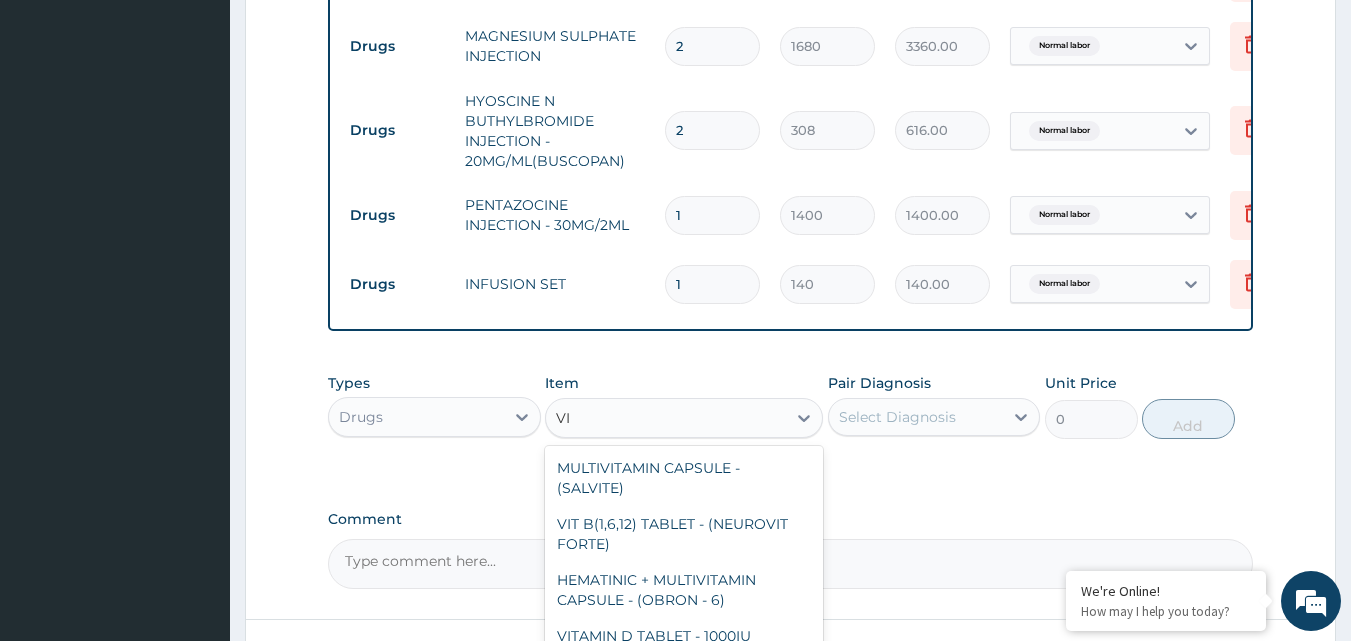 type on "V" 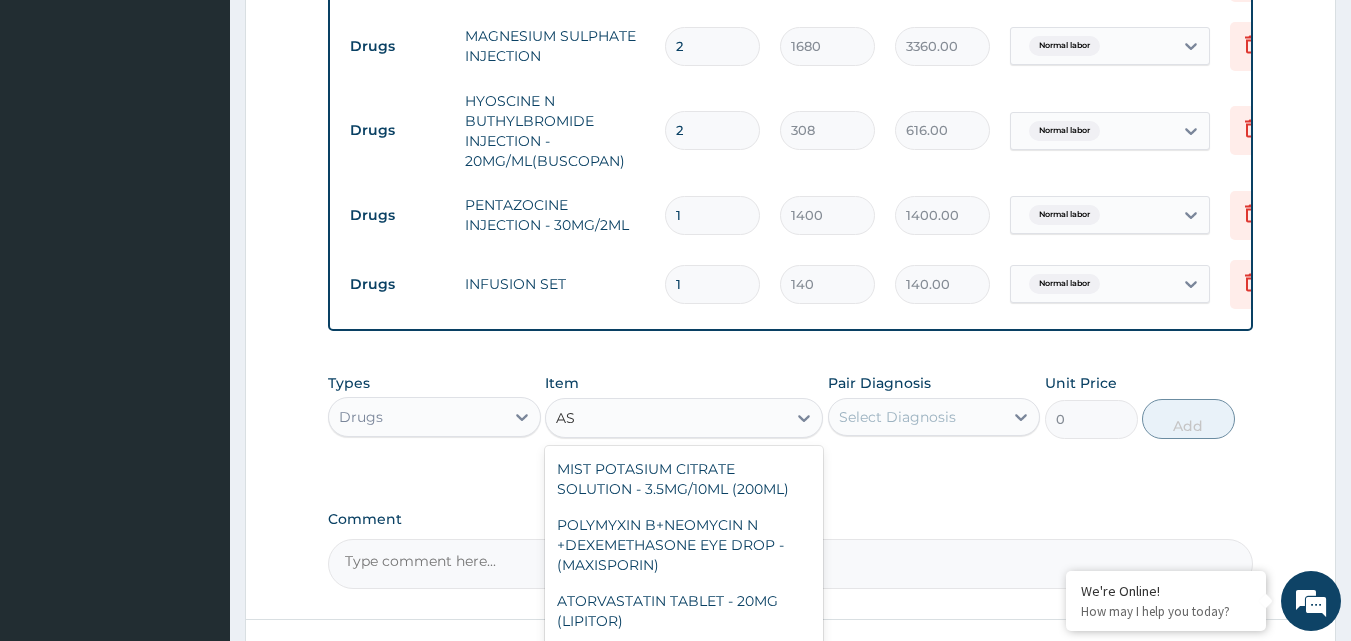 scroll, scrollTop: 422, scrollLeft: 0, axis: vertical 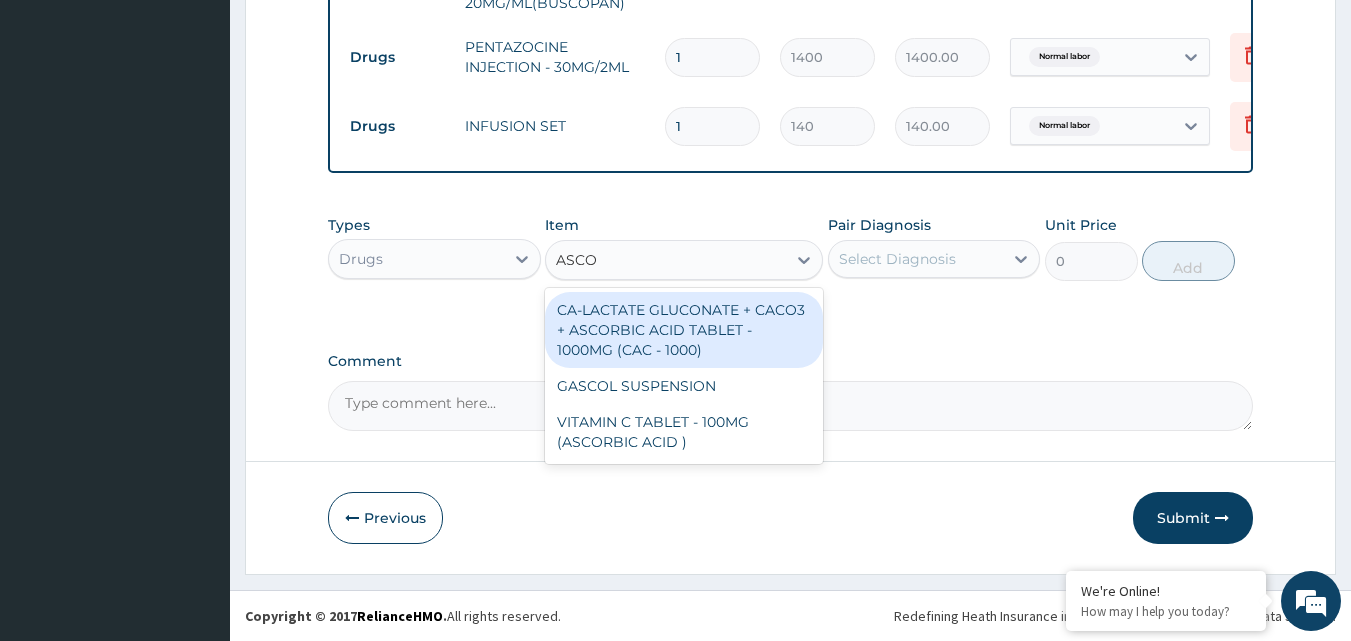 type on "ASCOR" 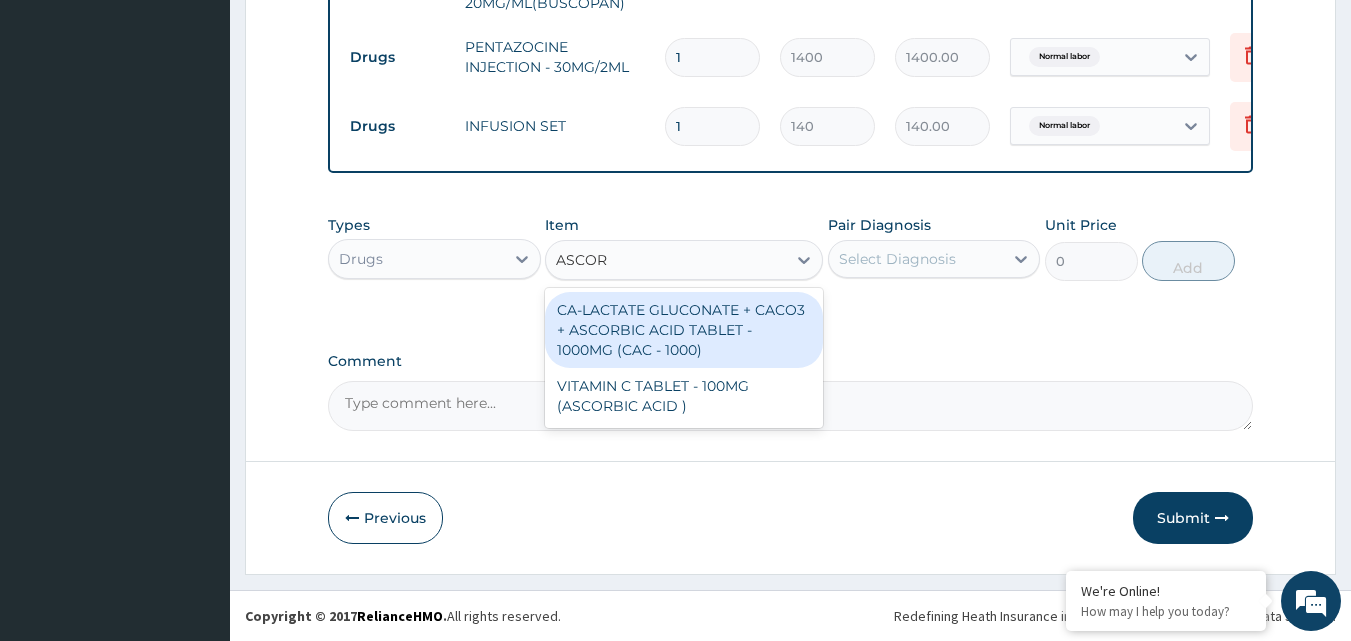 click on "CA-LACTATE GLUCONATE + CACO3 + ASCORBIC ACID TABLET - 1000MG (CAC - 1000)" at bounding box center [684, 330] 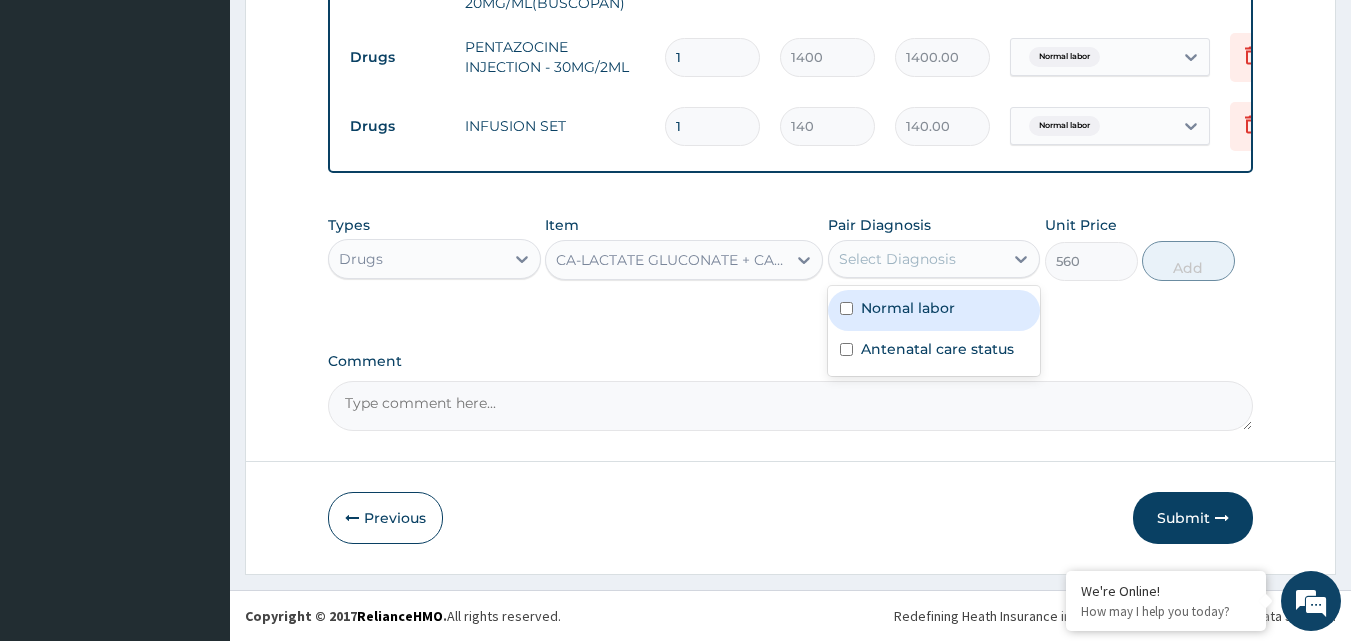 click on "Select Diagnosis" at bounding box center [897, 259] 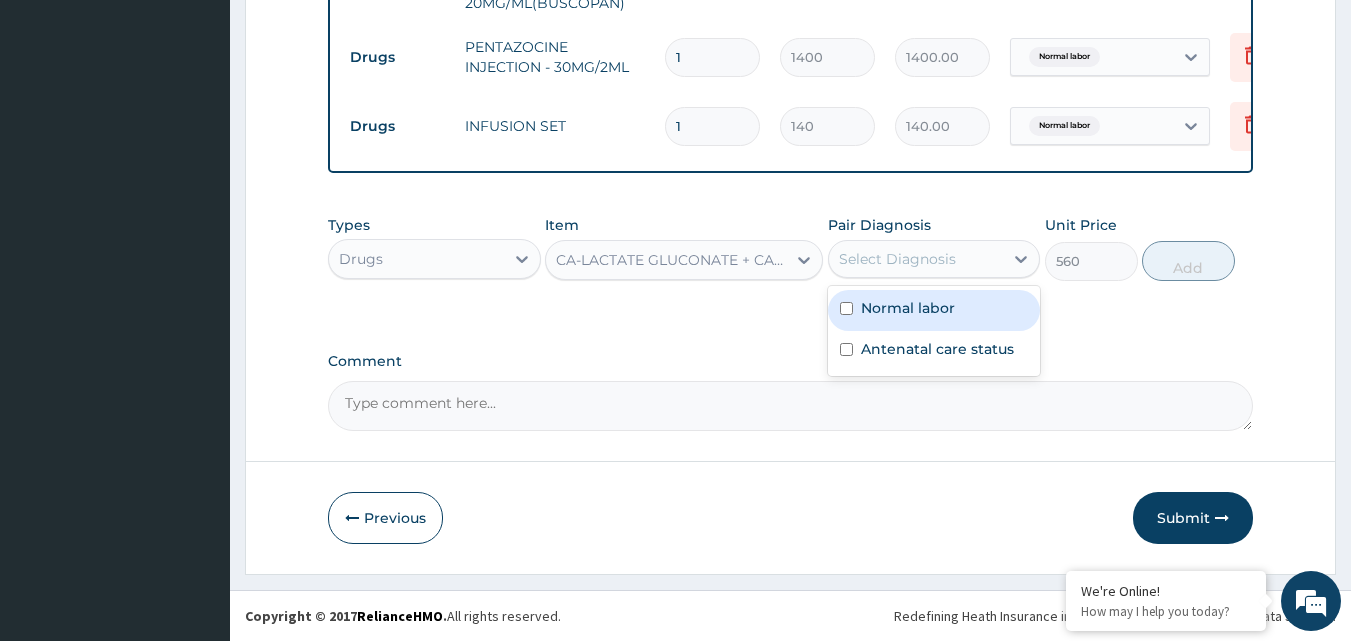 click on "Normal labor" at bounding box center [908, 308] 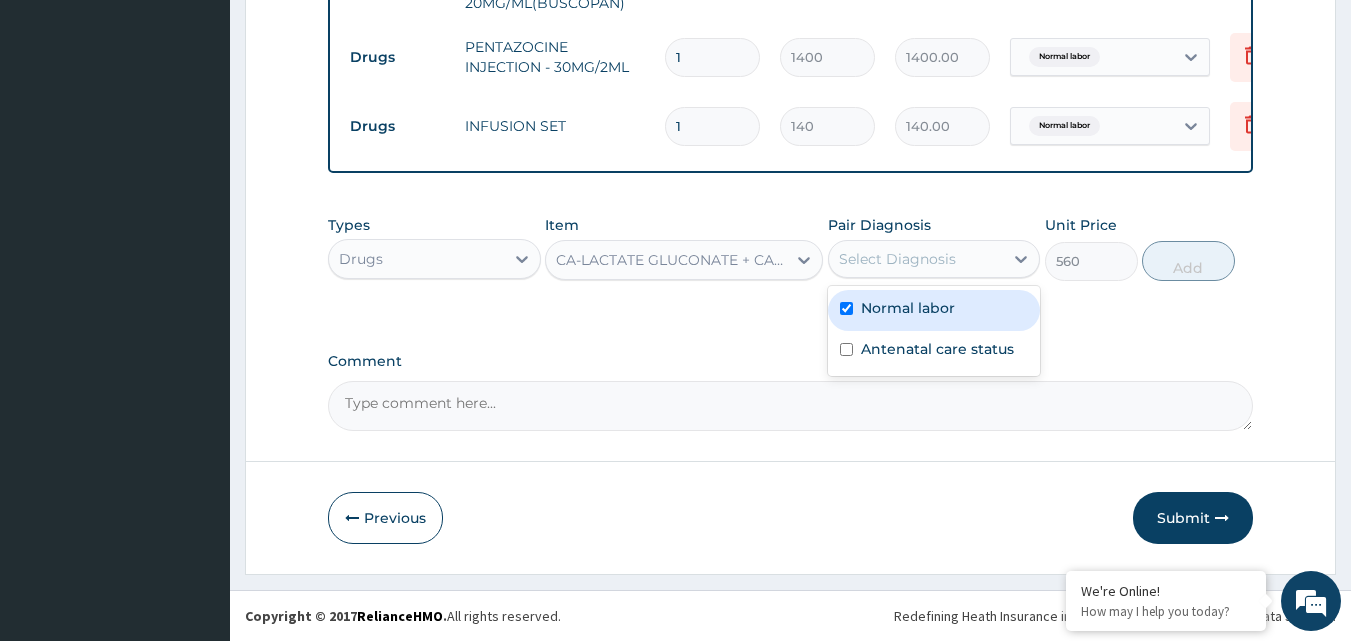 checkbox on "true" 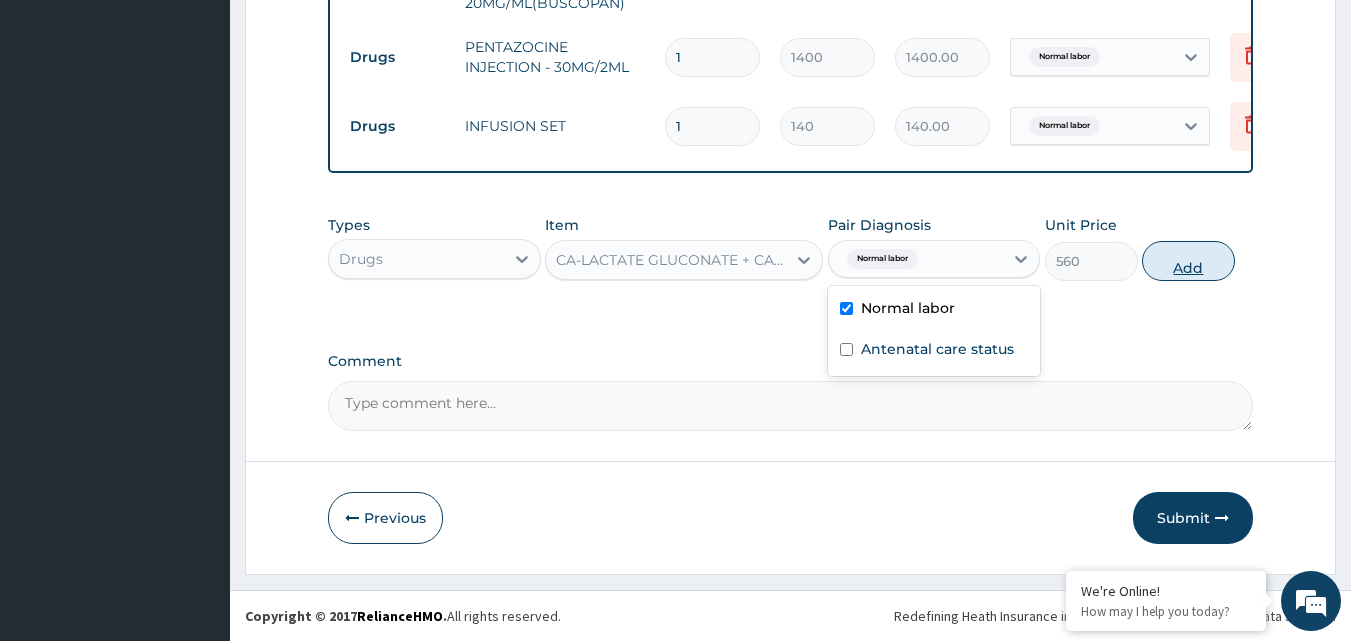 click on "Add" at bounding box center (1188, 261) 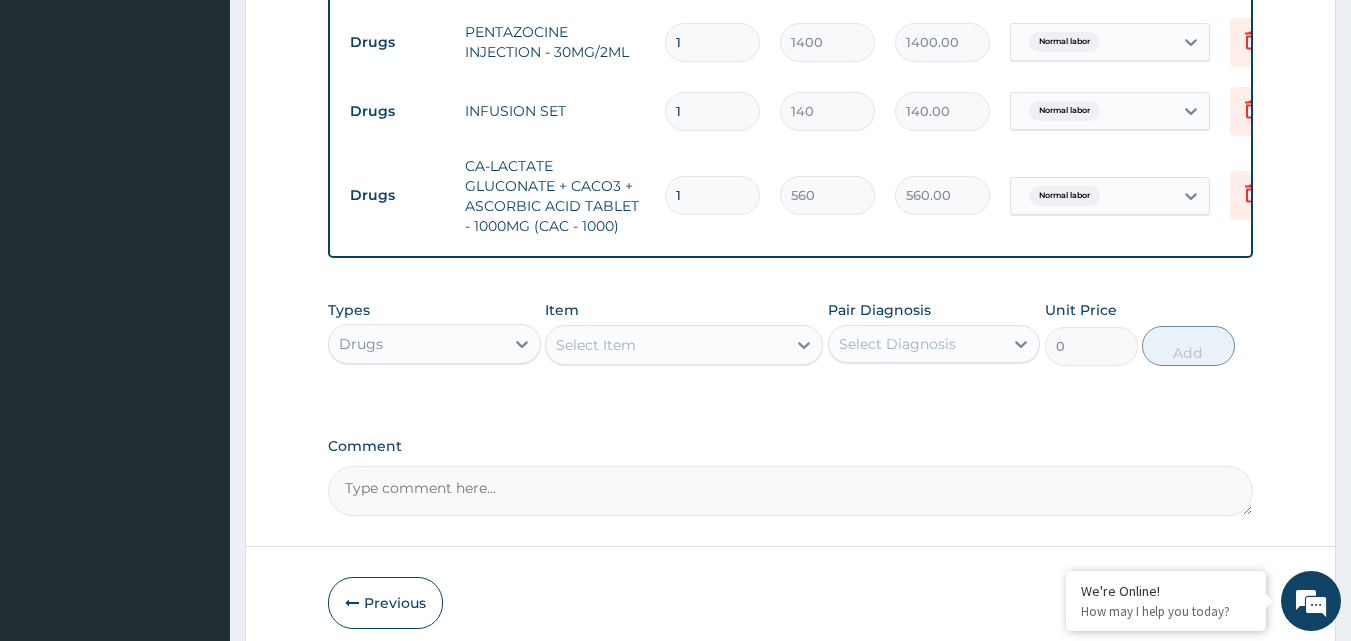 type 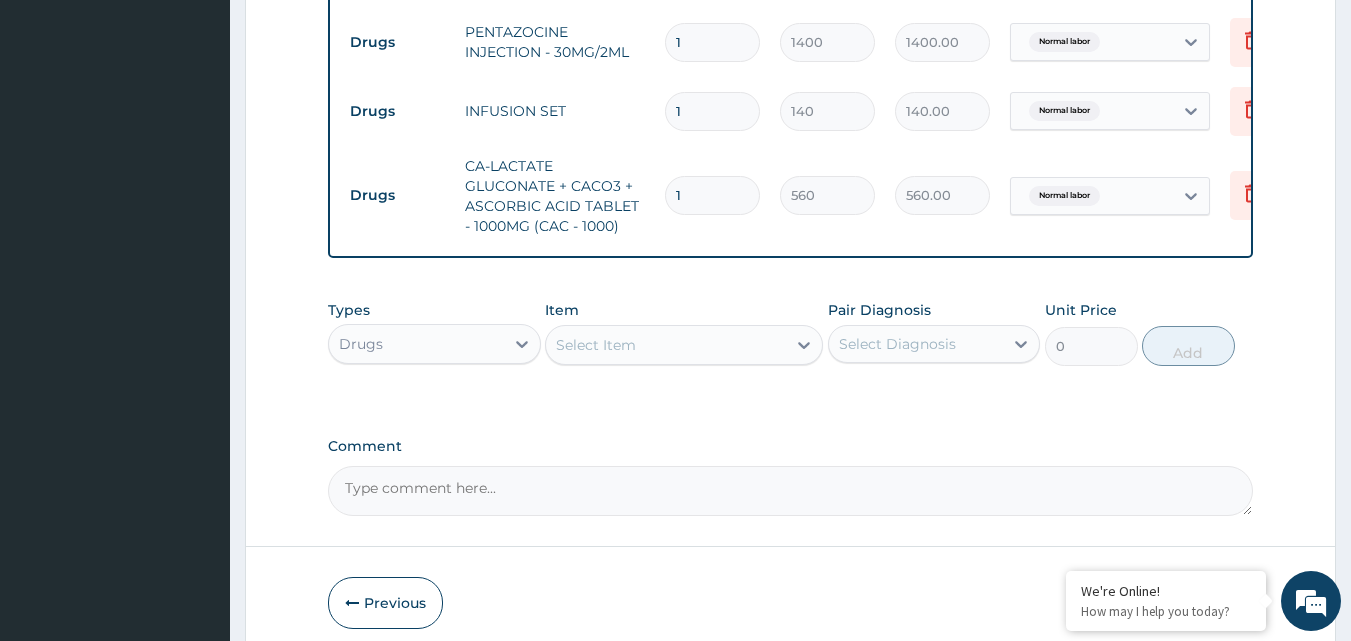 type on "0.00" 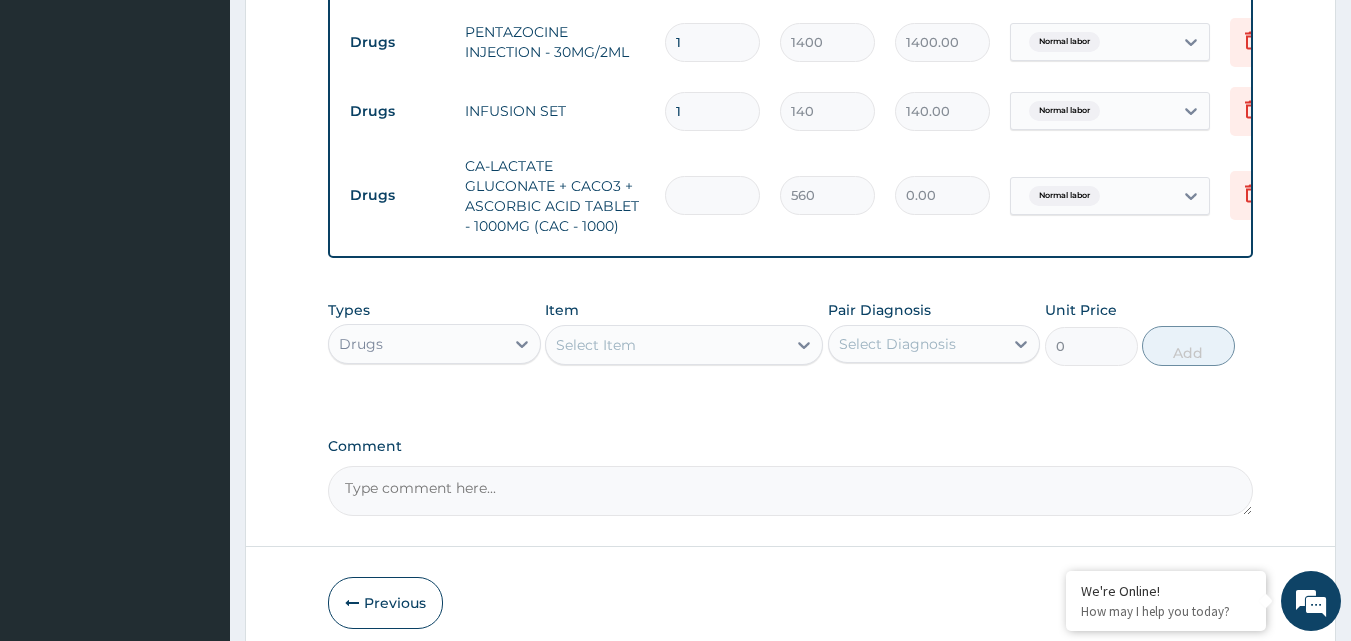 type on "8" 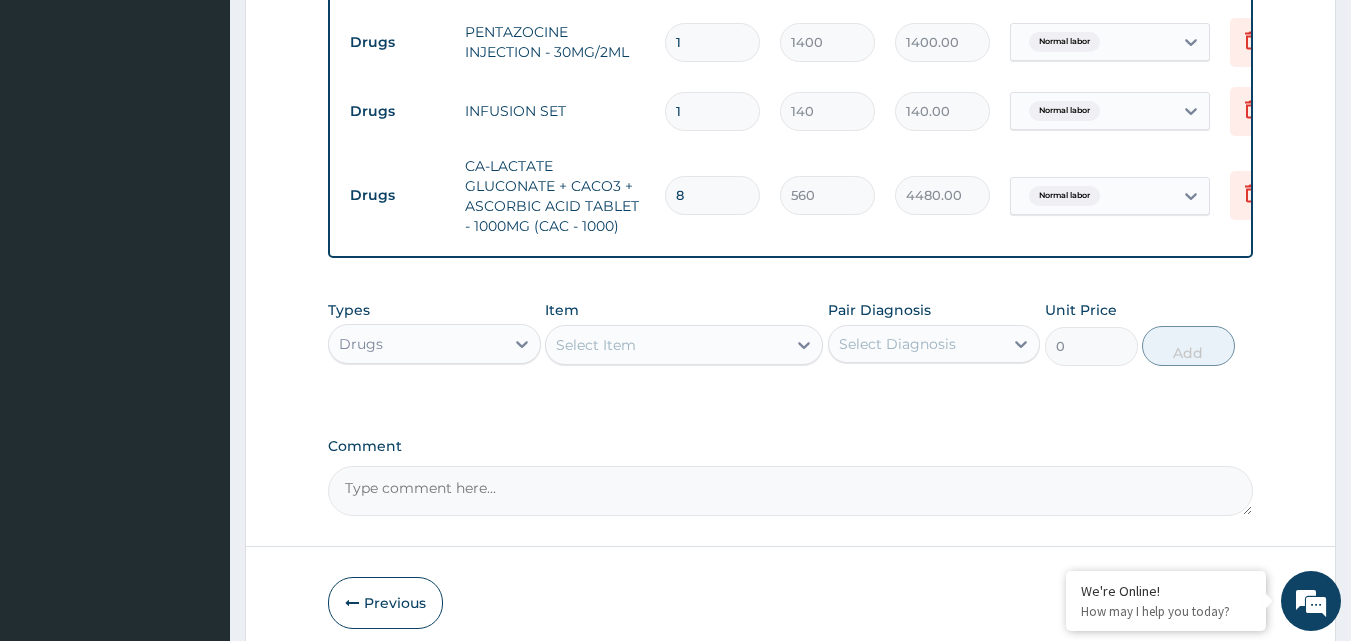 type on "84" 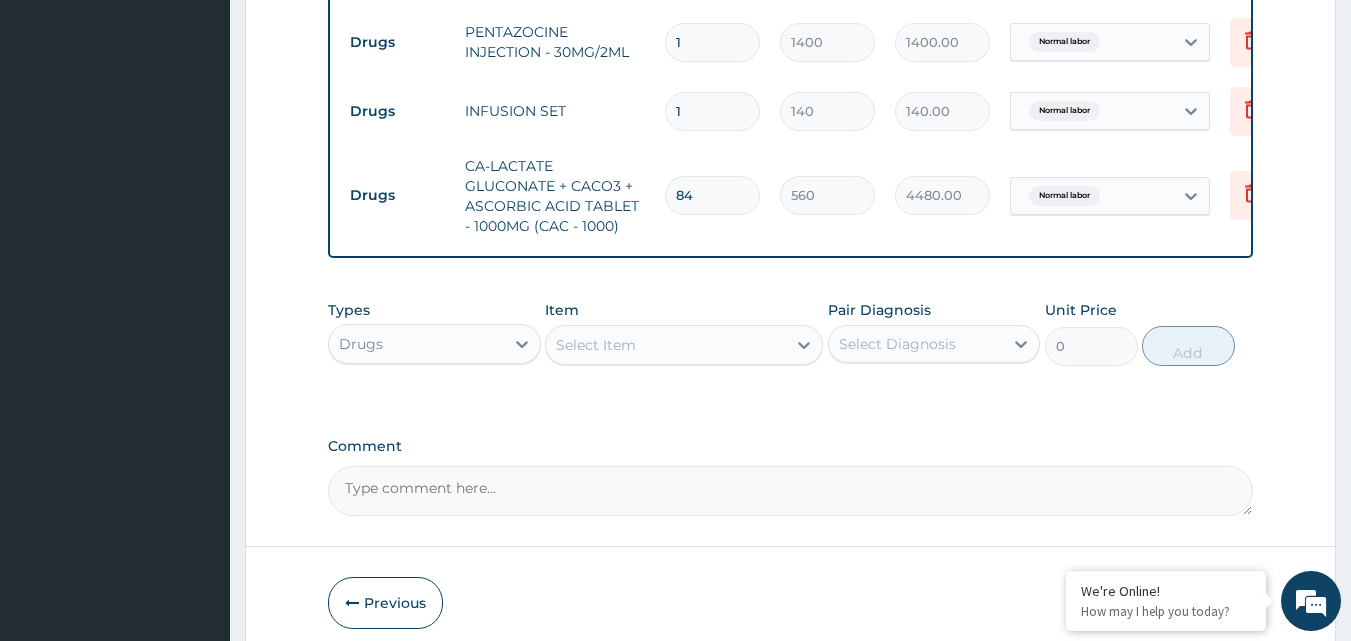 type on "84" 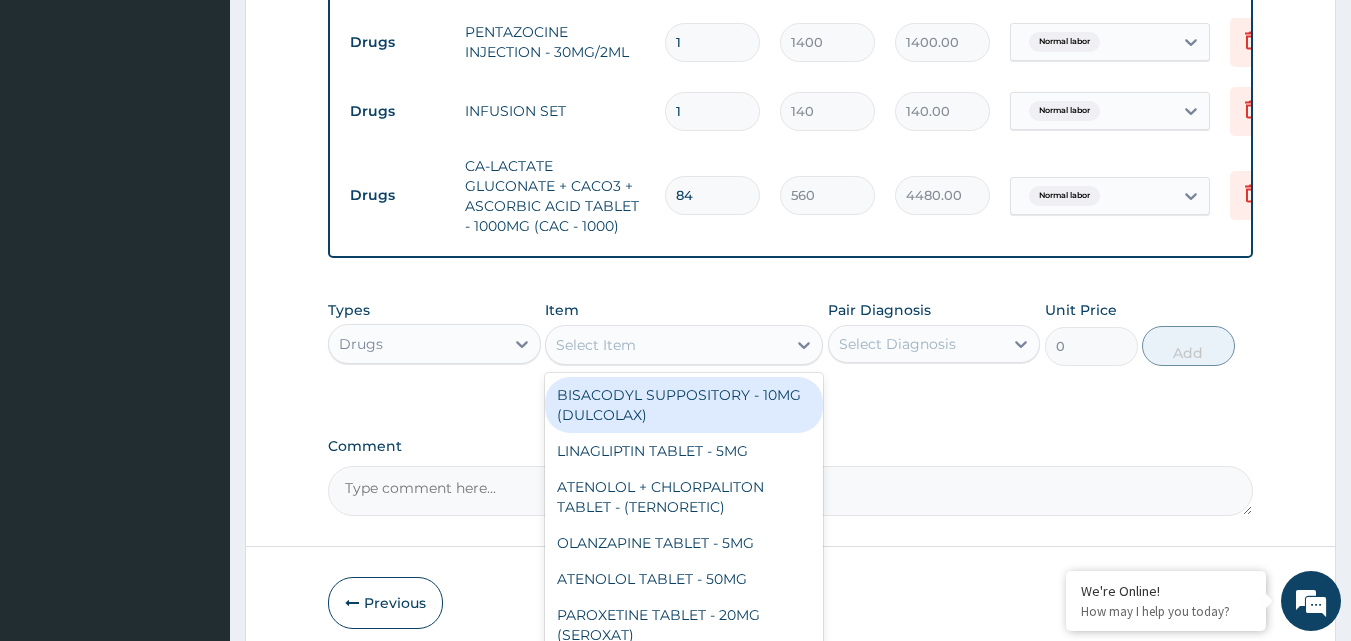 click on "Select Item" at bounding box center [666, 345] 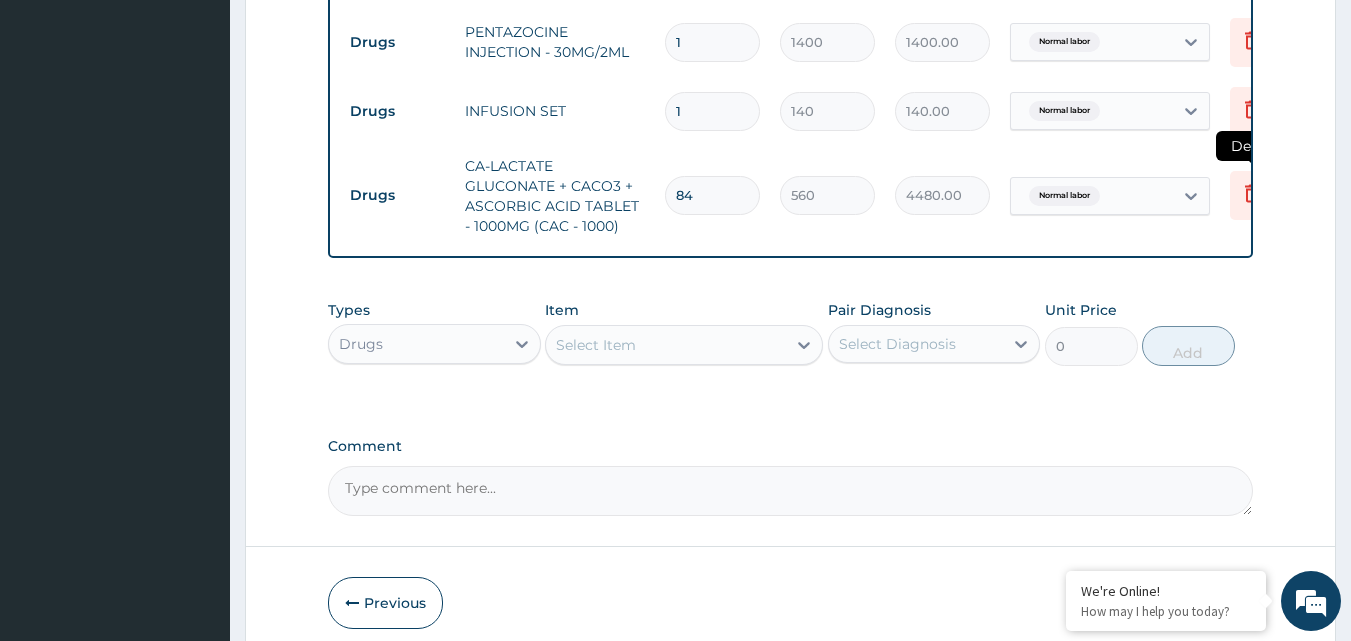 click 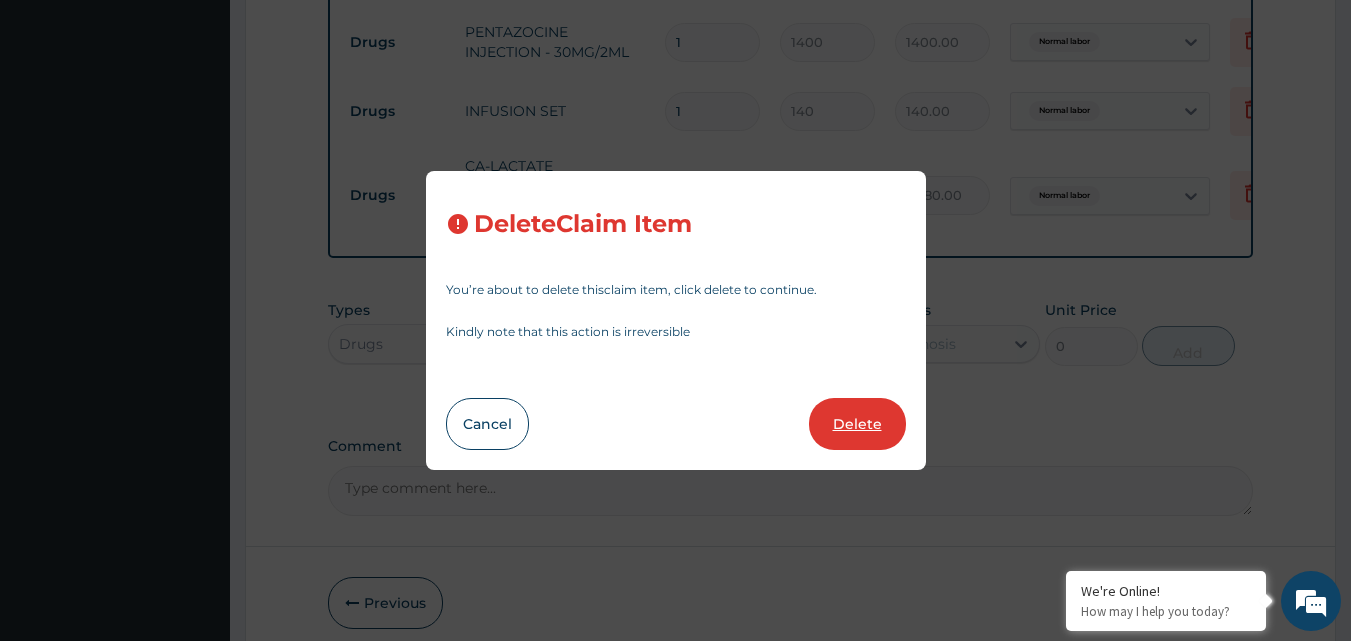 click on "Delete" at bounding box center [857, 424] 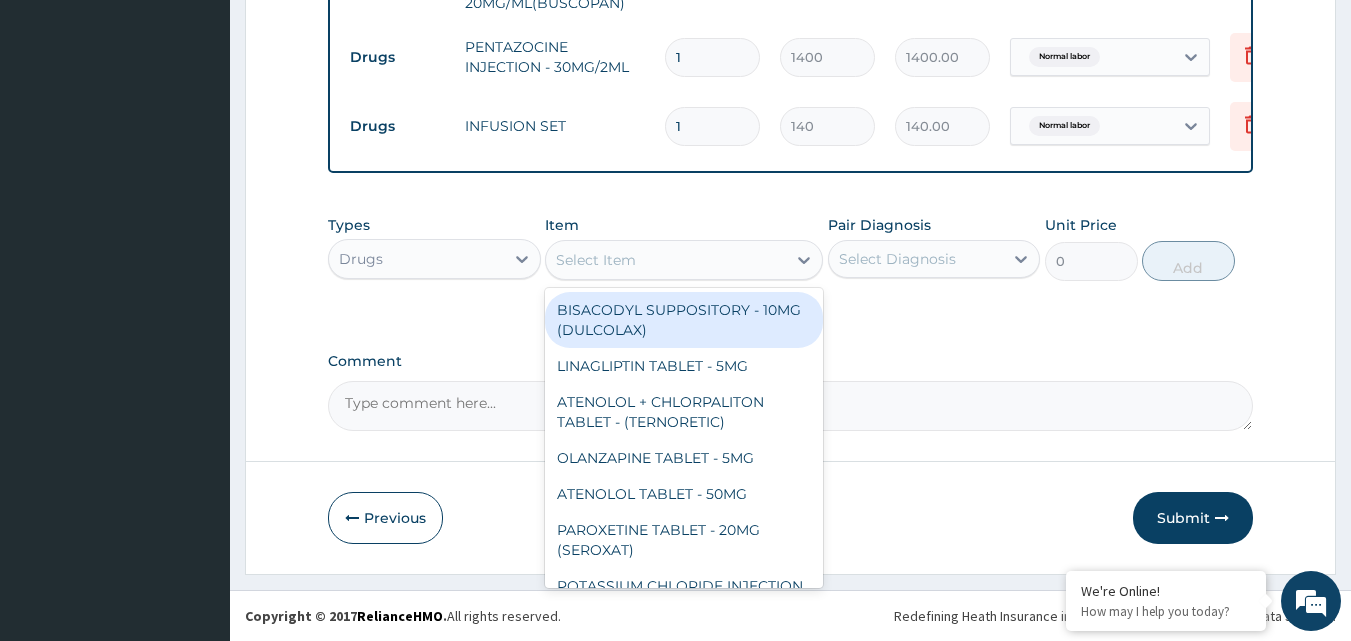 click on "Select Item" at bounding box center [666, 260] 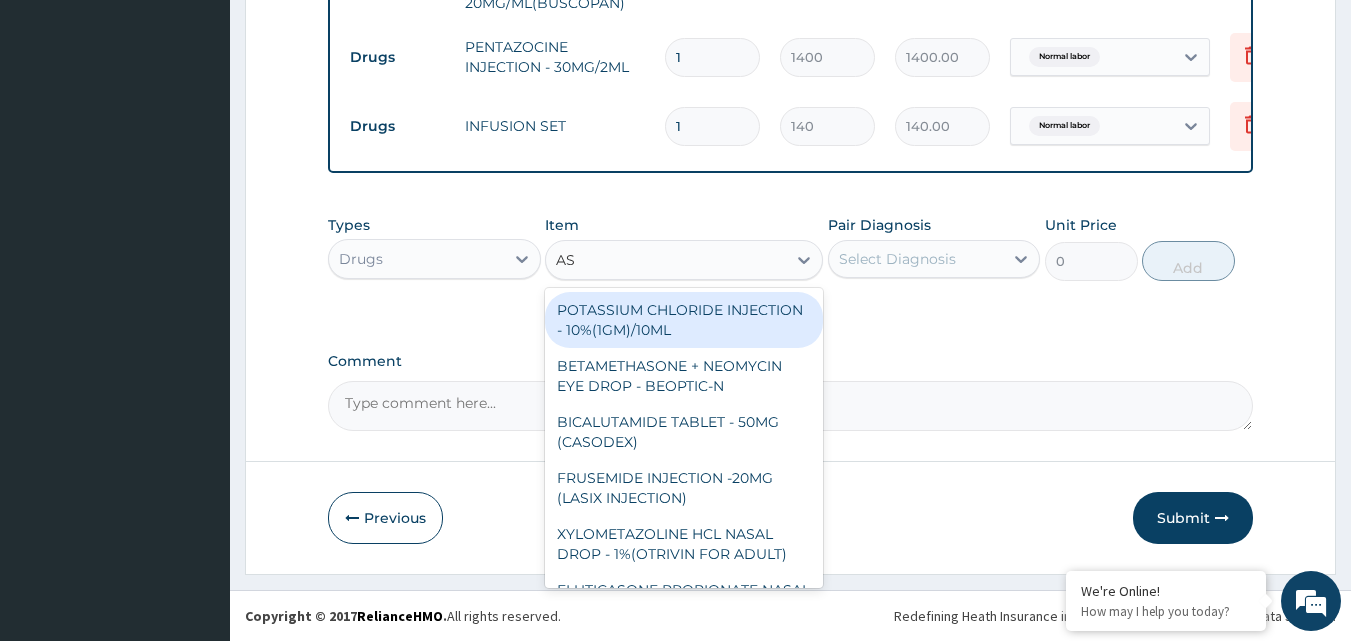 type on "ASC" 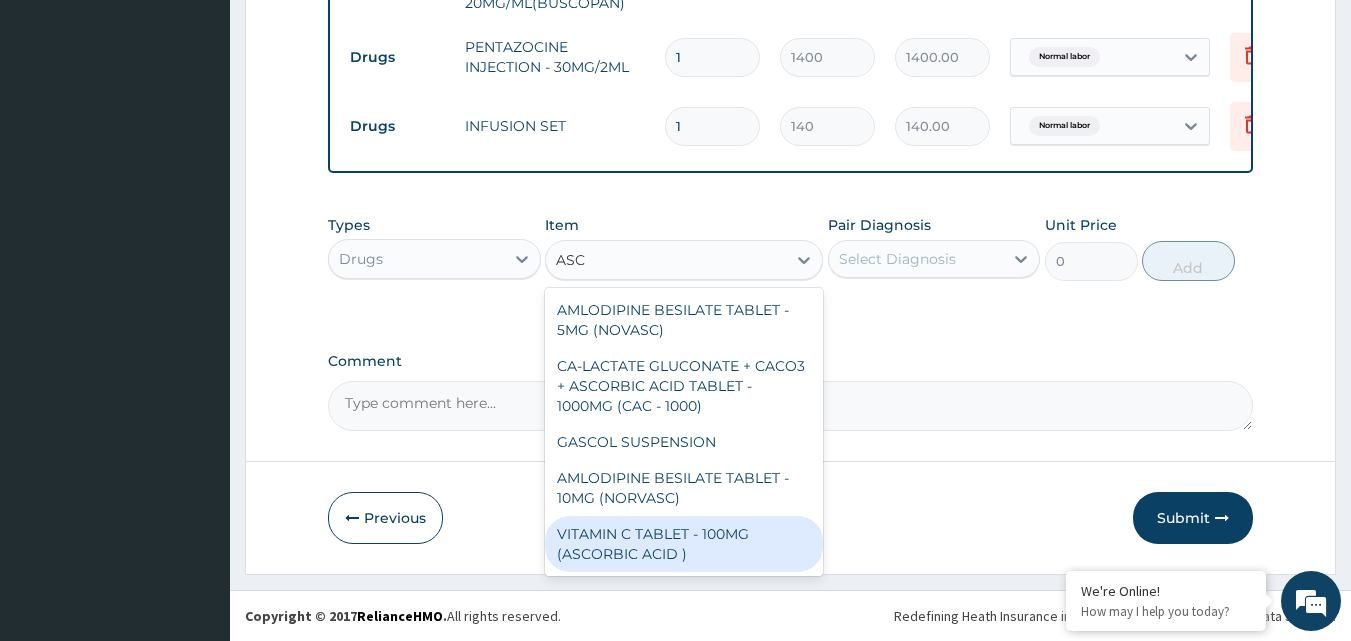 click on "VITAMIN C TABLET - 100MG (ASCORBIC ACID )" at bounding box center (684, 544) 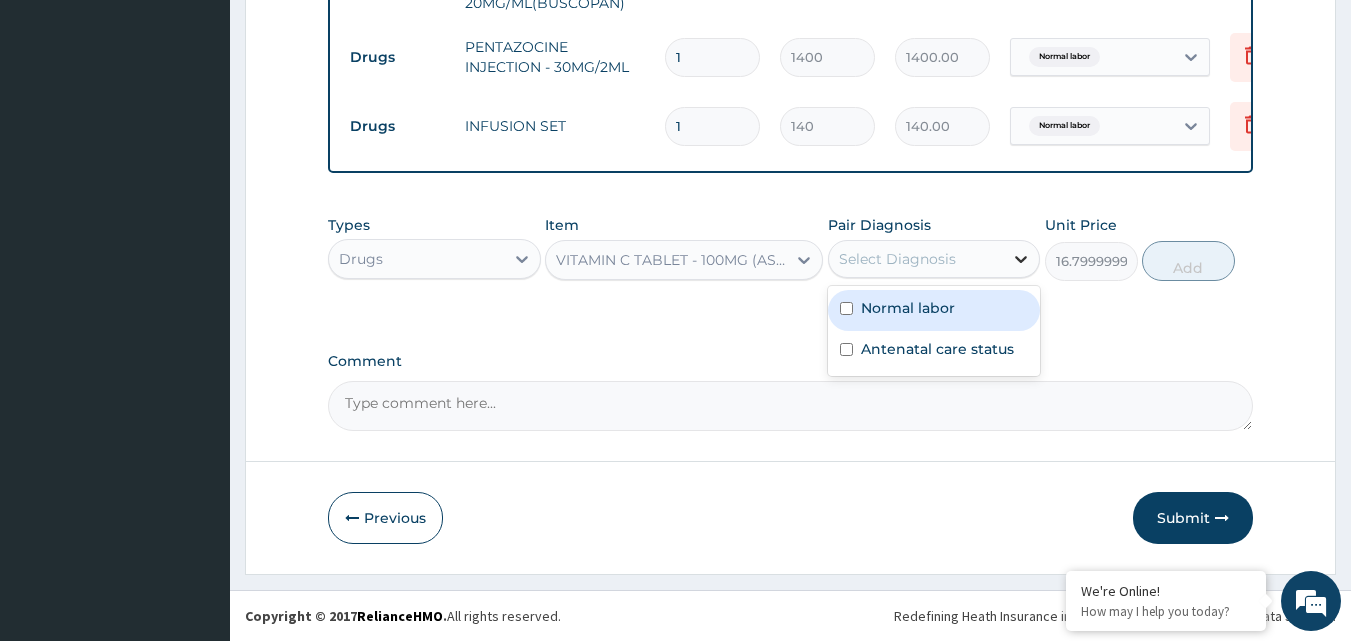 click 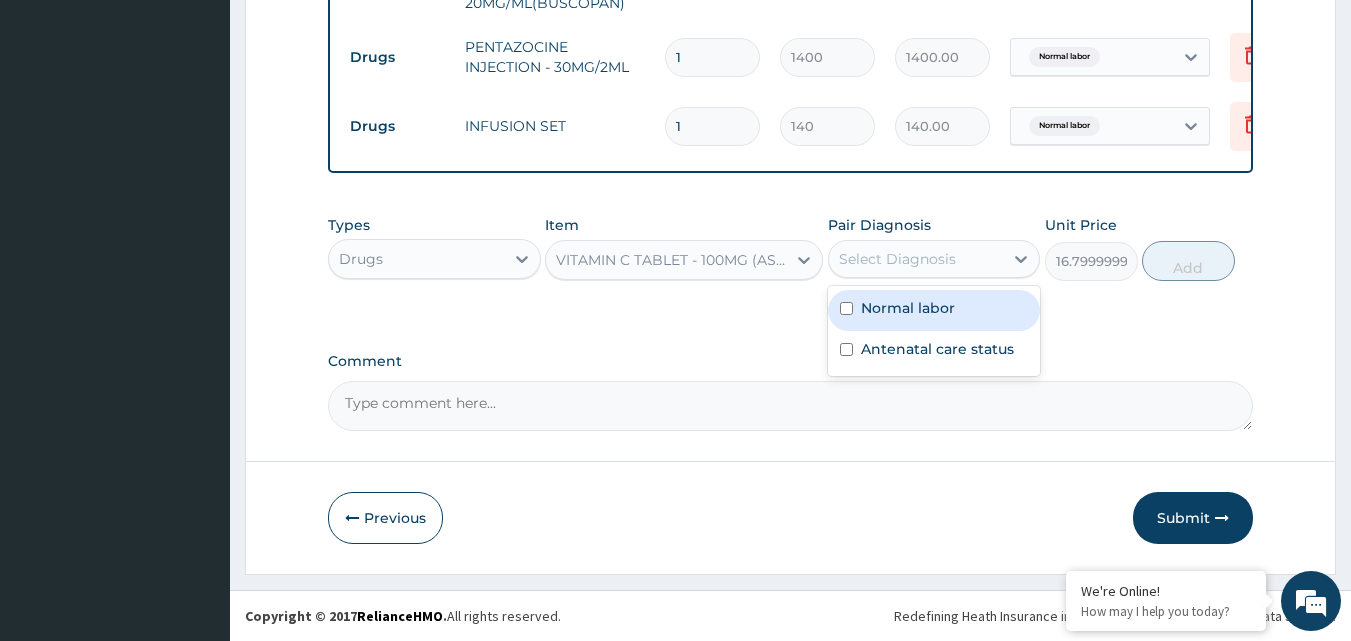 click on "Normal labor" at bounding box center [908, 308] 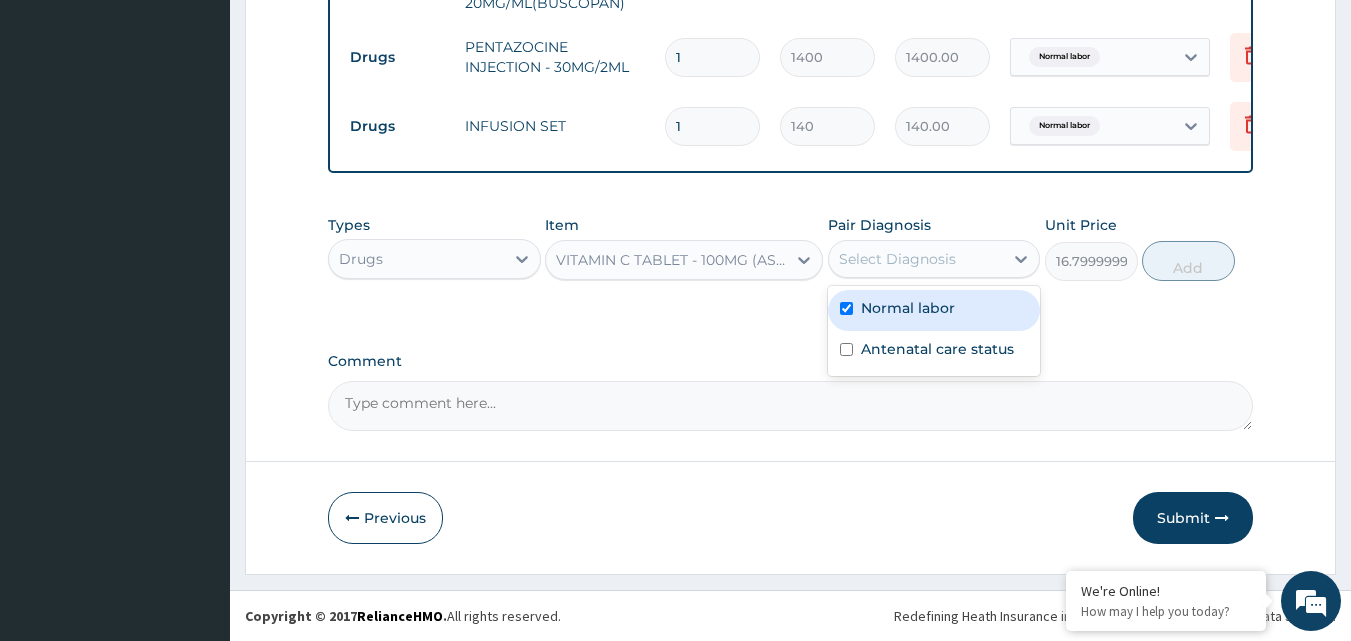 checkbox on "true" 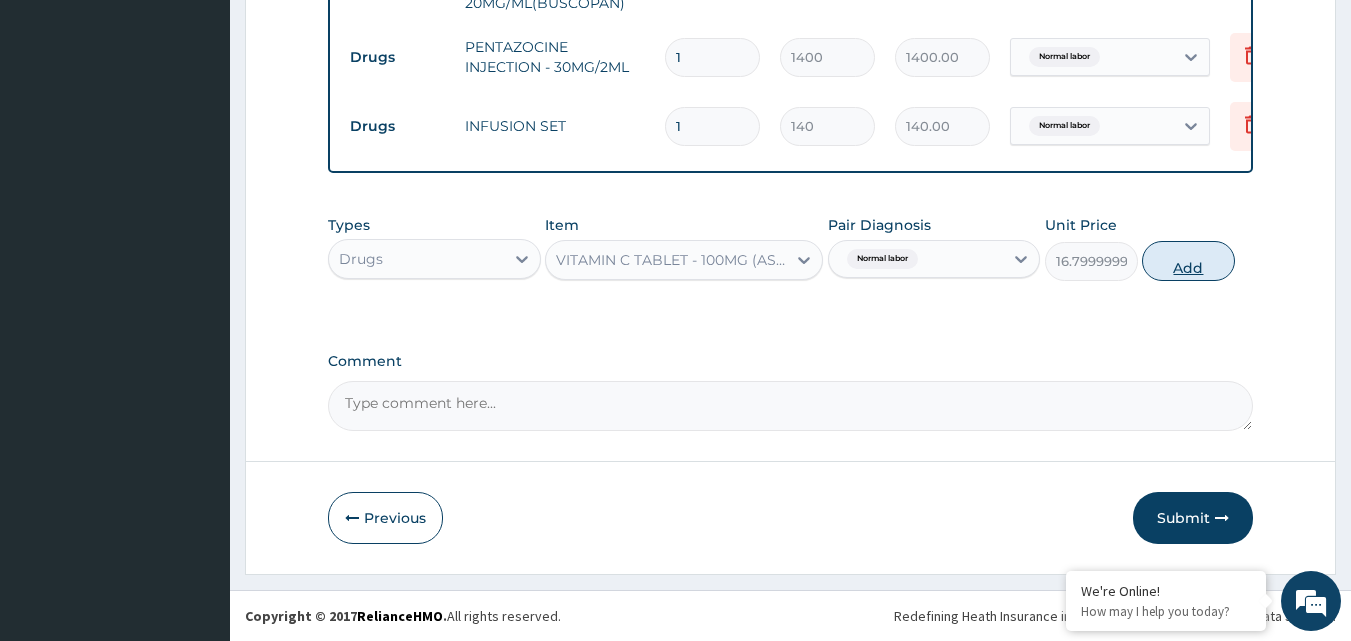 click on "Add" at bounding box center (1188, 261) 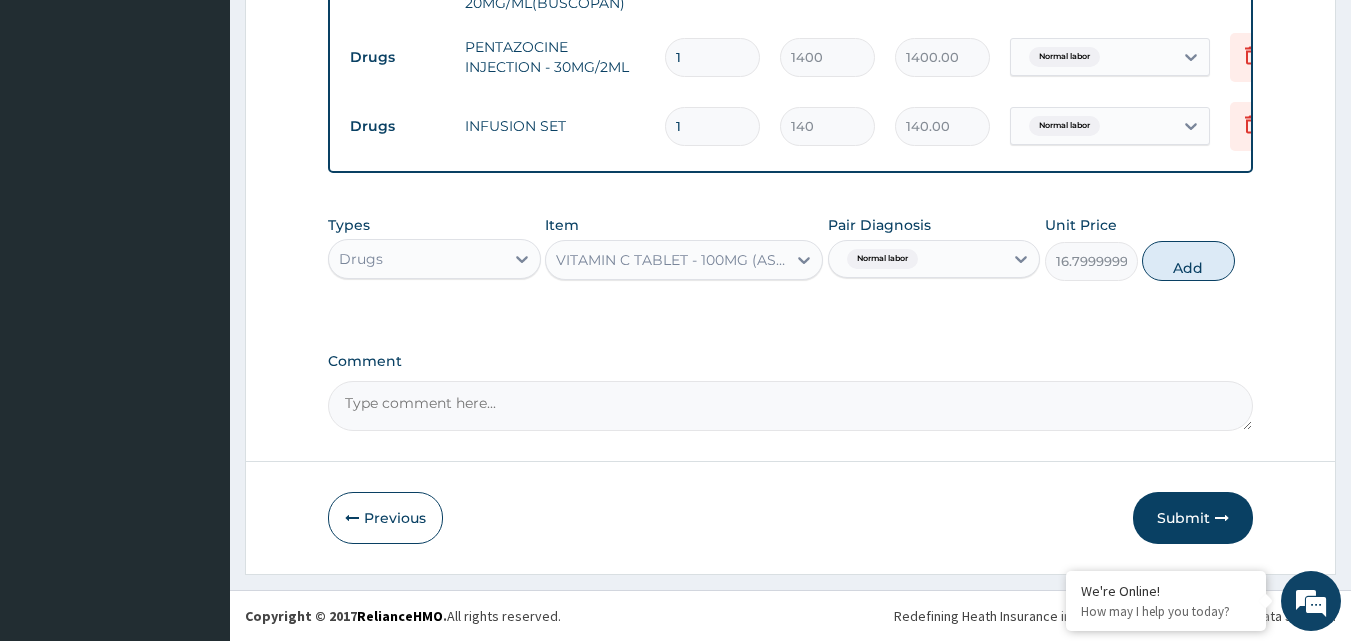 type on "0" 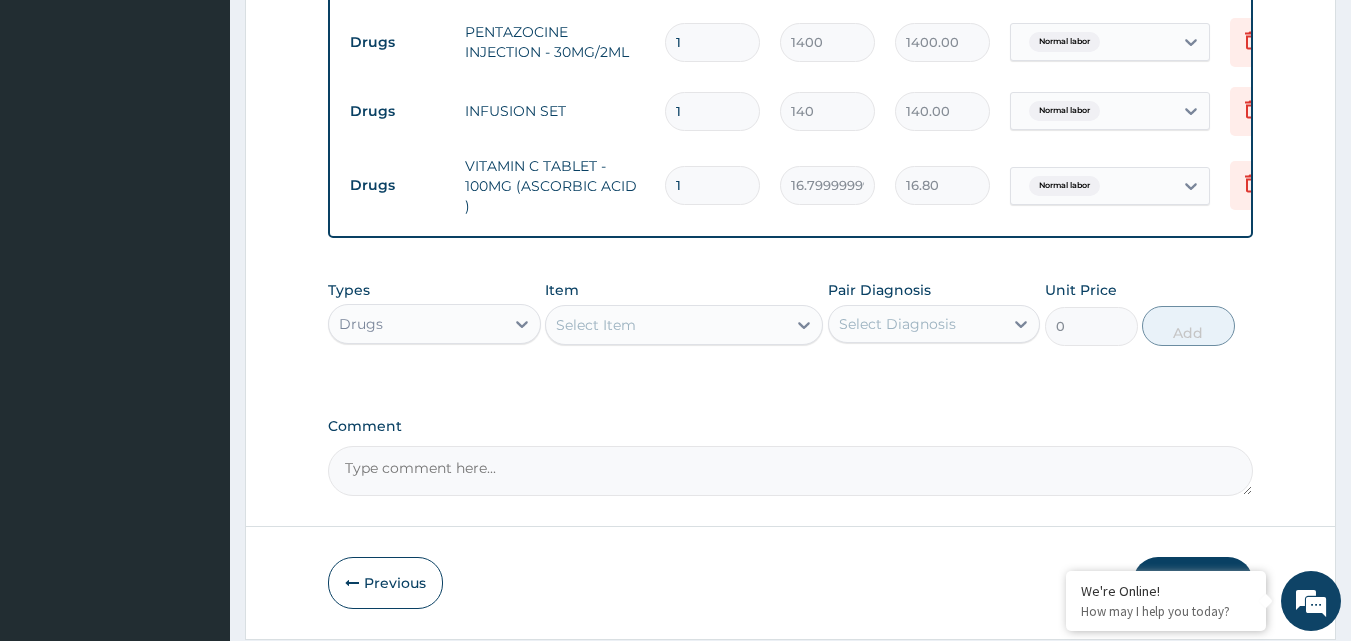 type 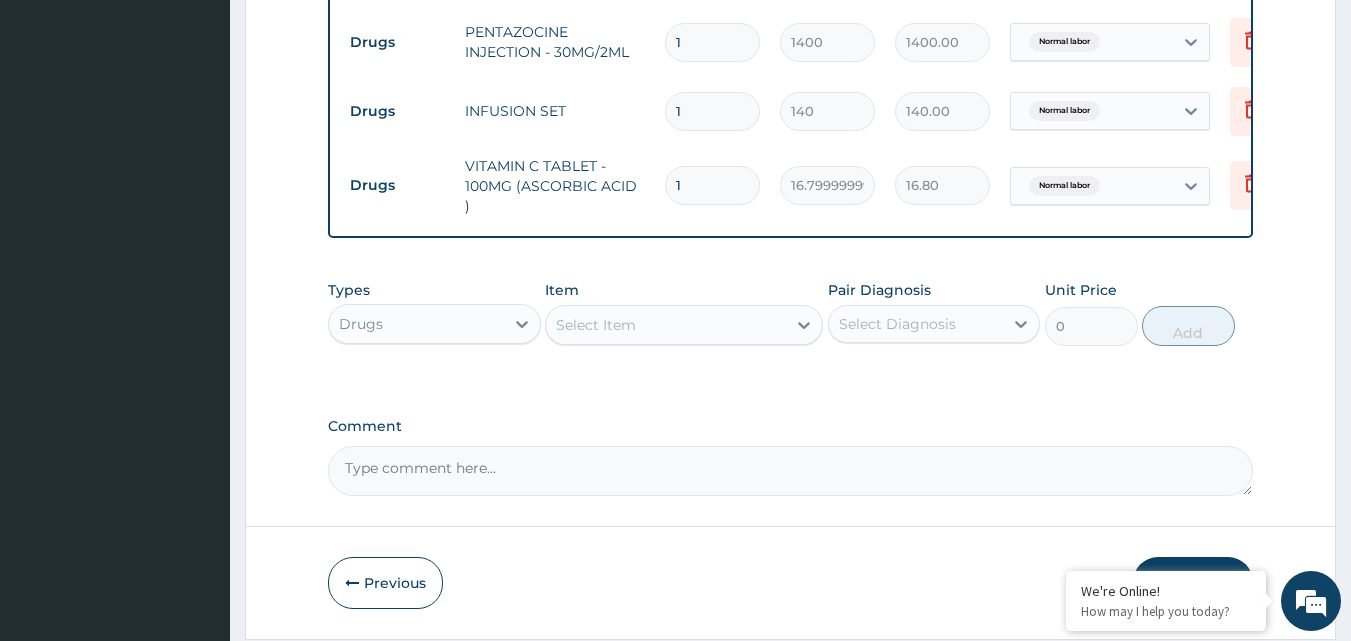 type on "0.00" 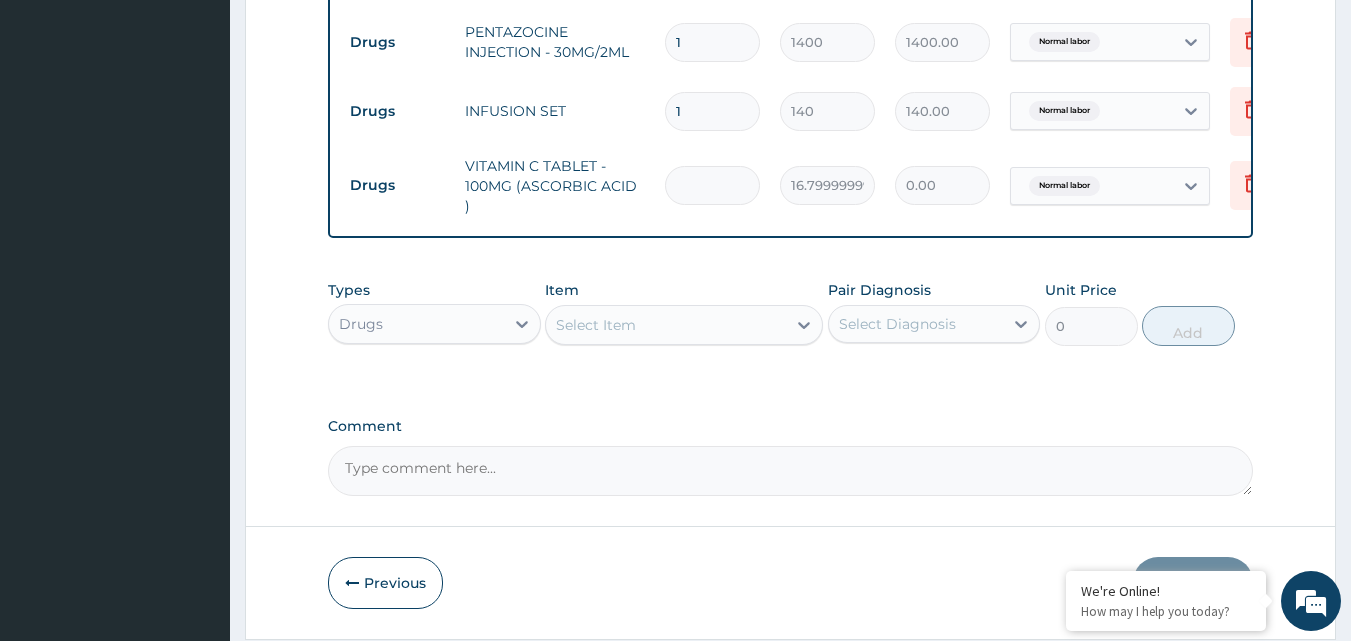 type on "8" 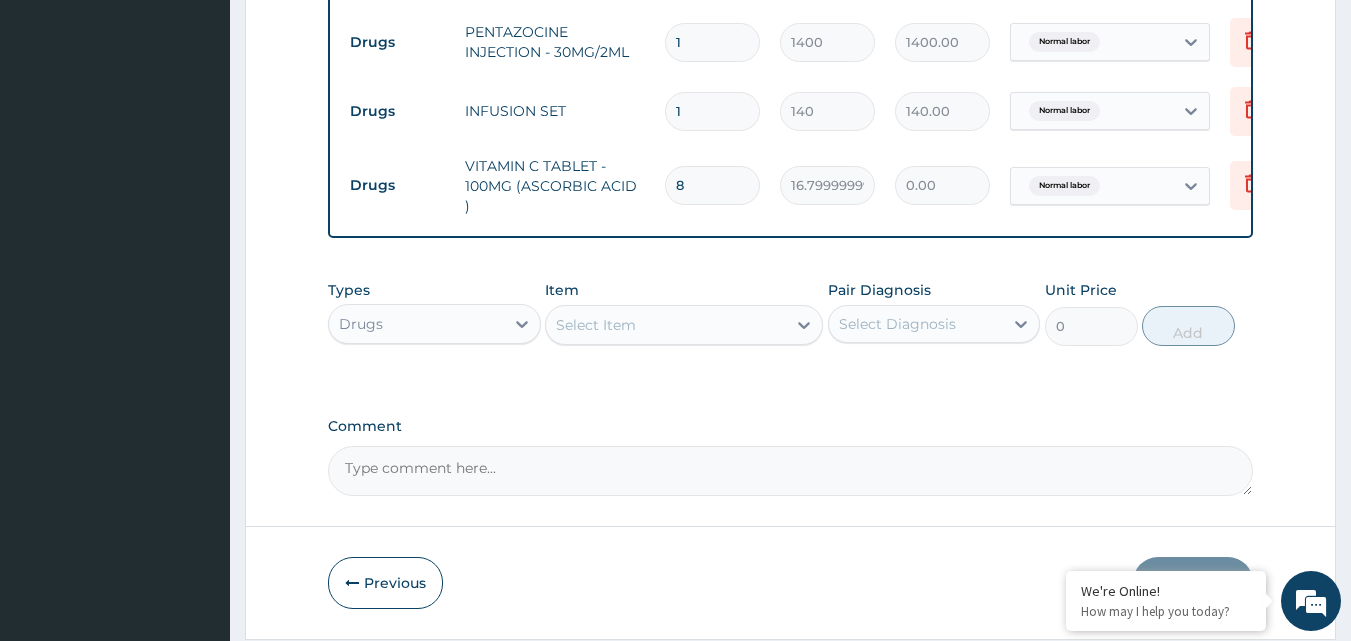 type on "134.40" 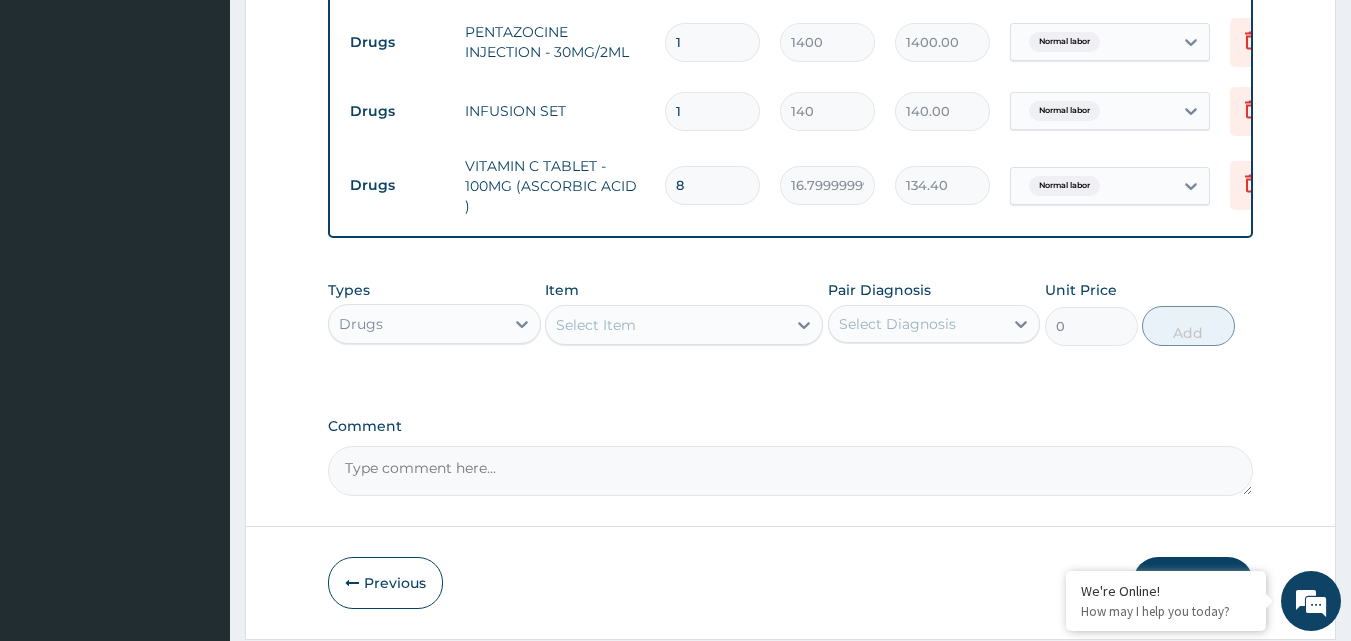 type on "84" 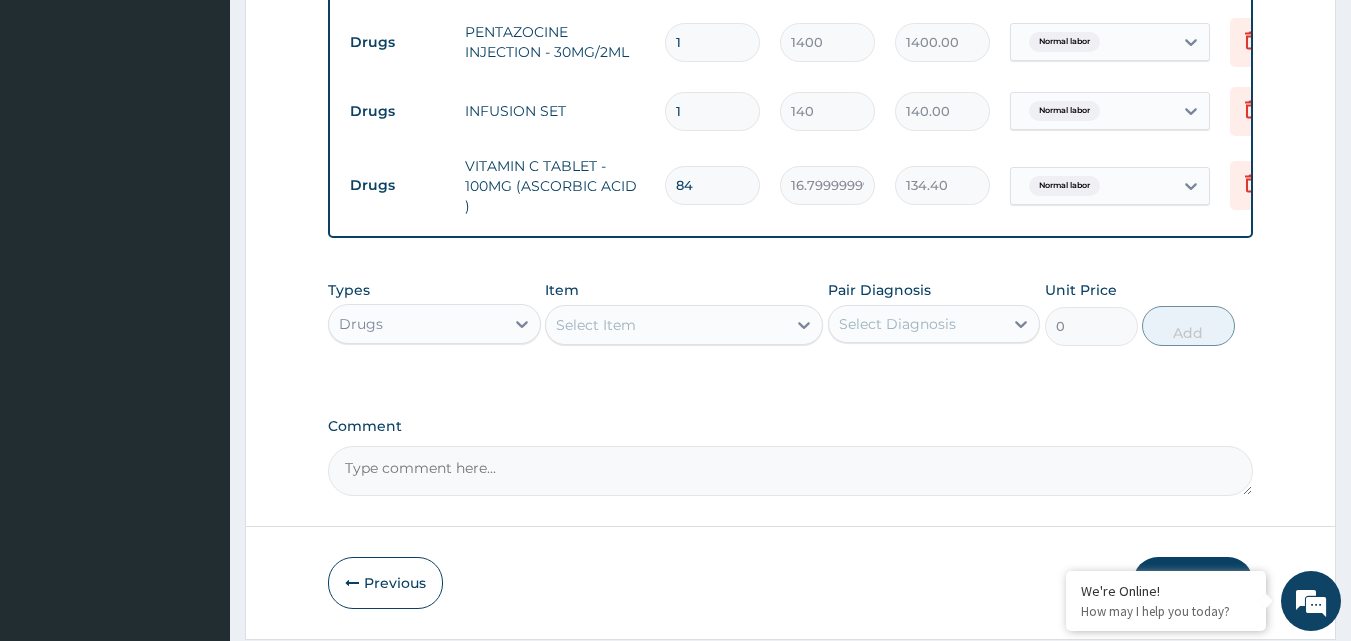 type on "84" 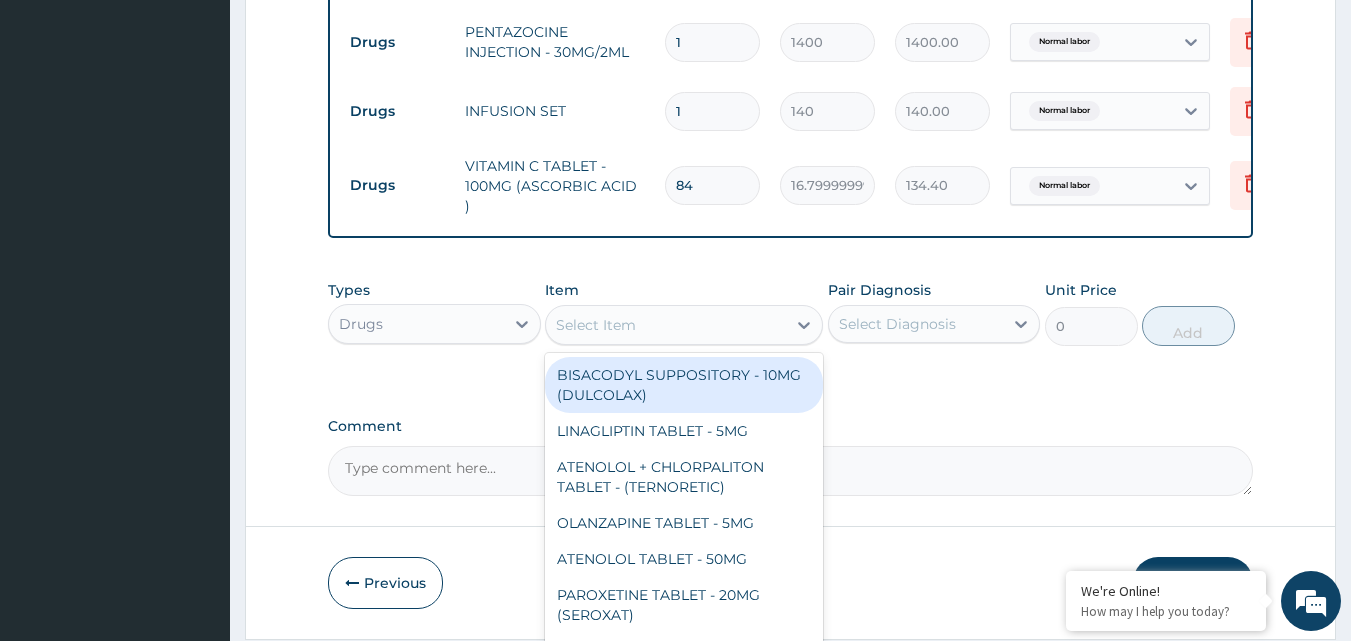 click on "Select Item" at bounding box center [596, 325] 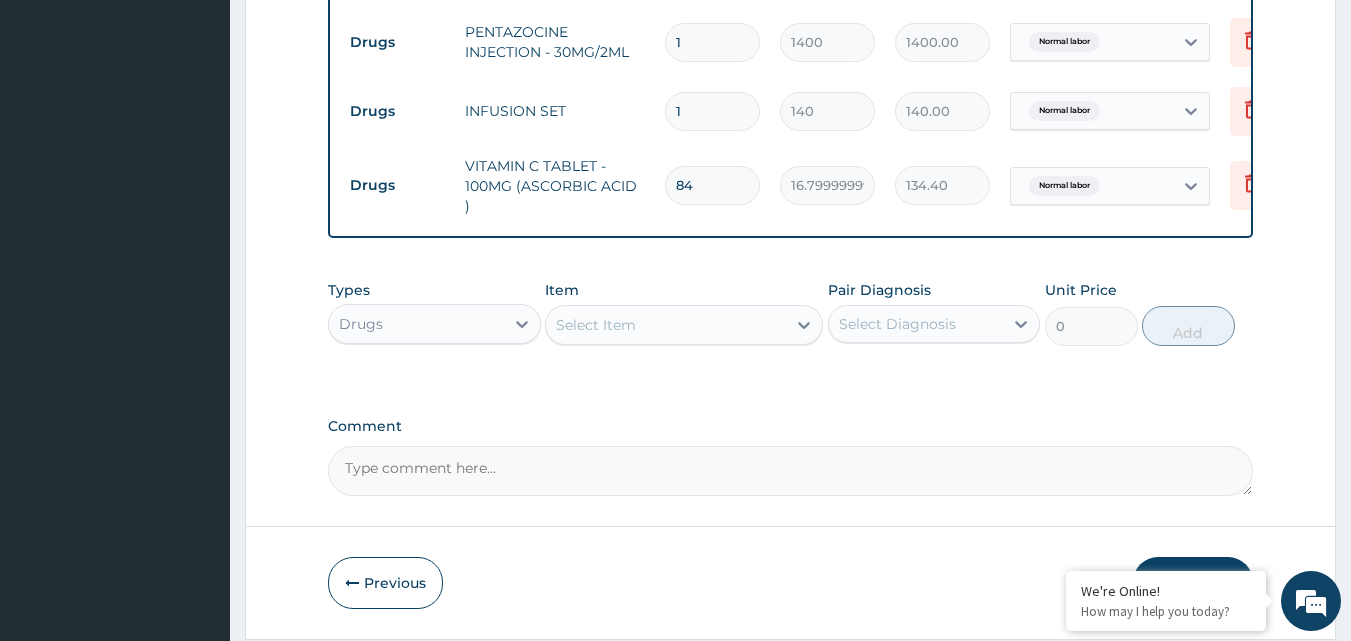 paste on "Folic Acid" 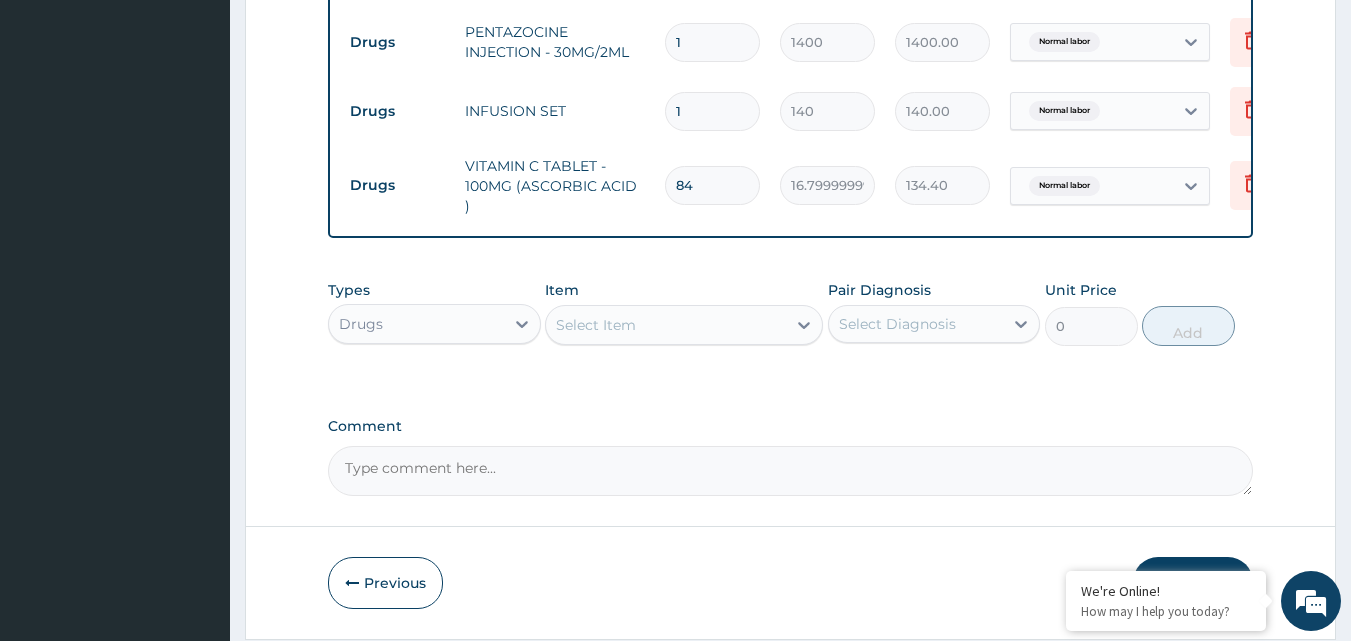 type on "Folic Acid" 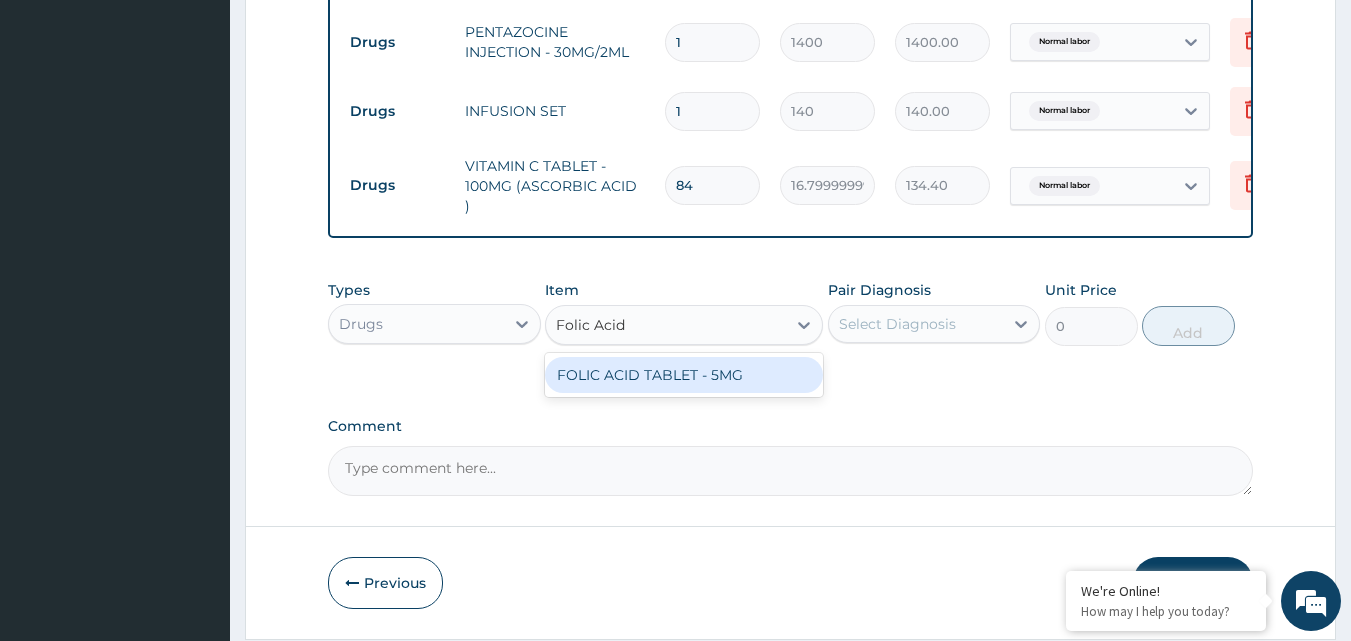 click on "FOLIC ACID TABLET - 5MG" at bounding box center (684, 375) 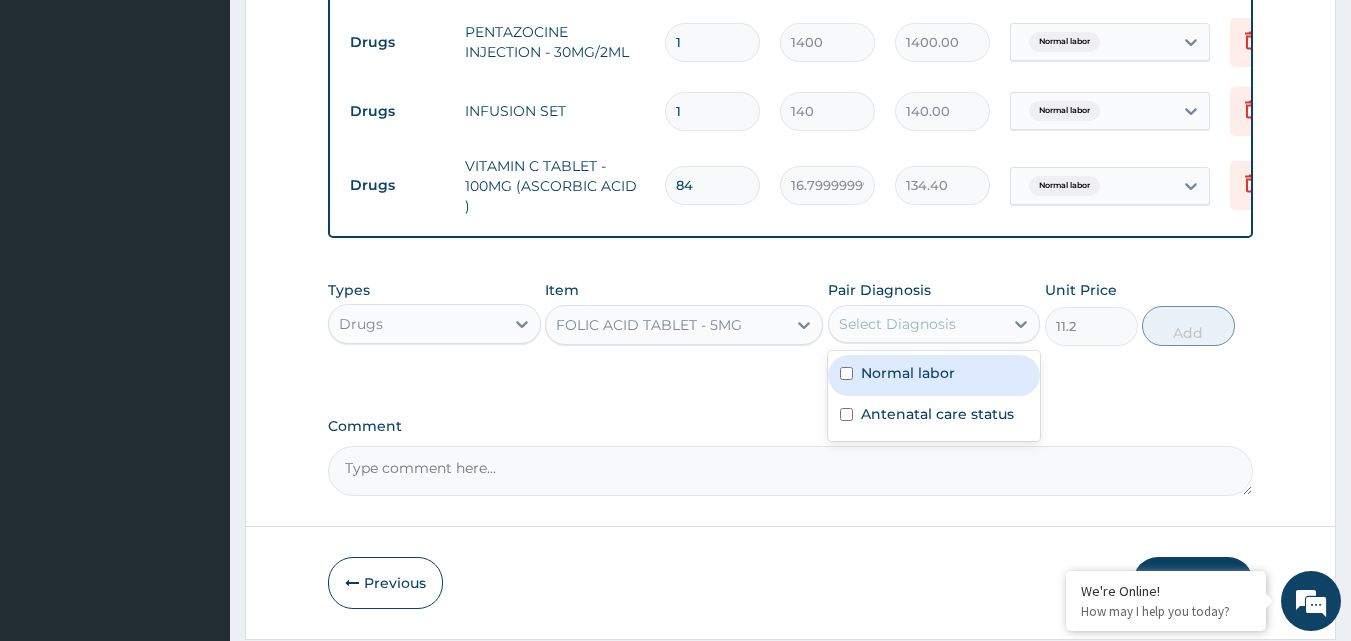 click on "Select Diagnosis" at bounding box center [916, 324] 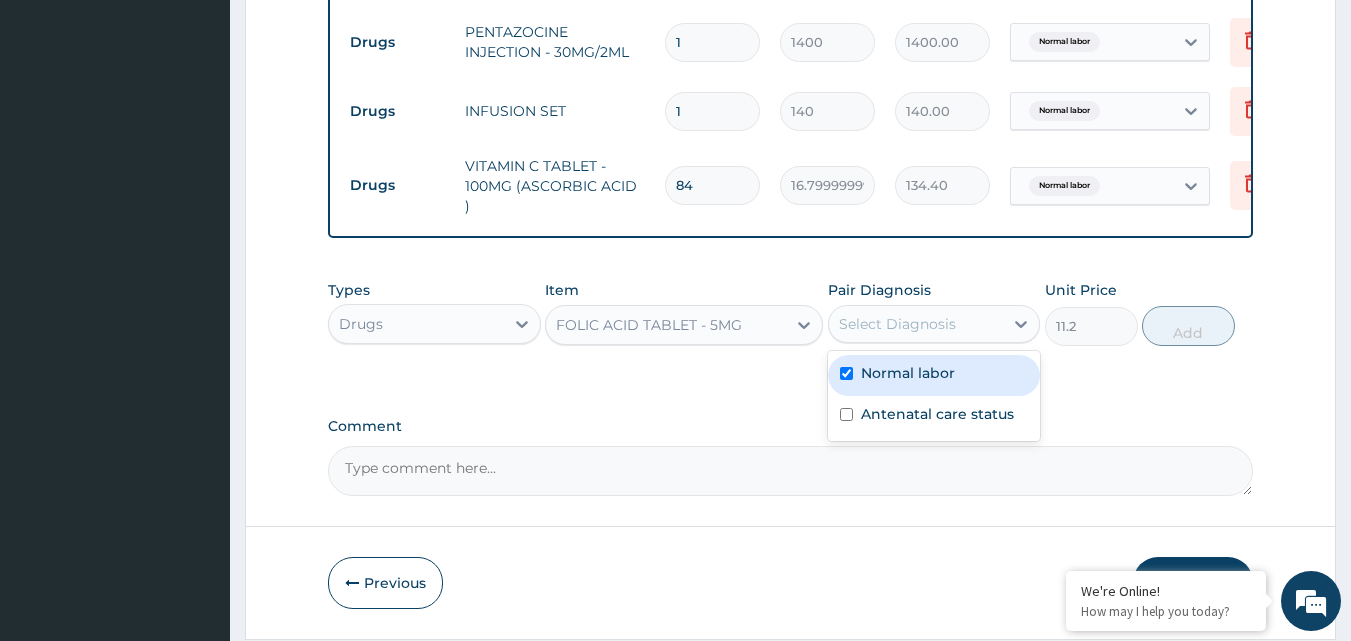 checkbox on "true" 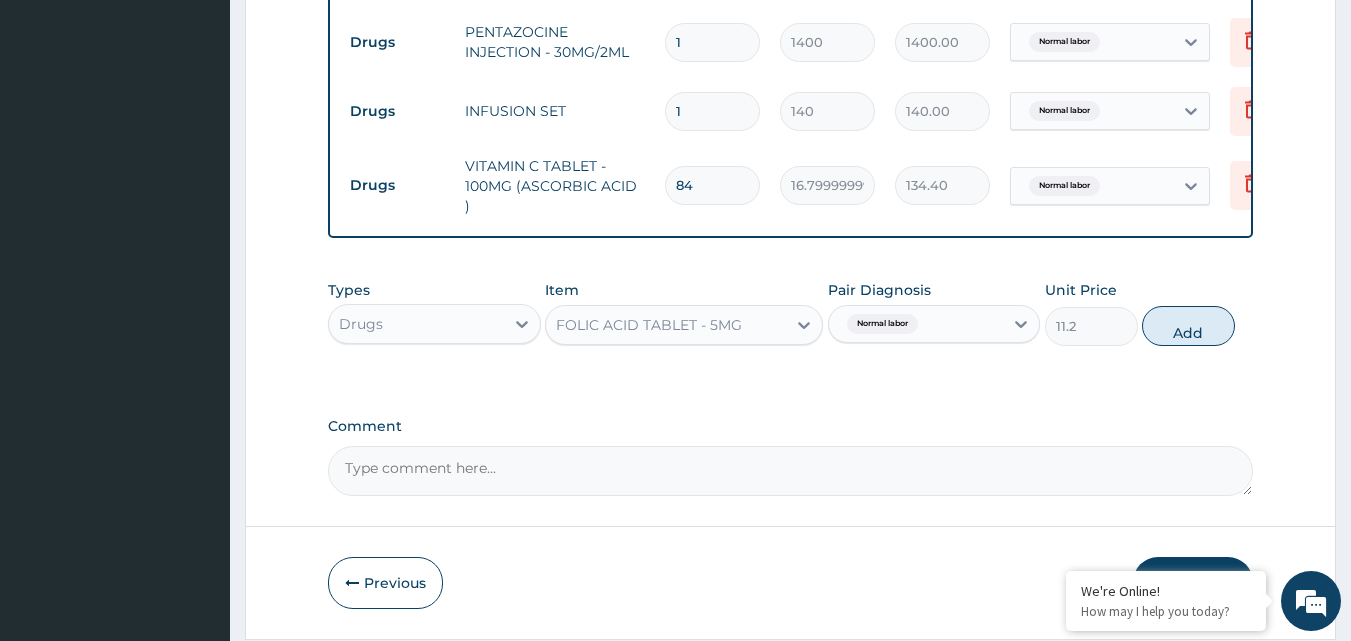 click on "Add" at bounding box center [1188, 326] 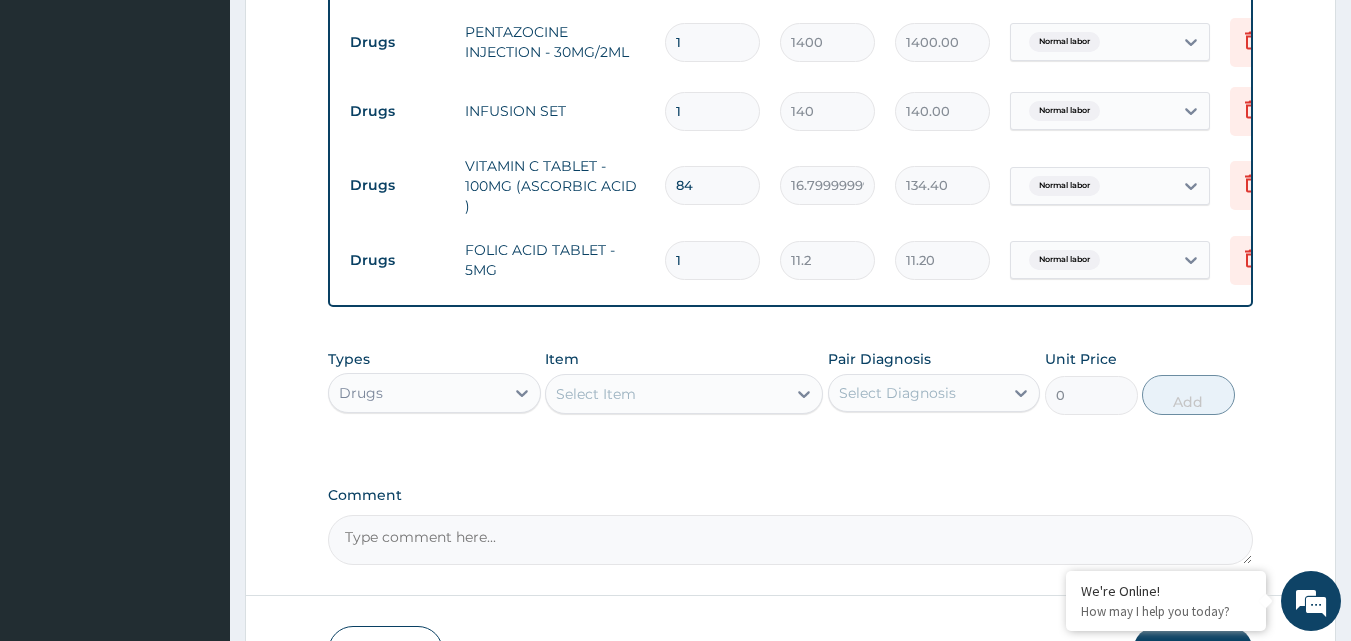 type 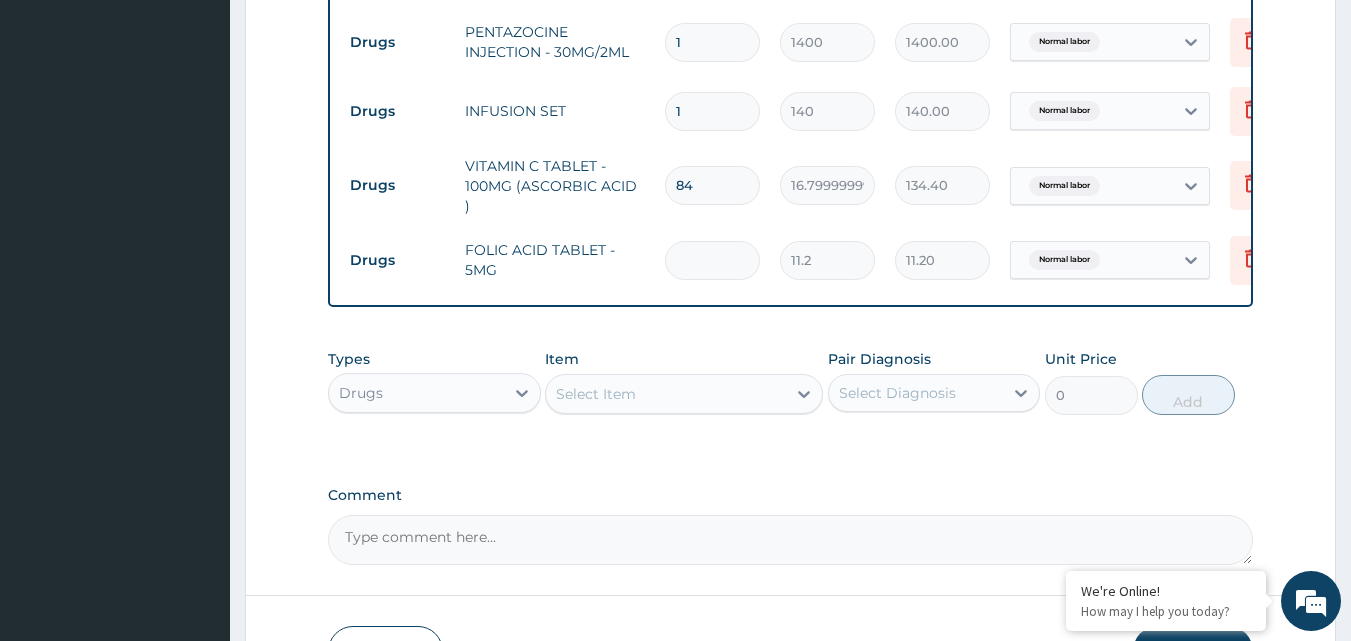 type on "0.00" 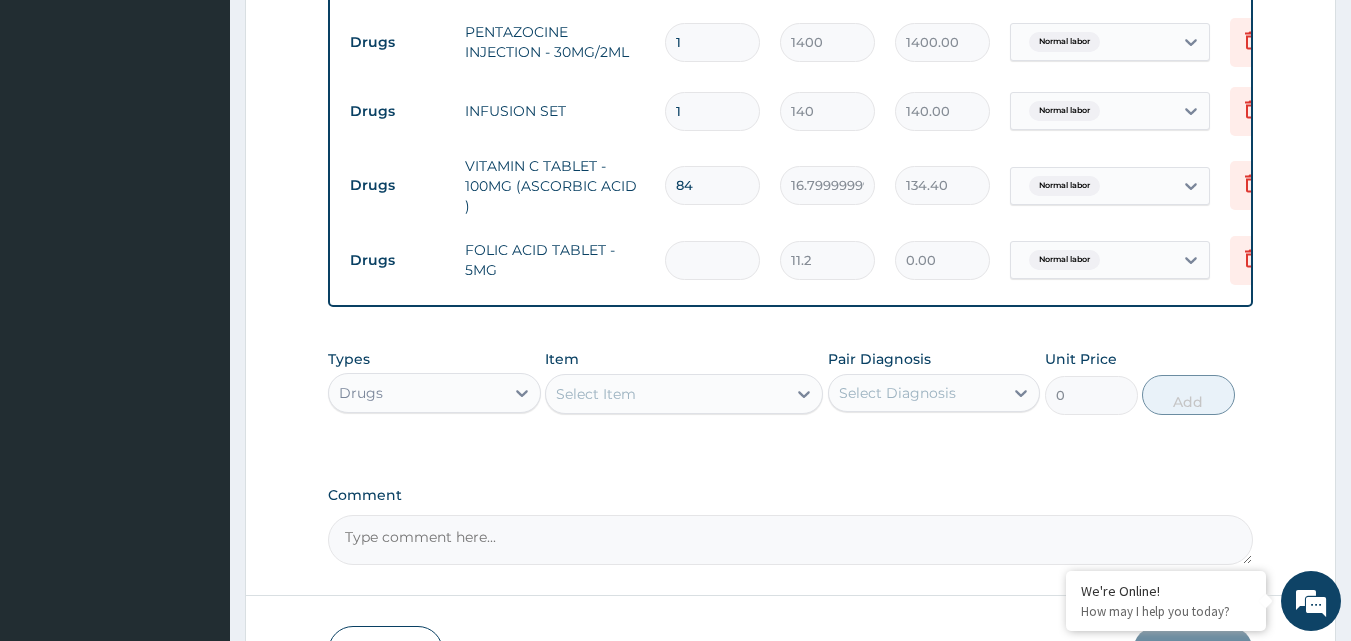 type on "1" 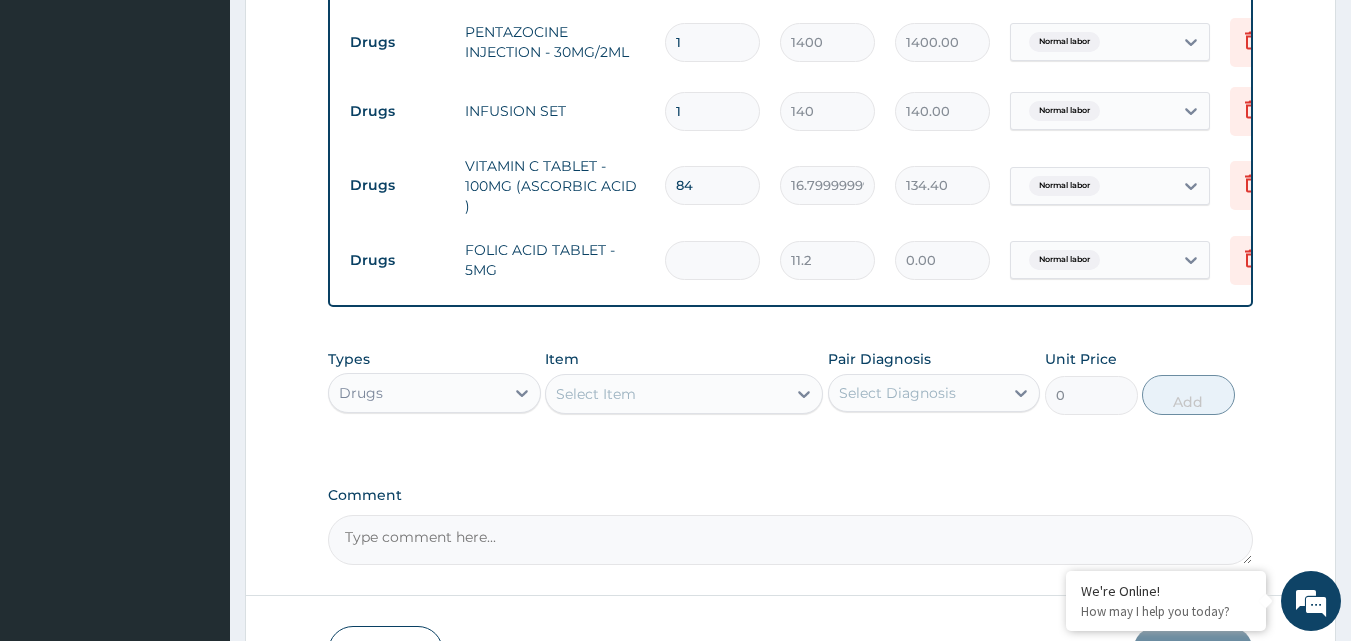 type on "11.20" 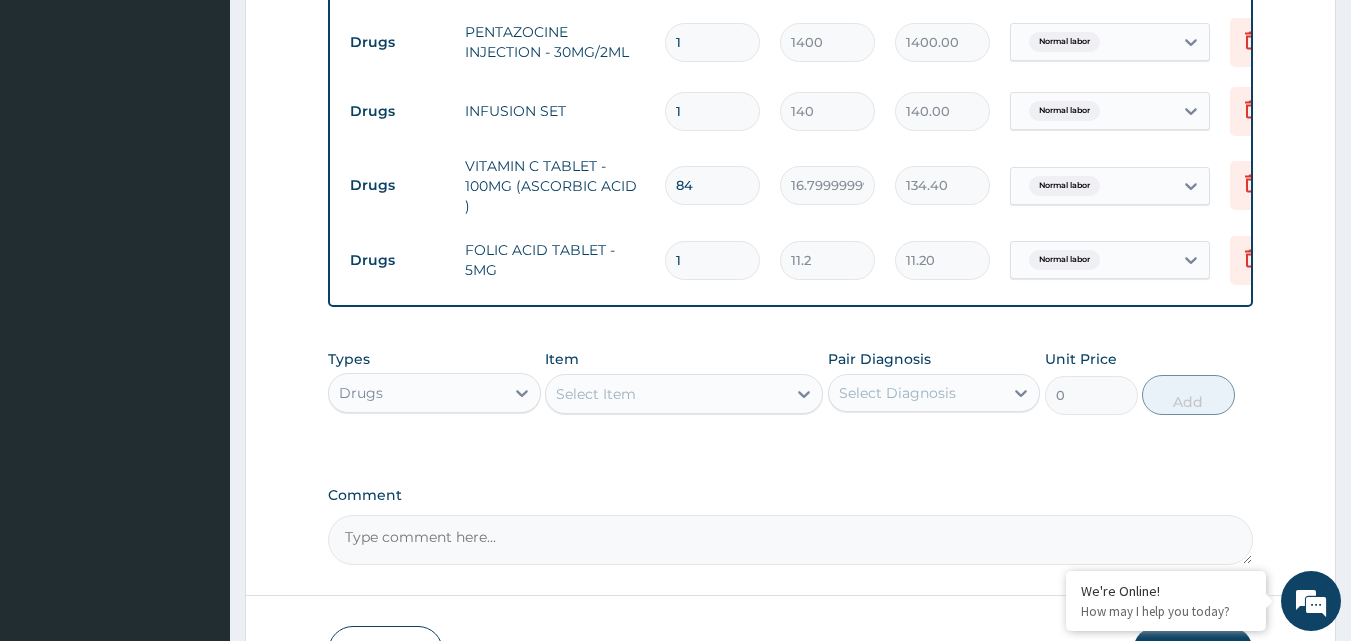 type on "14" 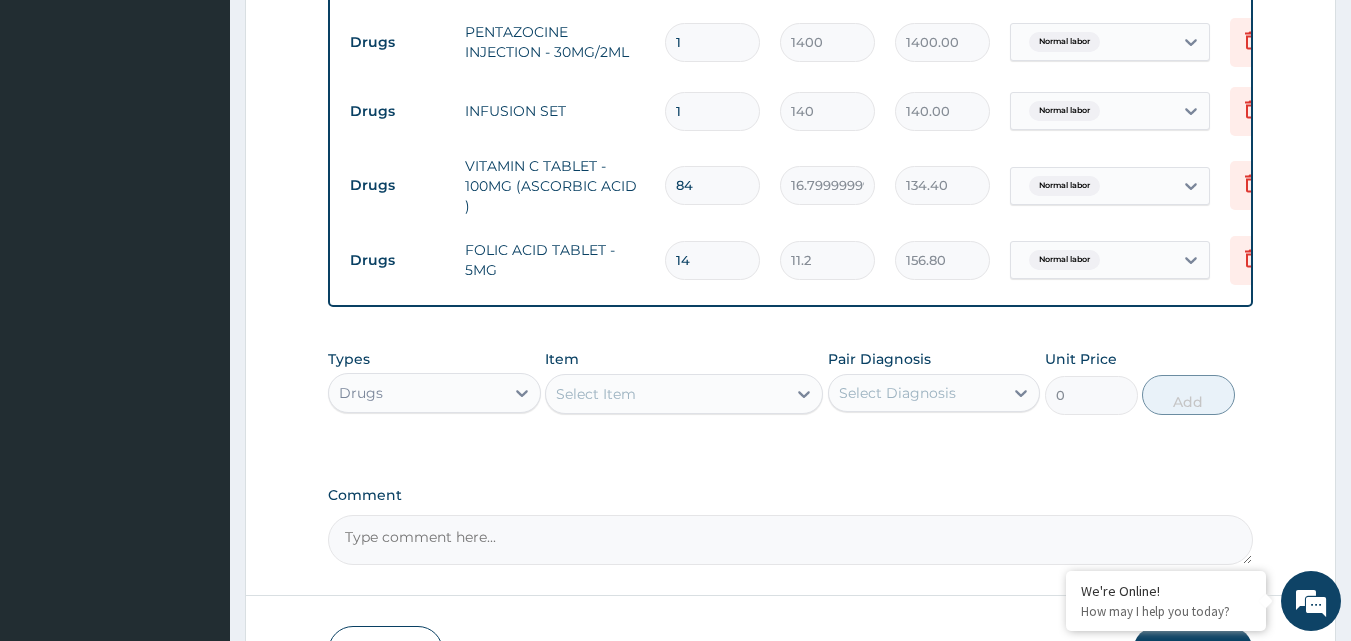 type on "14" 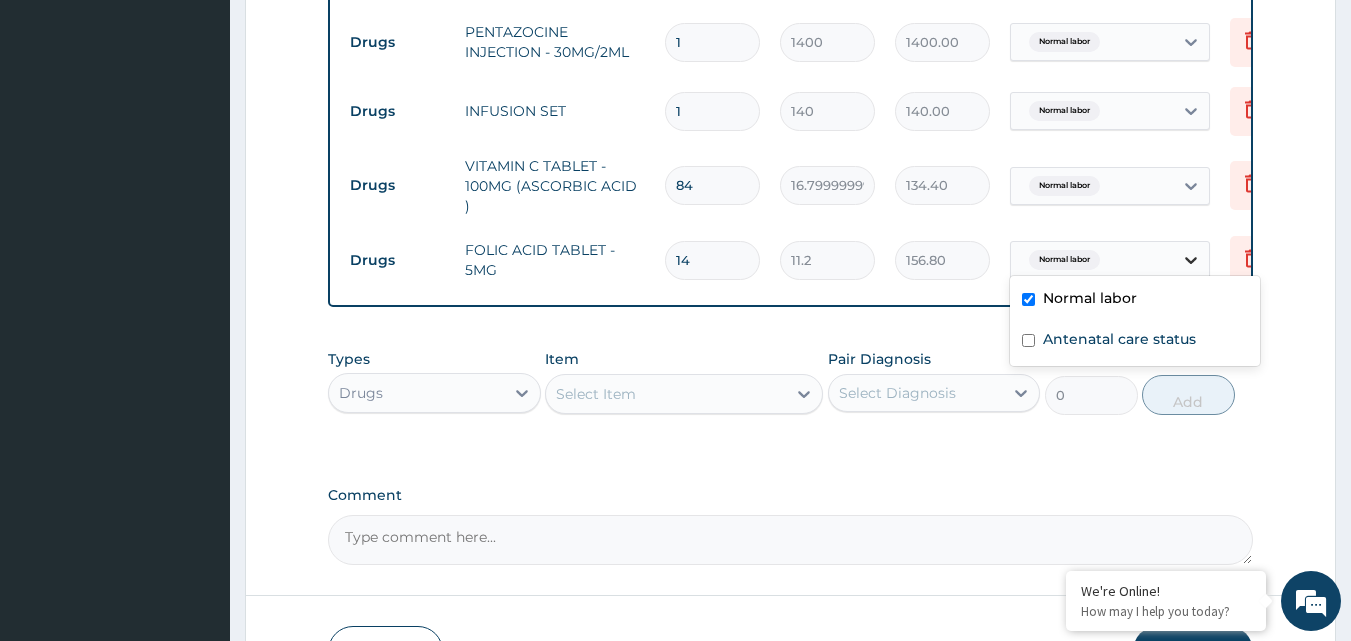 click 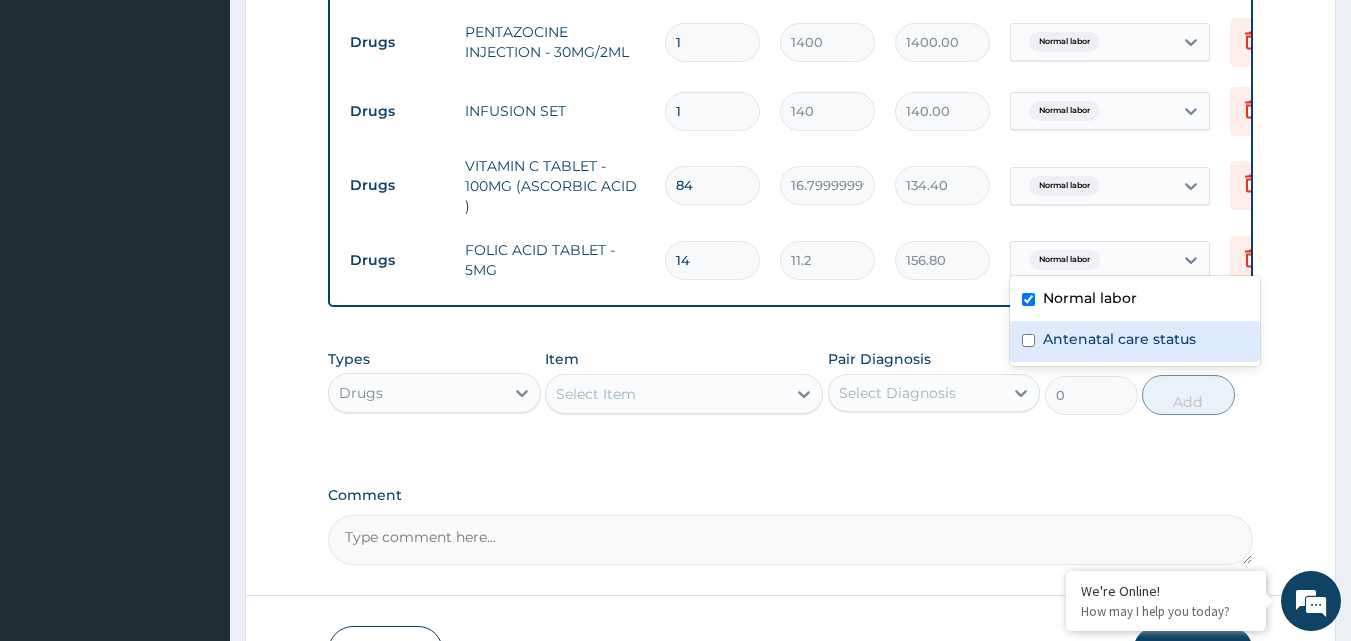 click on "Antenatal care status" at bounding box center (1119, 339) 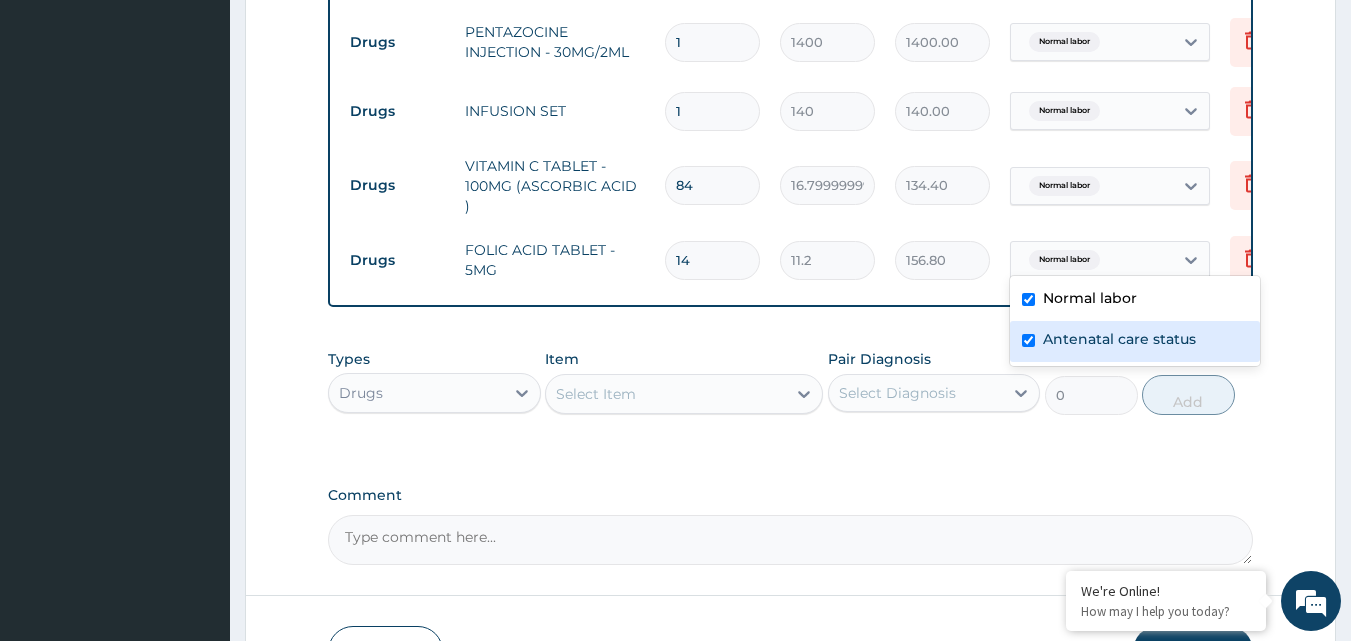 checkbox on "true" 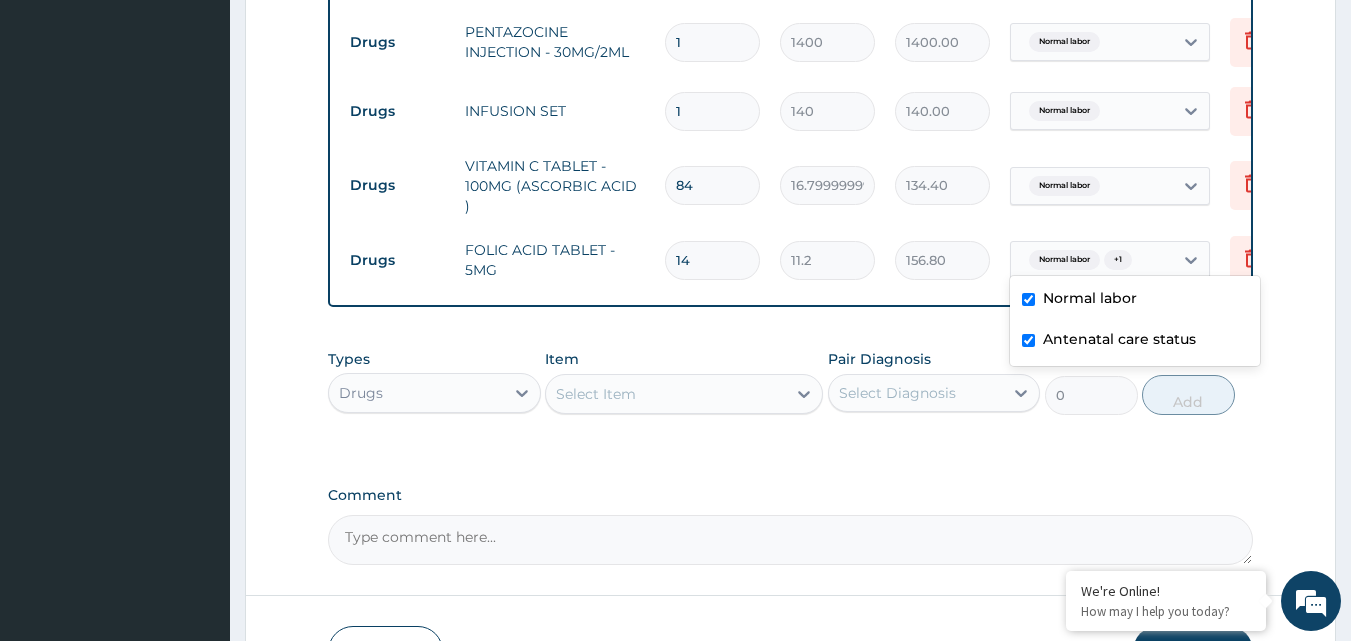 click at bounding box center (1028, 299) 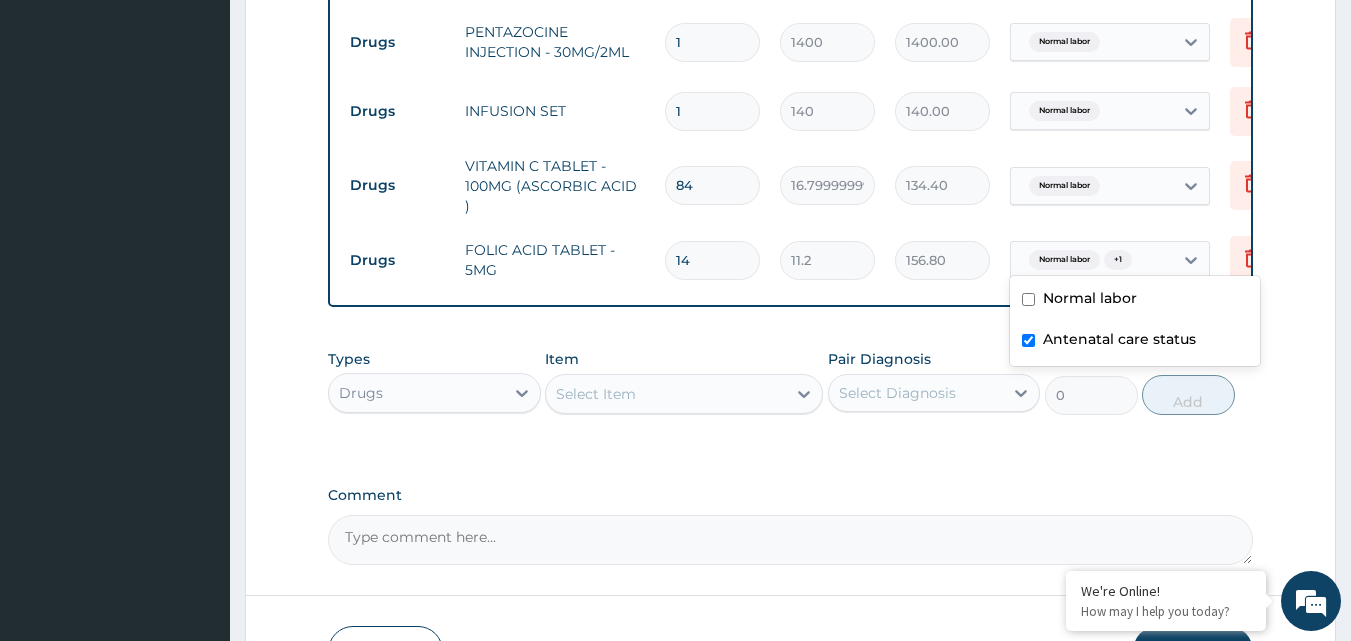 checkbox on "false" 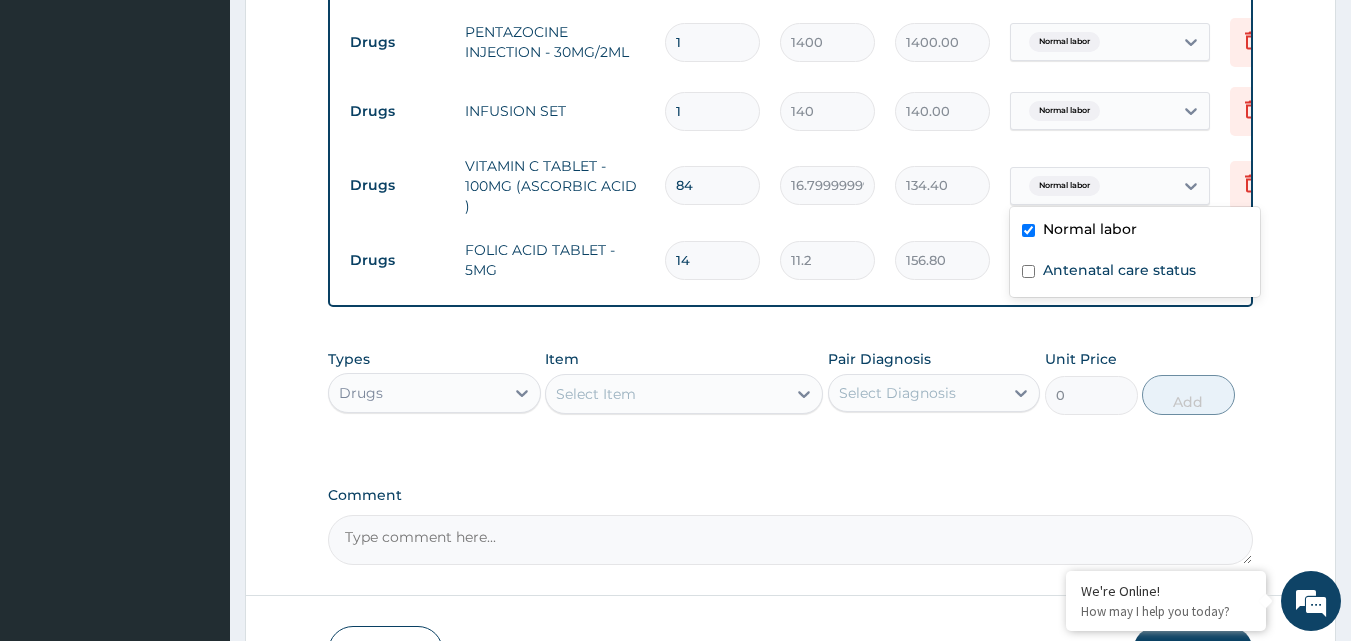click on "Normal labor" at bounding box center (1064, 186) 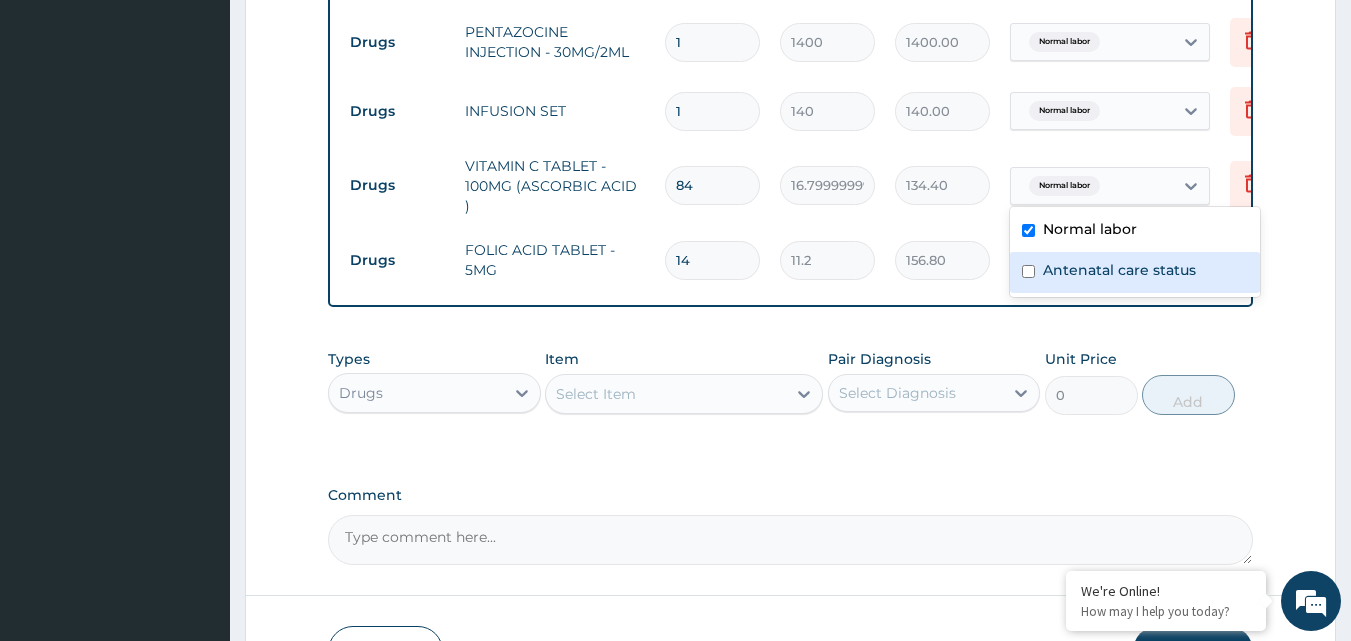 click at bounding box center (1028, 271) 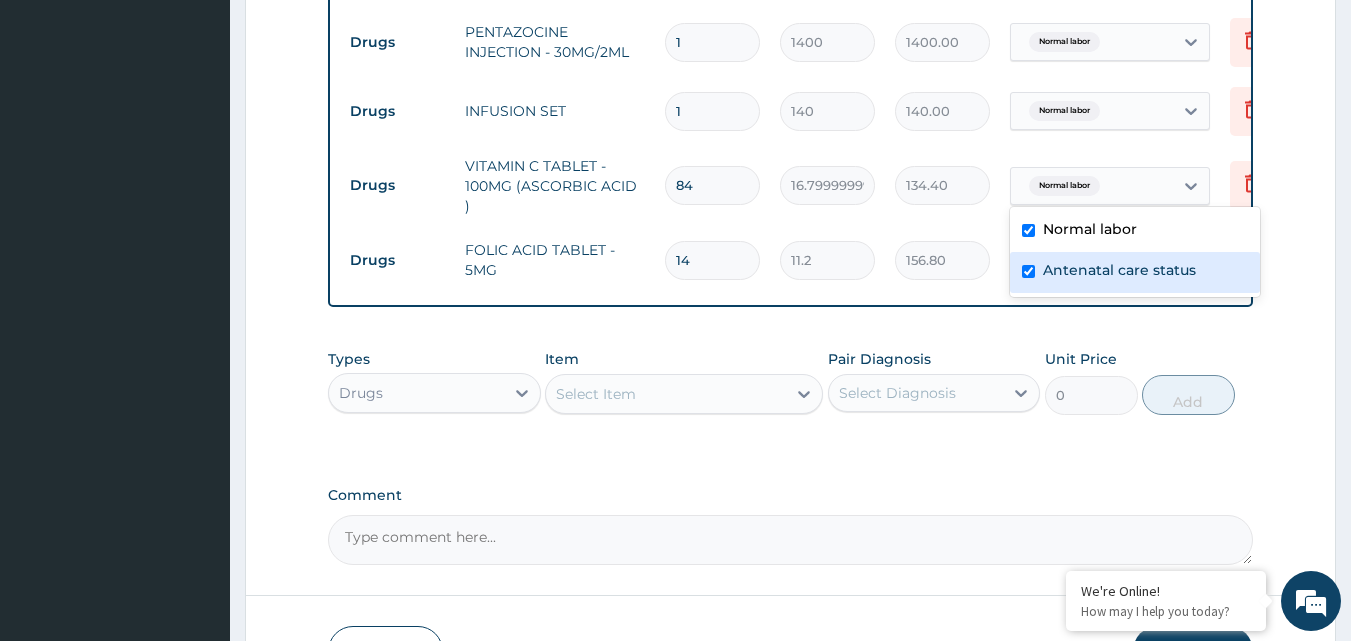 checkbox on "true" 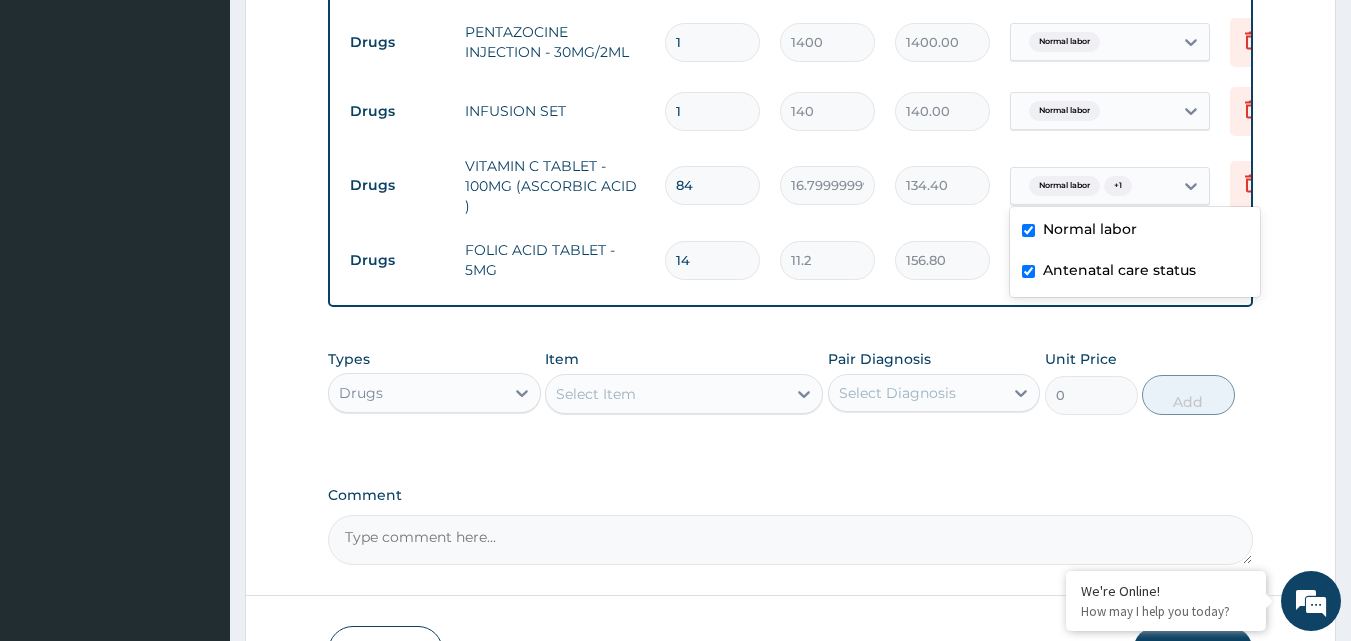 click at bounding box center (1028, 230) 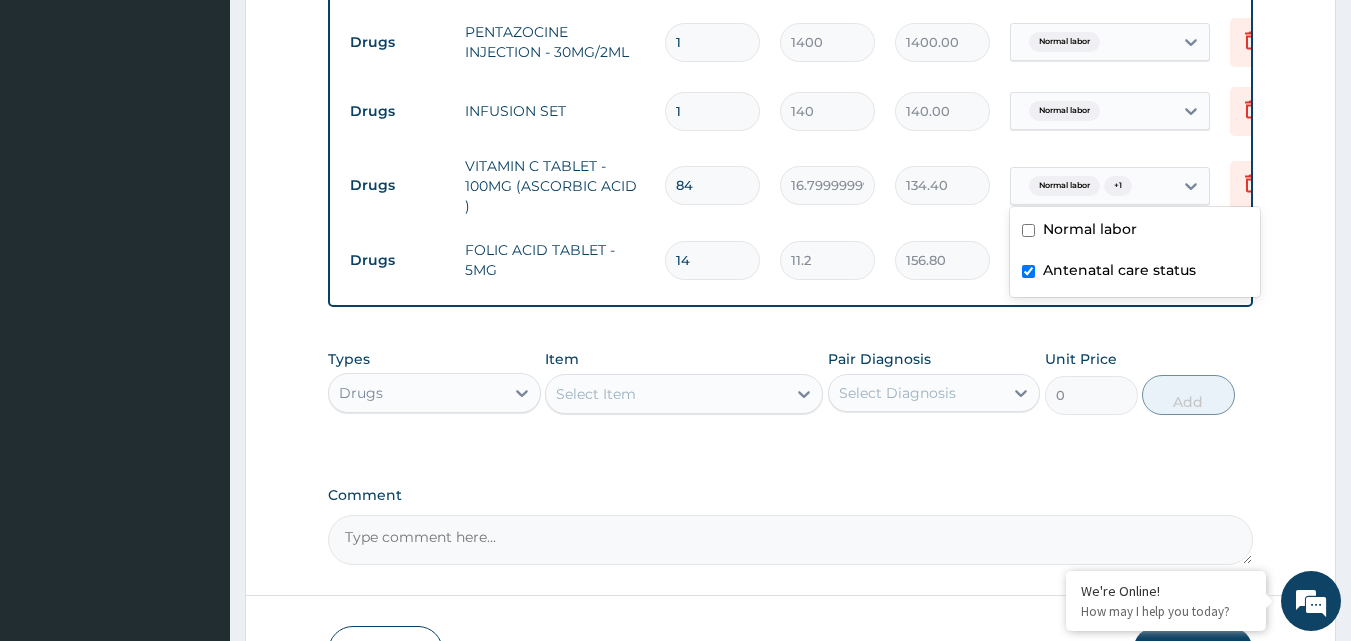 checkbox on "false" 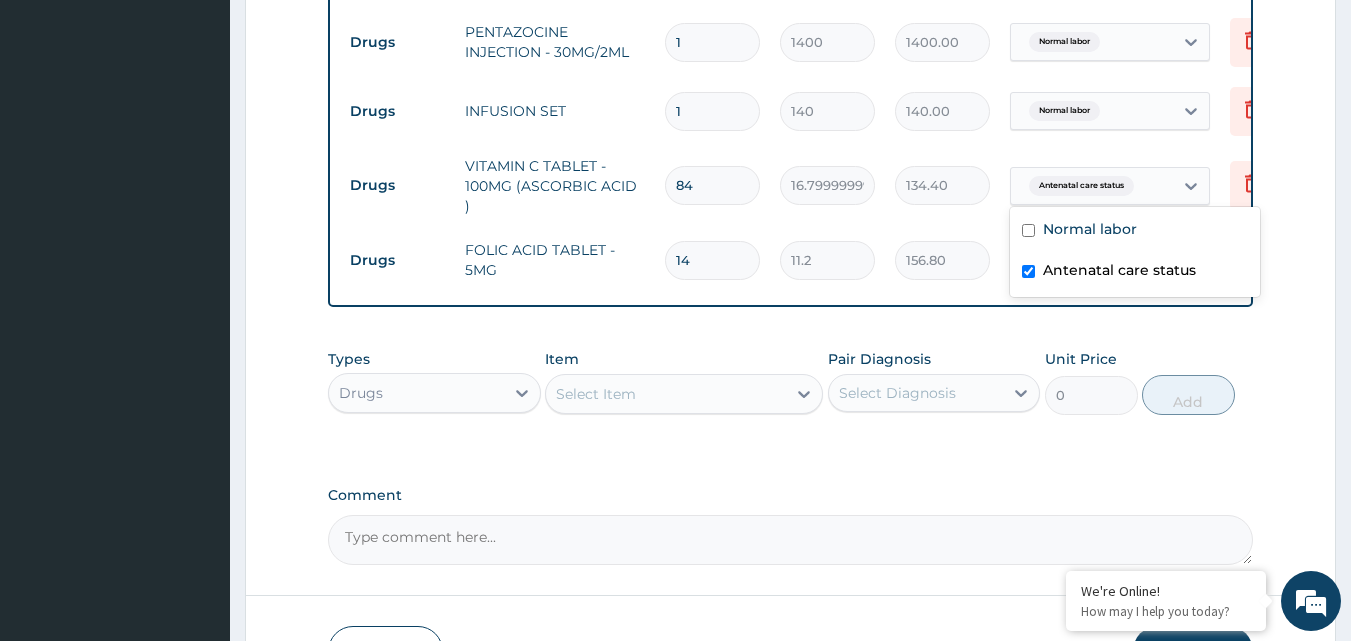 click on "PA Code / Prescription Code PA/FE61E8 PA/95D114 Encounter Date 25-07-2025 Diagnosis Normal labor confirmed Antenatal care status confirmed NB: All diagnosis must be linked to a claim item Claim Items Type Name Quantity Unit Price Total Price Pair Diagnosis Actions Procedures booked vaginal delivery with repair of laceration (all-inclusive) 1 100000 100000.00 Normal labor Delete Drugs ferrous sulphate tablet - 200mg (fesolate) 28 28 784.00 Antenatal care status Delete Laboratory hiv 1 & 2 screening - [serum] 1 2812.5 2812.50 Antenatal care status Delete Laboratory anti hbsag -total antibodies to hepatitis b surface antigen (serum) 1 3125 3125.00 Antenatal care status Delete Laboratory hepatitis c screening (hcv) 1 3437.5 3437.50 Antenatal care status Delete Laboratory urinalysis 1 2187.5 2187.50 Antenatal care status Delete Laboratory fbc cbc-complete blood count (haemogram) - [blood] 1 5000 5000.00 Antenatal care status Delete Laboratory genotype 1 2250 2250.00 Antenatal care status Delete Laboratory 1 1875 1" at bounding box center [791, -618] 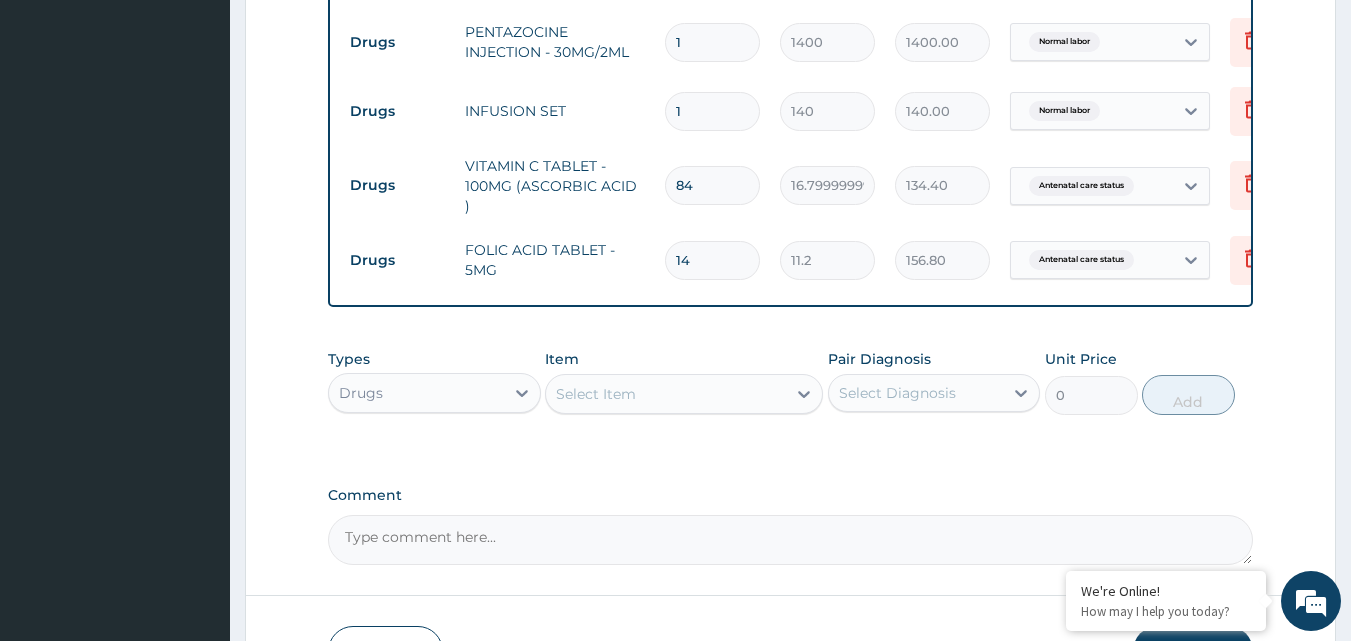 click on "Select Item" at bounding box center [666, 394] 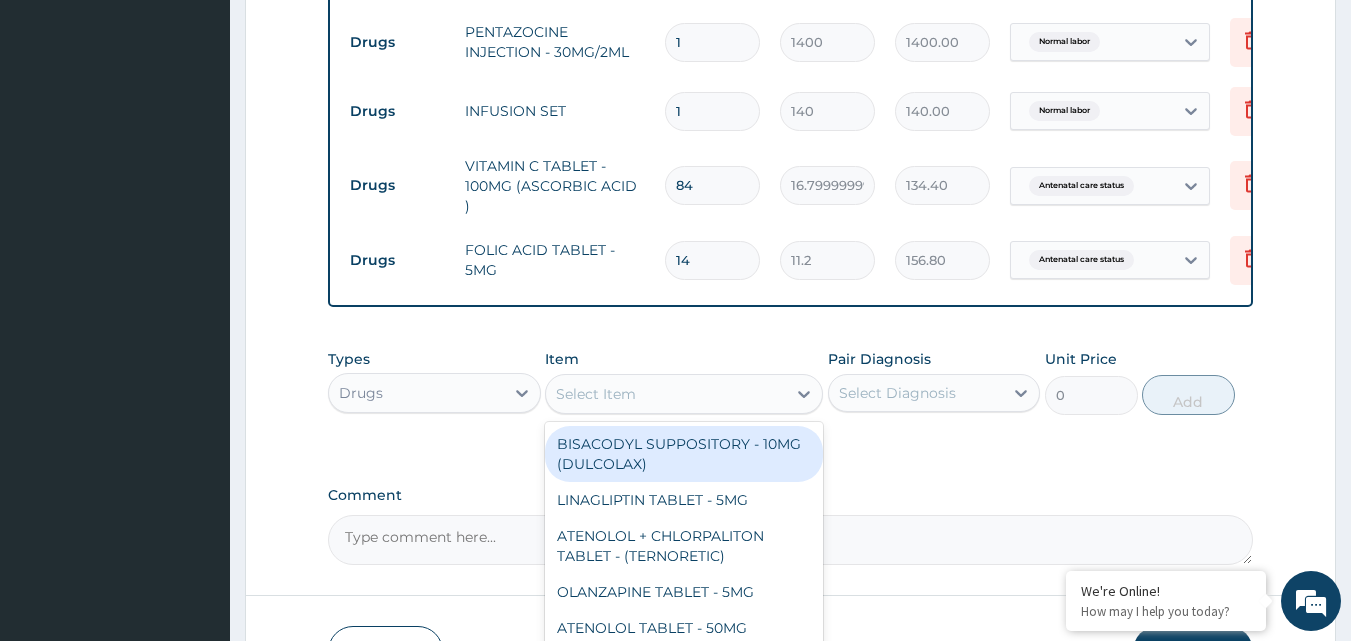 paste on "Fesolate" 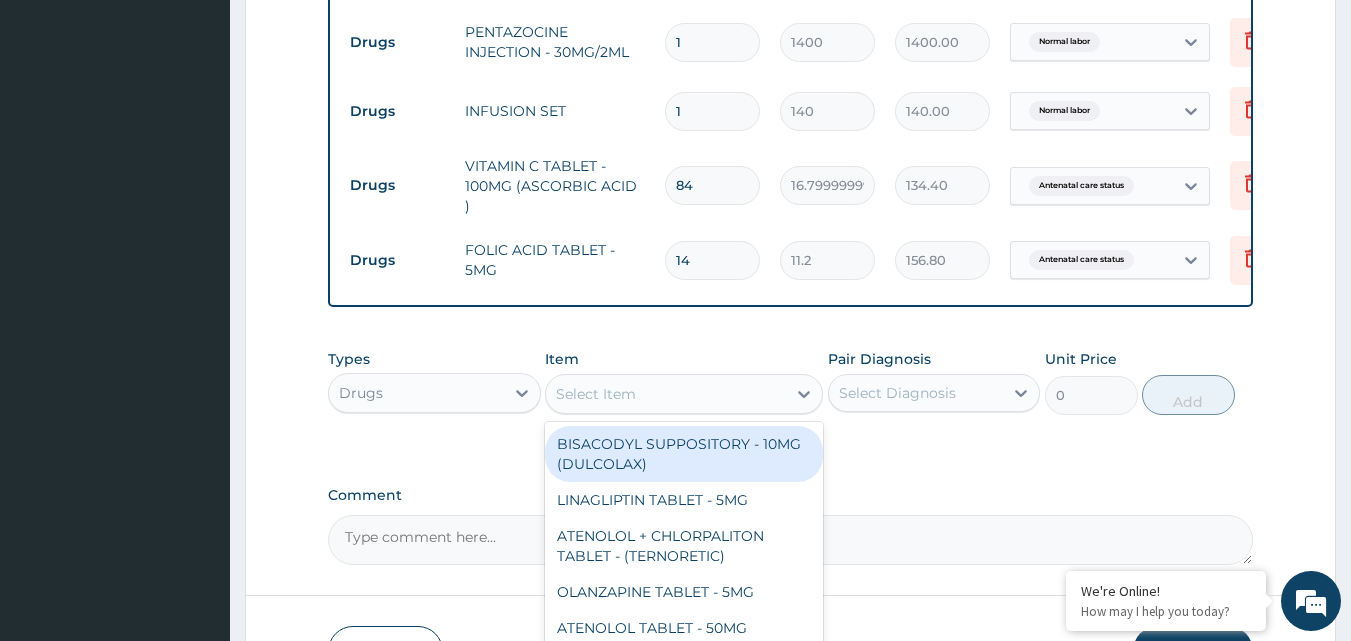 type on "Fesolate" 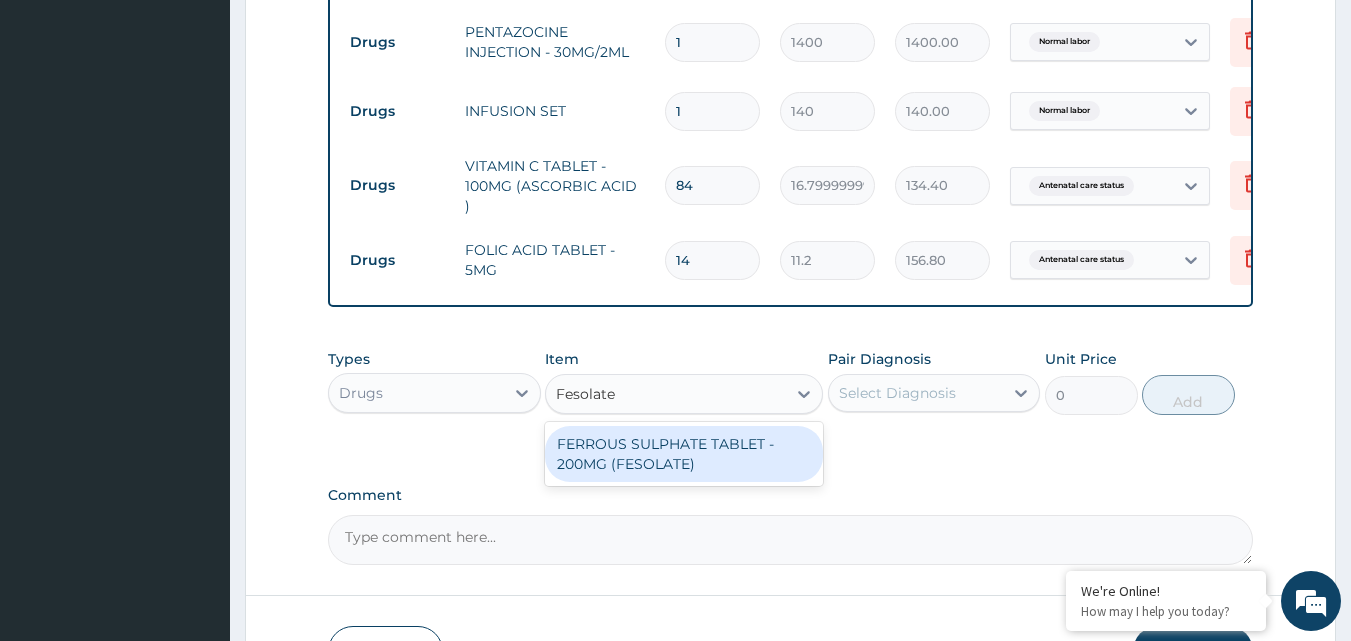 click on "FERROUS SULPHATE TABLET - 200MG (FESOLATE)" at bounding box center [684, 454] 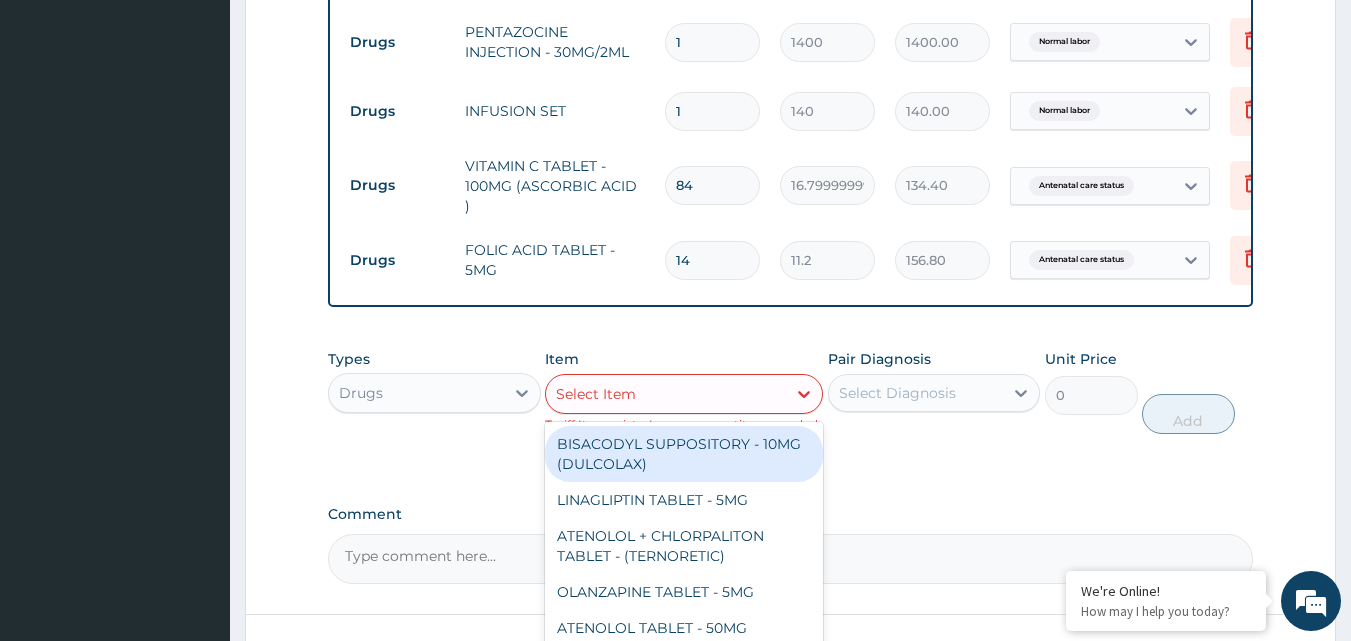 click on "Select Item" at bounding box center [666, 394] 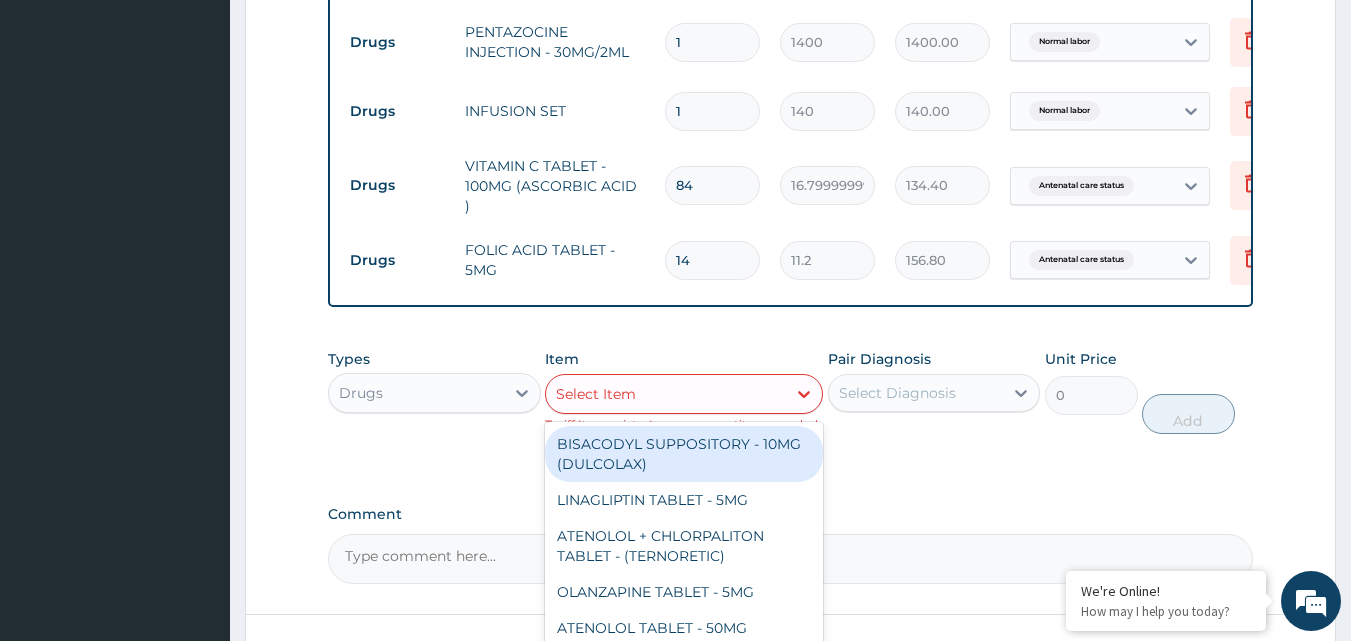 paste on "Fesolate" 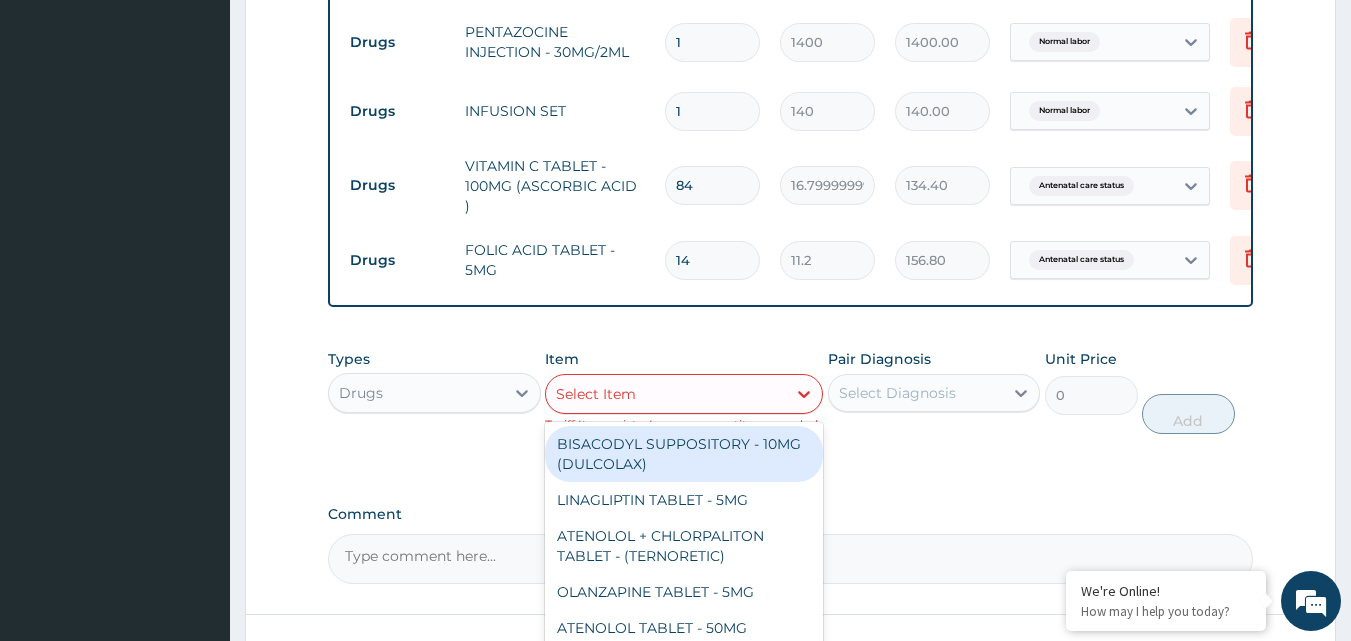 type on "Fesolate" 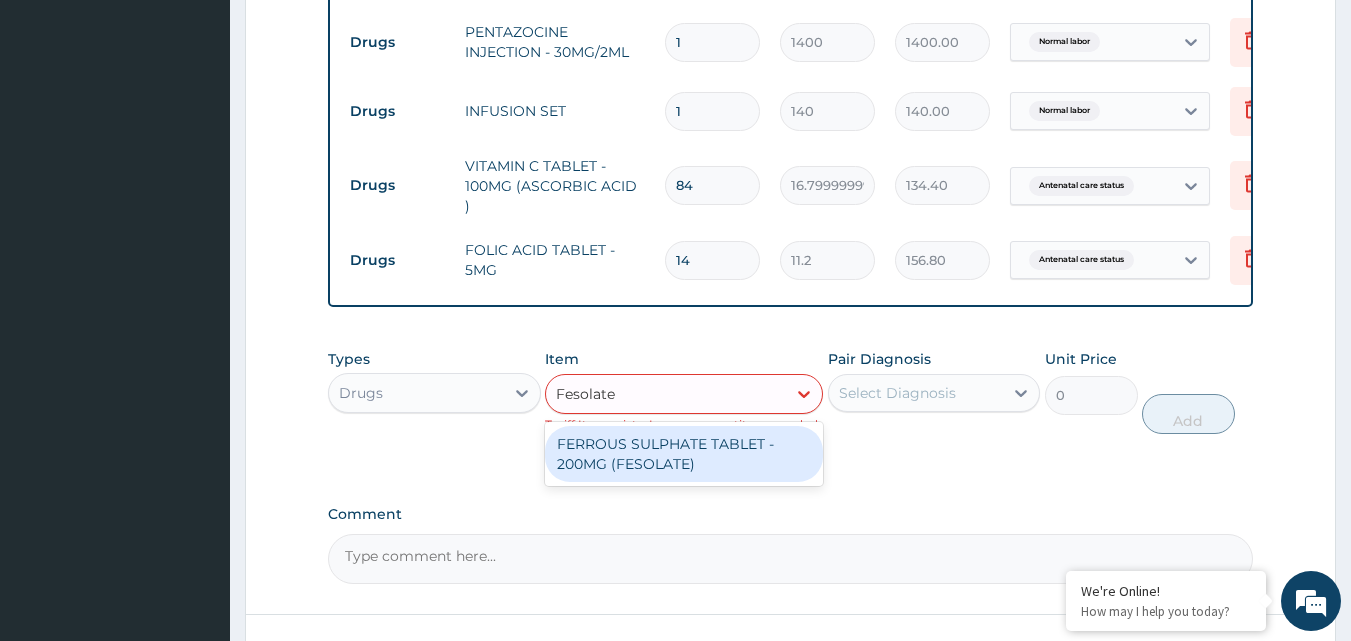 click on "FERROUS SULPHATE TABLET - 200MG (FESOLATE)" at bounding box center (684, 454) 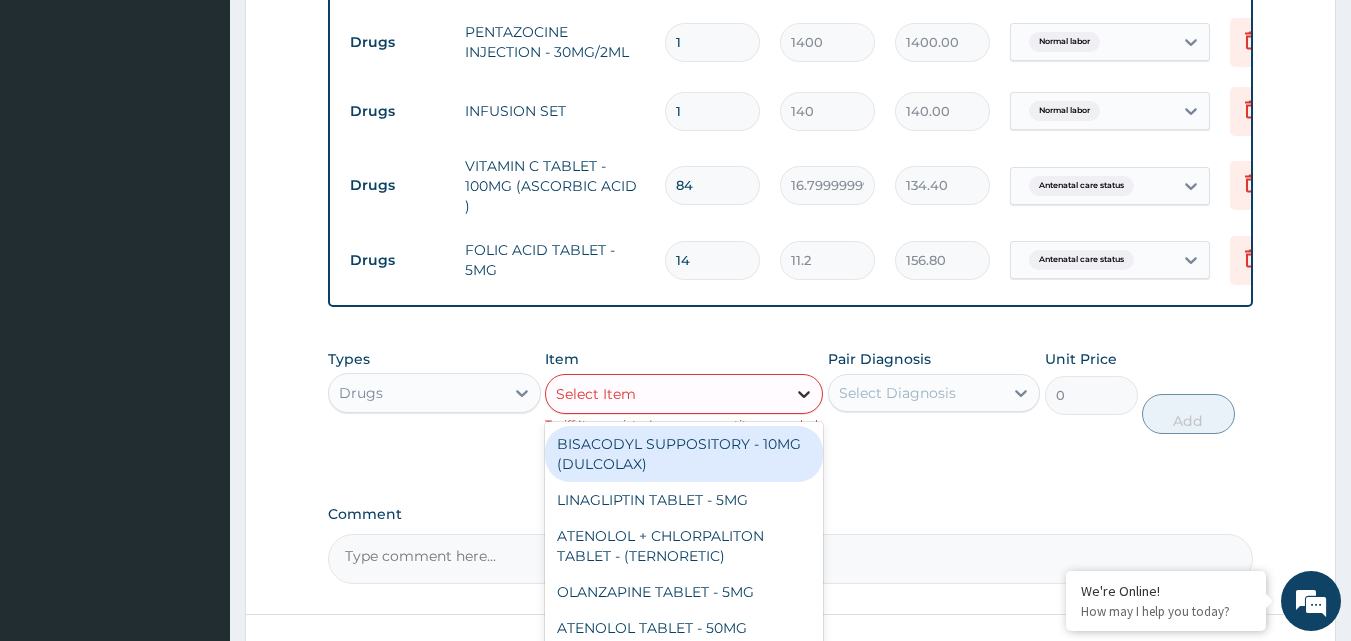 click 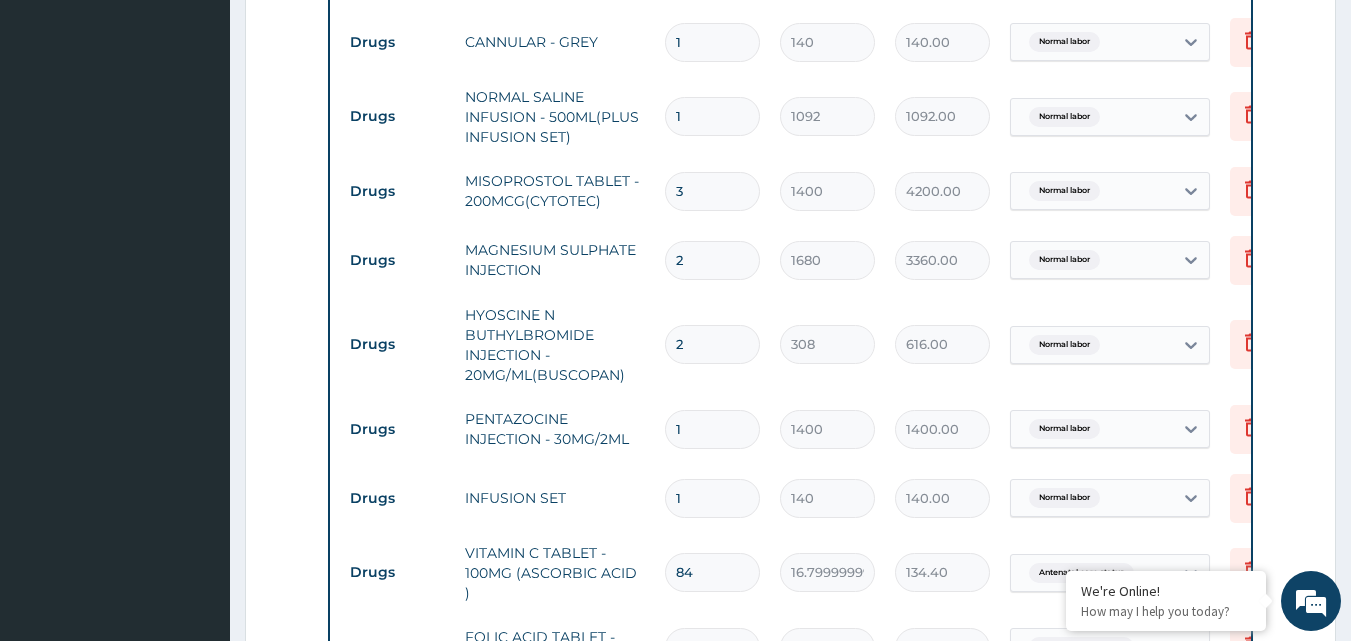 scroll, scrollTop: 1577, scrollLeft: 0, axis: vertical 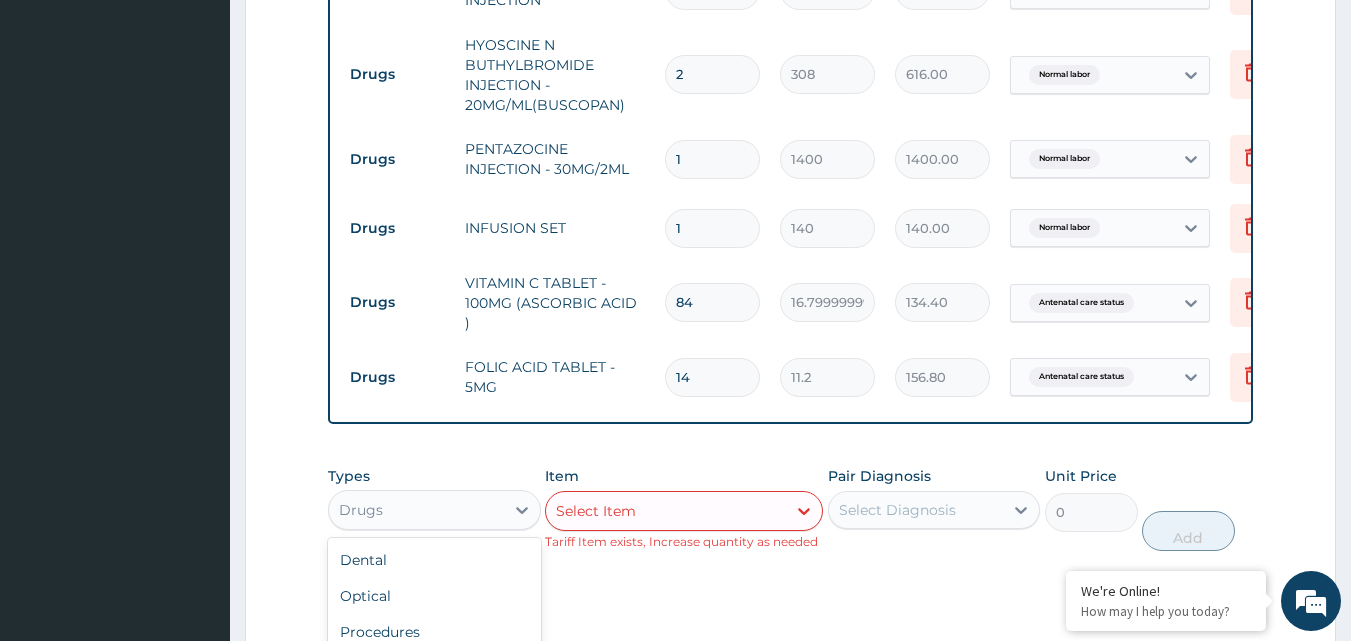 click on "Drugs" at bounding box center [416, 510] 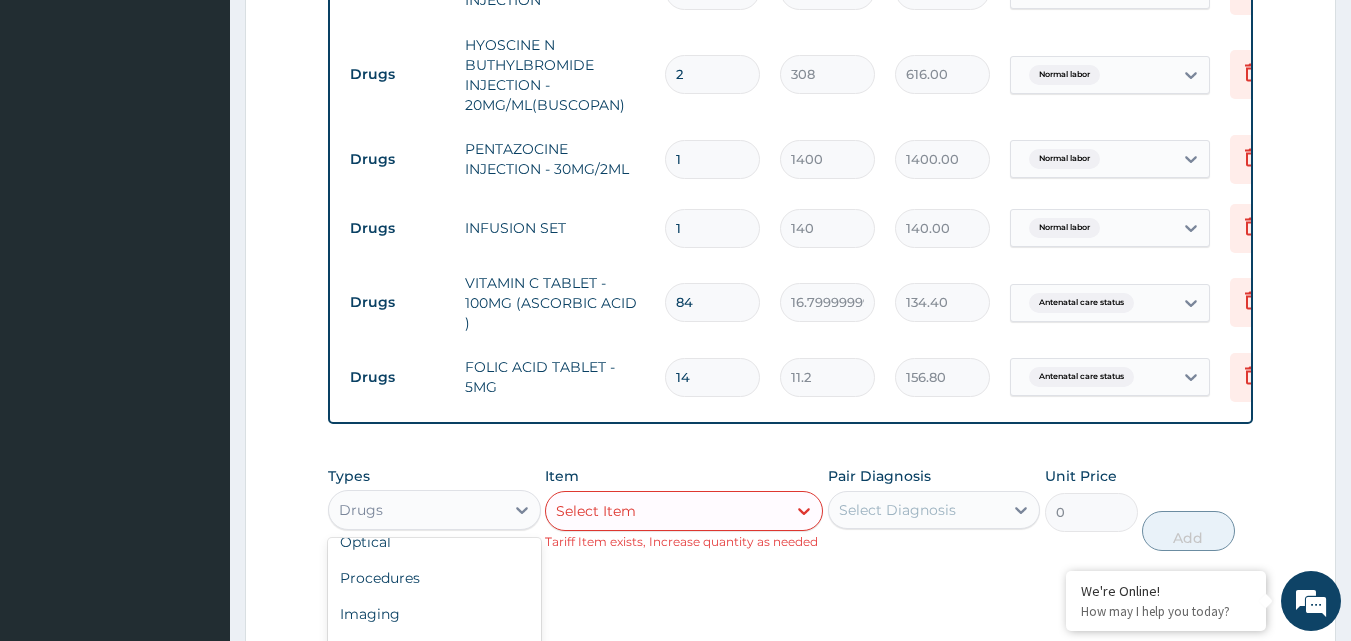 scroll, scrollTop: 59, scrollLeft: 0, axis: vertical 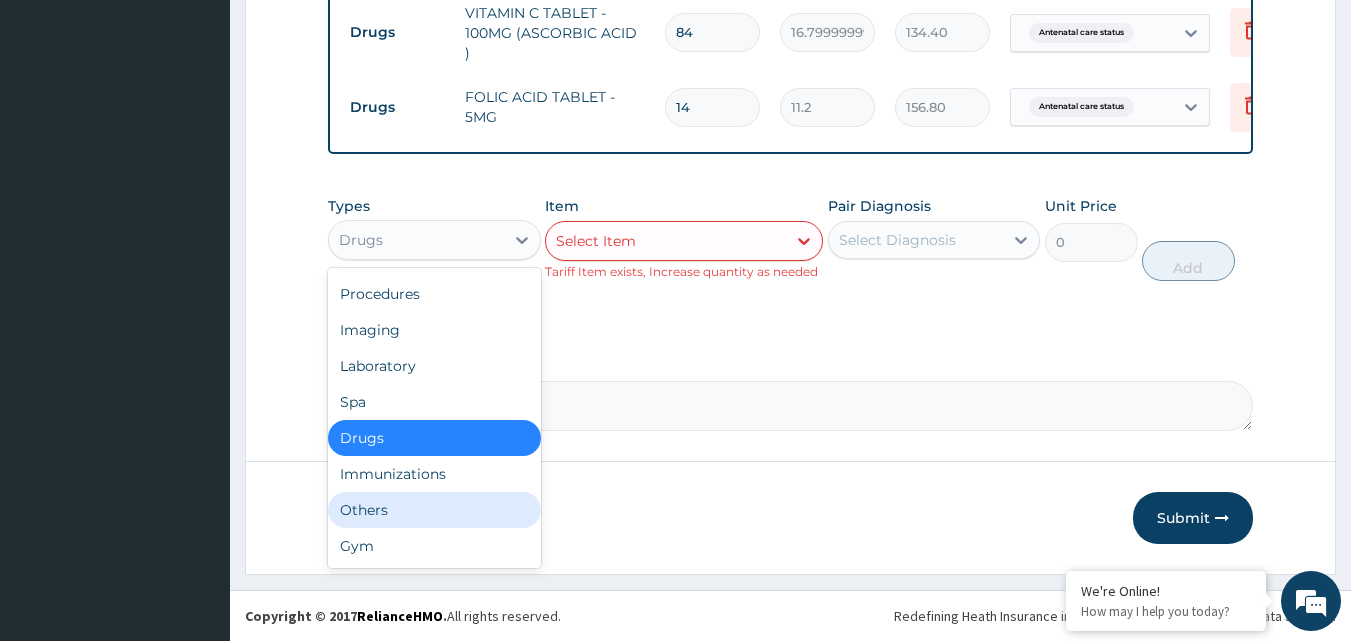 click on "Others" at bounding box center (434, 510) 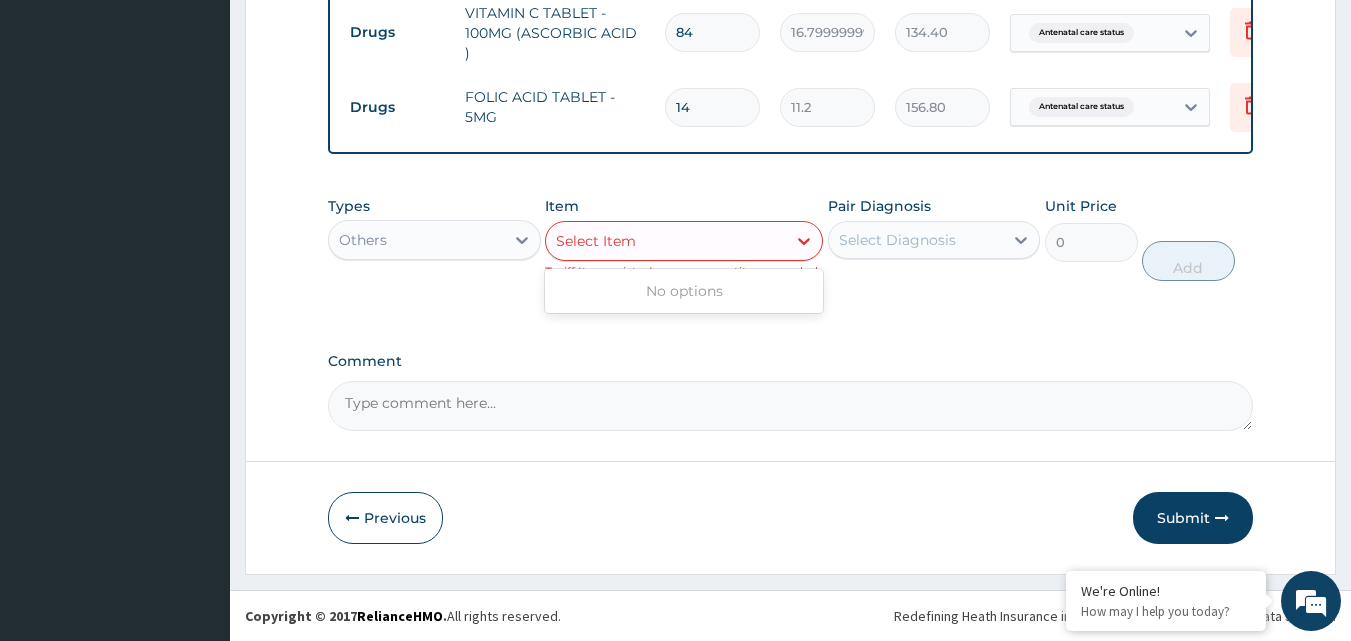click on "Select Item" at bounding box center [666, 241] 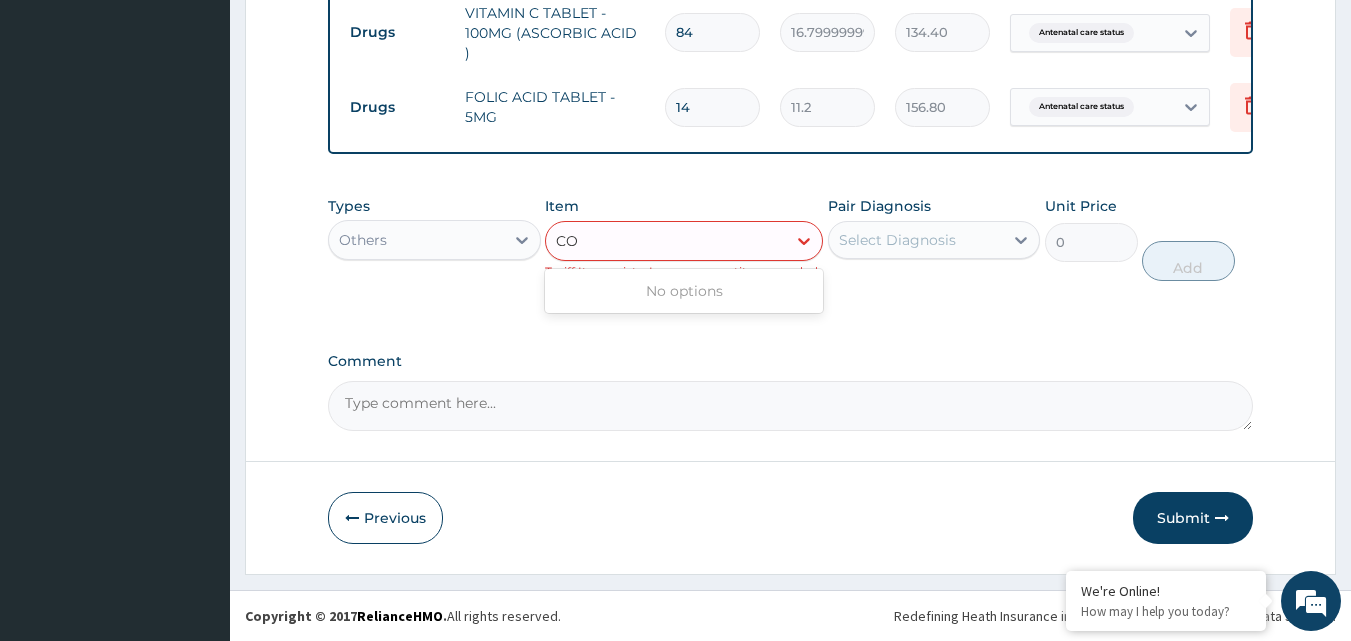 type on "C" 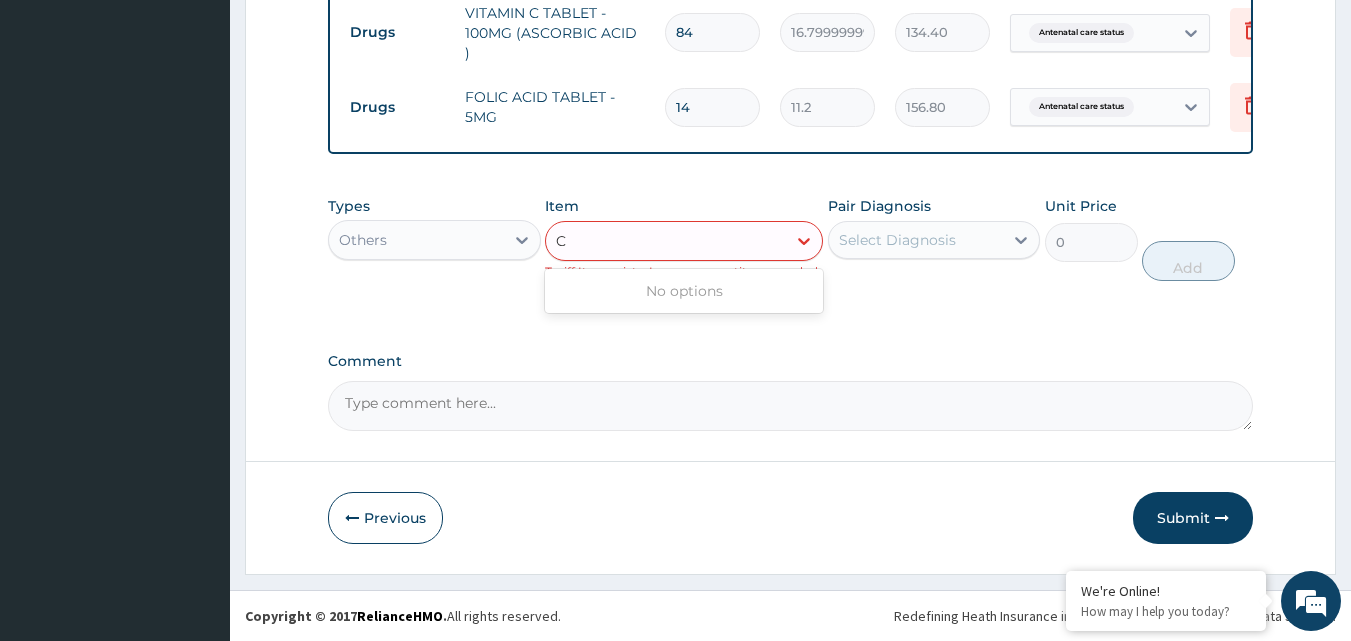 type 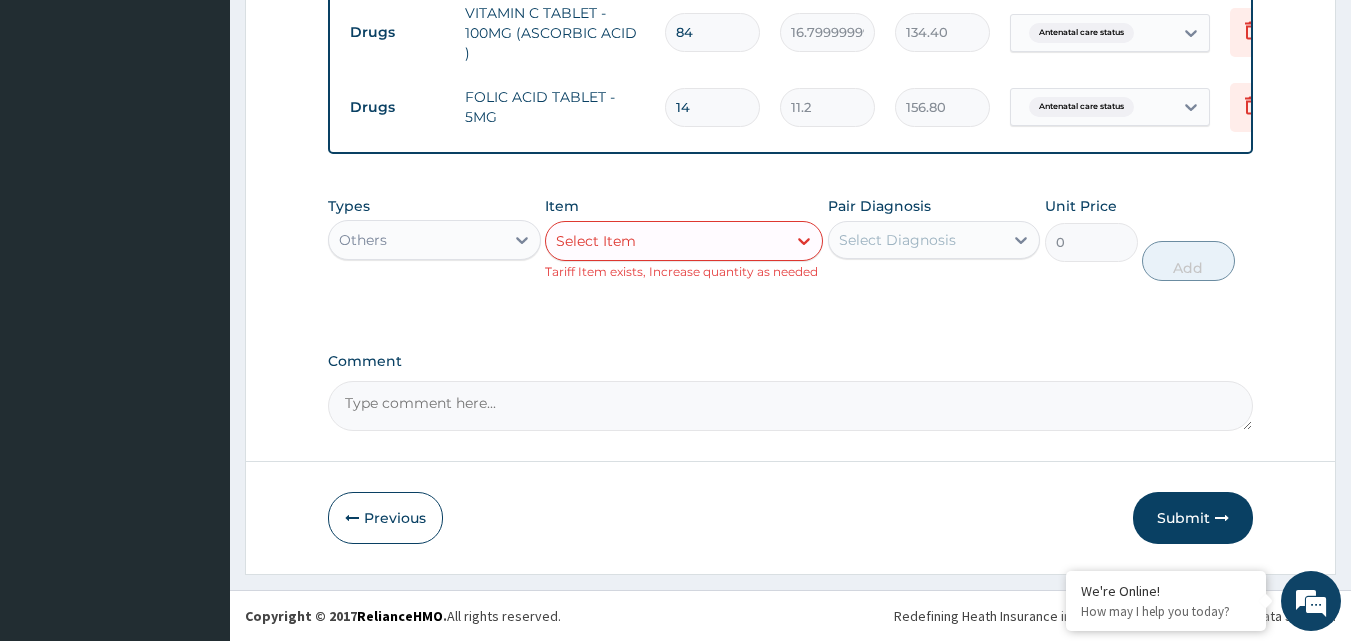click on "Comment" at bounding box center (791, 406) 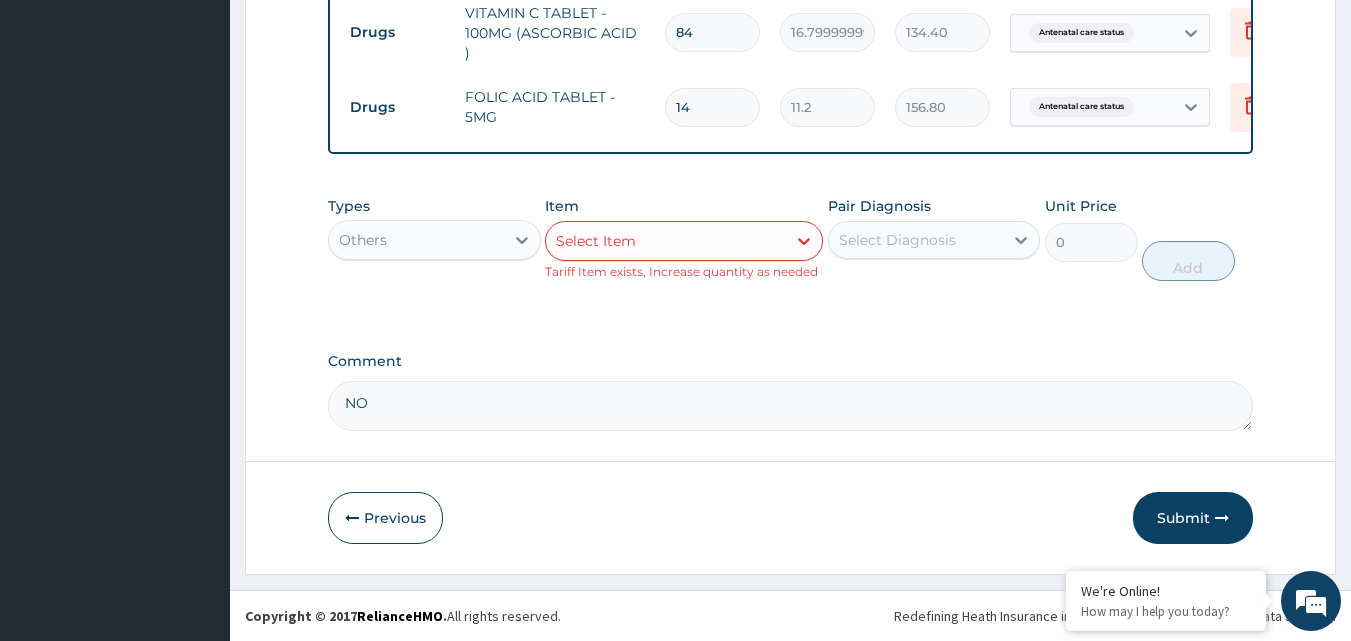type on "N" 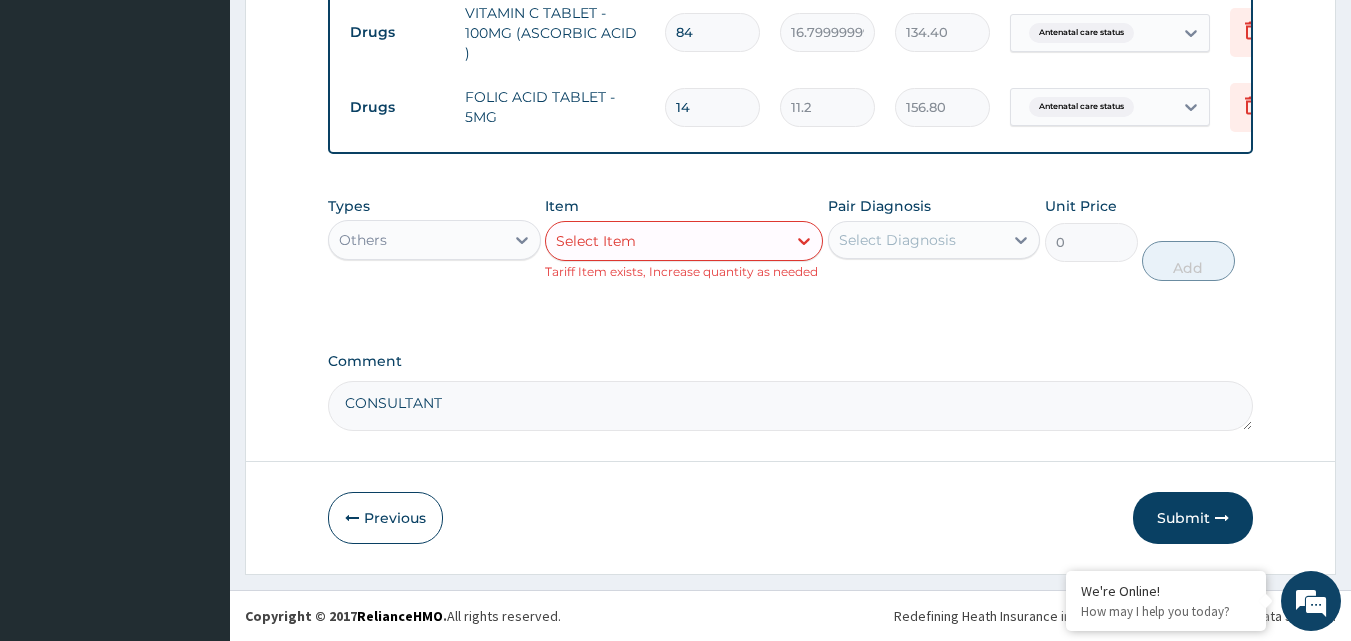 click on "CONSULTANT" at bounding box center (791, 406) 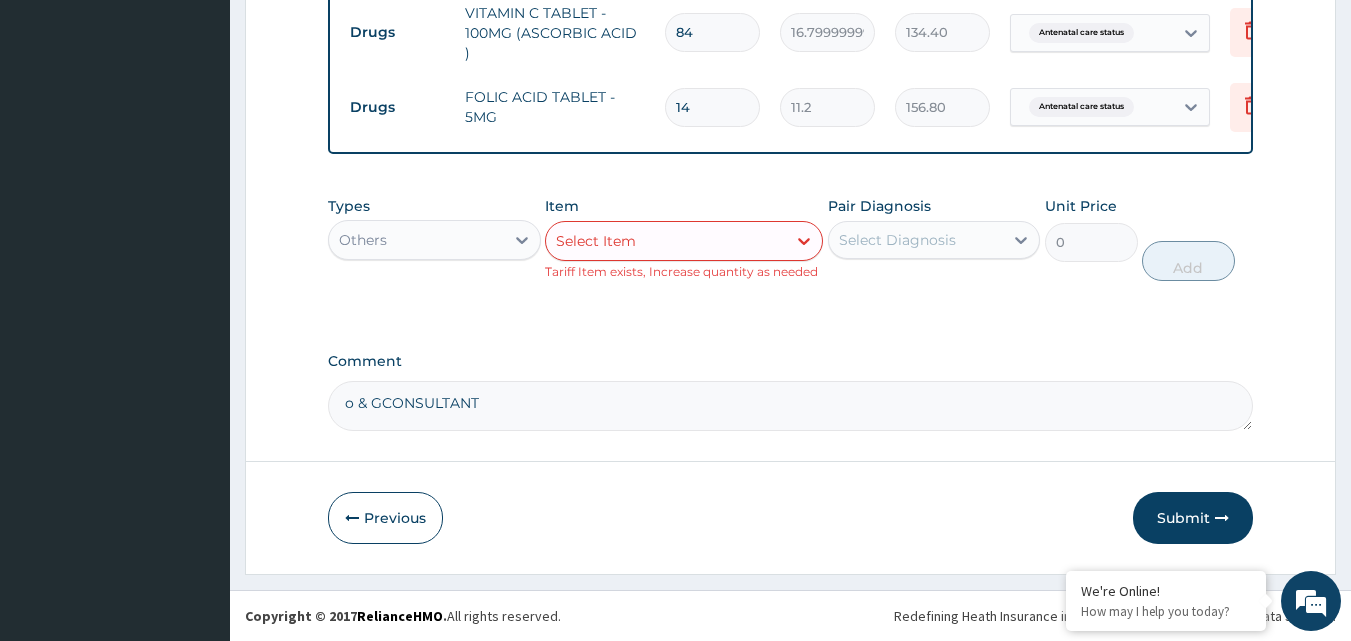 drag, startPoint x: 353, startPoint y: 407, endPoint x: 342, endPoint y: 404, distance: 11.401754 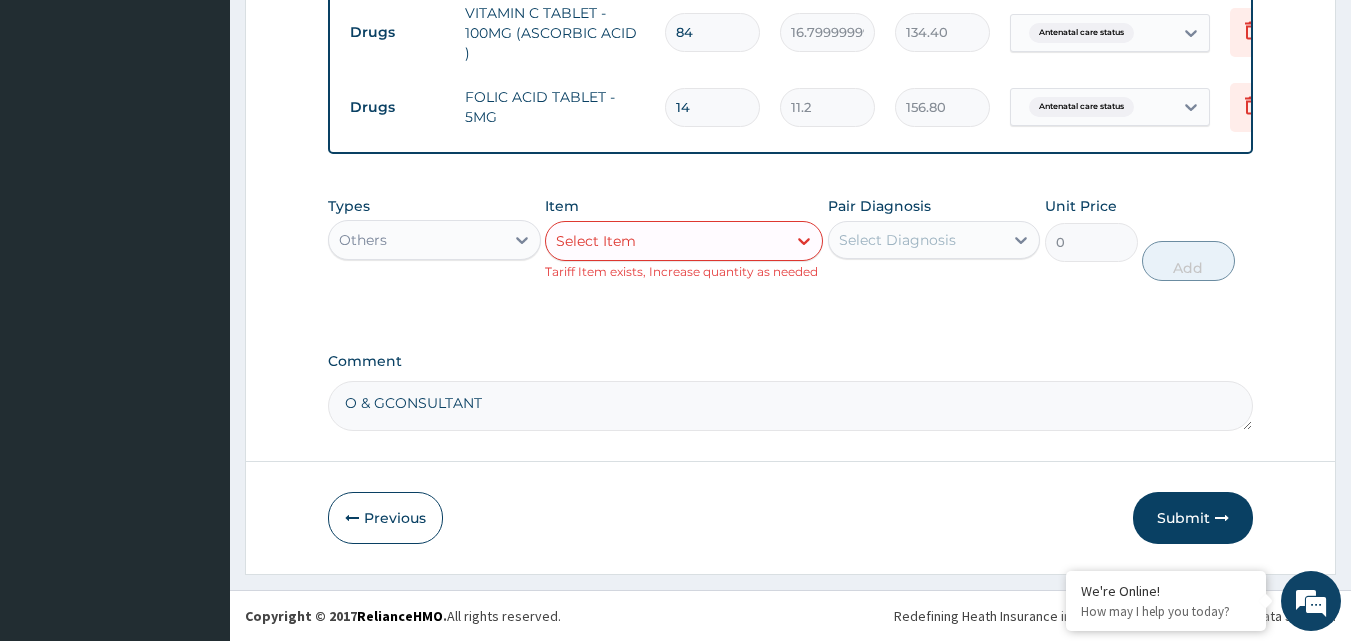 click on "O & GCONSULTANT" at bounding box center (791, 406) 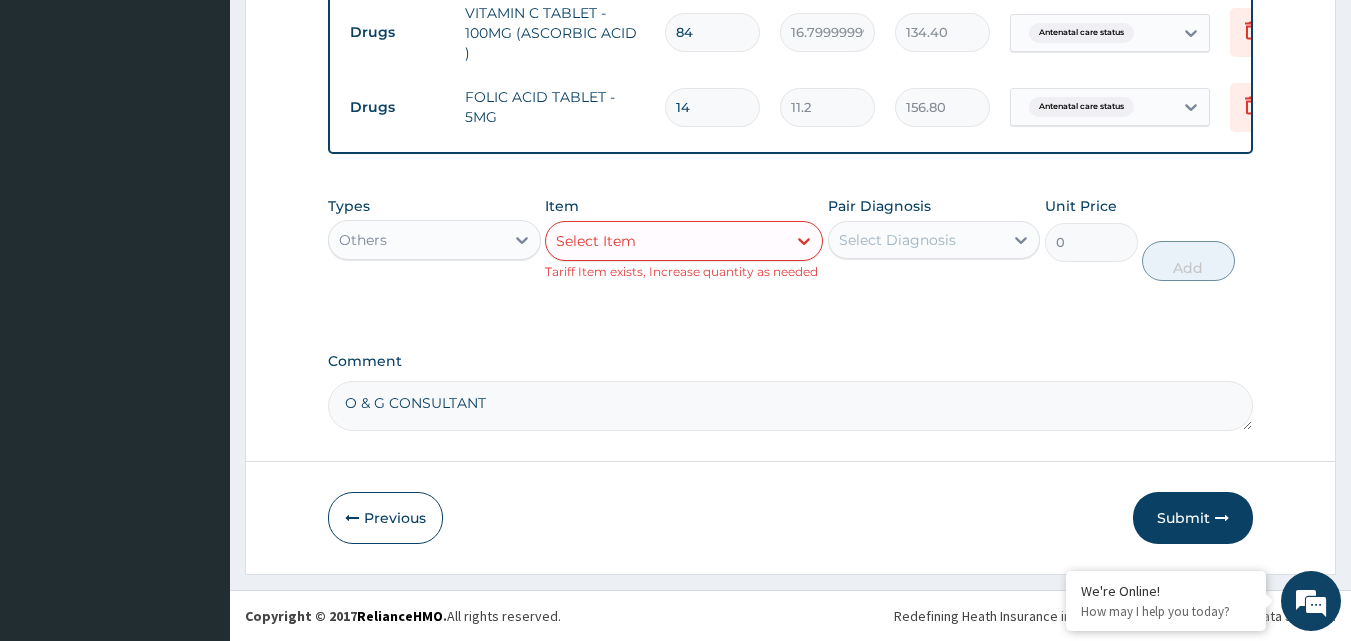 click on "O & G CONSULTANT" at bounding box center [791, 406] 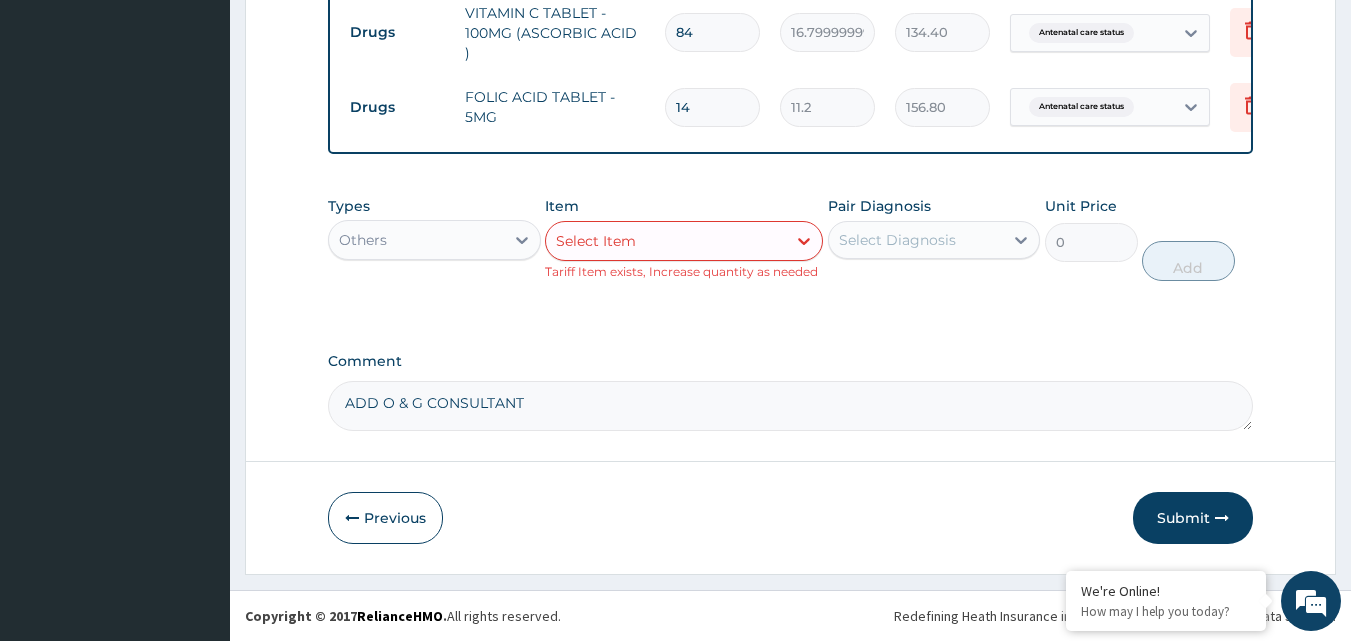 click on "ADD O & G CONSULTANT" at bounding box center (791, 406) 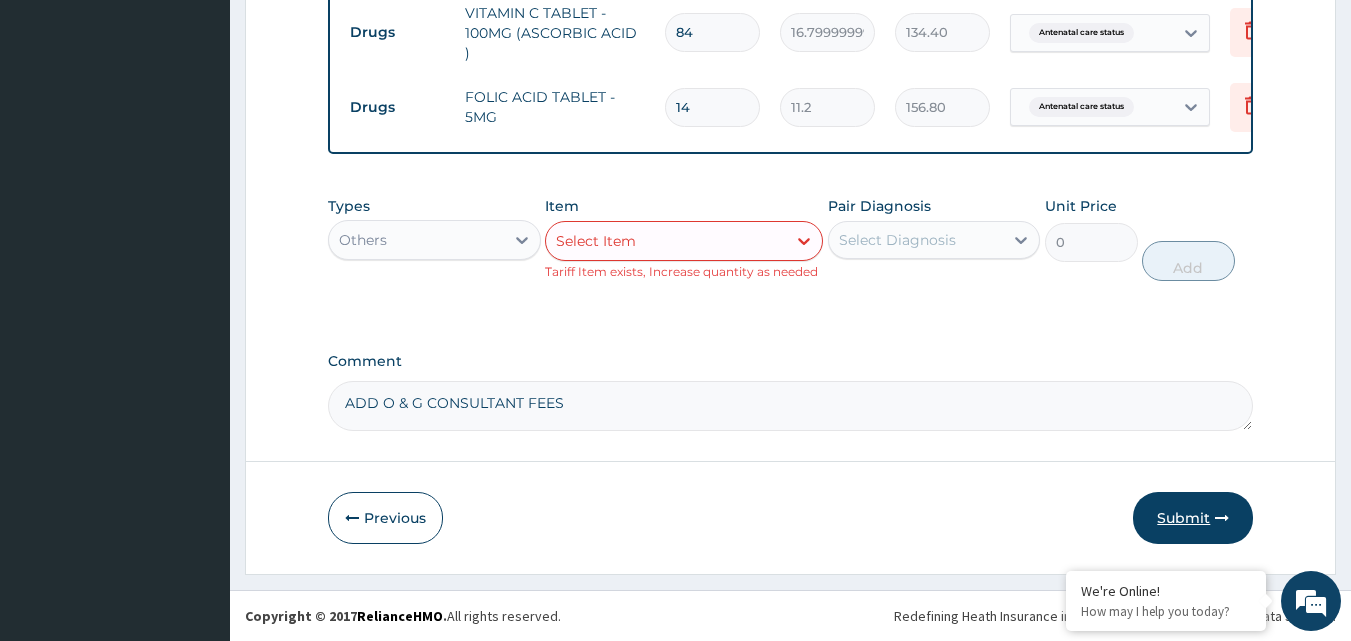 type on "ADD O & G CONSULTANT FEES" 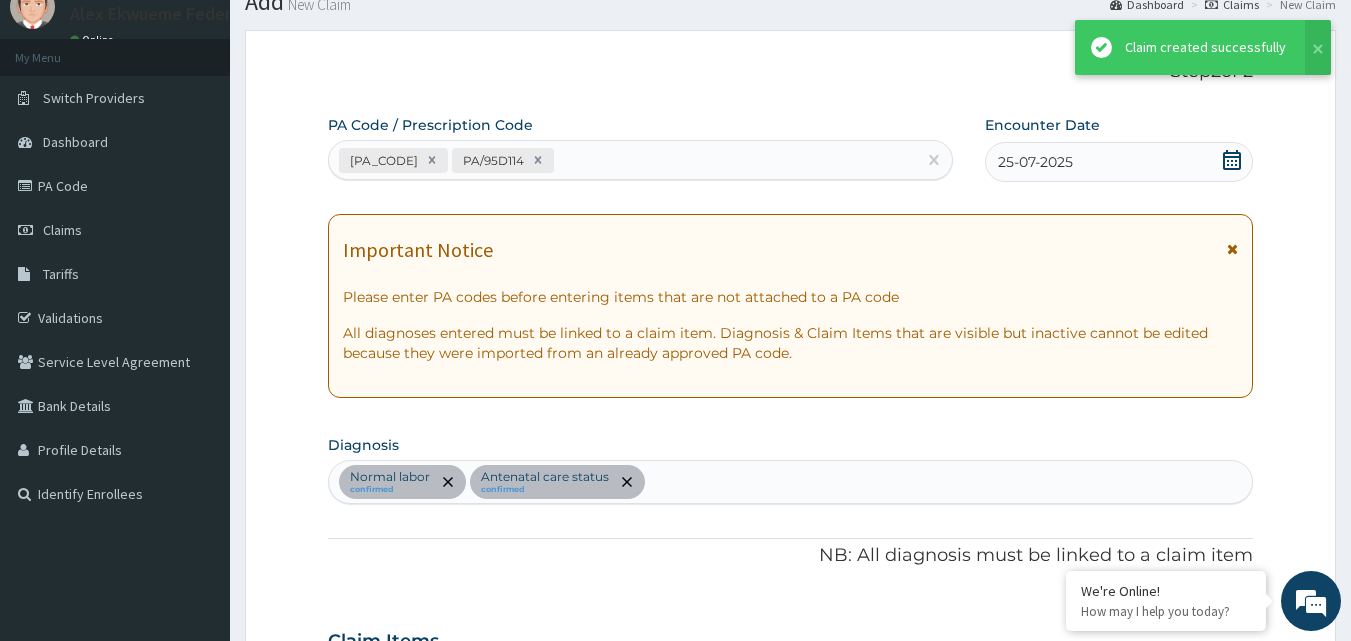 scroll, scrollTop: 2129, scrollLeft: 0, axis: vertical 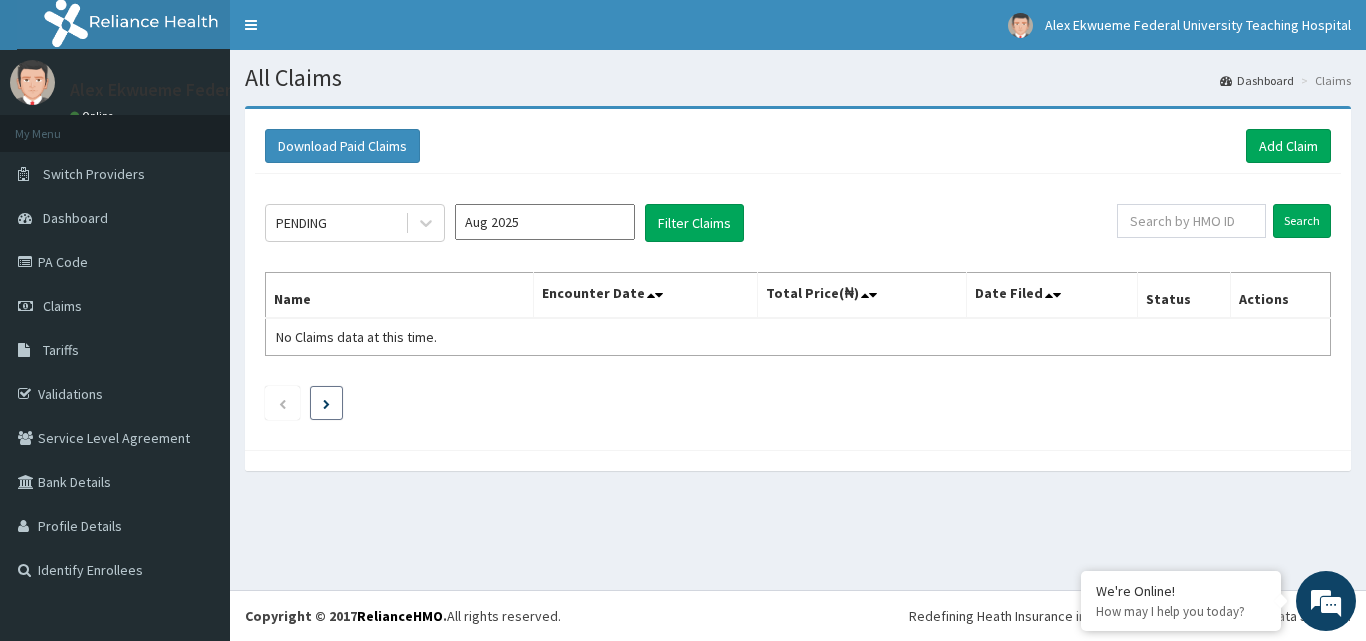 click at bounding box center (326, 403) 